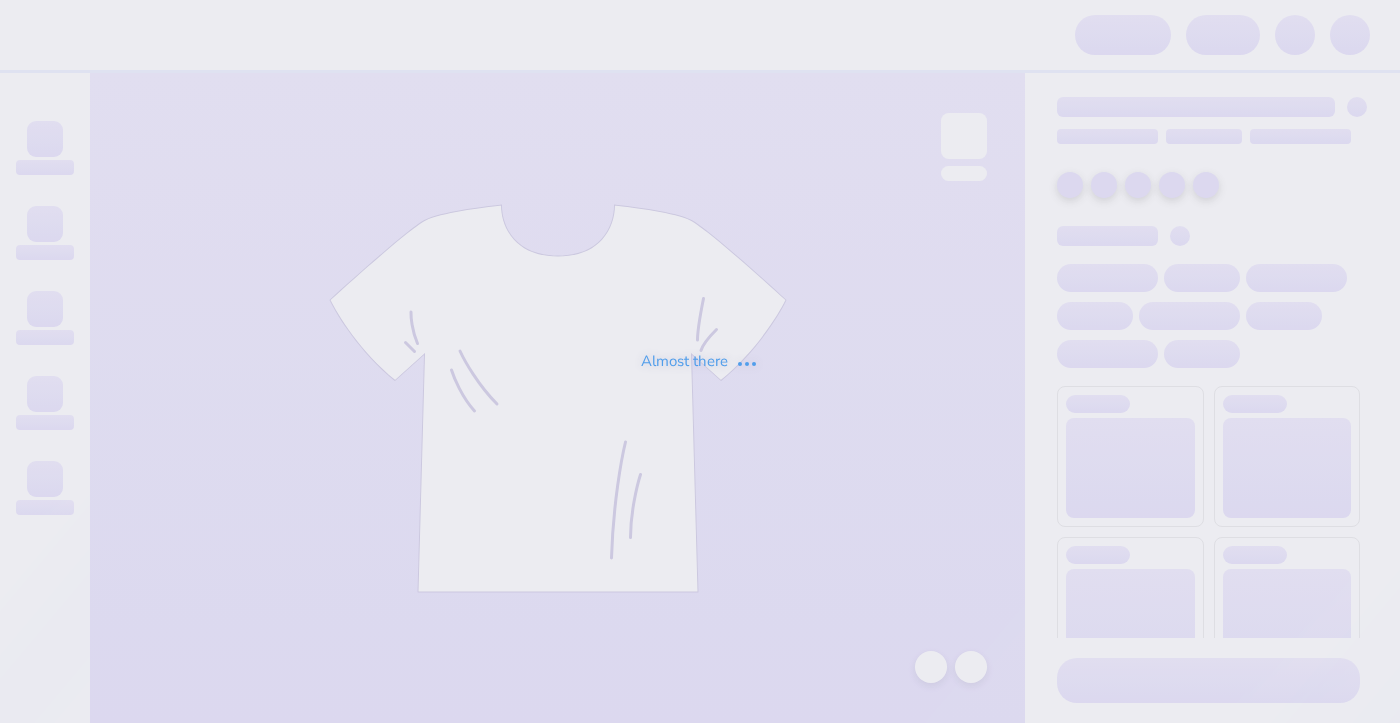 scroll, scrollTop: 0, scrollLeft: 0, axis: both 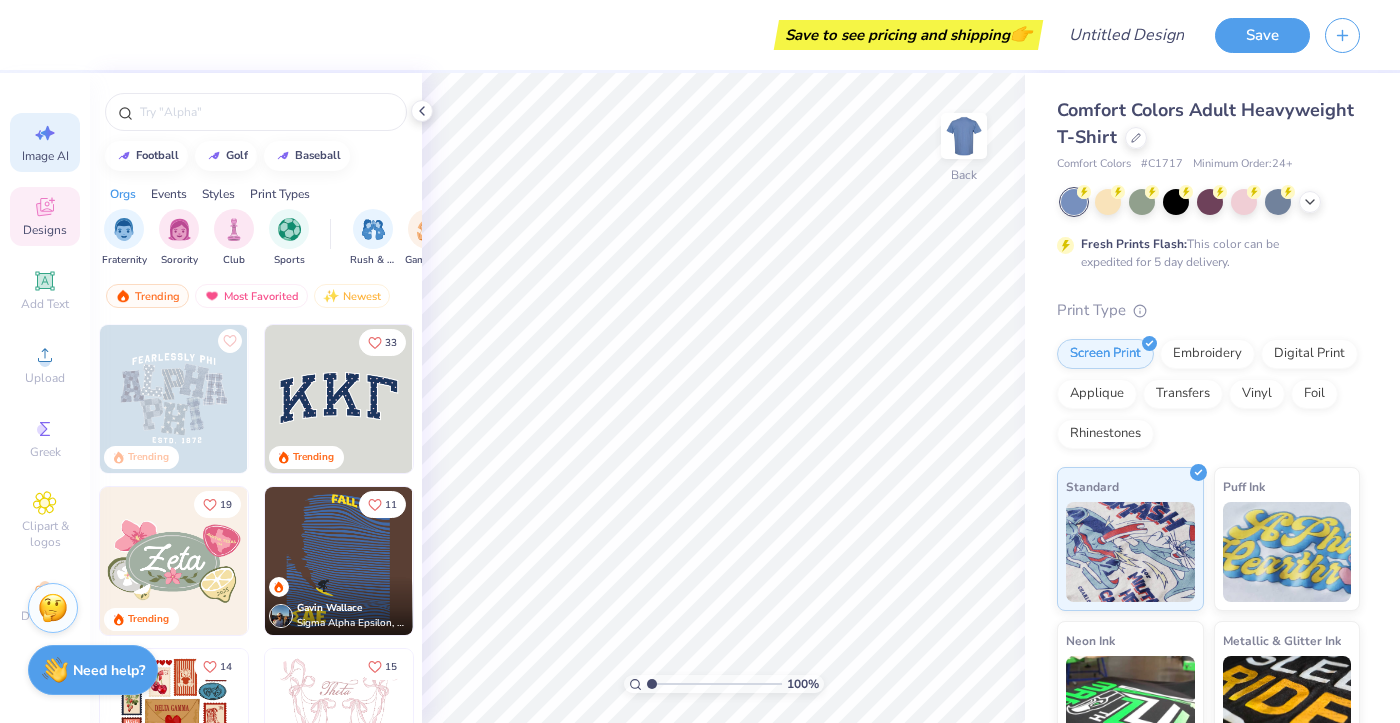 click on "Image AI" at bounding box center [45, 156] 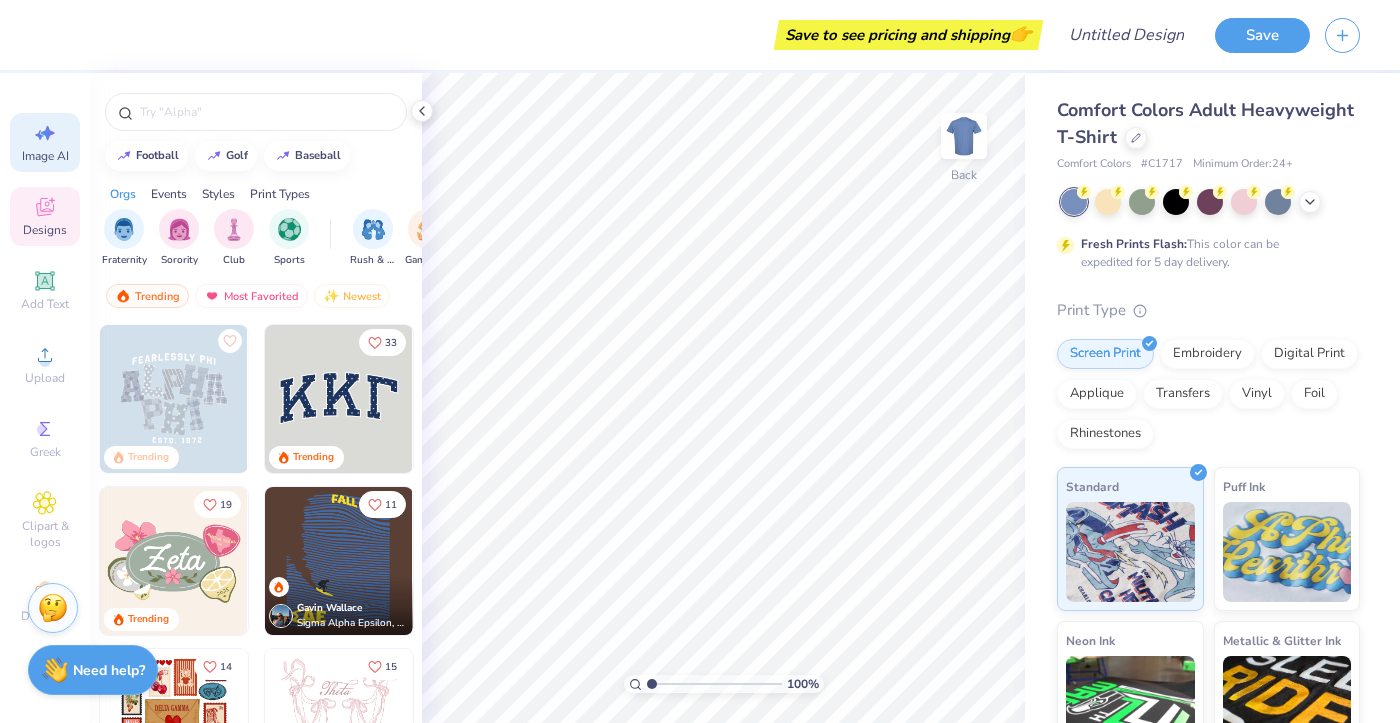 select on "4" 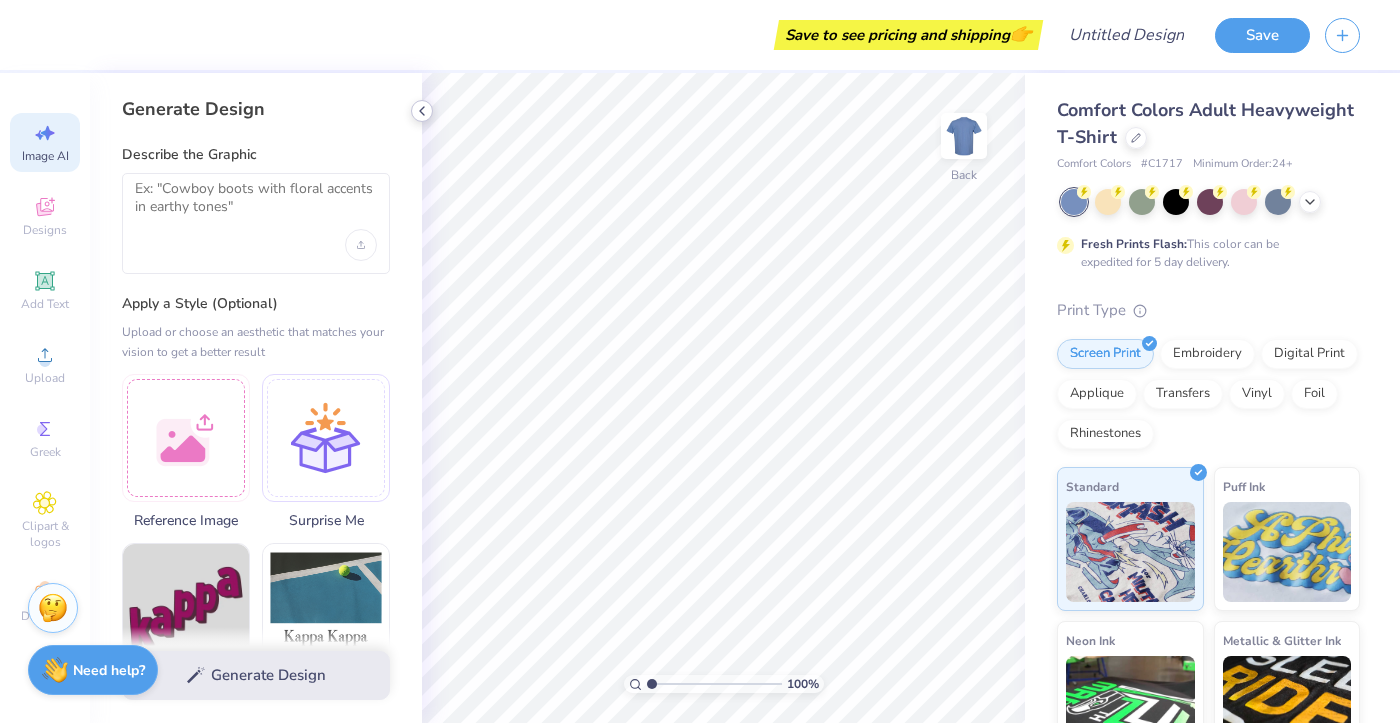 click 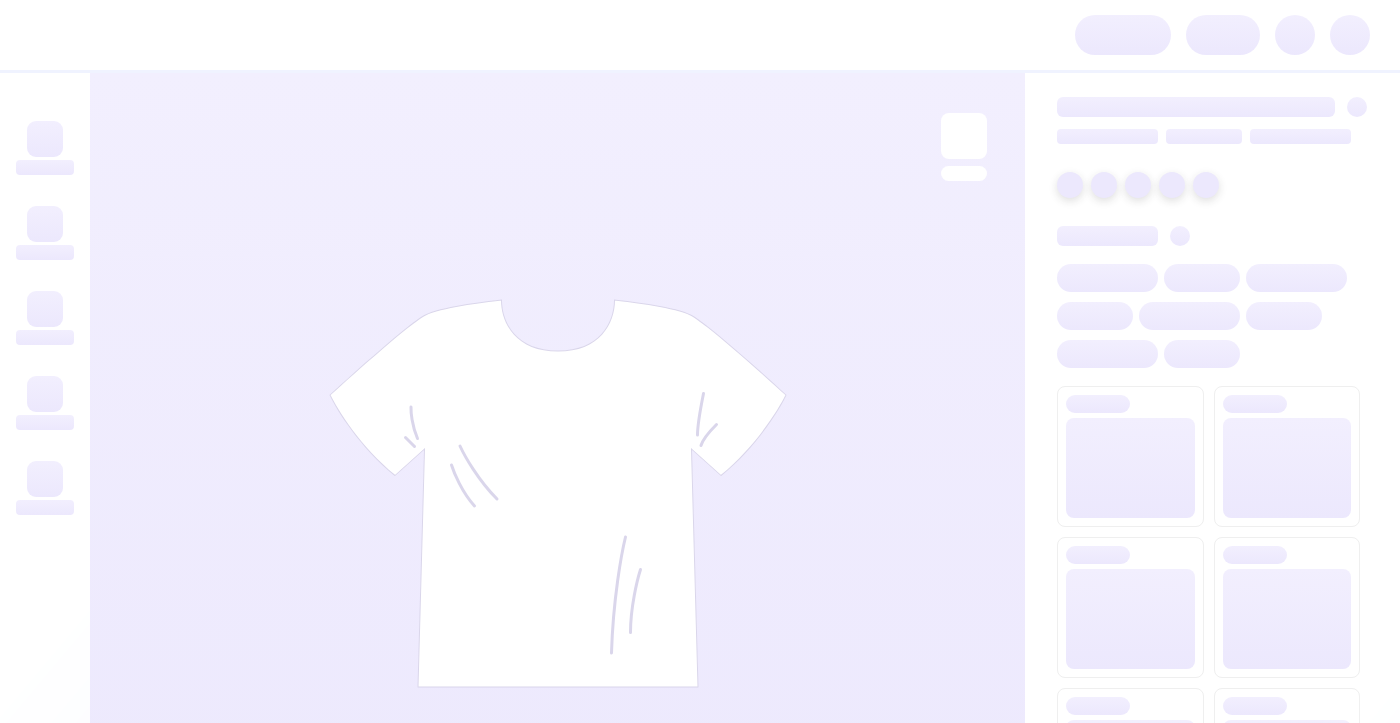 scroll, scrollTop: 0, scrollLeft: 0, axis: both 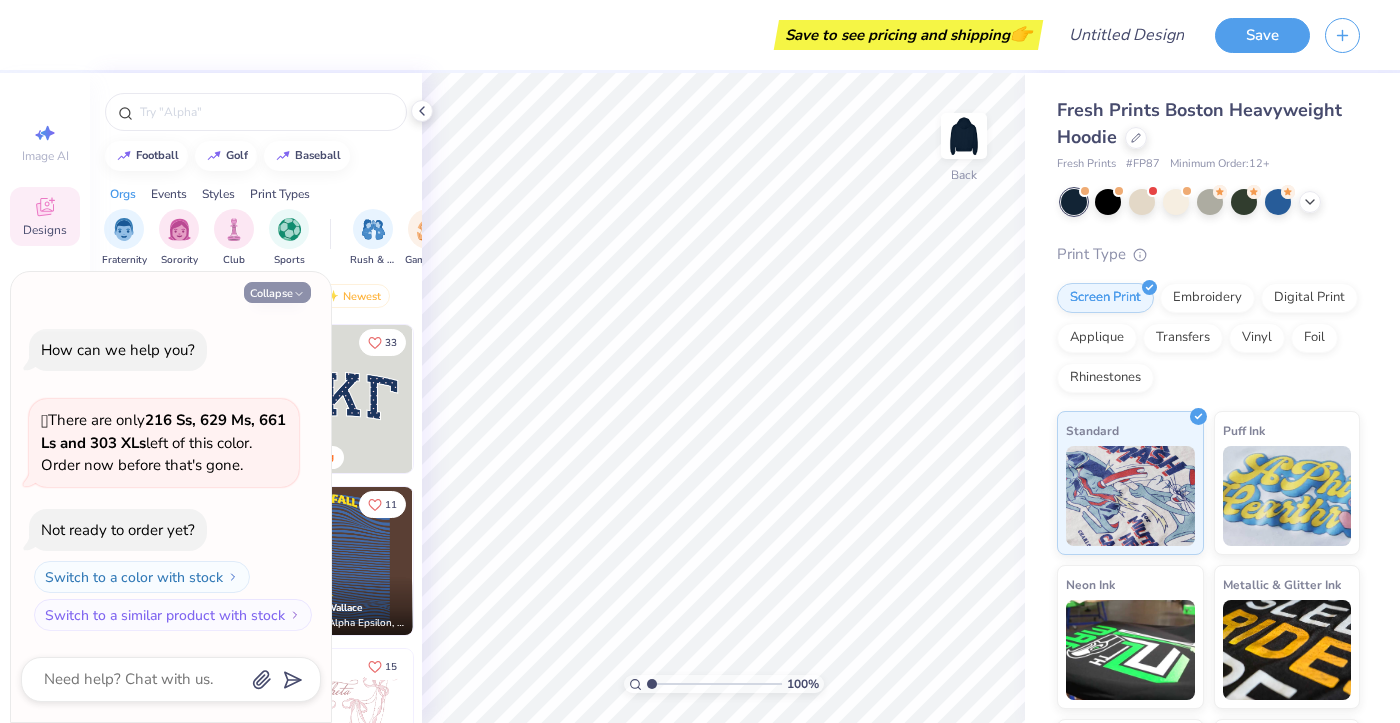 click on "Collapse" at bounding box center (277, 292) 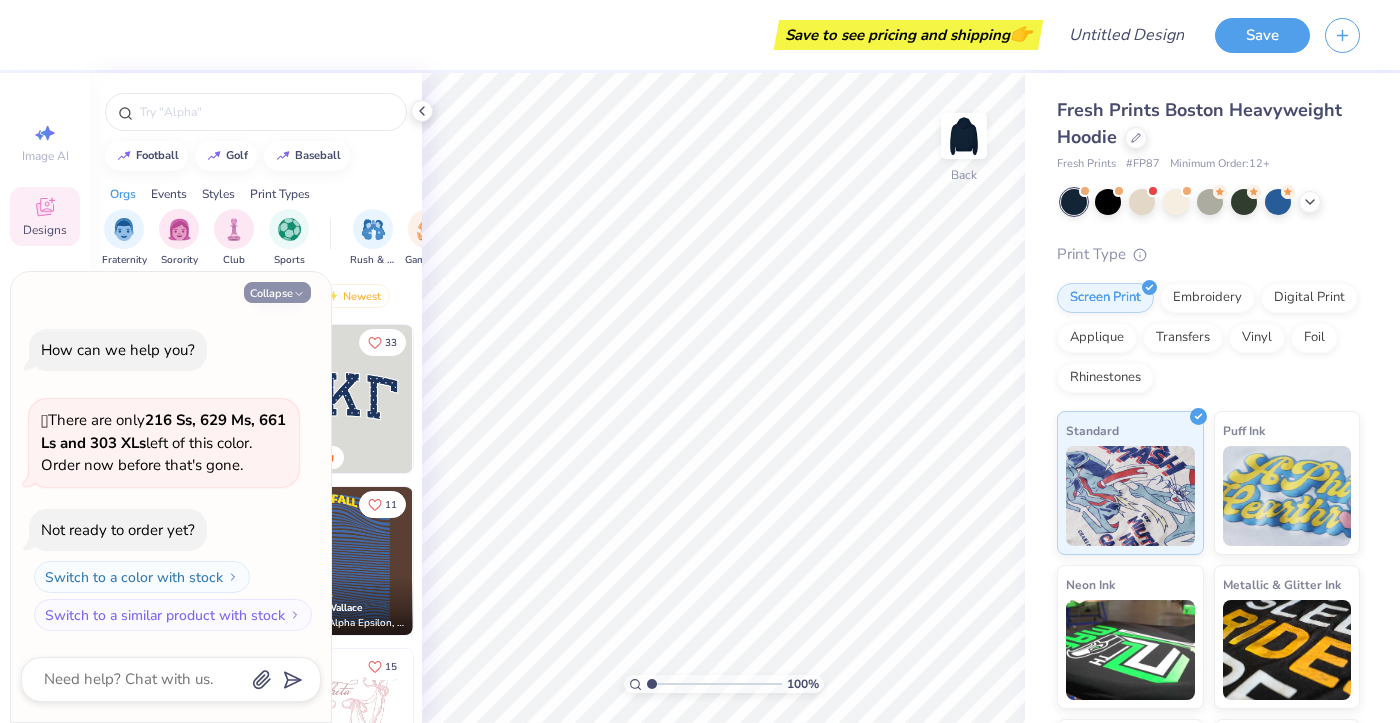 type on "x" 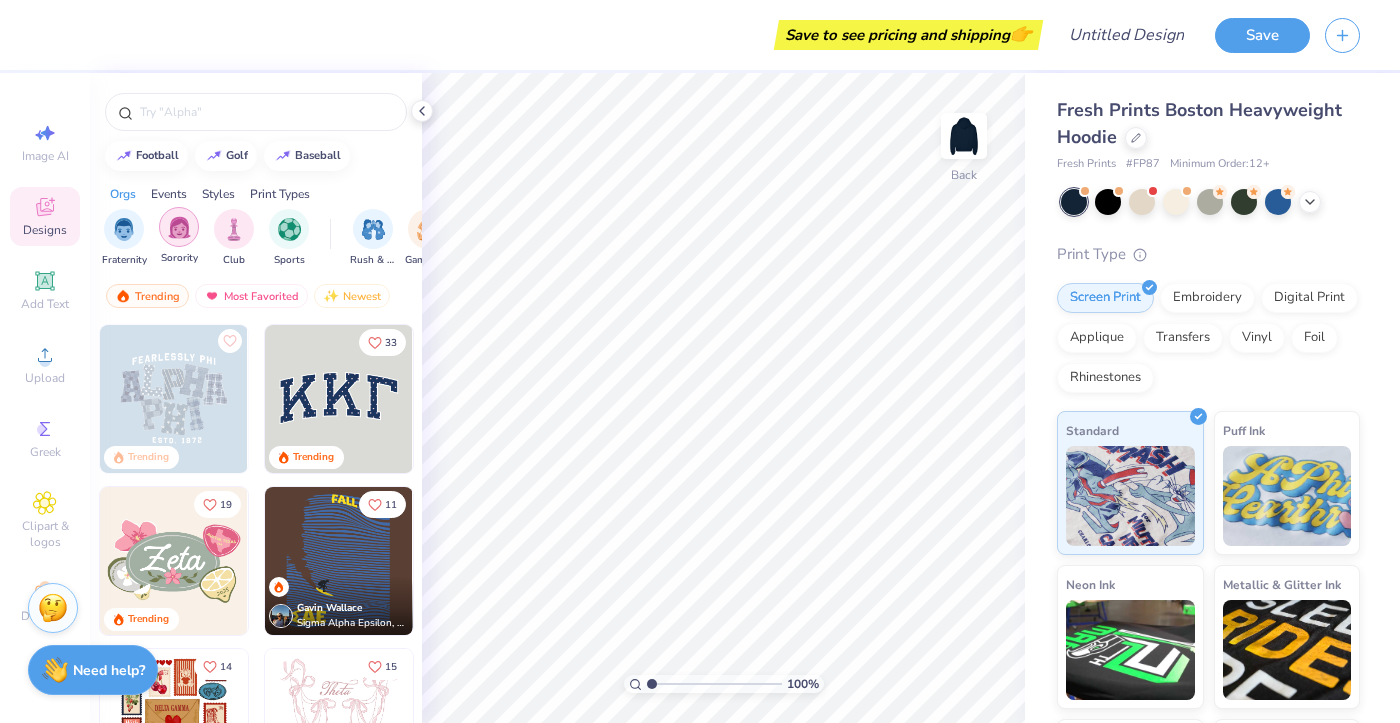 click at bounding box center (179, 227) 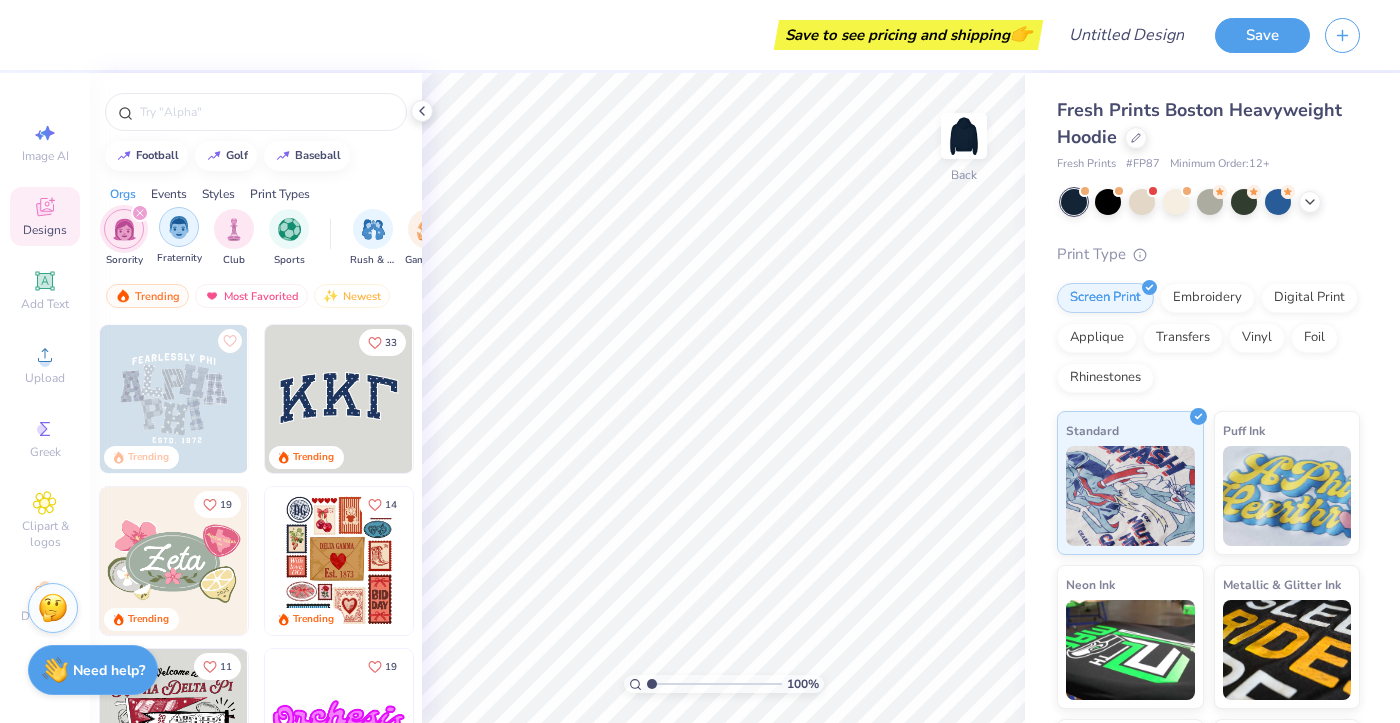click at bounding box center [179, 227] 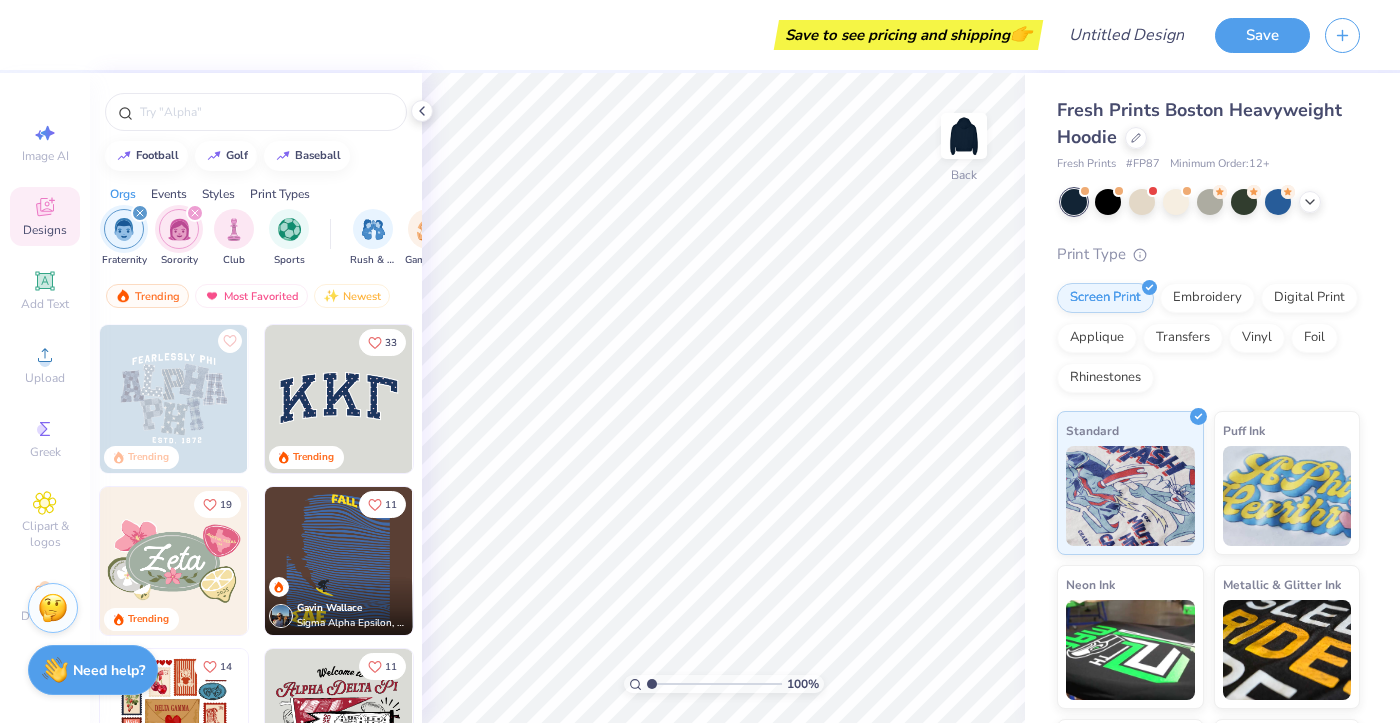 click 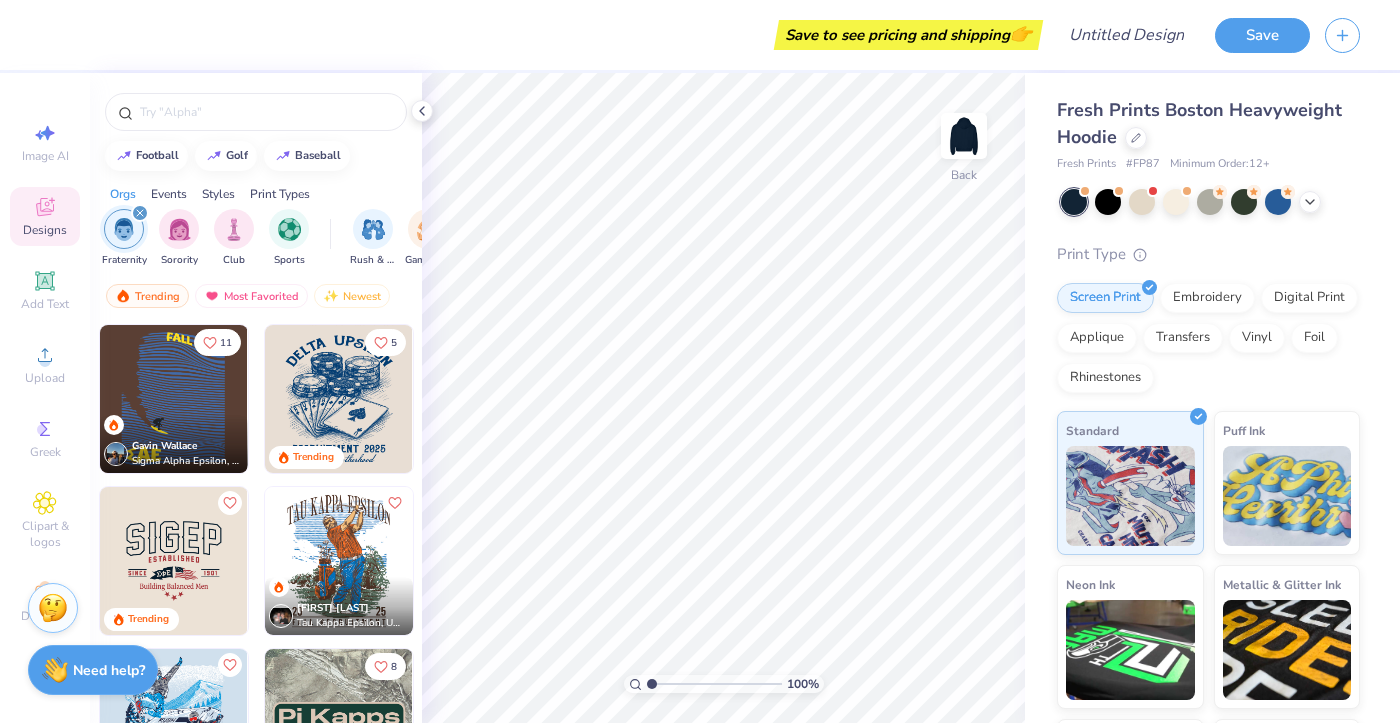 click 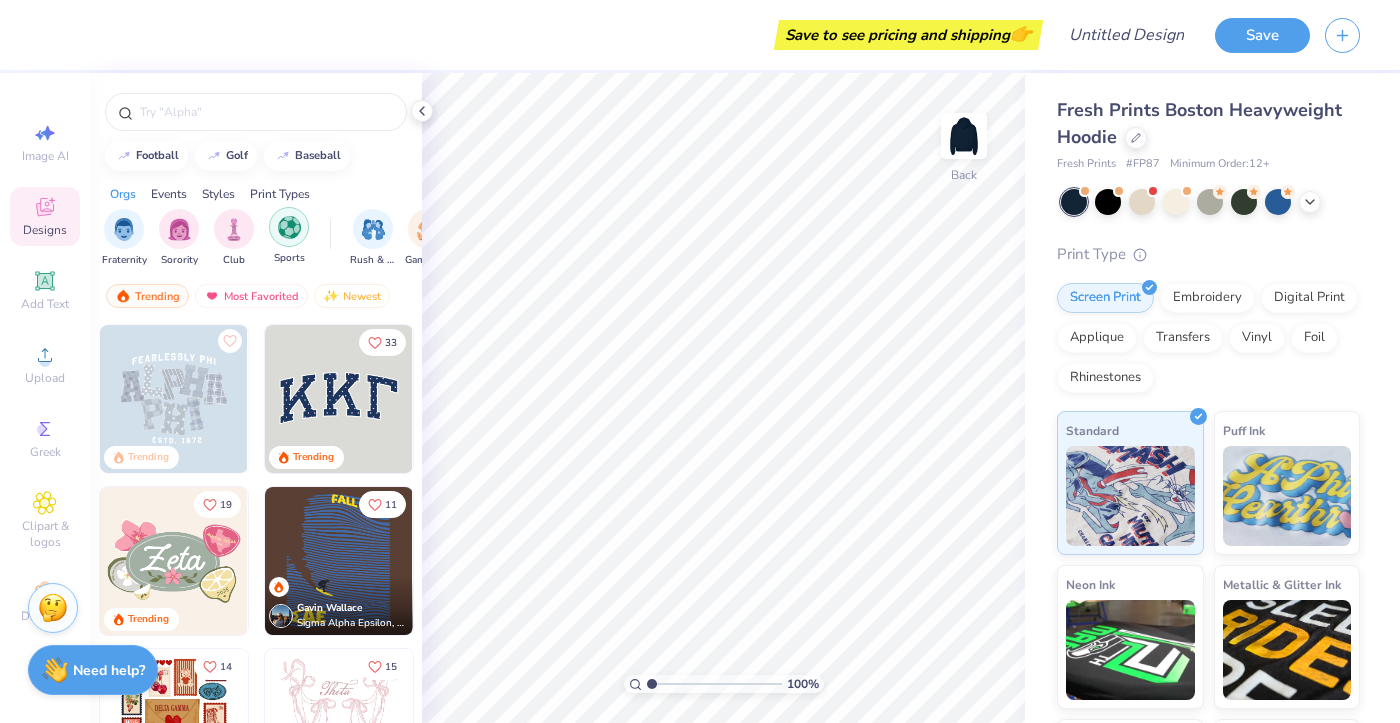 click at bounding box center [289, 227] 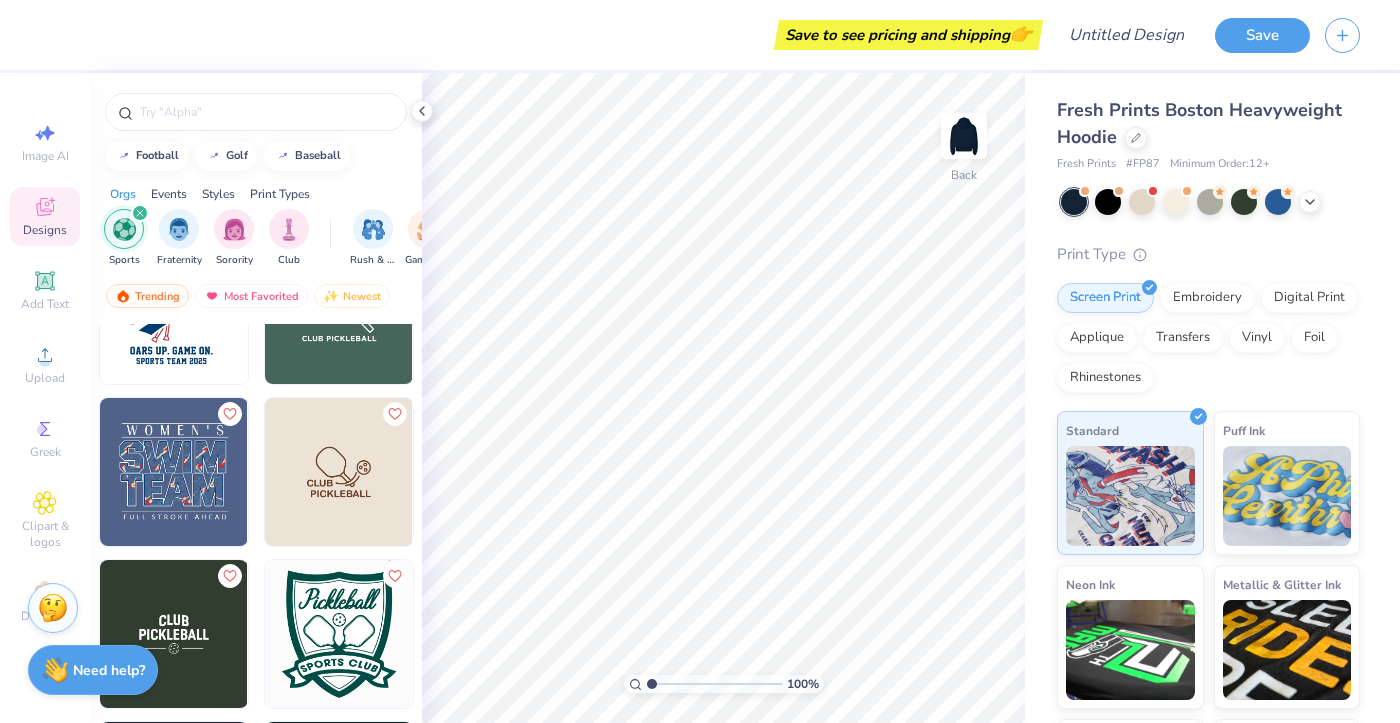 scroll, scrollTop: 0, scrollLeft: 0, axis: both 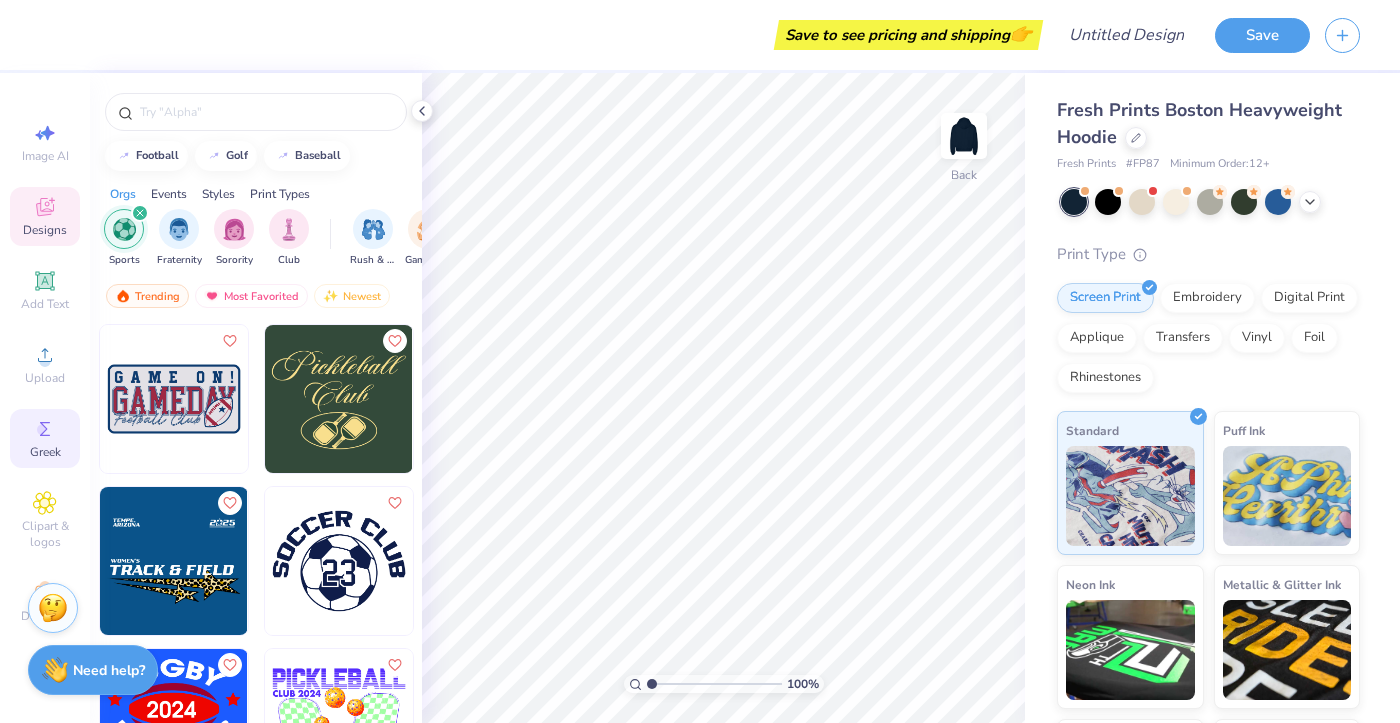 click on "Greek" at bounding box center [45, 438] 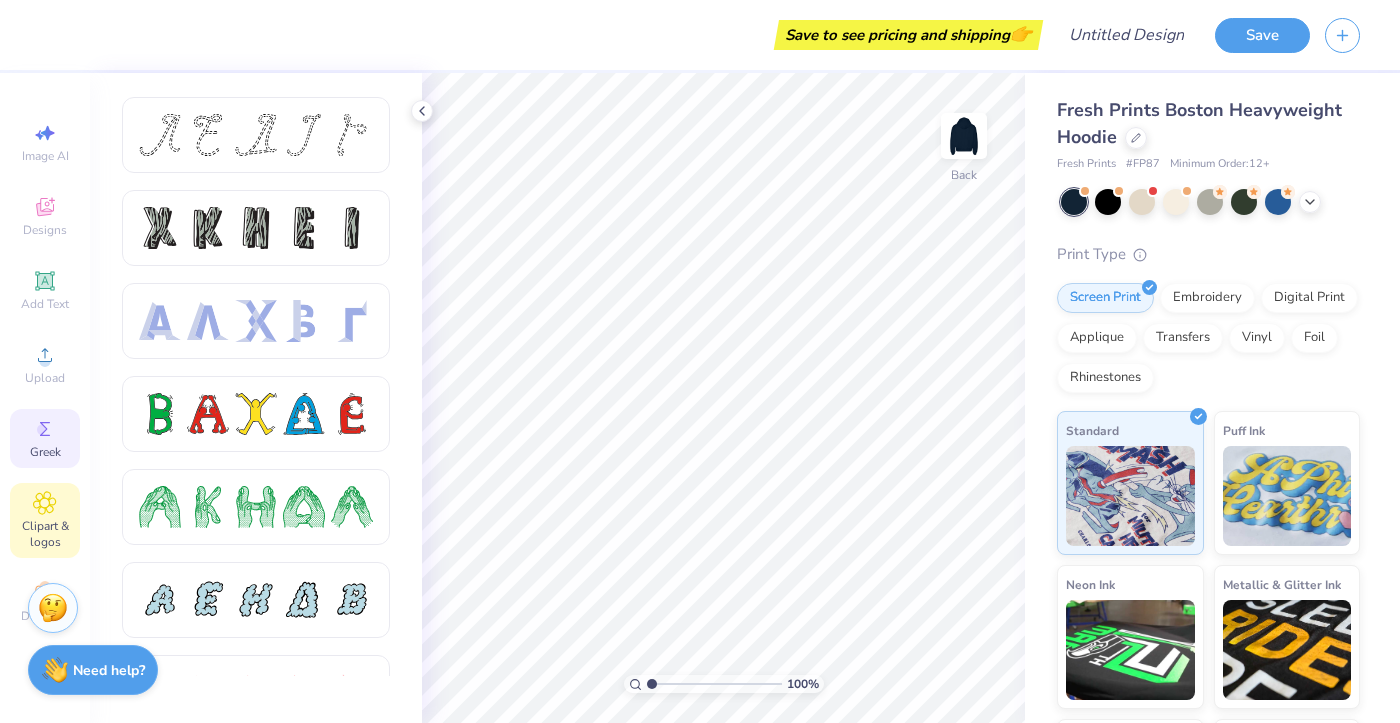 click 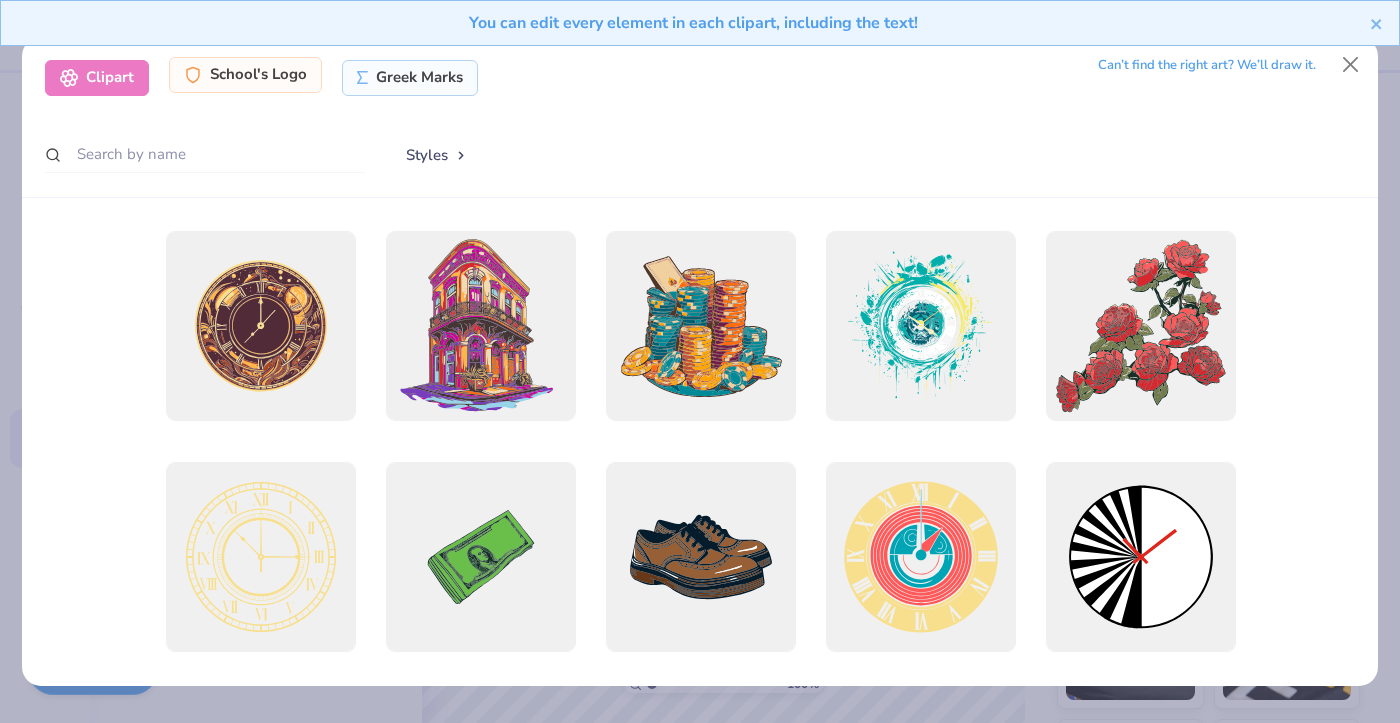 click on "School's Logo" at bounding box center (245, 75) 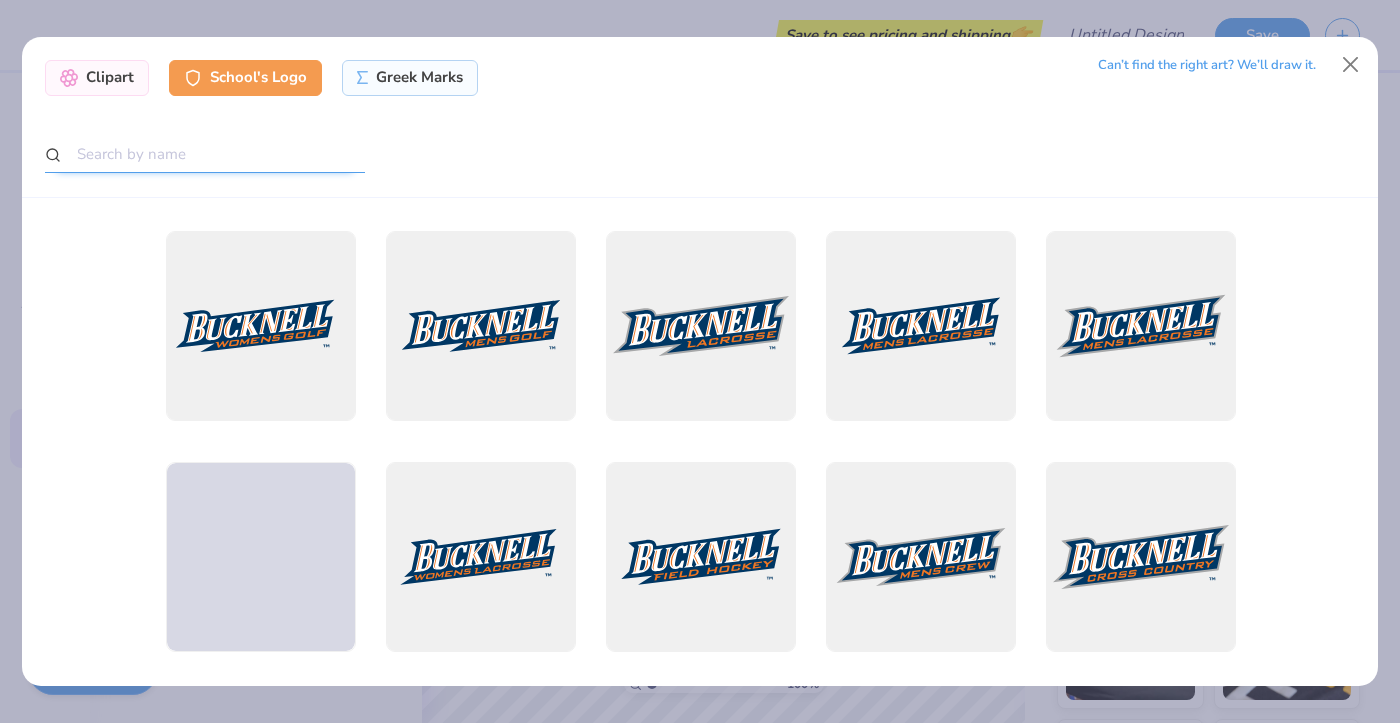 click at bounding box center (205, 154) 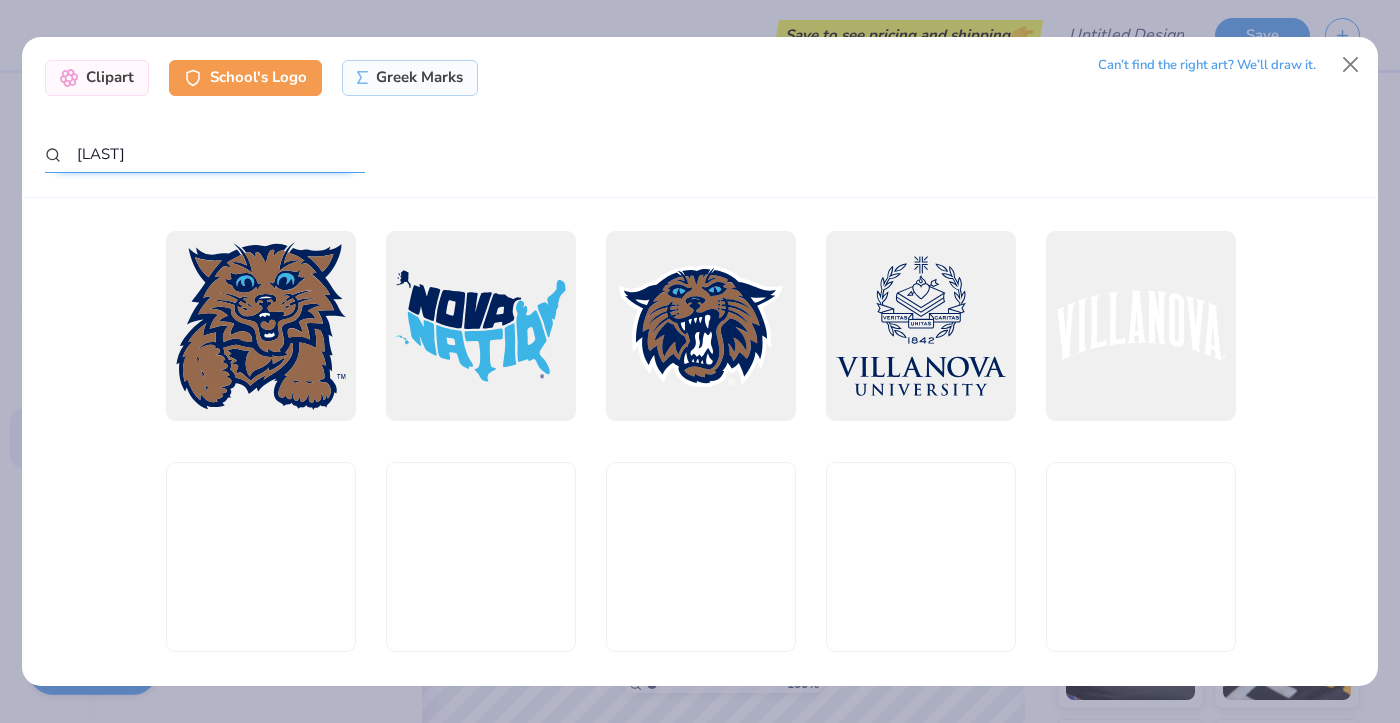 scroll, scrollTop: 835, scrollLeft: 0, axis: vertical 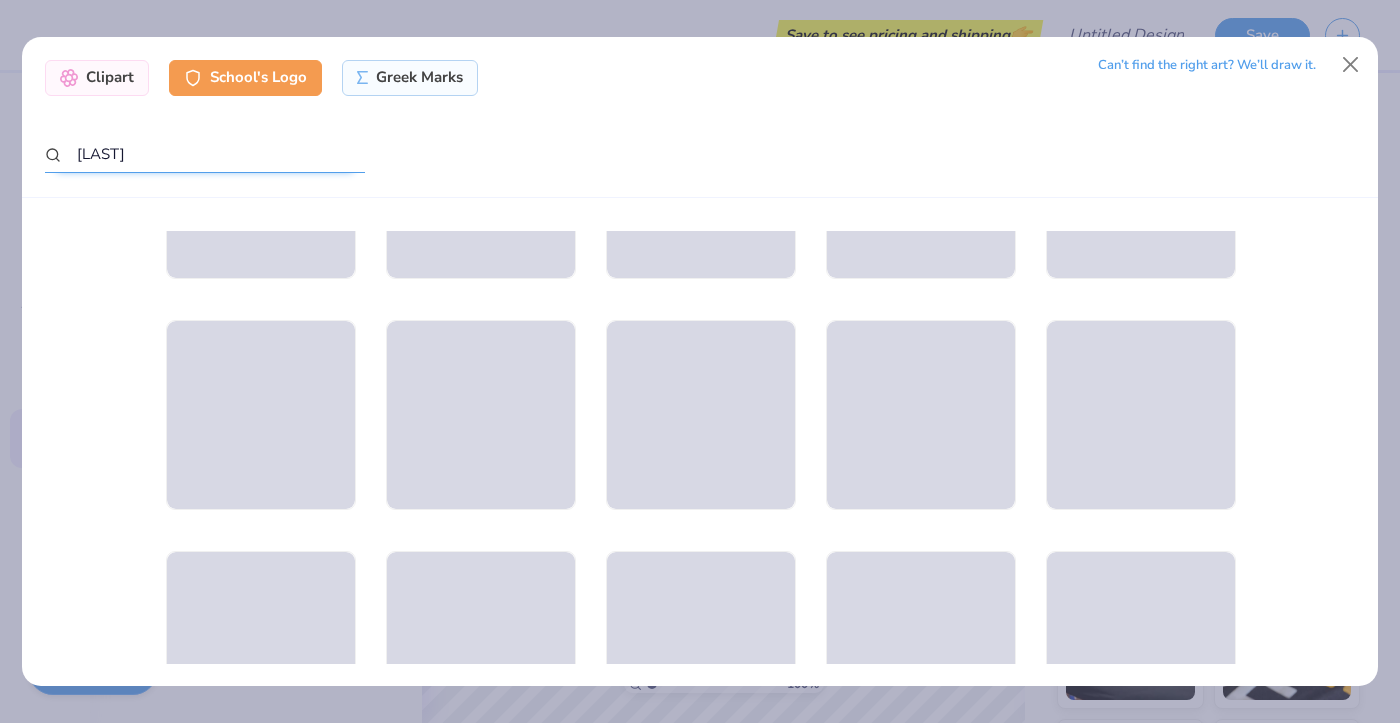 click on "[LAST]" at bounding box center [205, 154] 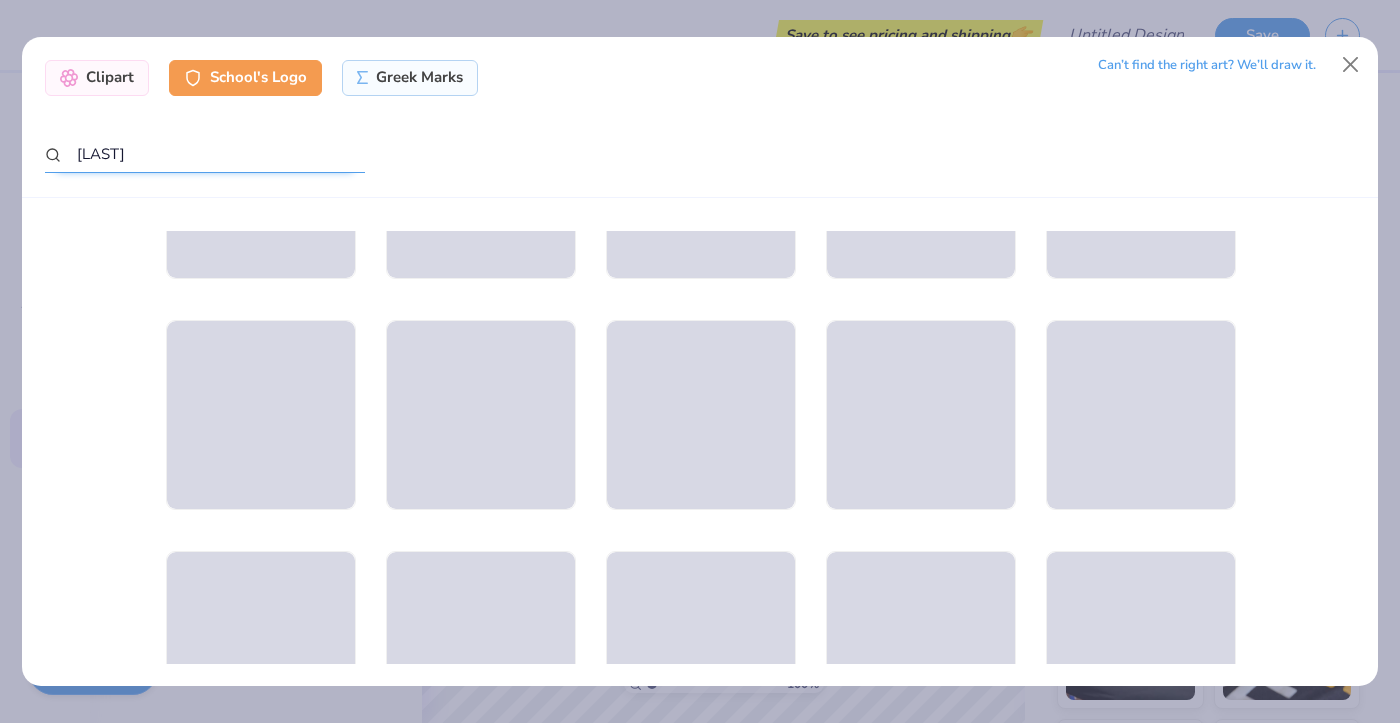 click on "[LAST]" at bounding box center (205, 154) 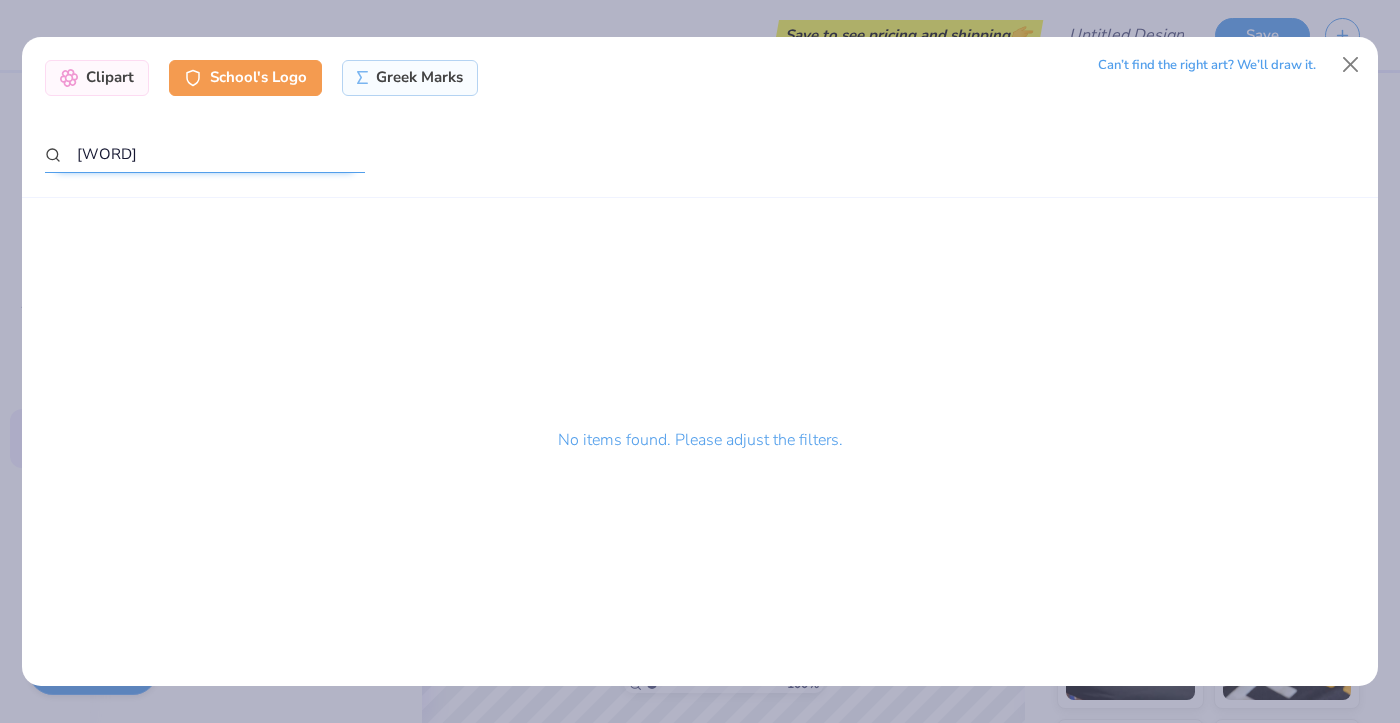 click on "[WORD]" at bounding box center (205, 154) 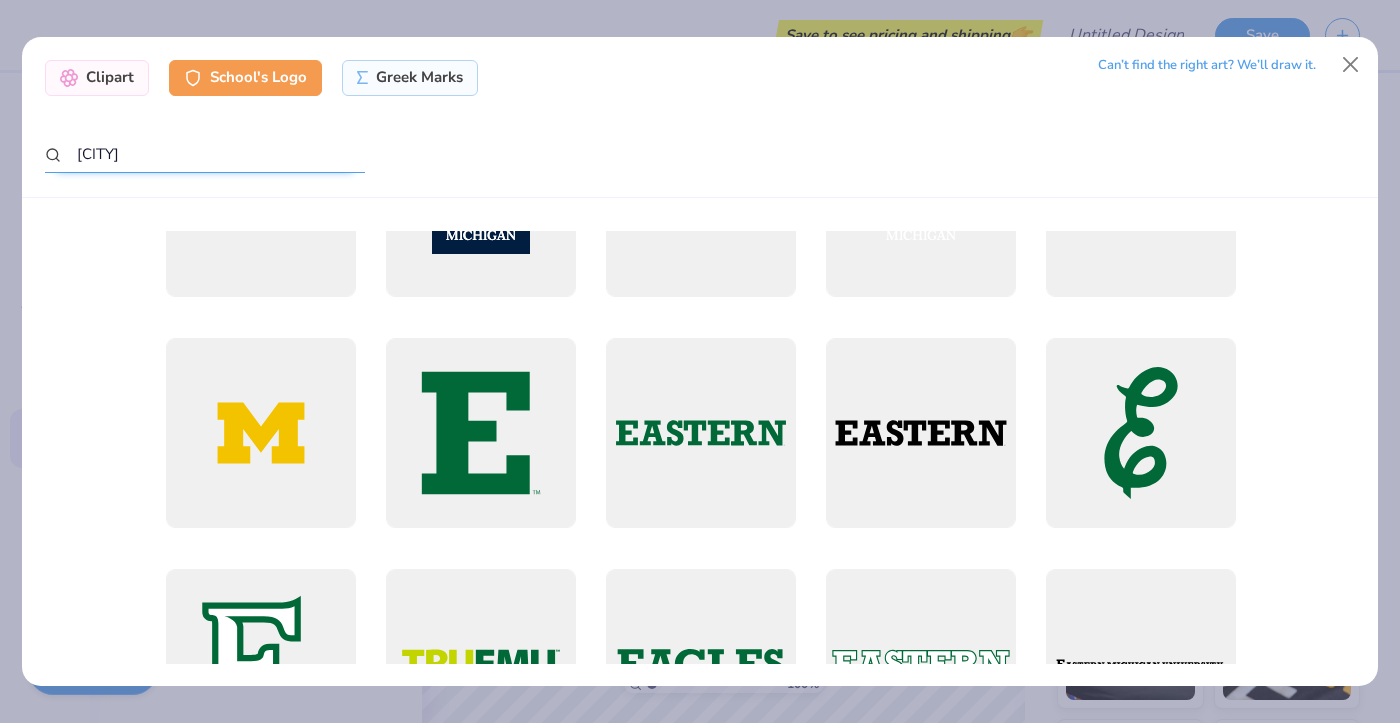 scroll, scrollTop: 96, scrollLeft: 0, axis: vertical 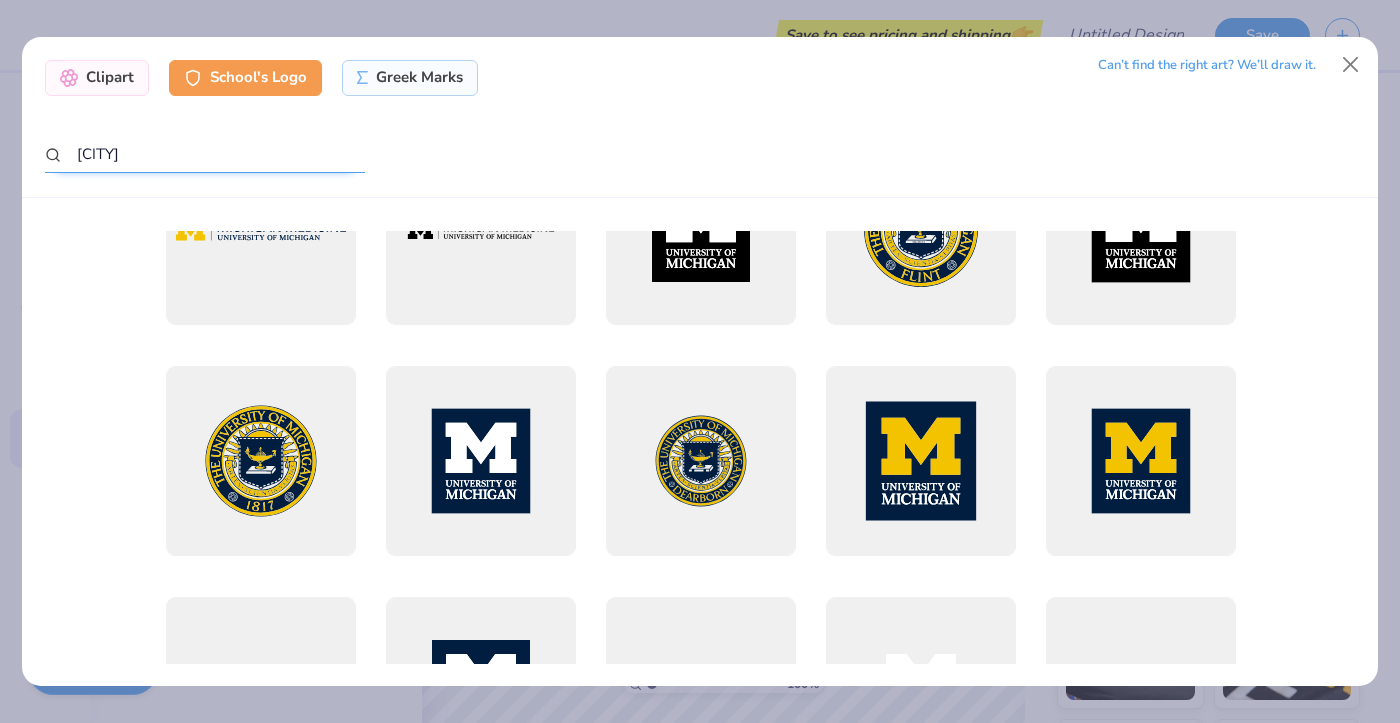 type on "[CITY]" 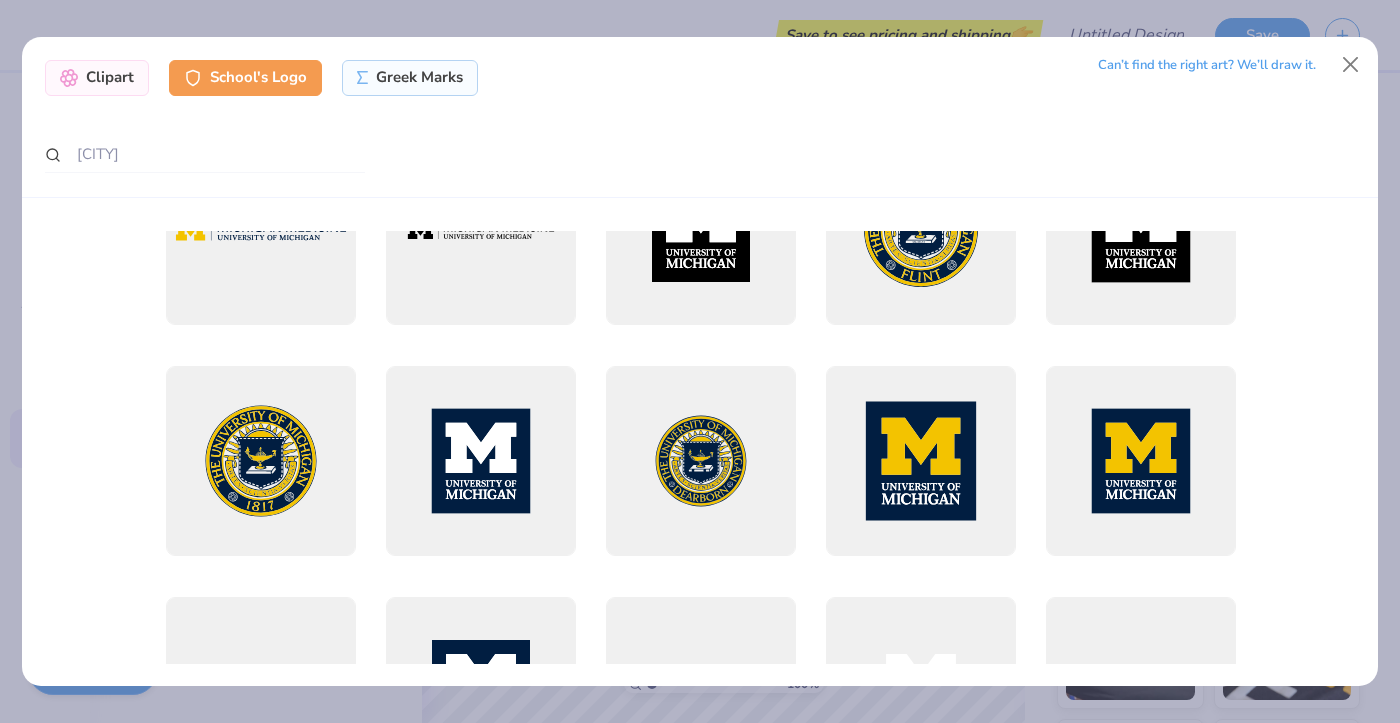 click on "Clipart School's Logo Greek Marks Can’t find the right art? We’ll draw it. [CITY]" at bounding box center [700, 361] 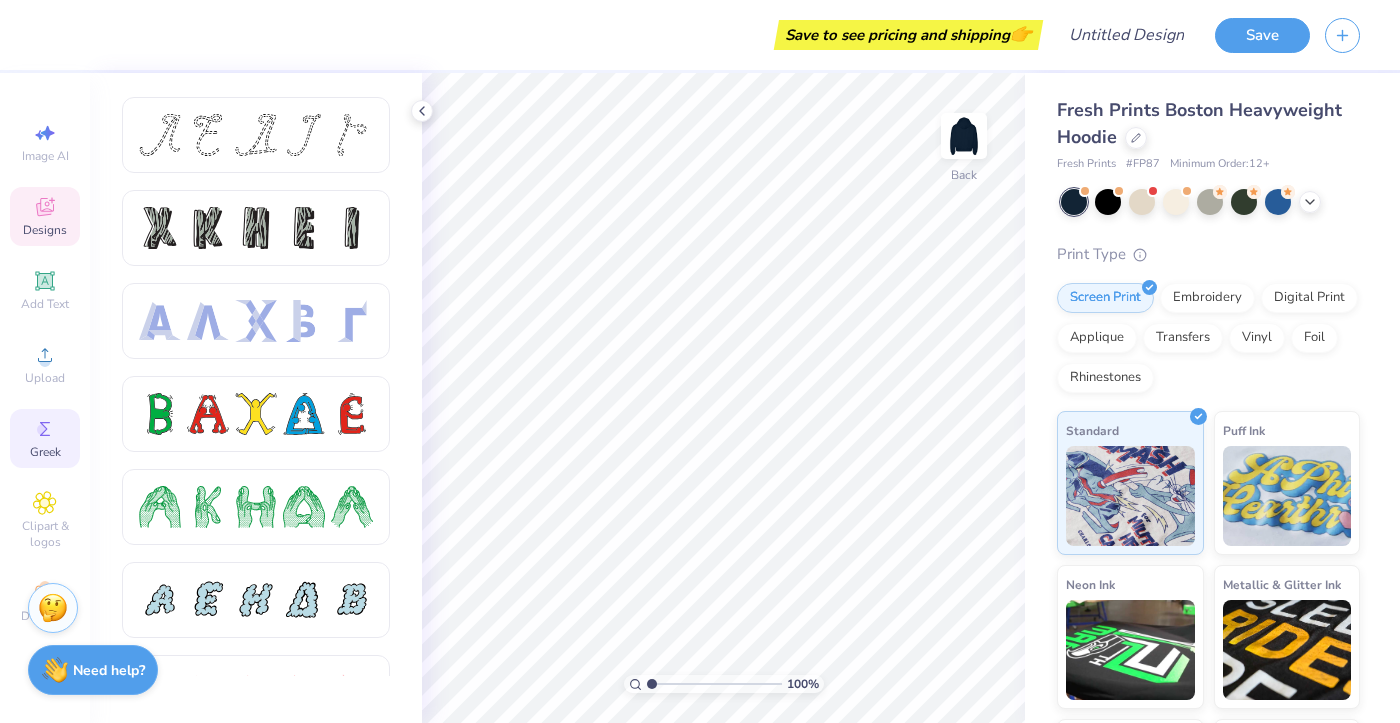 click on "Designs" at bounding box center [45, 230] 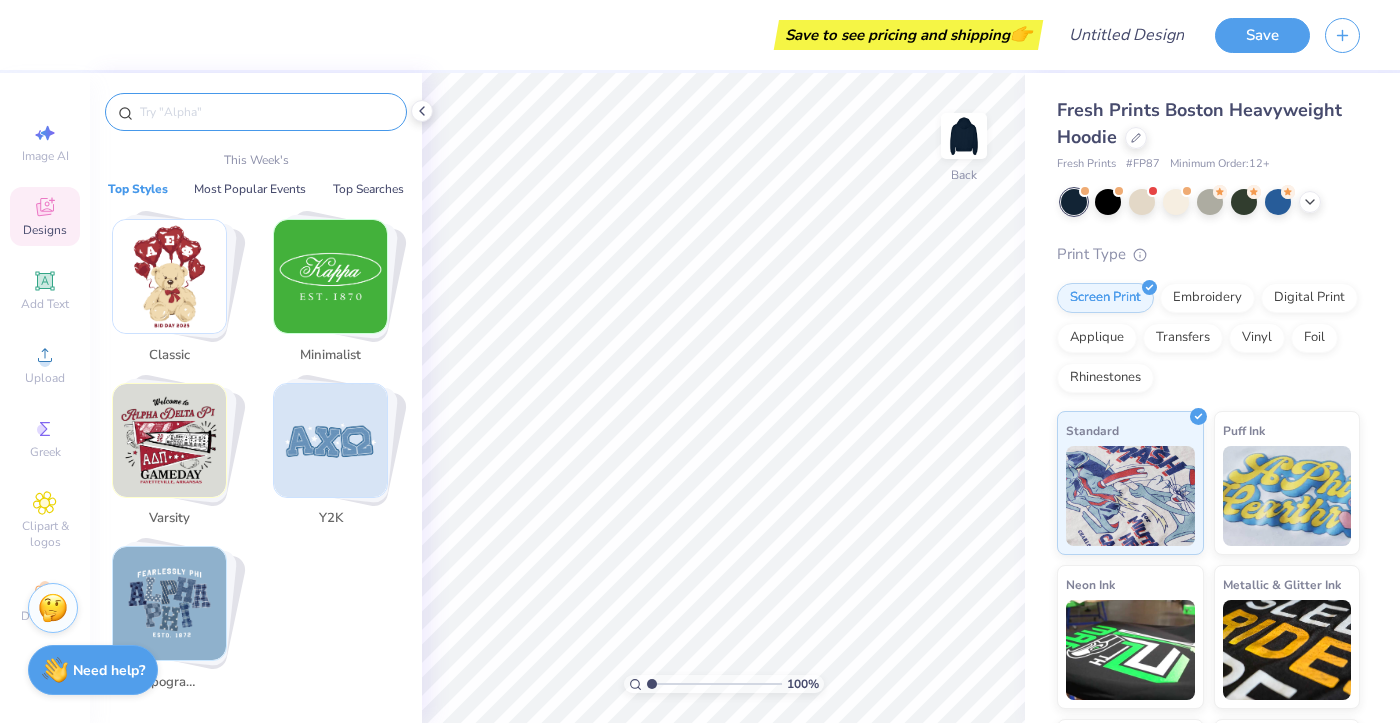 click at bounding box center [266, 112] 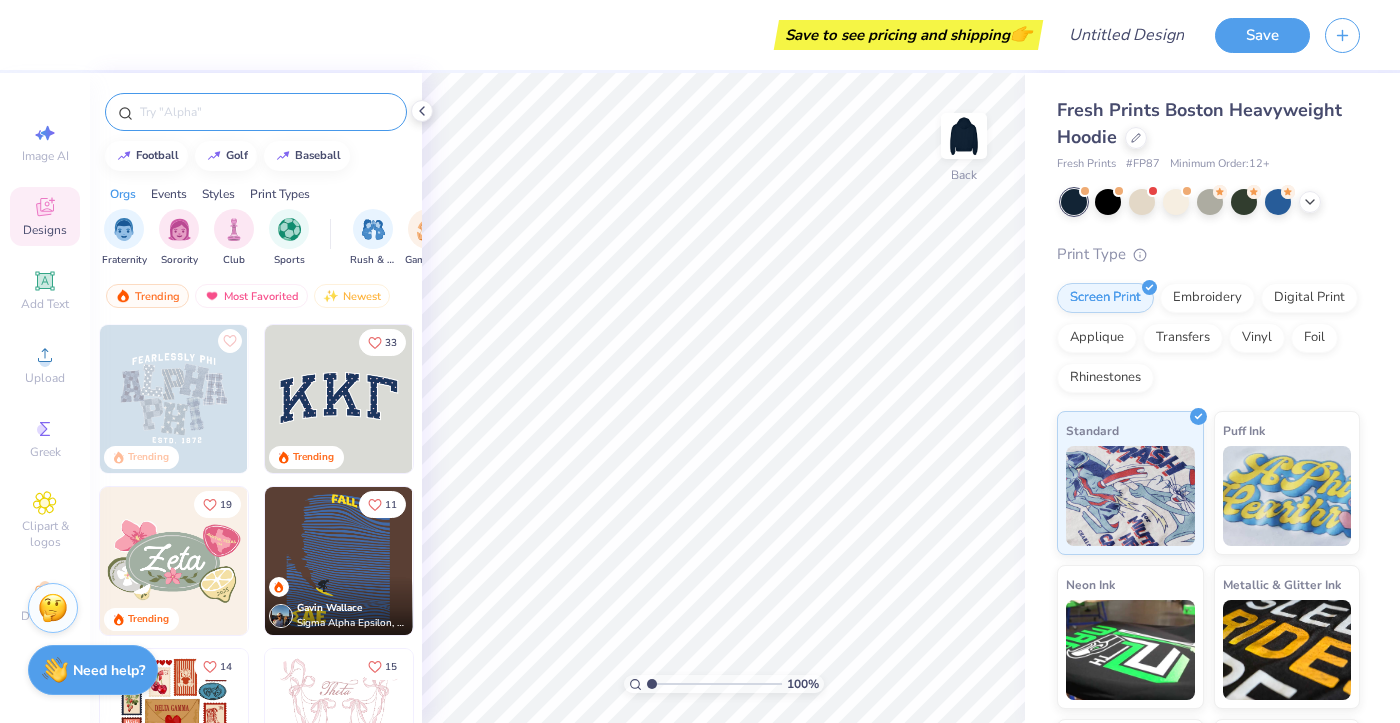 click at bounding box center [266, 112] 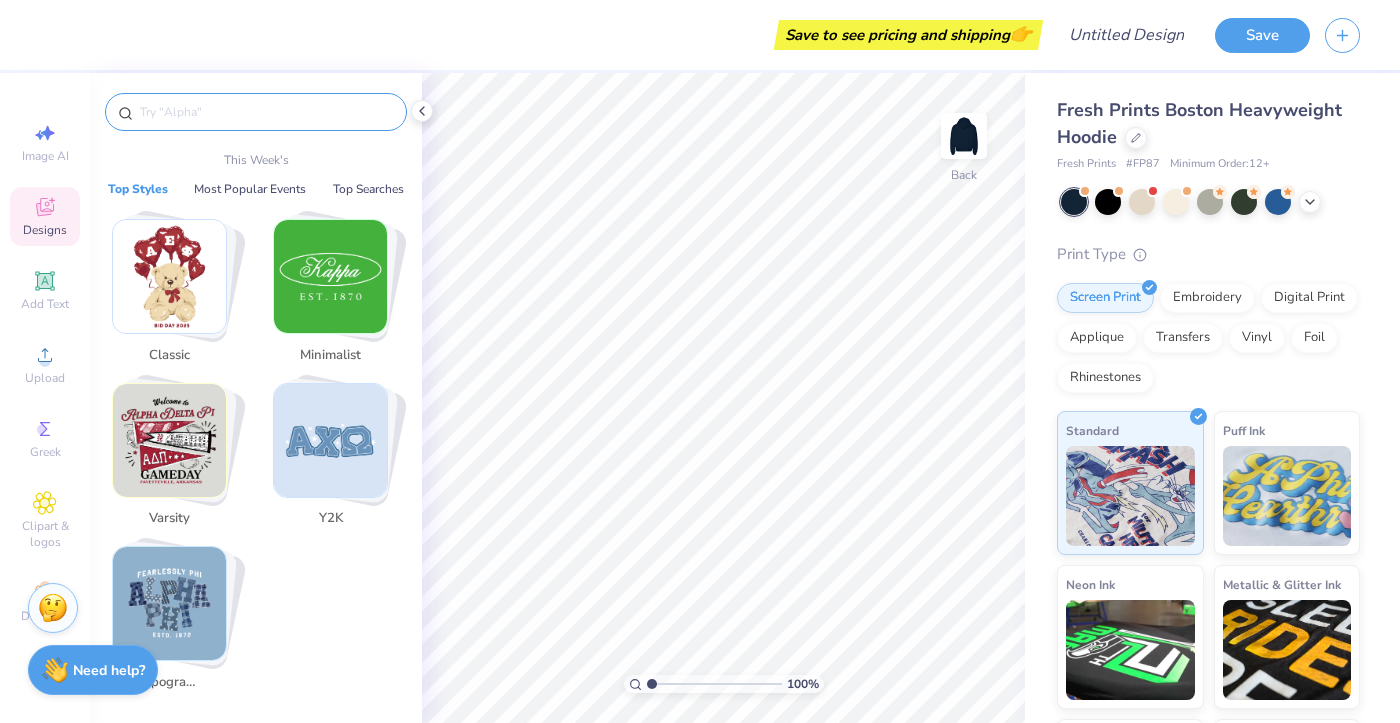 click at bounding box center [330, 276] 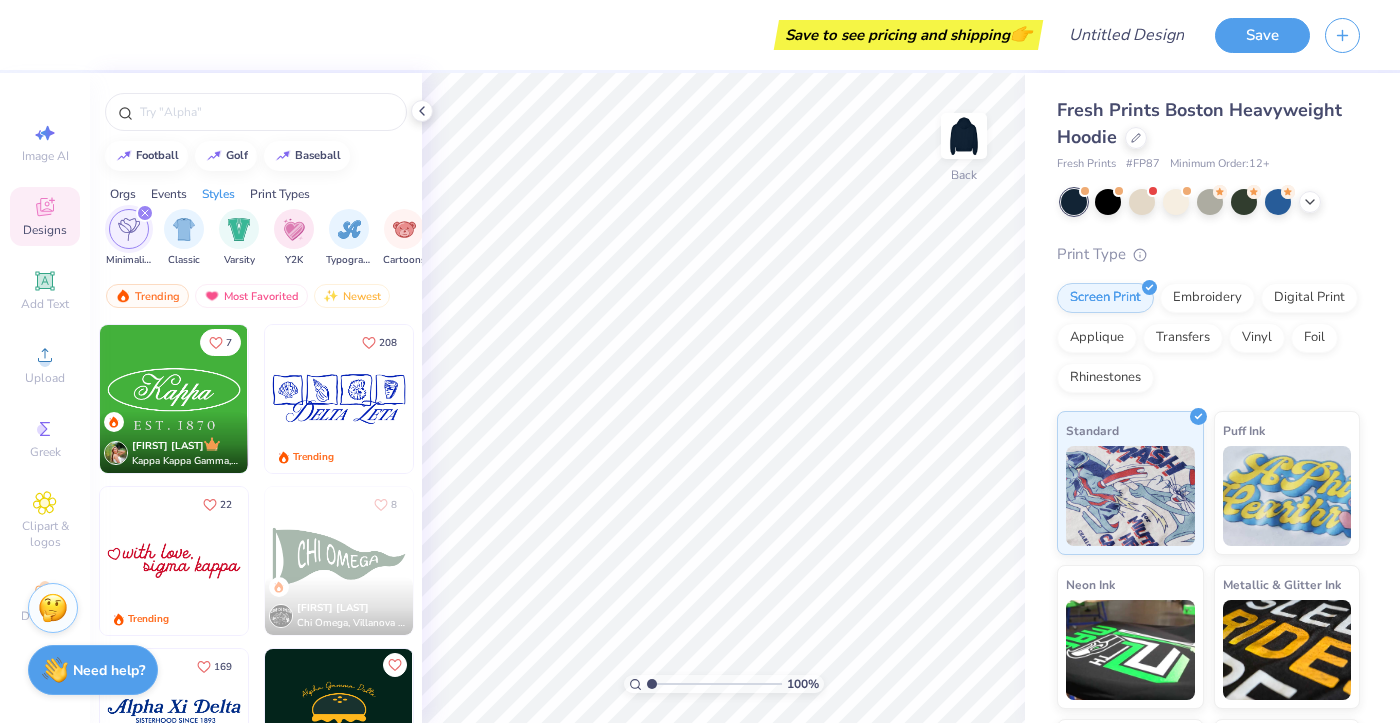 scroll, scrollTop: 0, scrollLeft: 1048, axis: horizontal 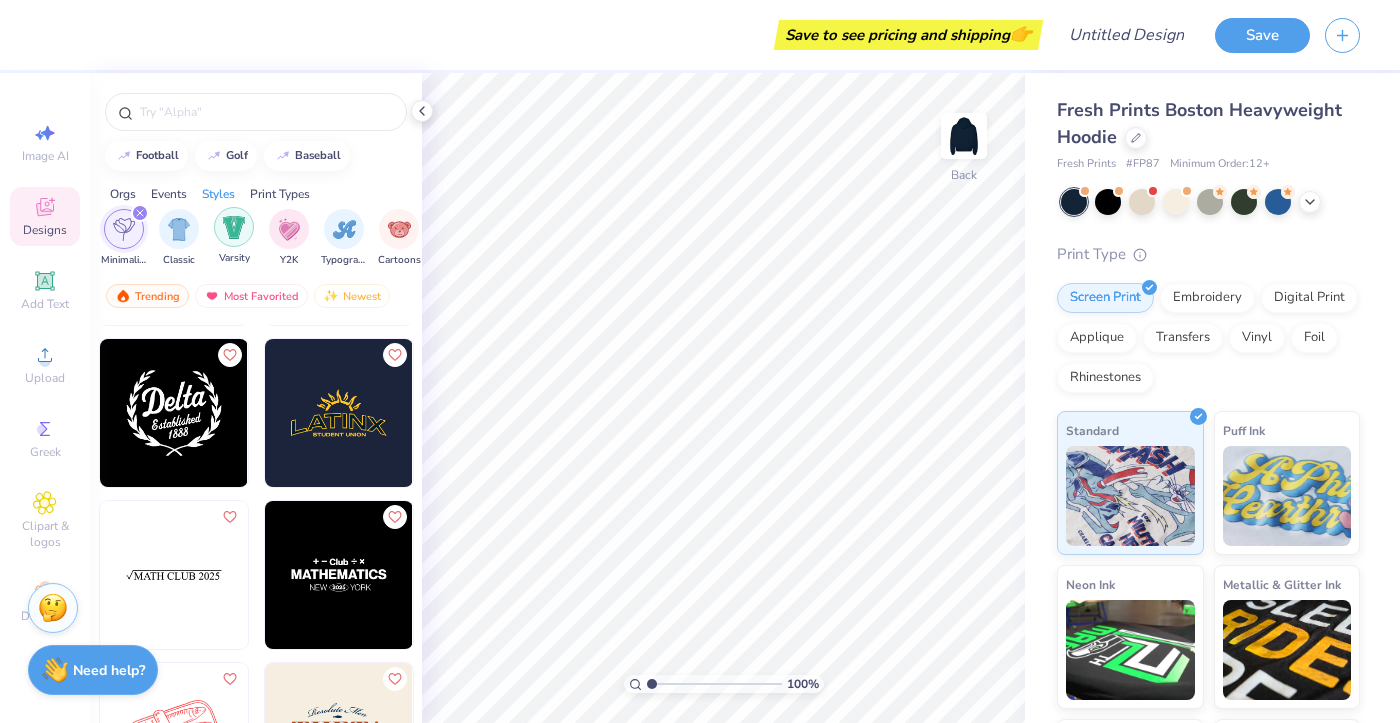 click at bounding box center (234, 227) 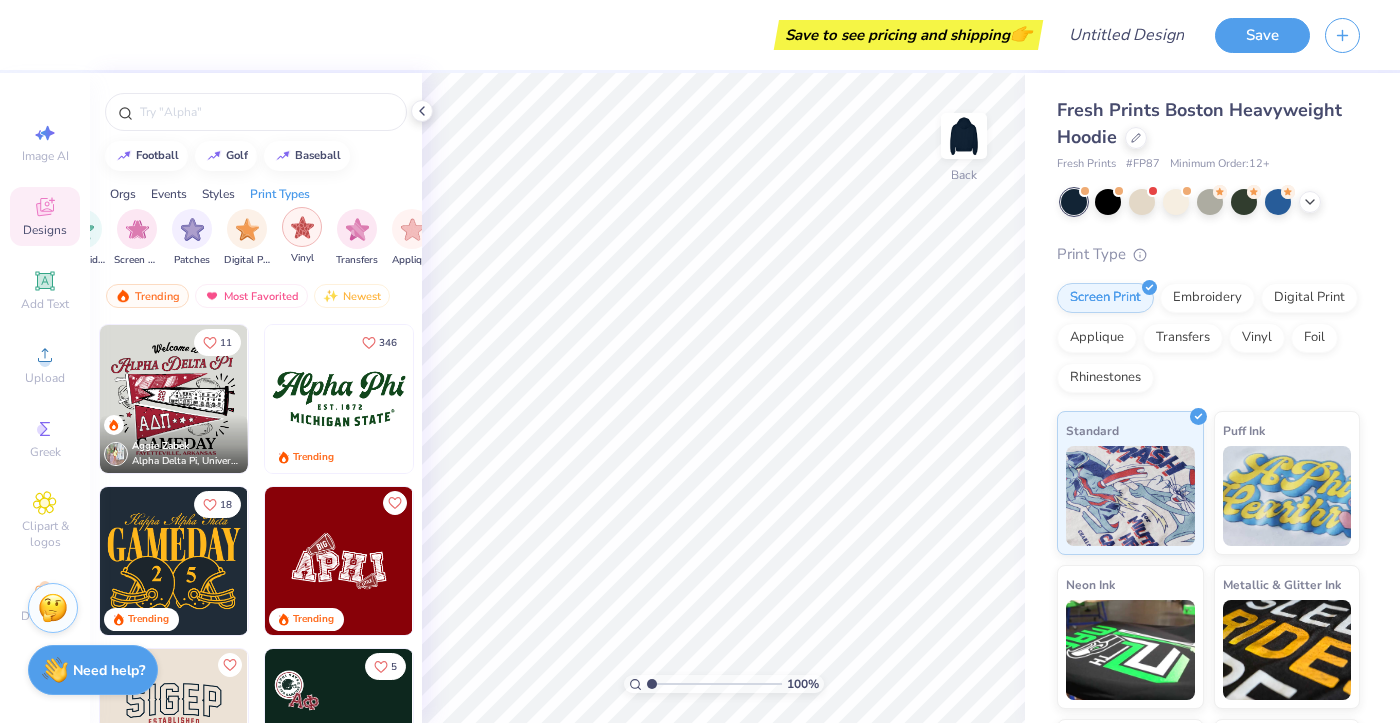 scroll, scrollTop: 0, scrollLeft: 1693, axis: horizontal 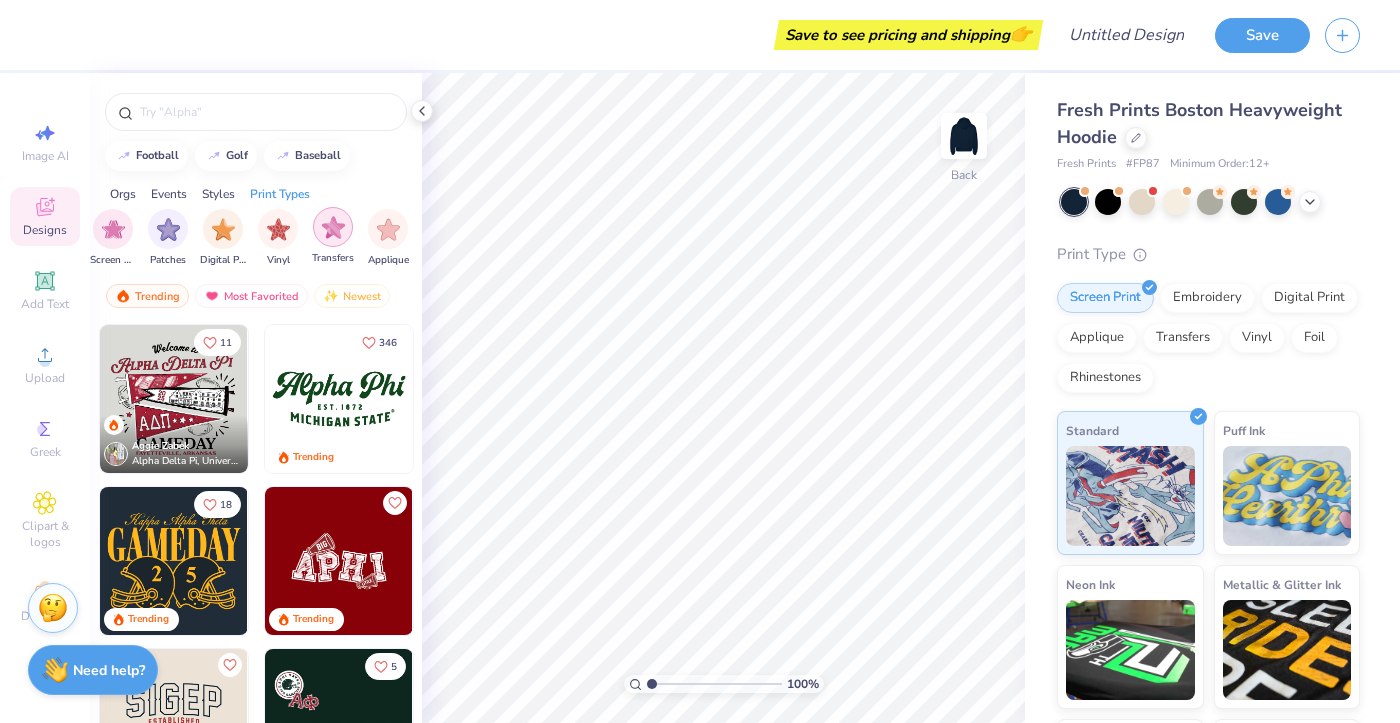 click at bounding box center [333, 227] 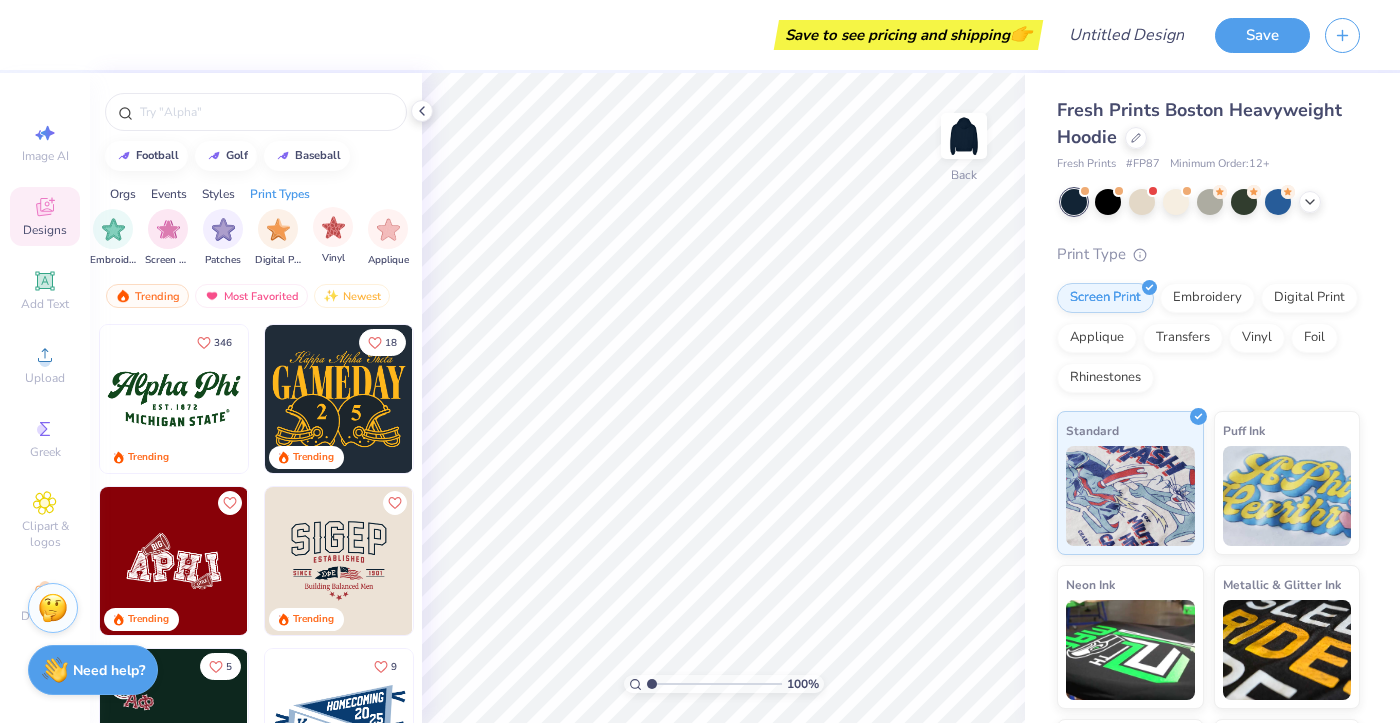 scroll, scrollTop: 0, scrollLeft: 1692, axis: horizontal 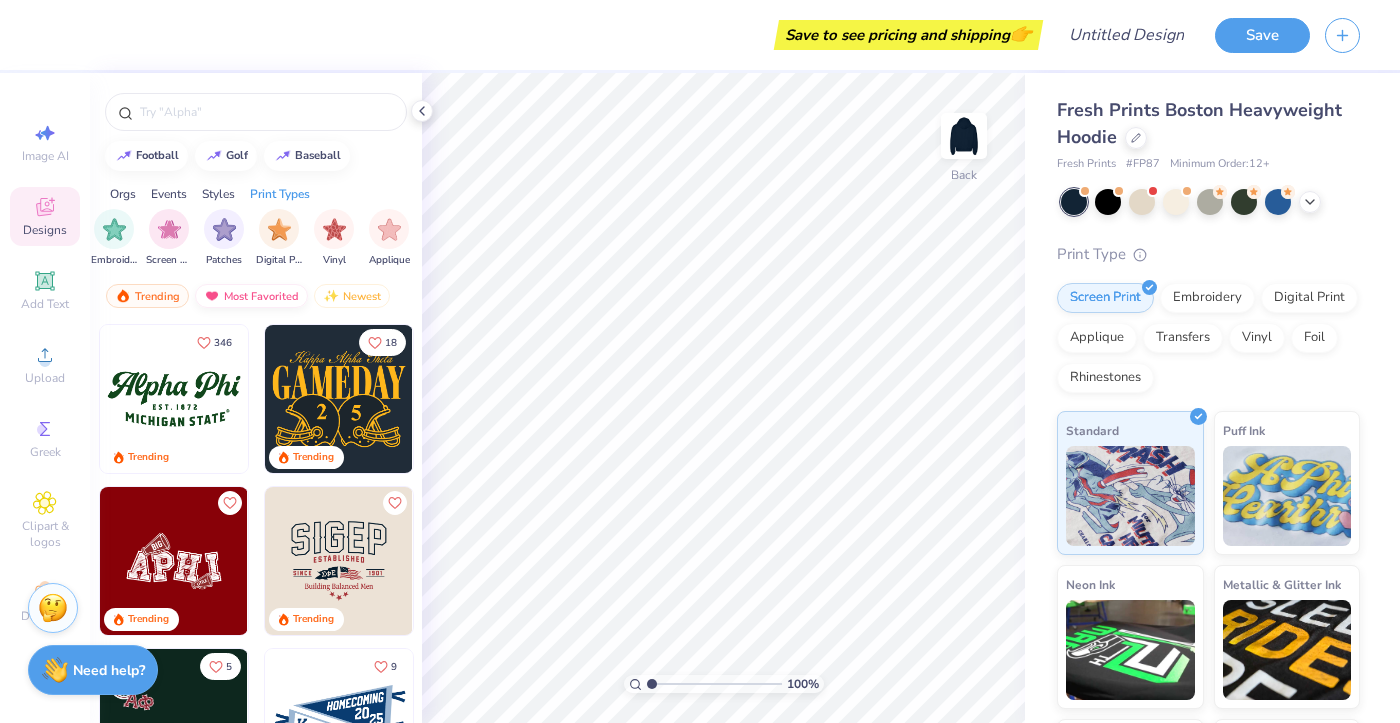 click on "Most Favorited" at bounding box center (251, 296) 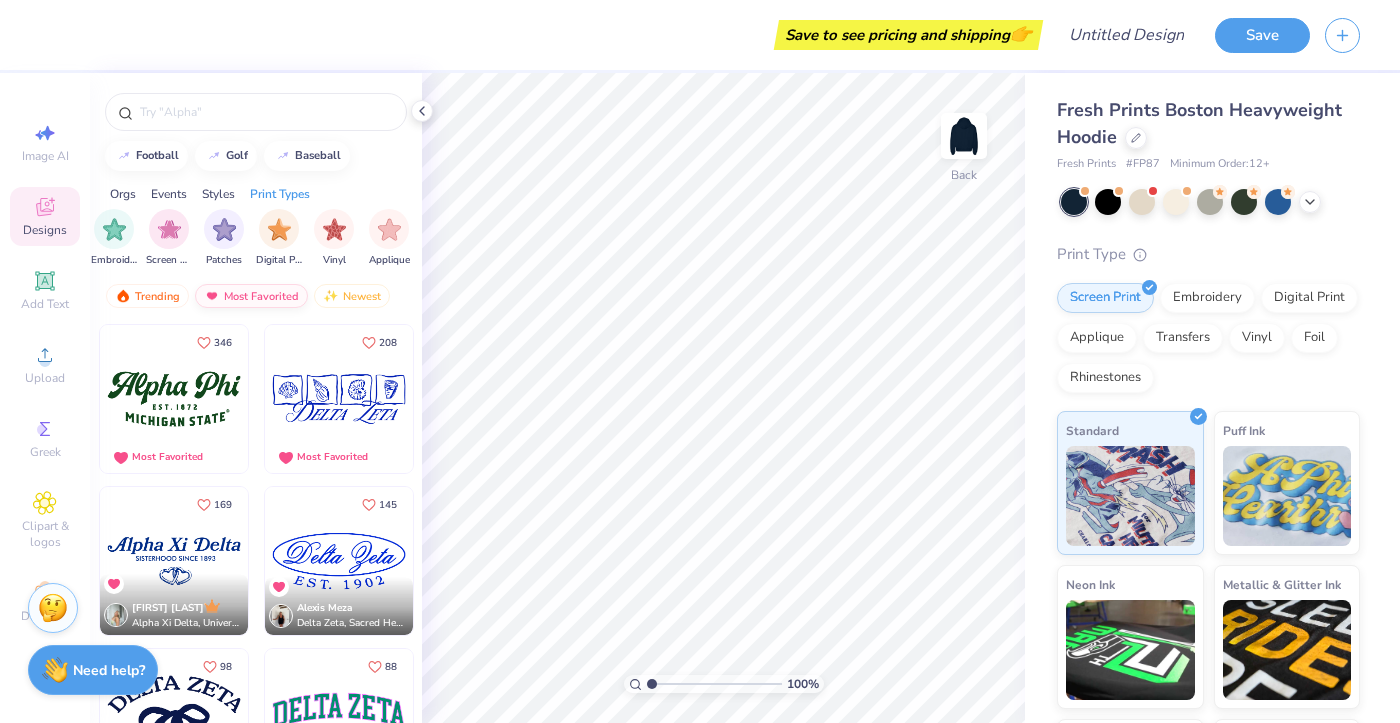 click on "Most Favorited" at bounding box center [251, 296] 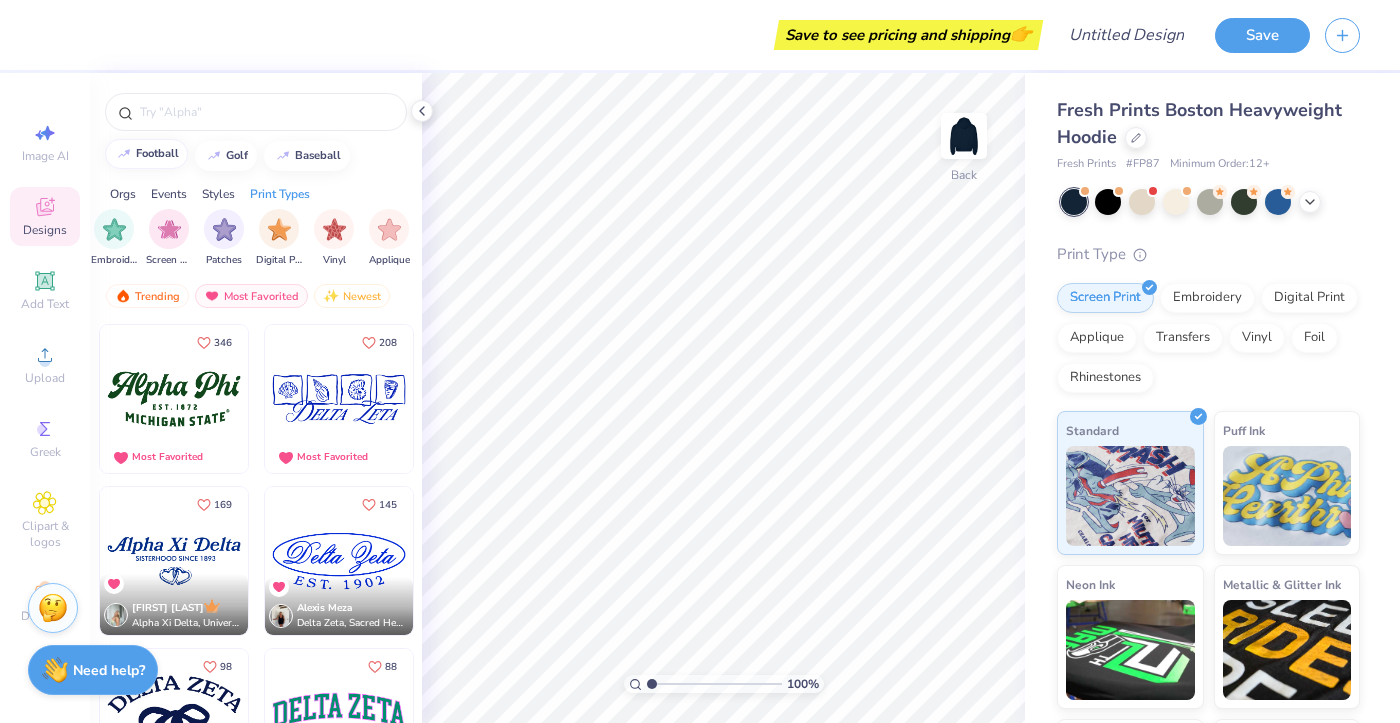click on "football" at bounding box center (146, 154) 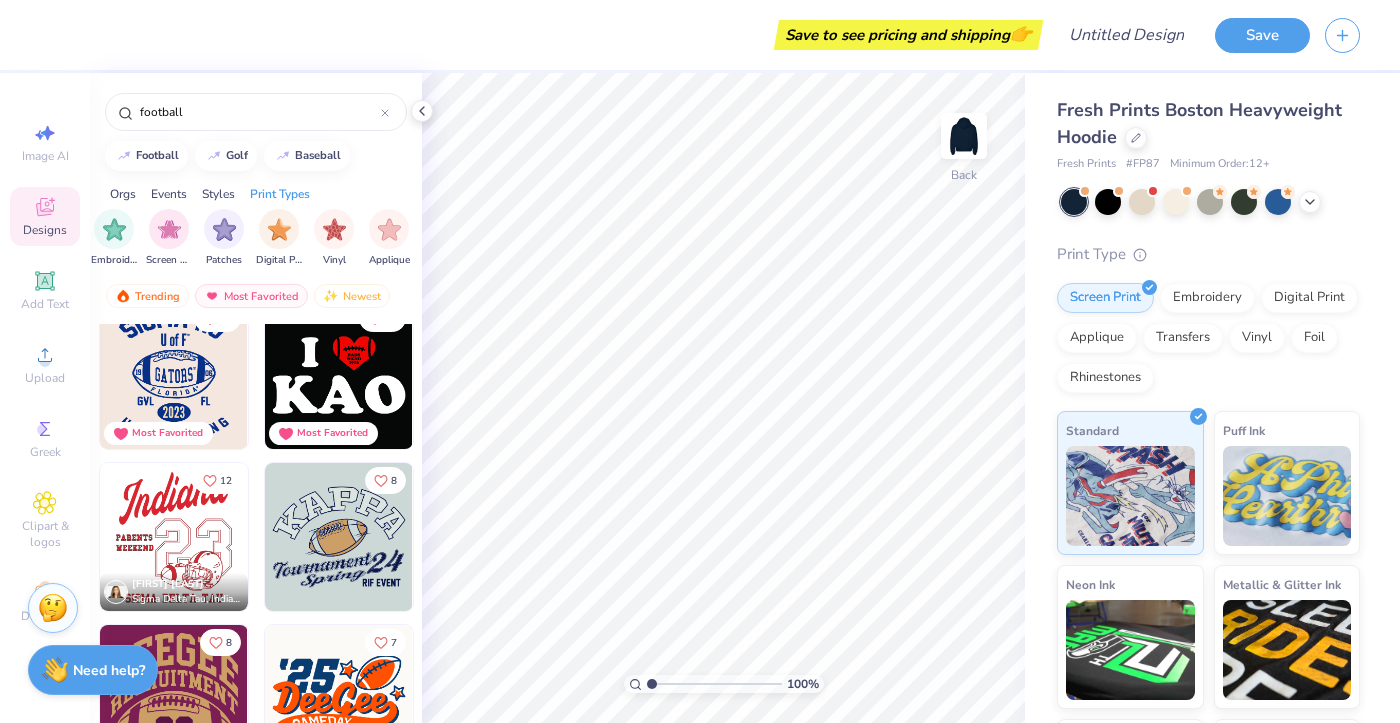 scroll, scrollTop: 0, scrollLeft: 0, axis: both 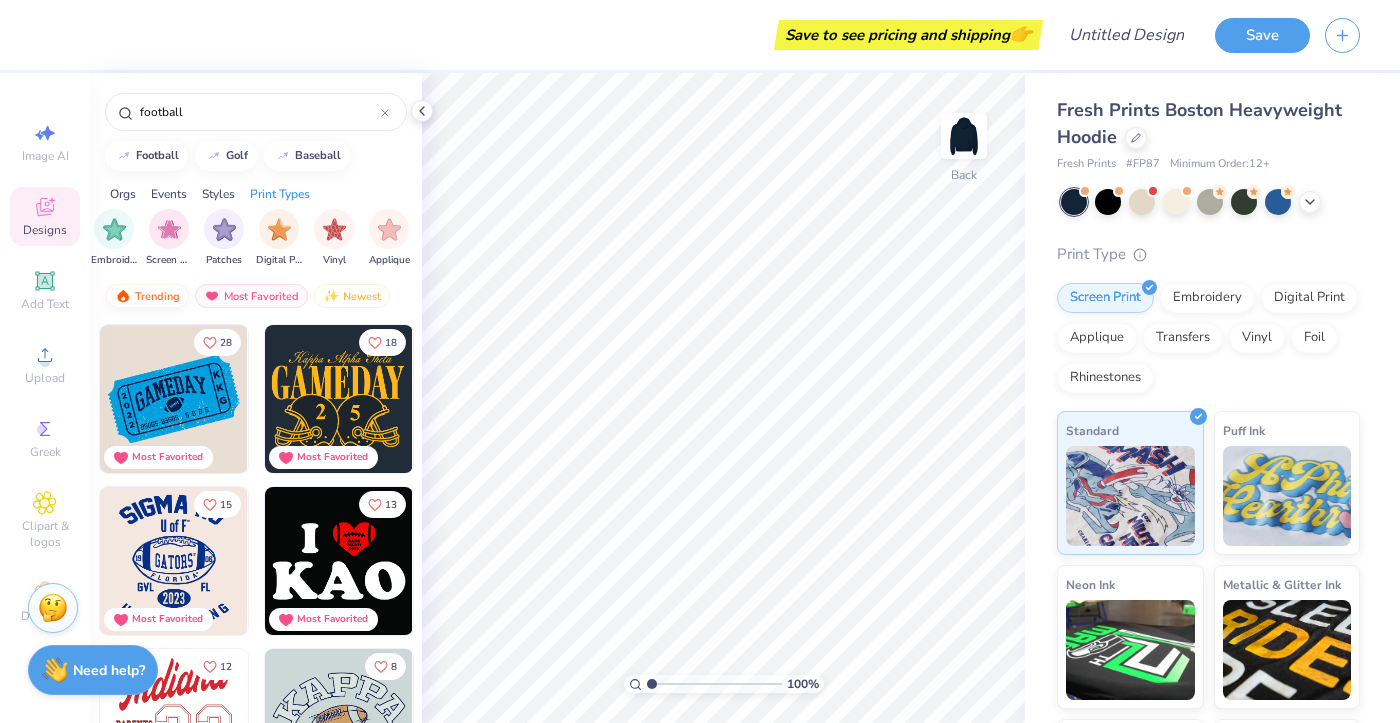 click on "Trending" at bounding box center [147, 296] 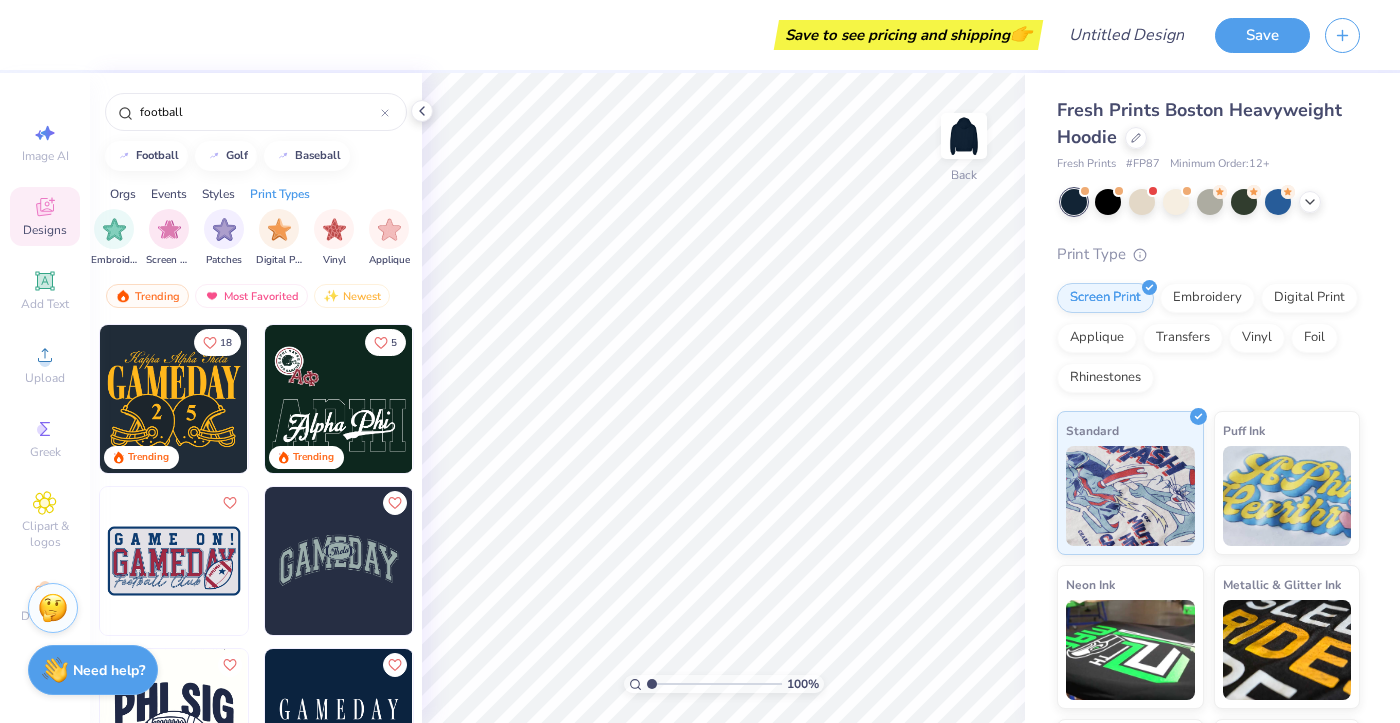 click at bounding box center [174, 399] 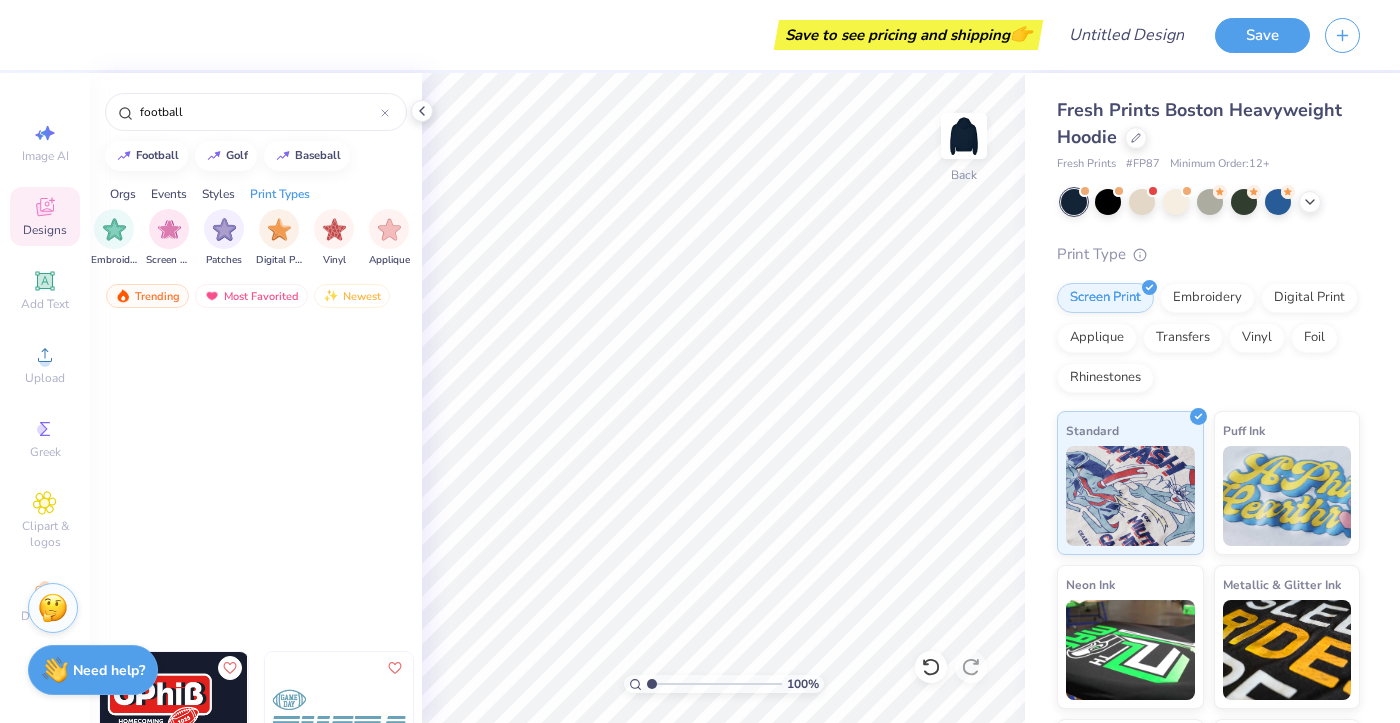 scroll, scrollTop: 3093, scrollLeft: 0, axis: vertical 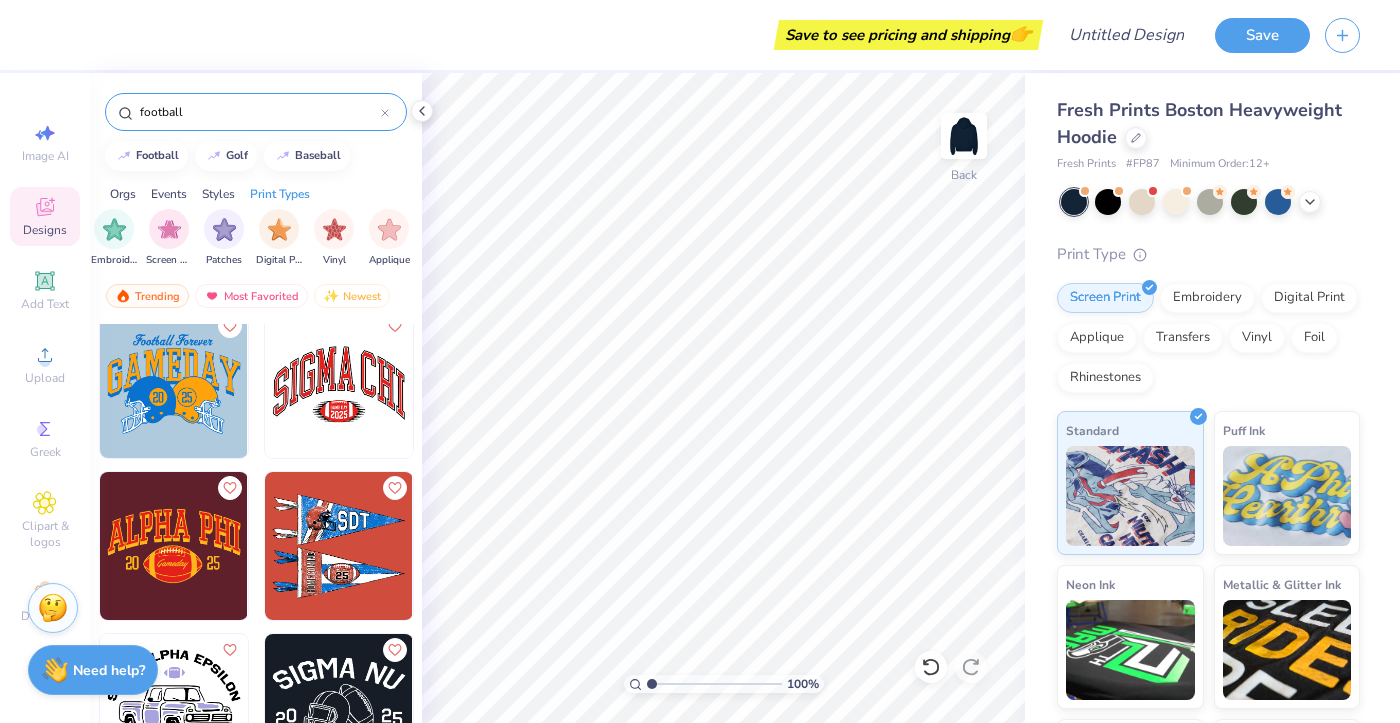 click on "football" at bounding box center (259, 112) 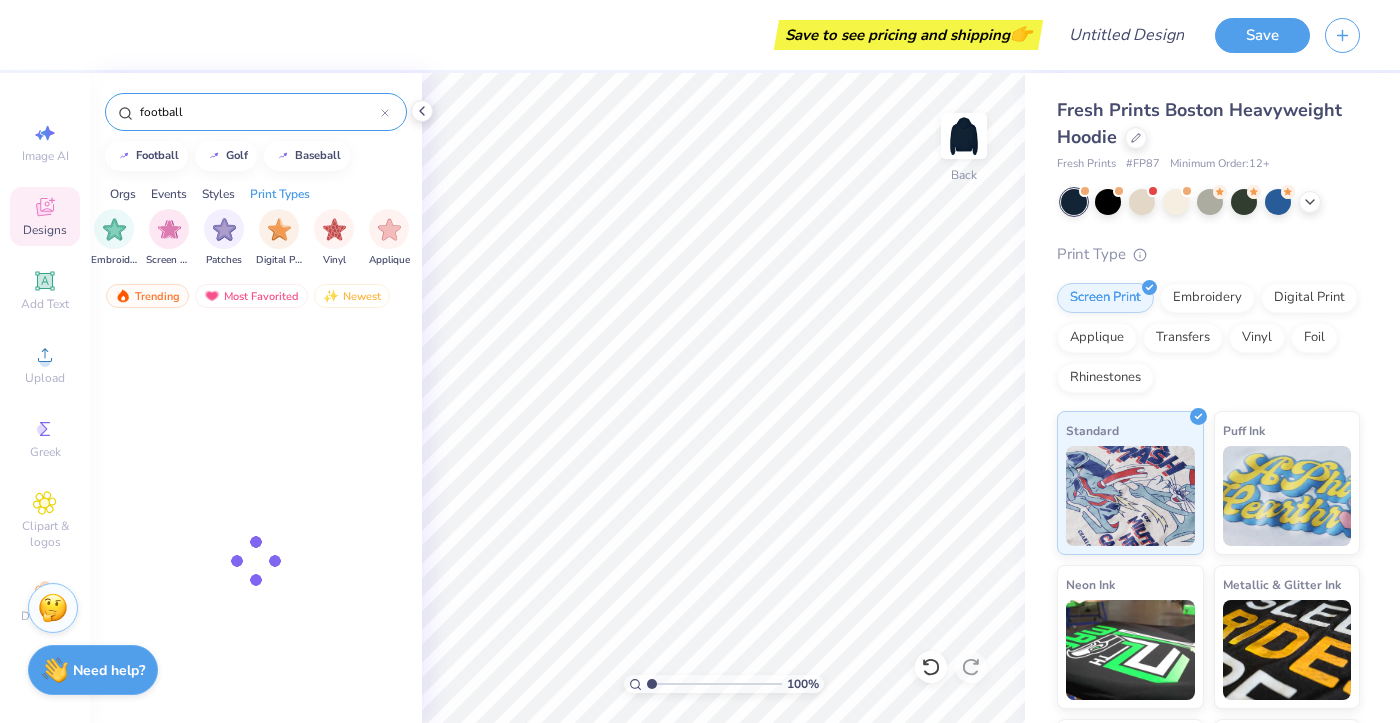click on "football" at bounding box center [259, 112] 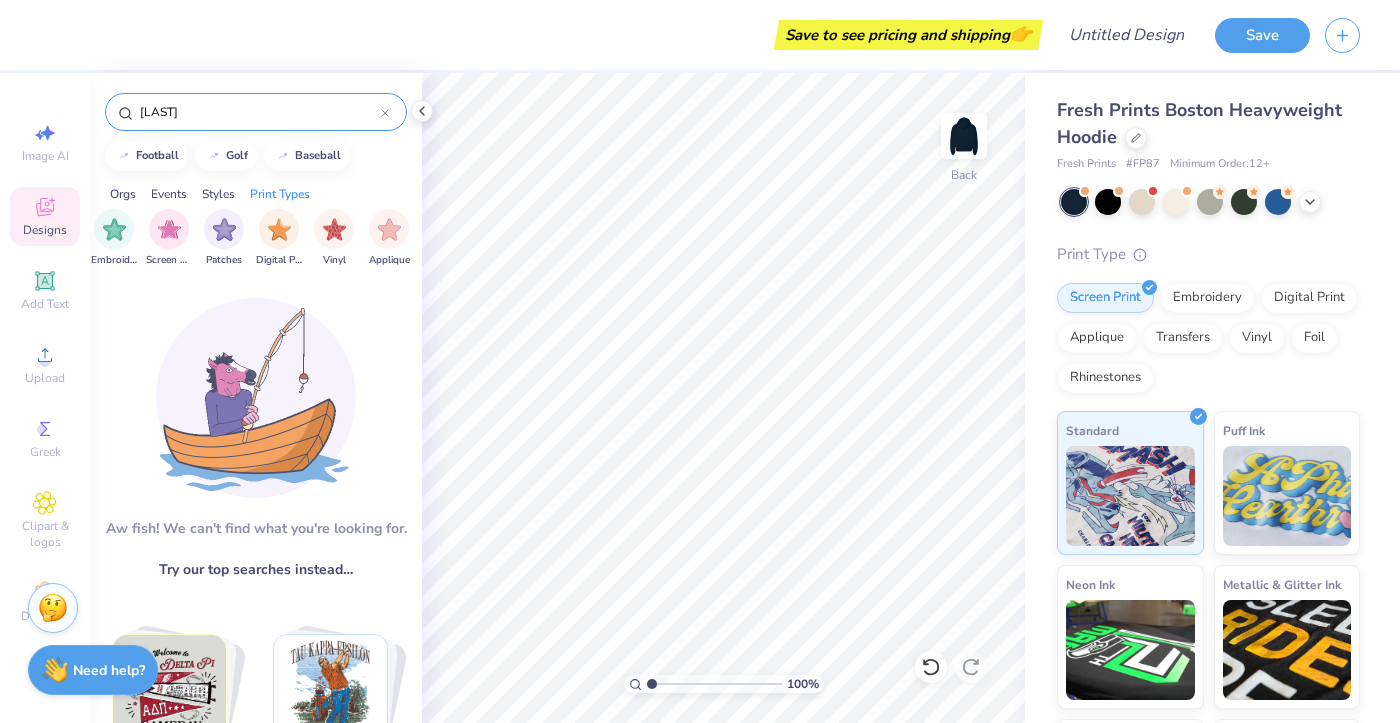 click on "[LAST]" at bounding box center (259, 112) 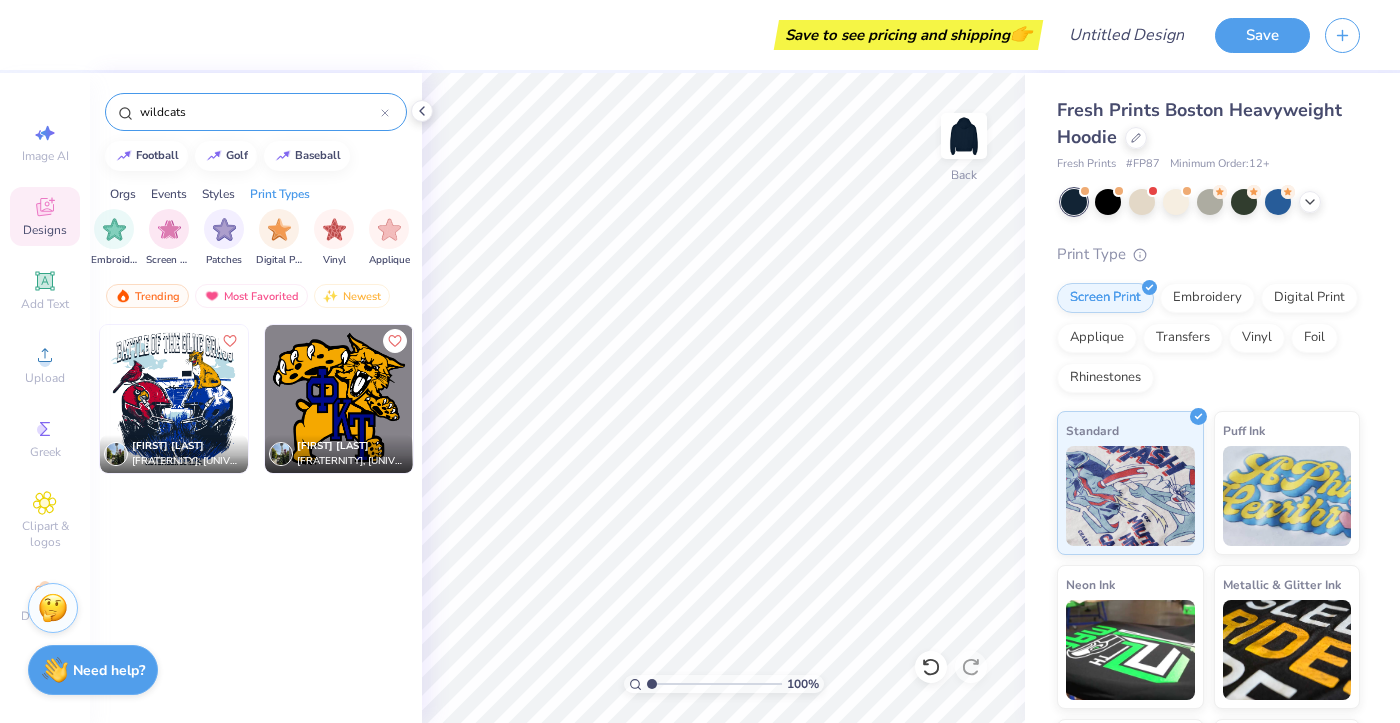 type on "wildcats" 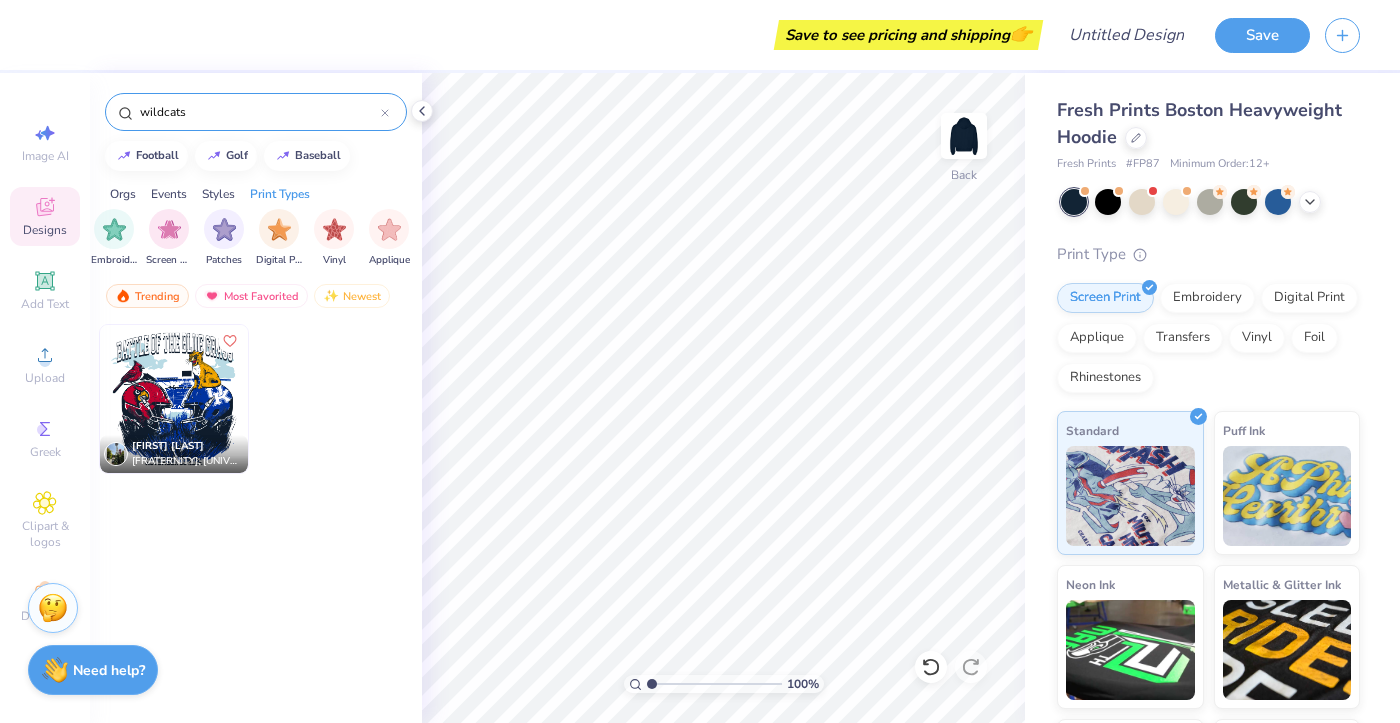 click 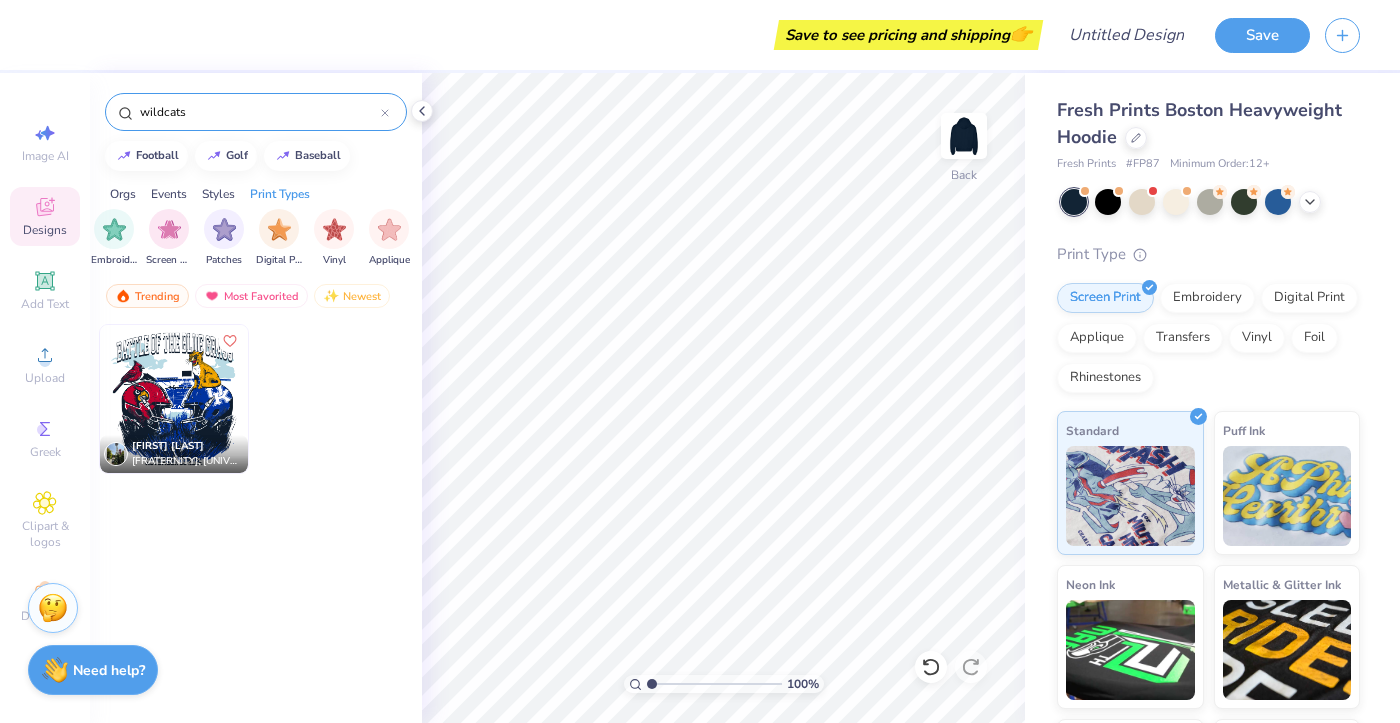 type 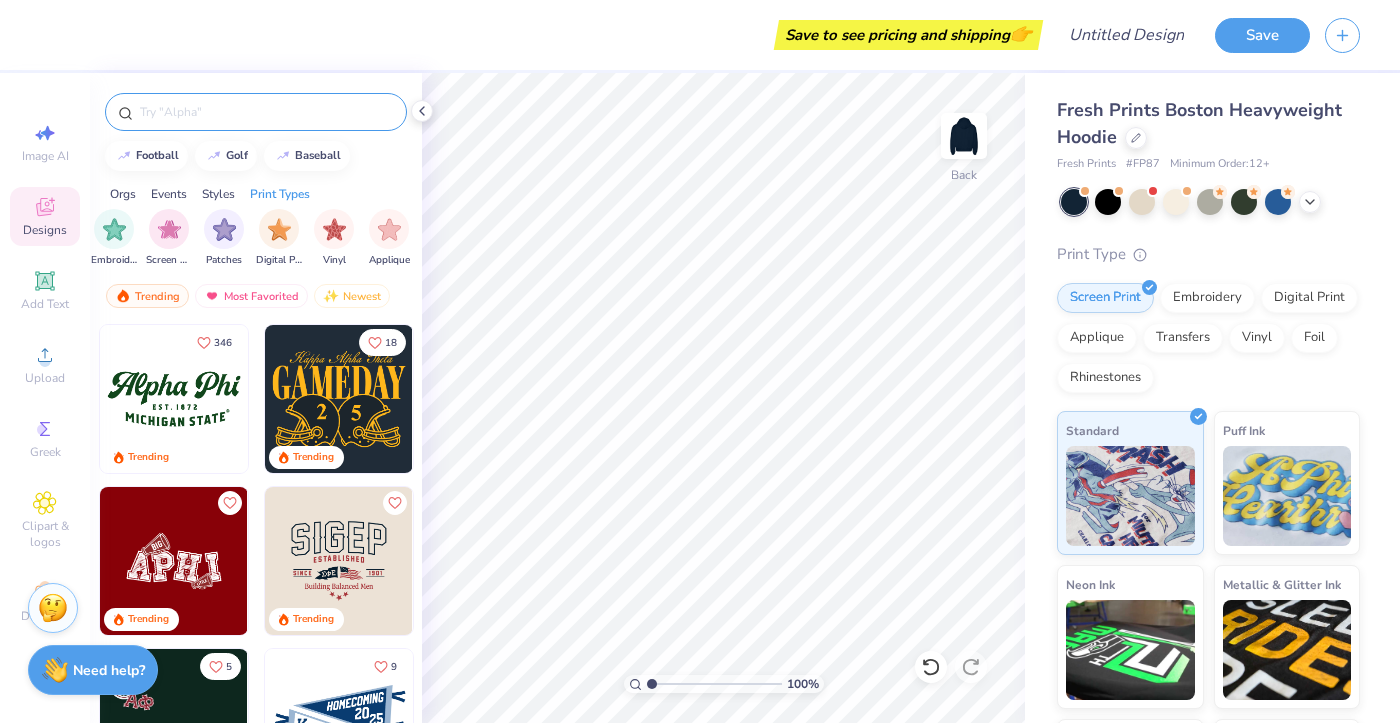 click on "Orgs" at bounding box center [123, 194] 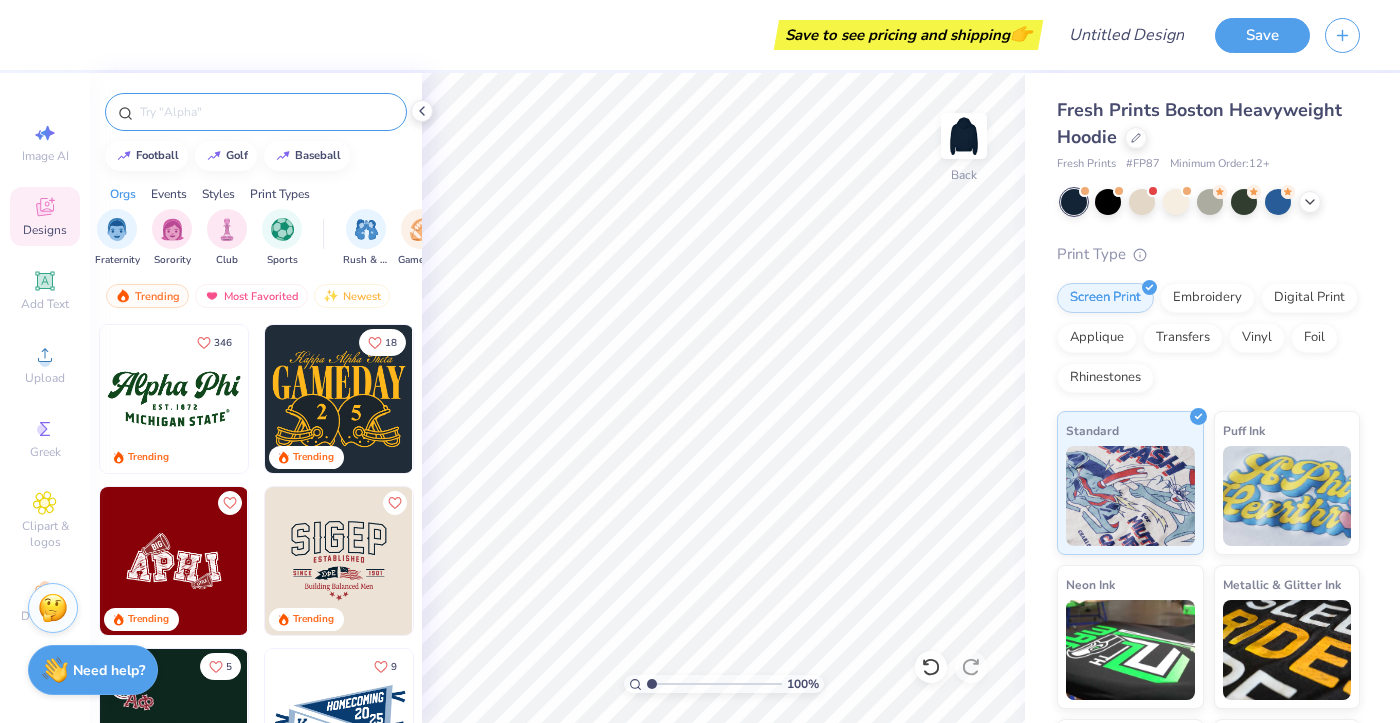 scroll, scrollTop: 0, scrollLeft: 0, axis: both 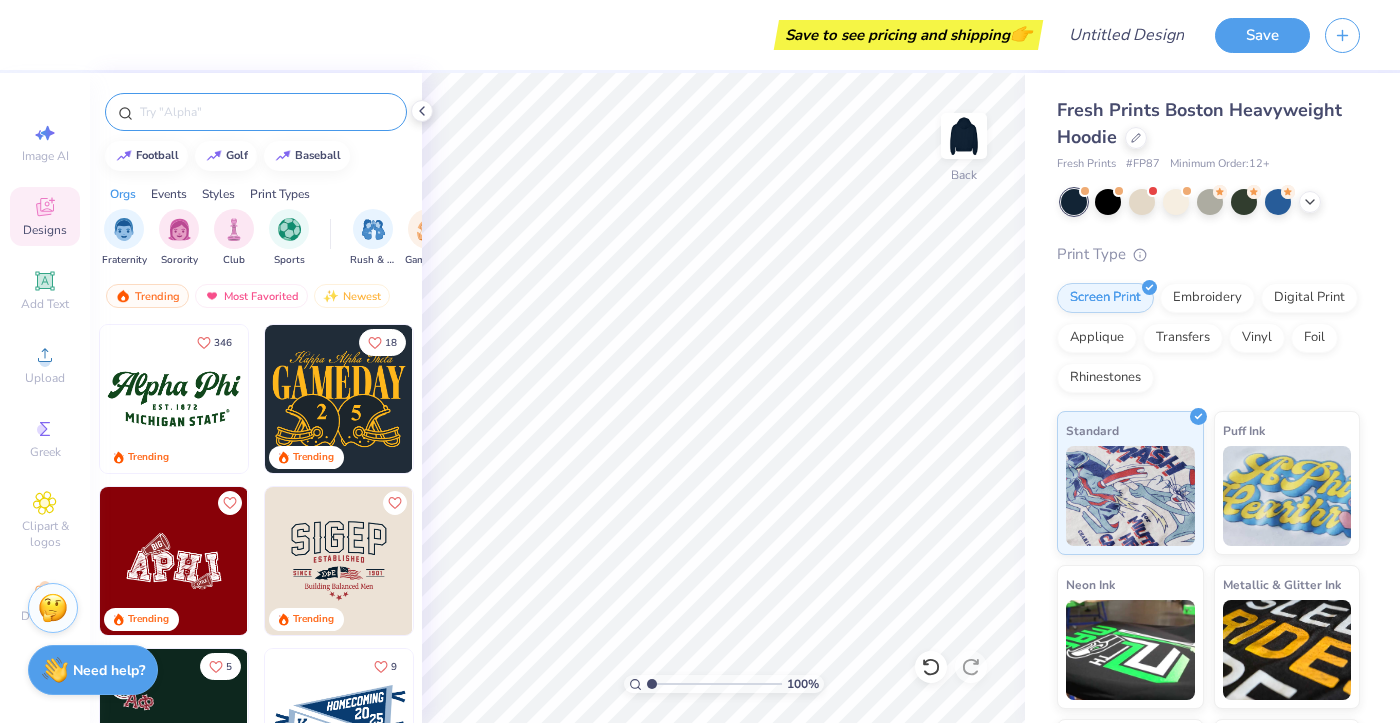 click on "Events" at bounding box center [169, 194] 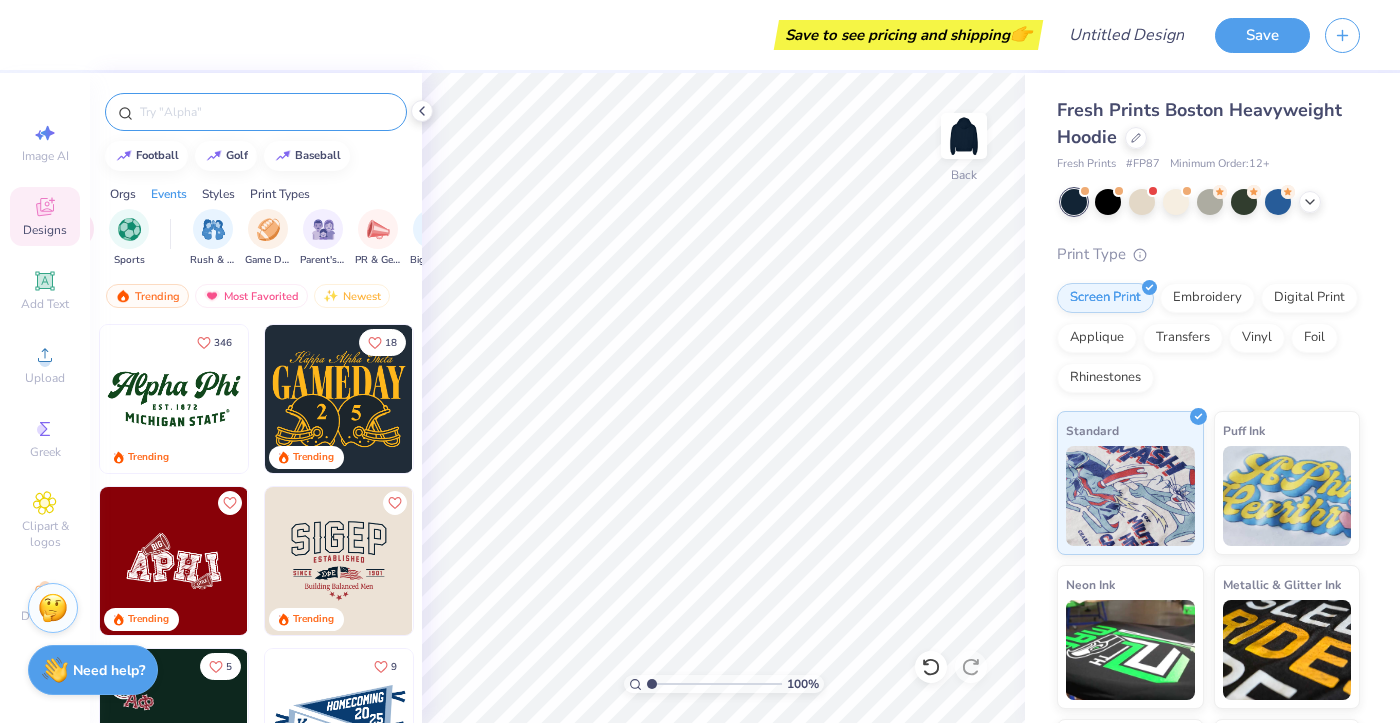 scroll, scrollTop: 0, scrollLeft: 249, axis: horizontal 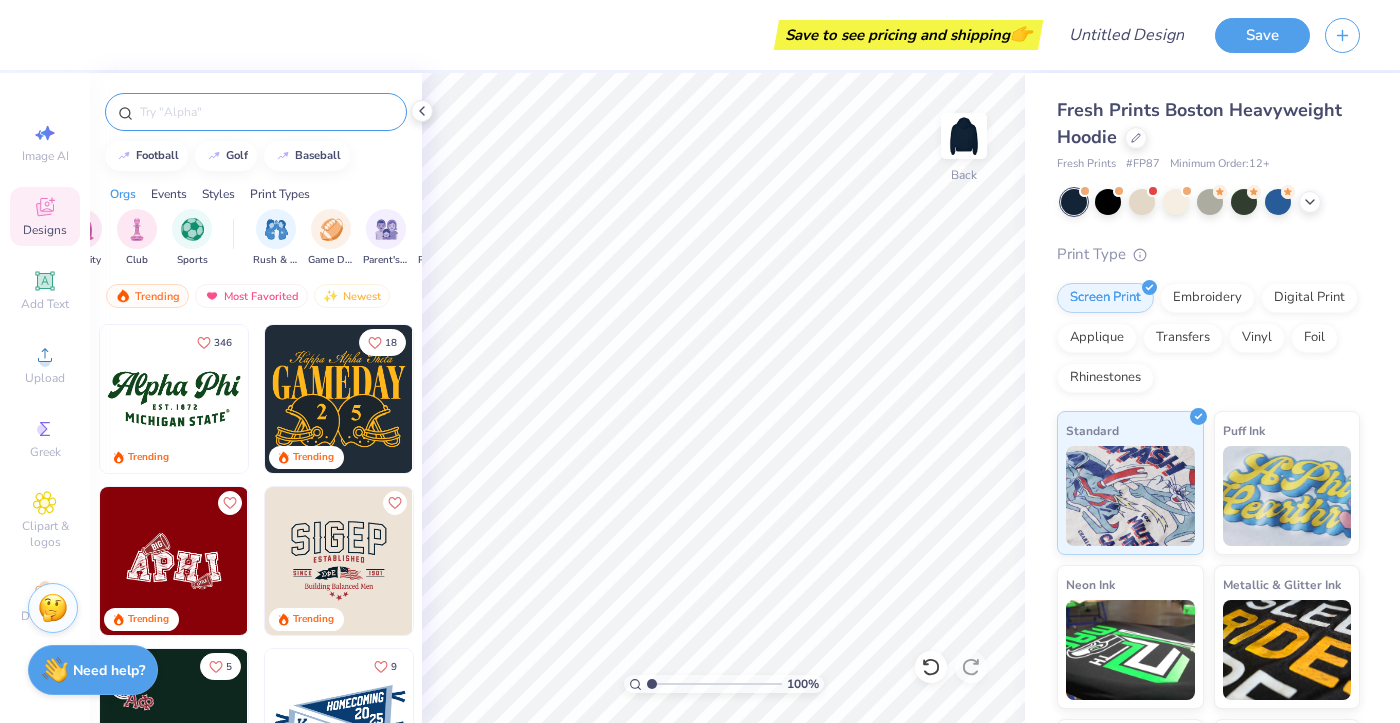 click on "Styles" at bounding box center [218, 194] 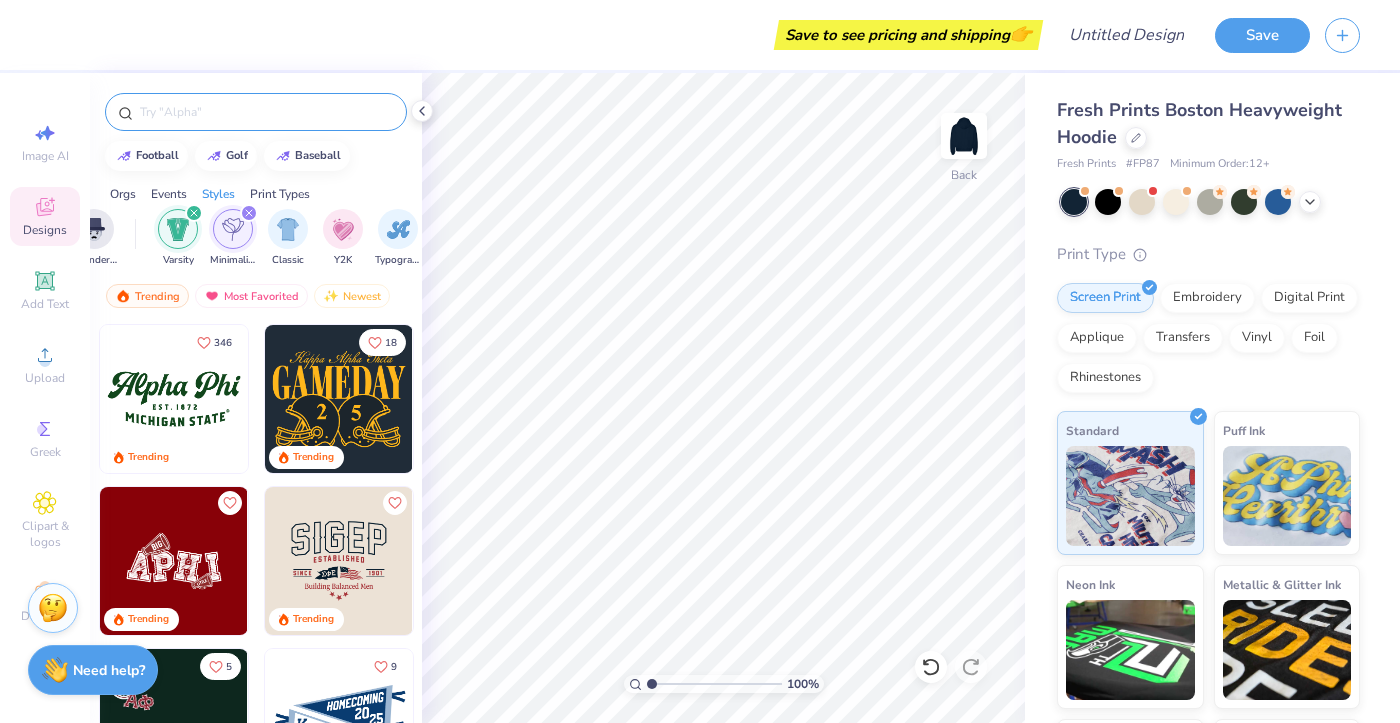 scroll, scrollTop: 0, scrollLeft: 1048, axis: horizontal 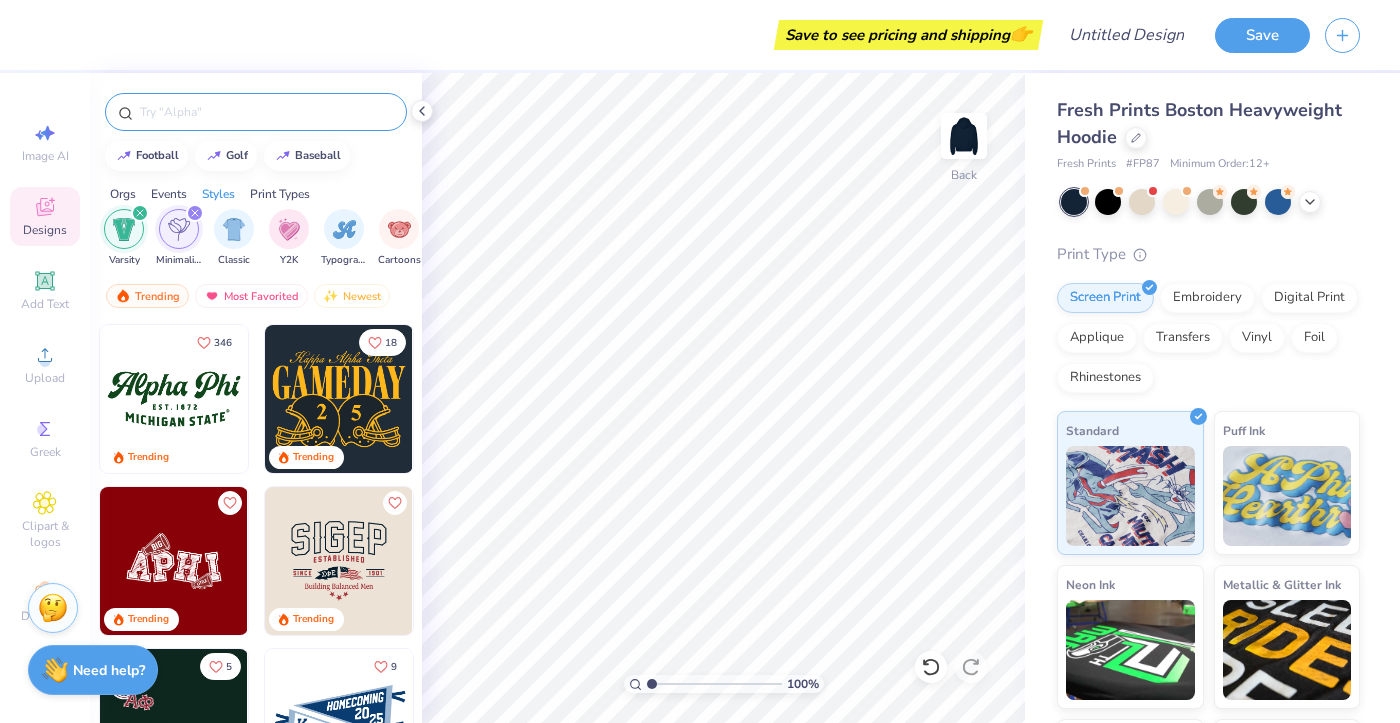 click on "Print Types" at bounding box center [280, 194] 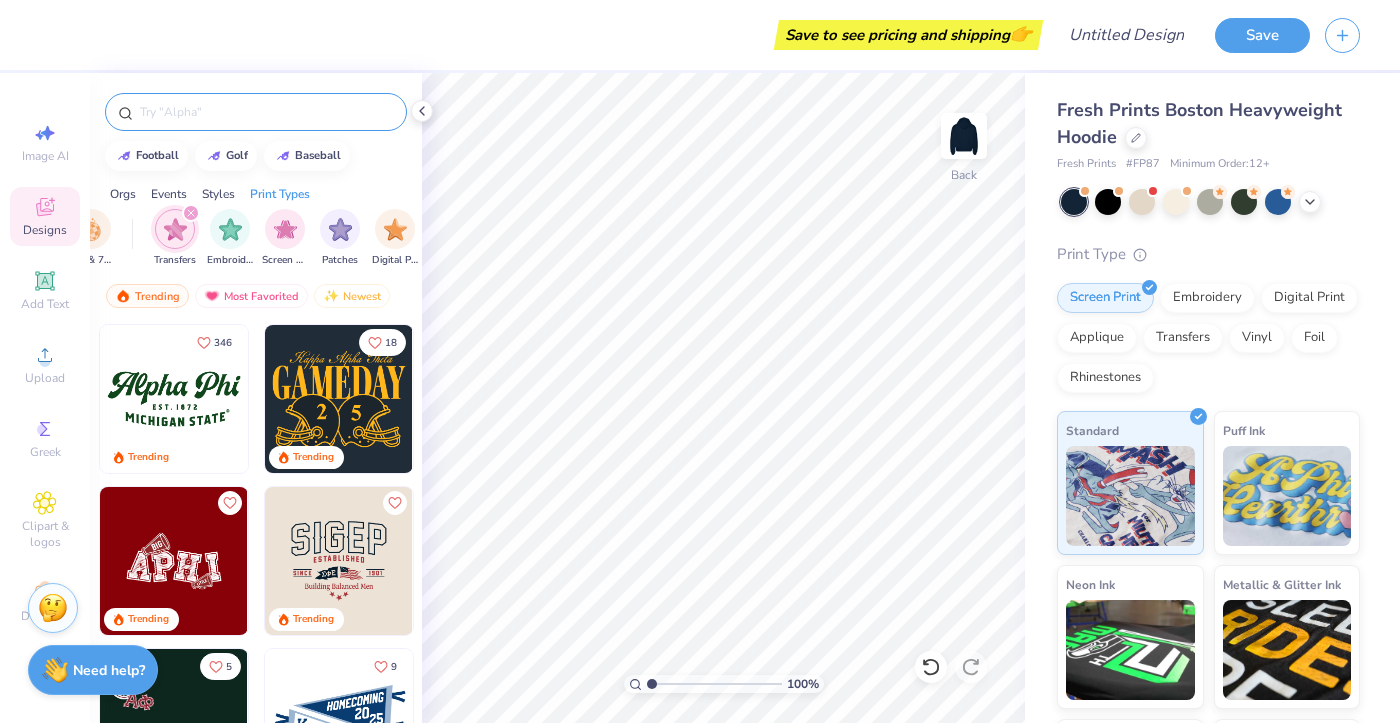 scroll, scrollTop: 0, scrollLeft: 1627, axis: horizontal 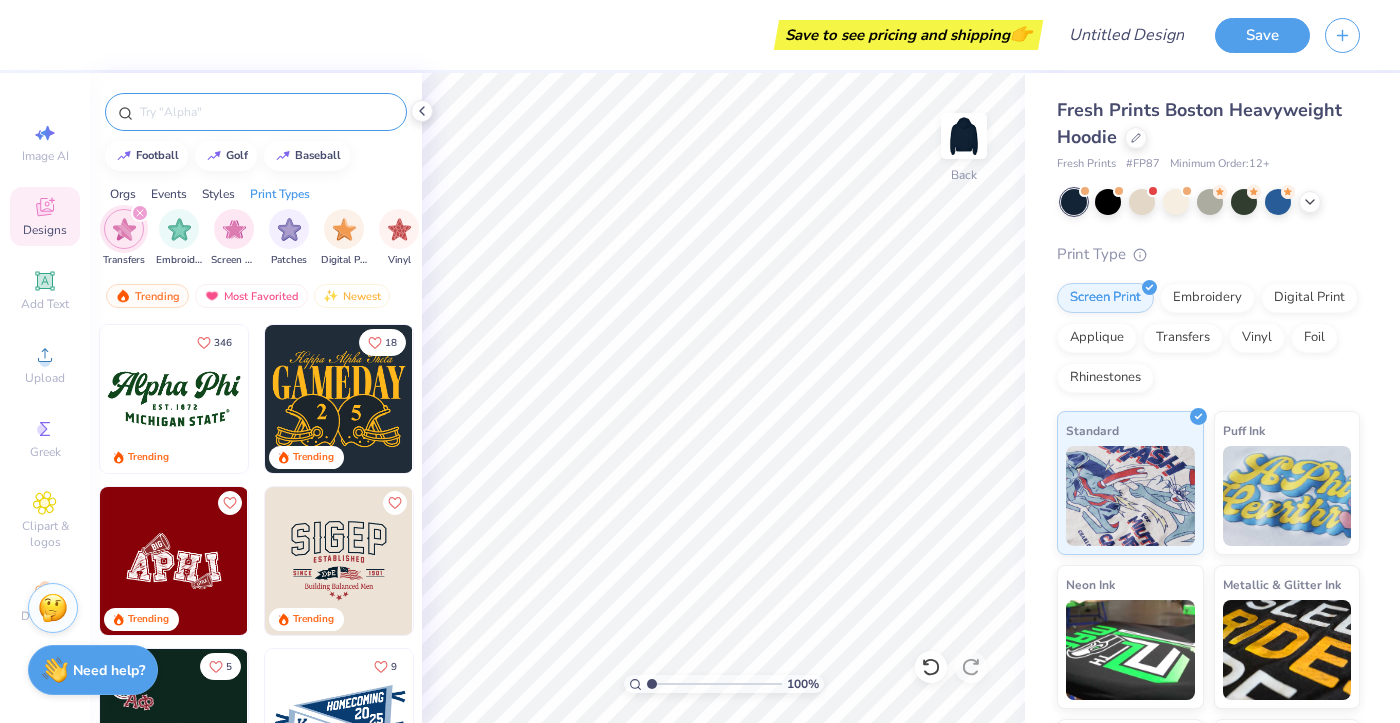 click 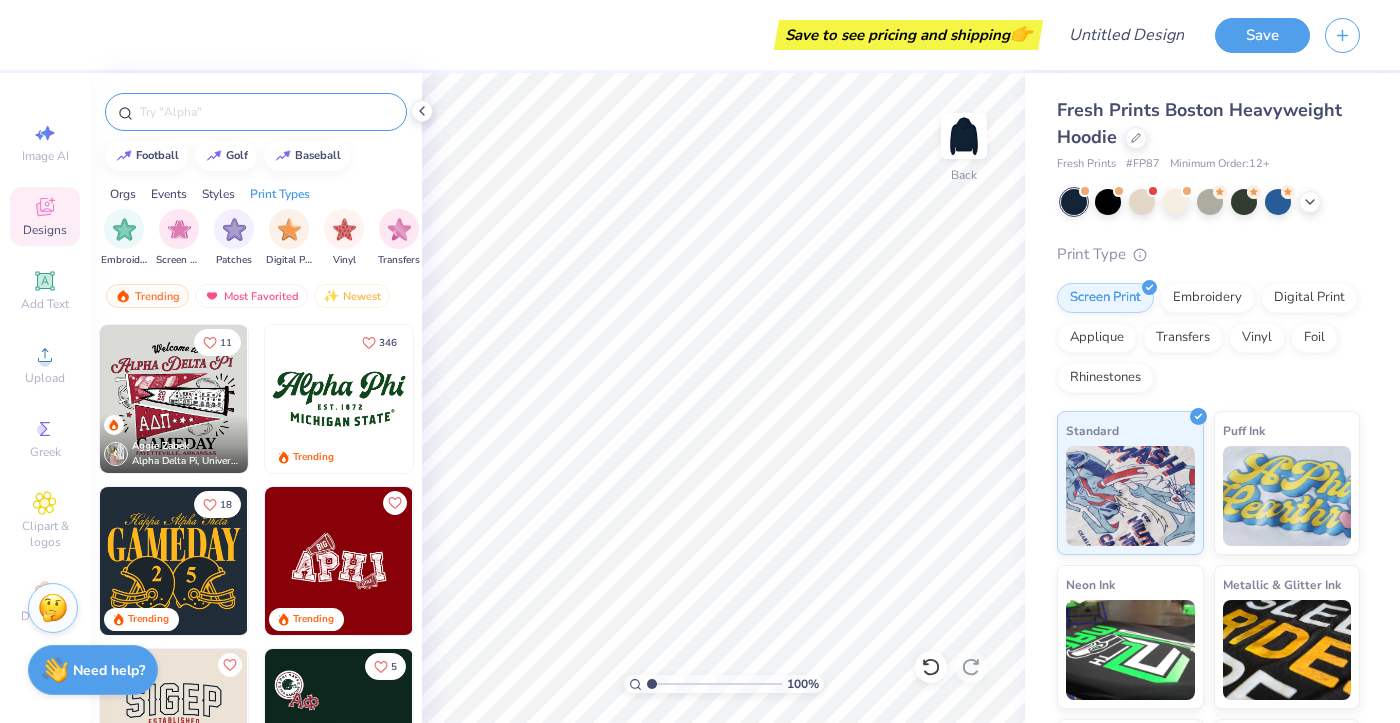 click on "Styles" at bounding box center (218, 194) 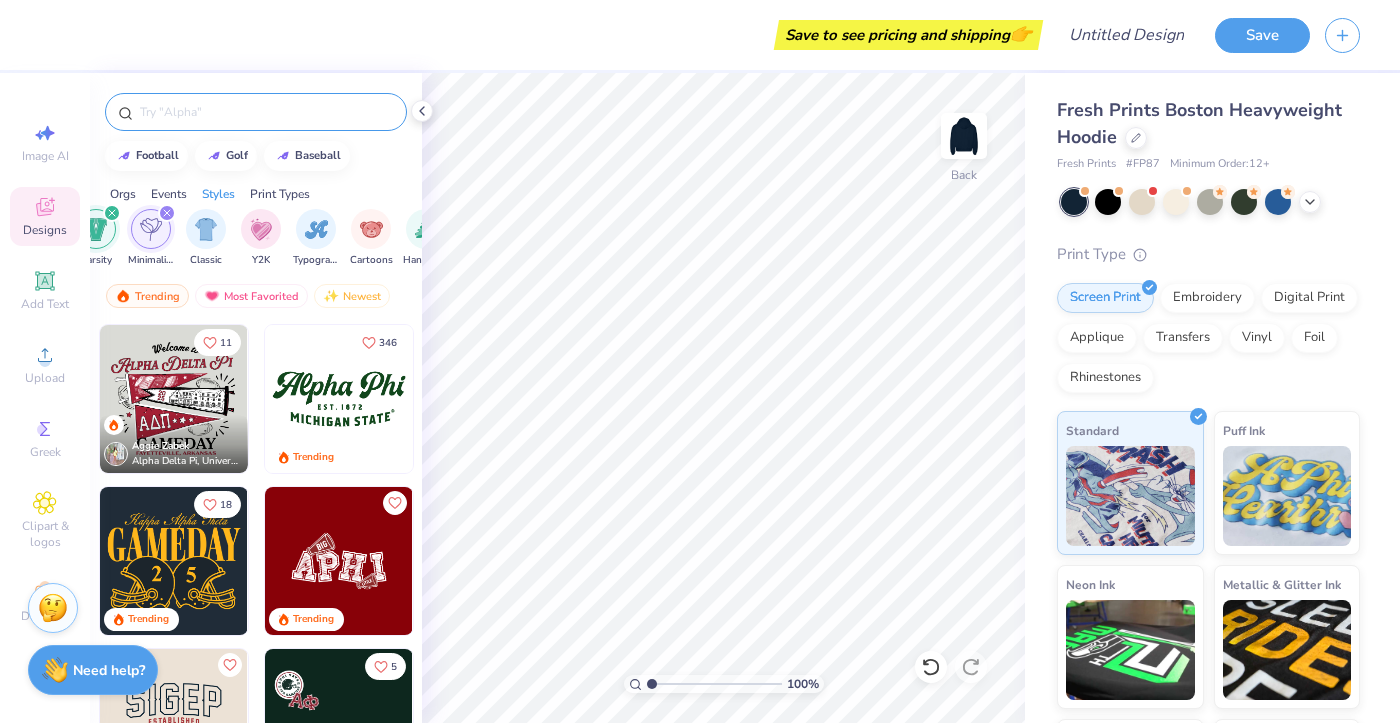 scroll, scrollTop: 0, scrollLeft: 1082, axis: horizontal 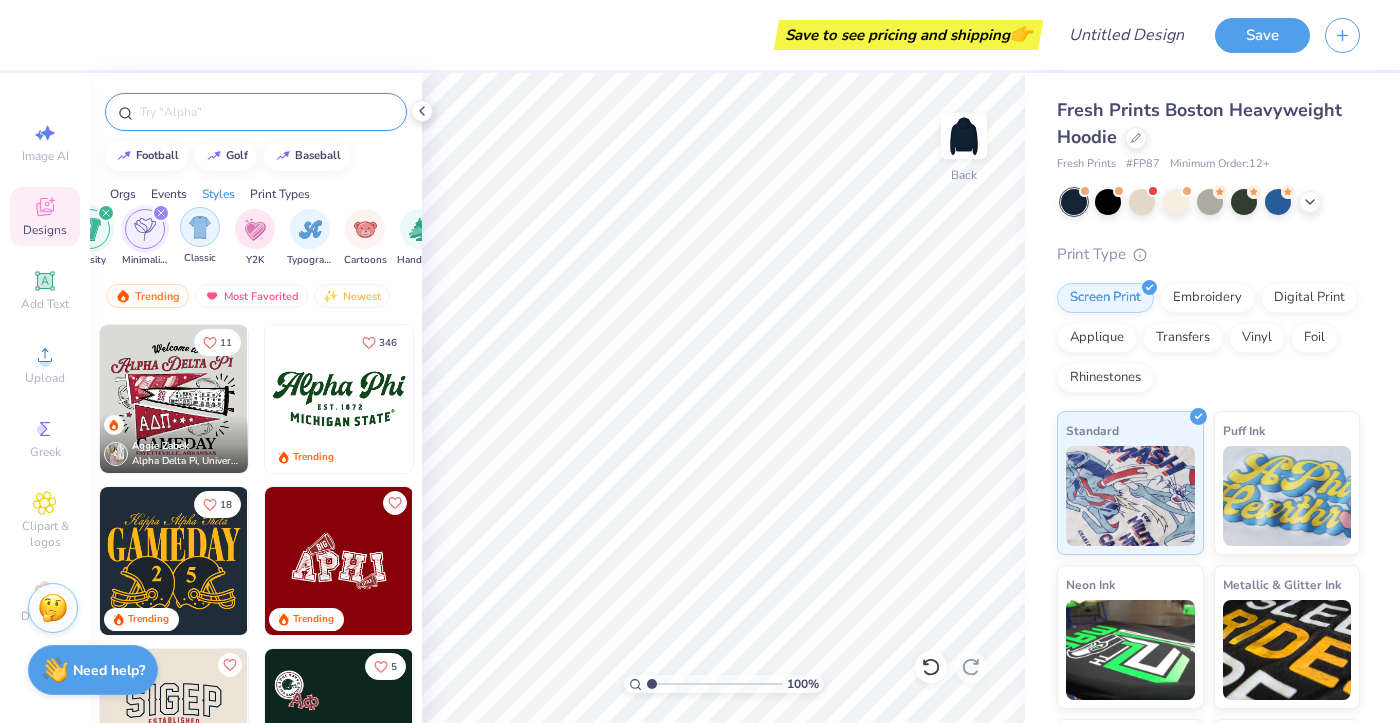 click at bounding box center [200, 227] 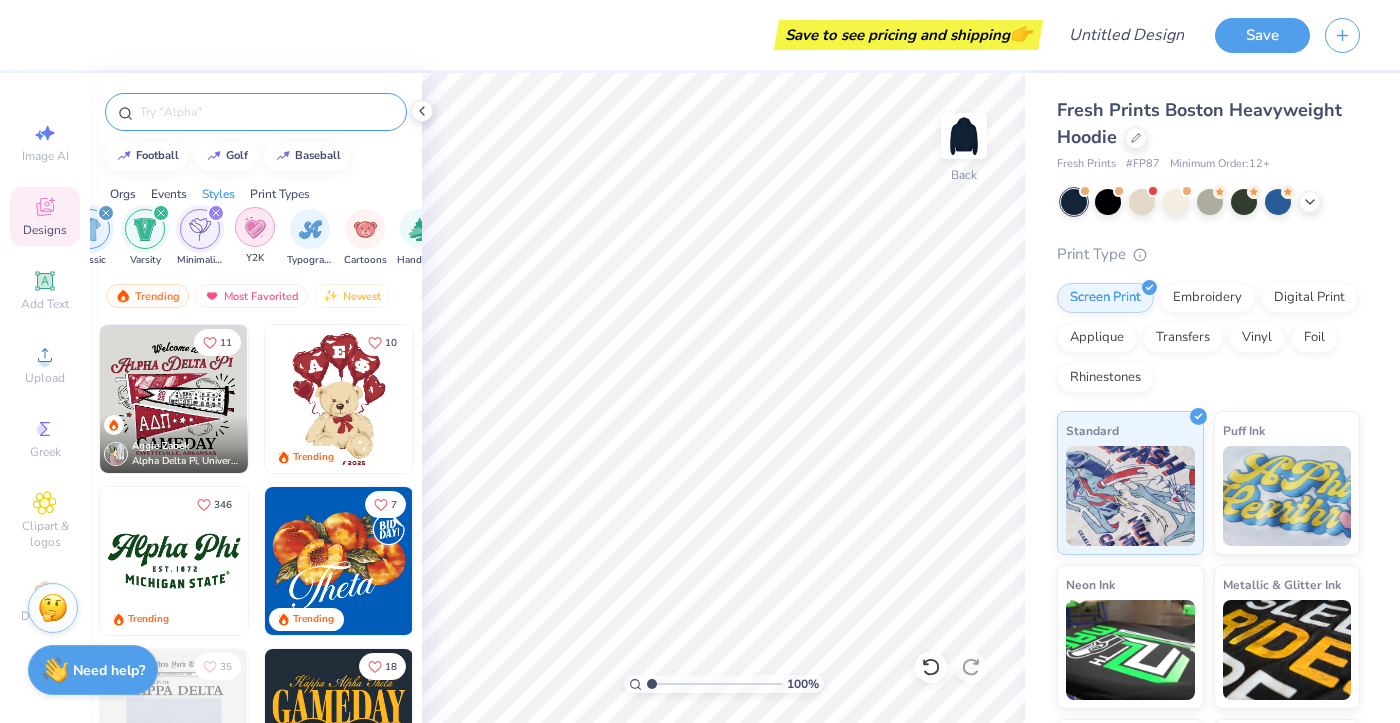 click at bounding box center (255, 227) 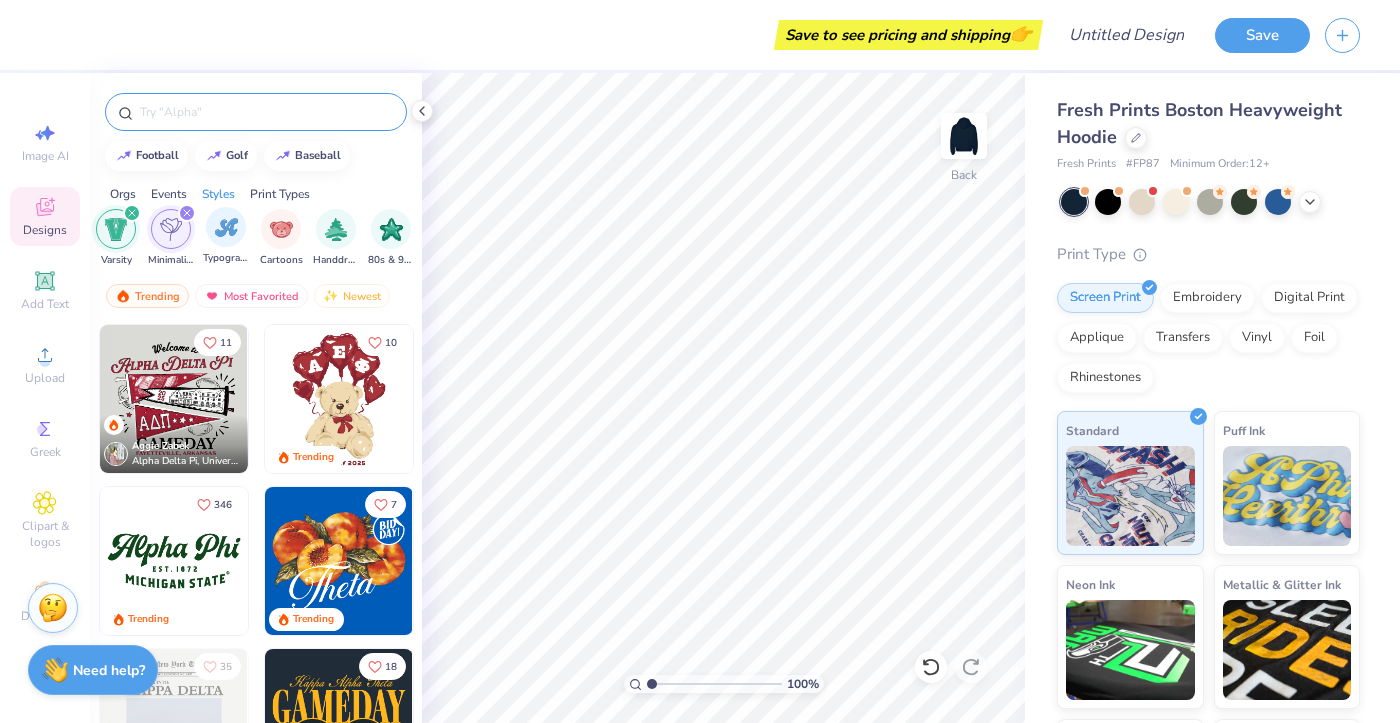 scroll, scrollTop: 0, scrollLeft: 1176, axis: horizontal 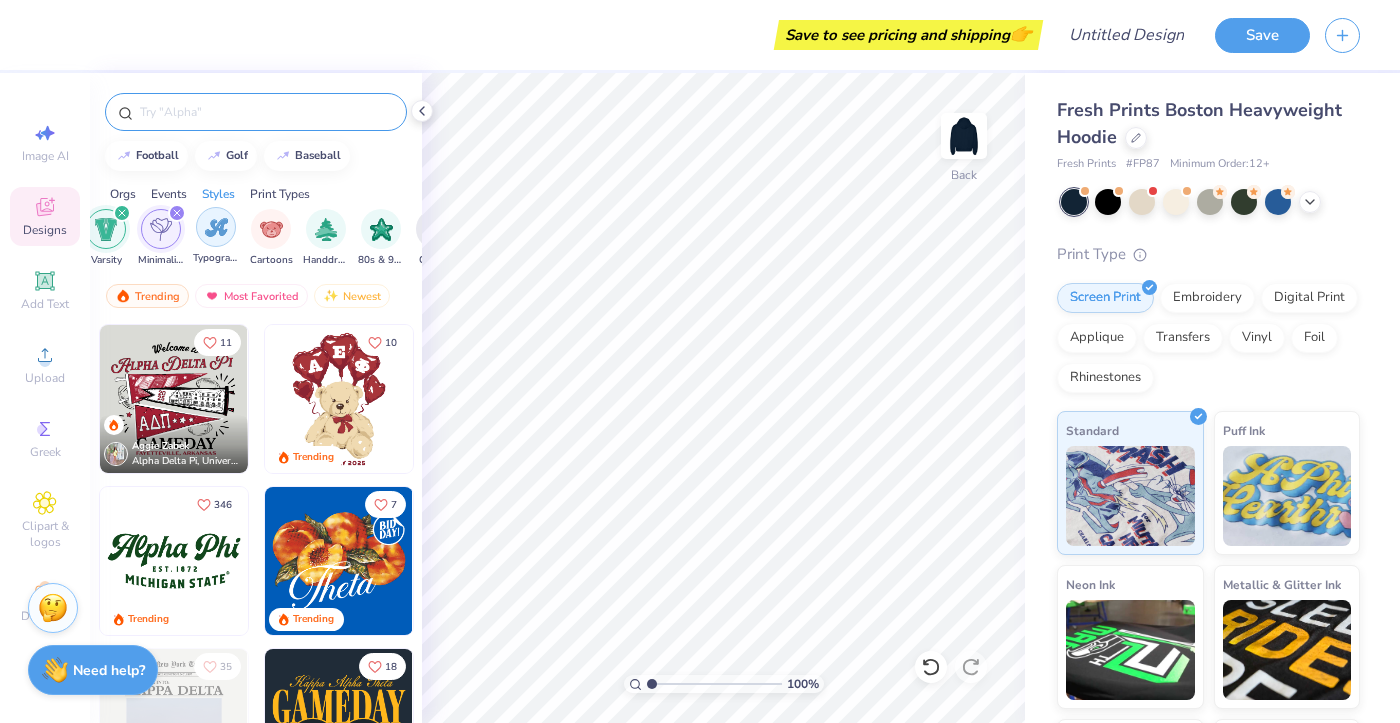 click at bounding box center (216, 227) 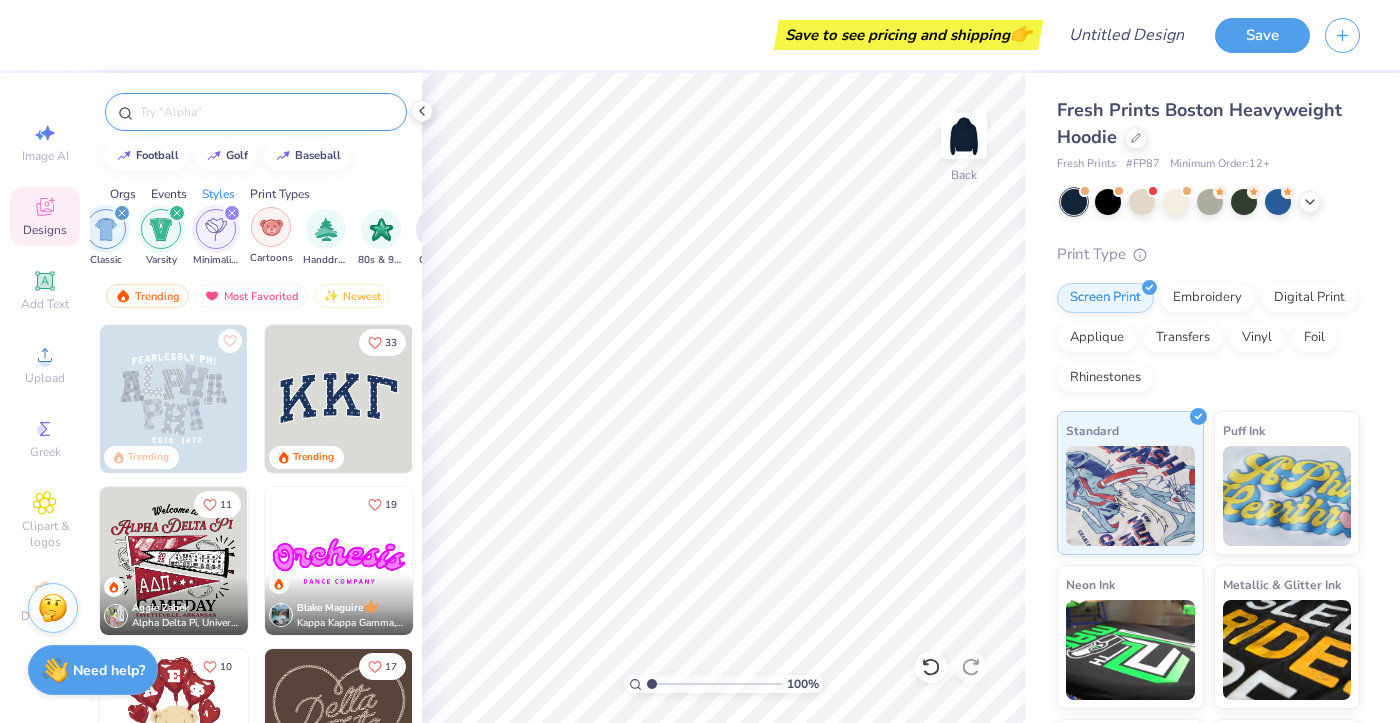 click at bounding box center [271, 227] 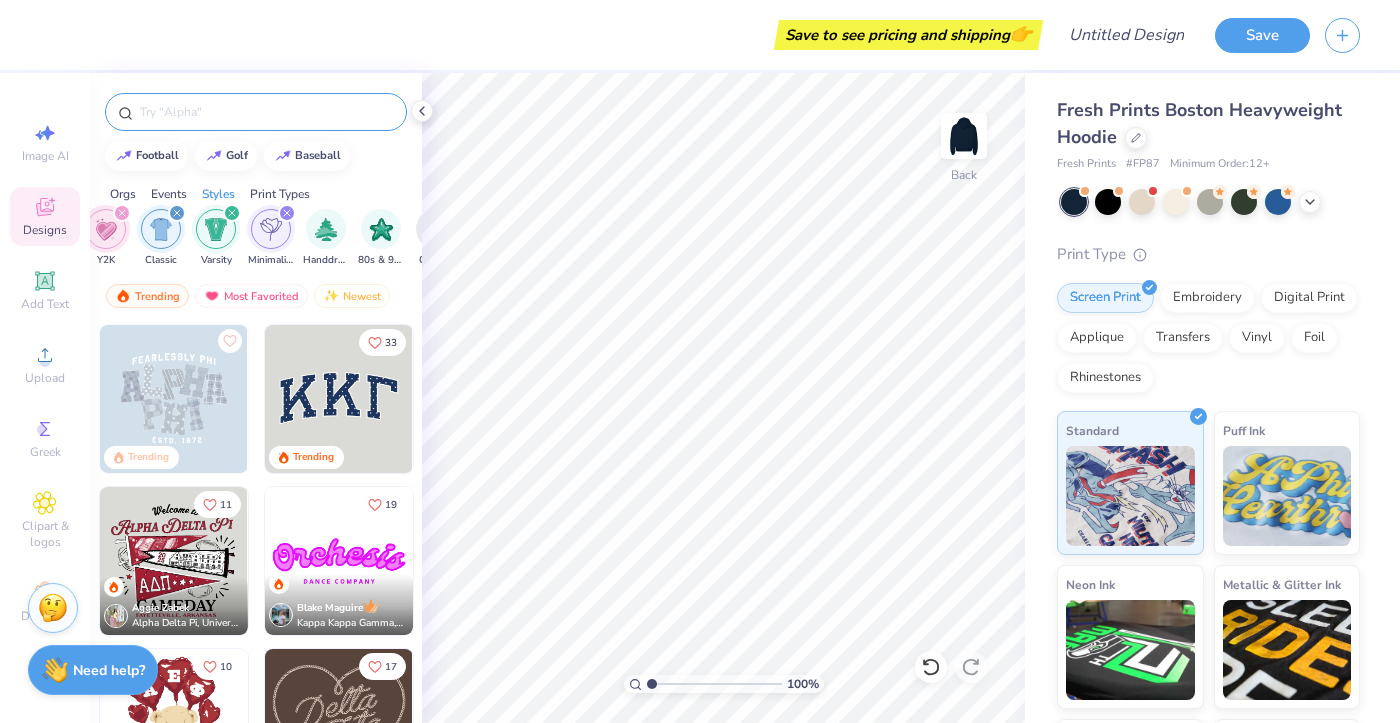 click at bounding box center [271, 229] 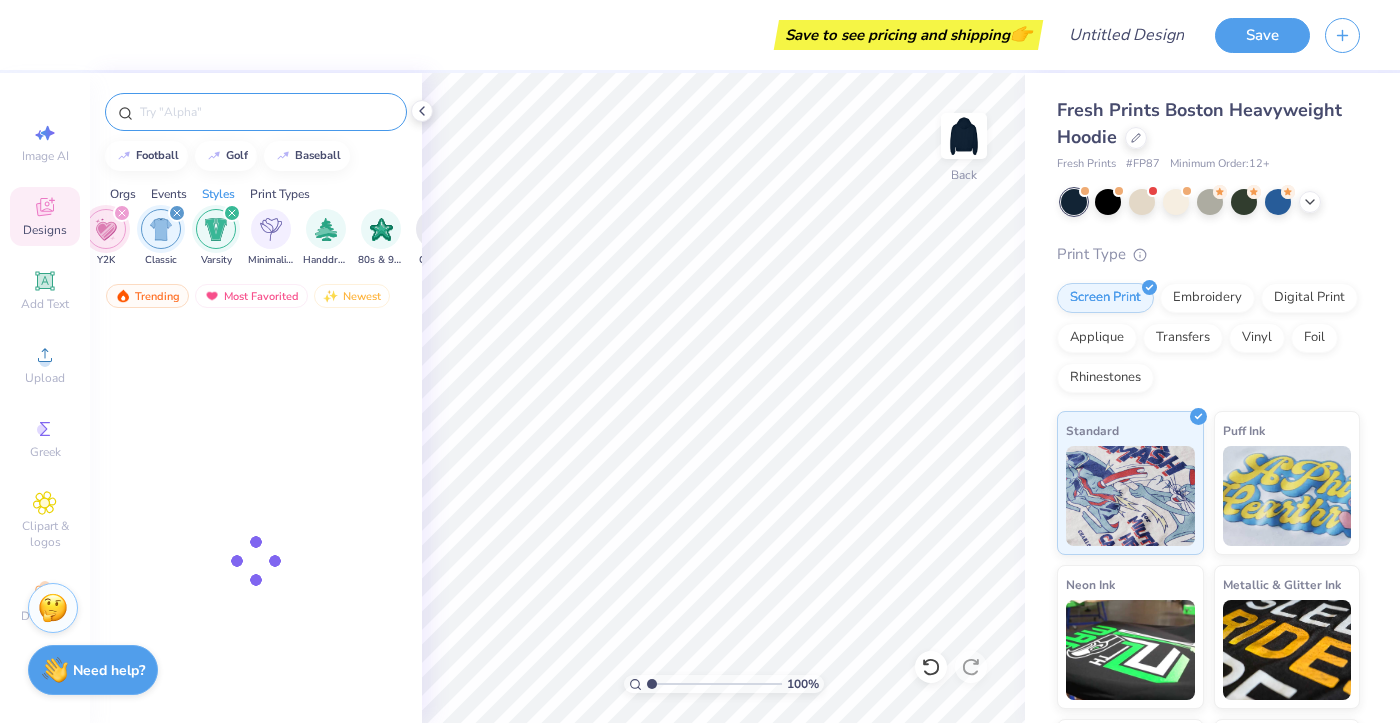 click at bounding box center (216, 229) 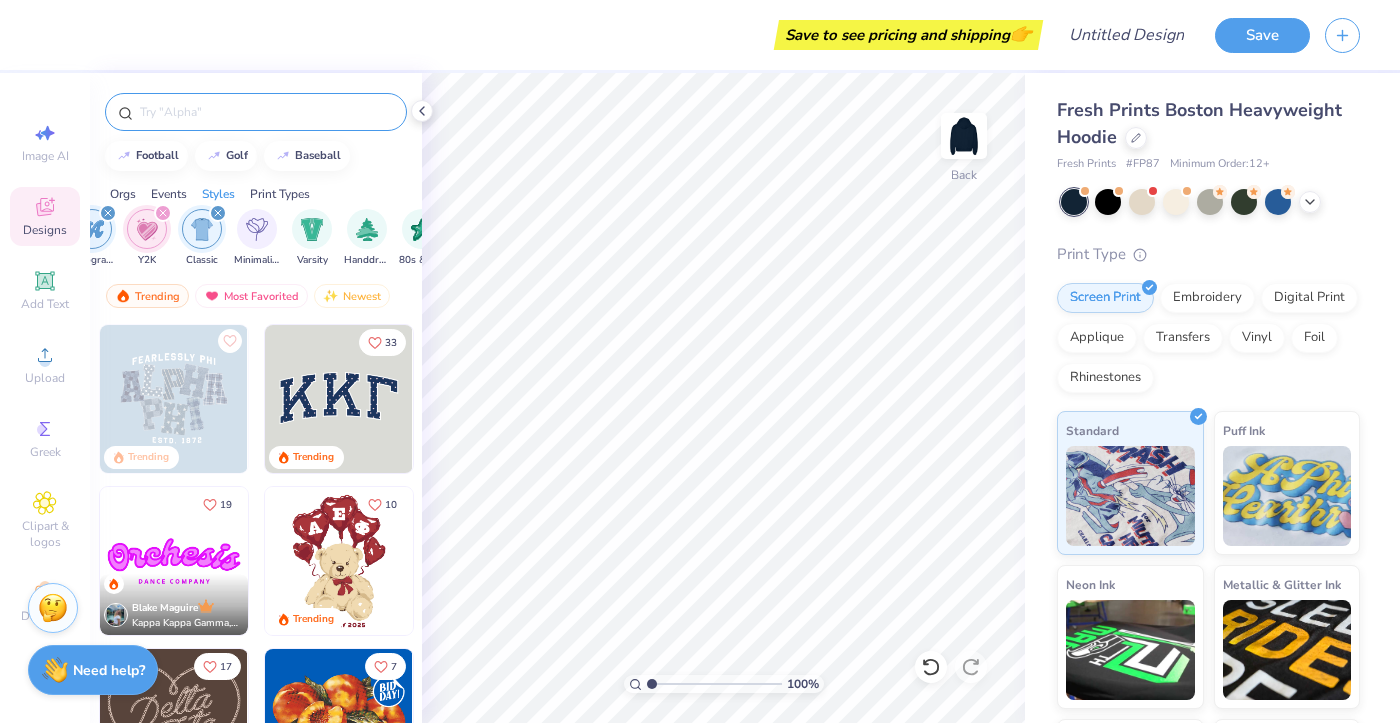 scroll, scrollTop: 0, scrollLeft: 1133, axis: horizontal 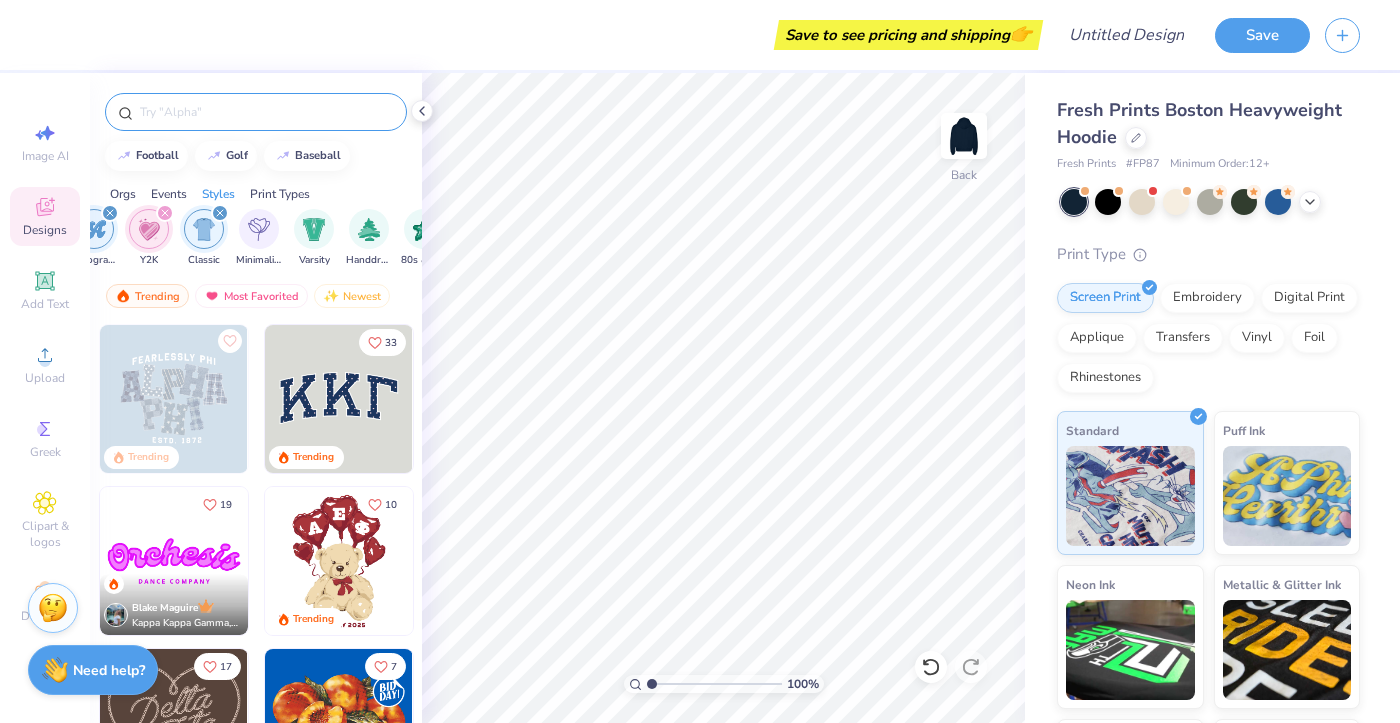 click on "Classic" at bounding box center (204, 238) 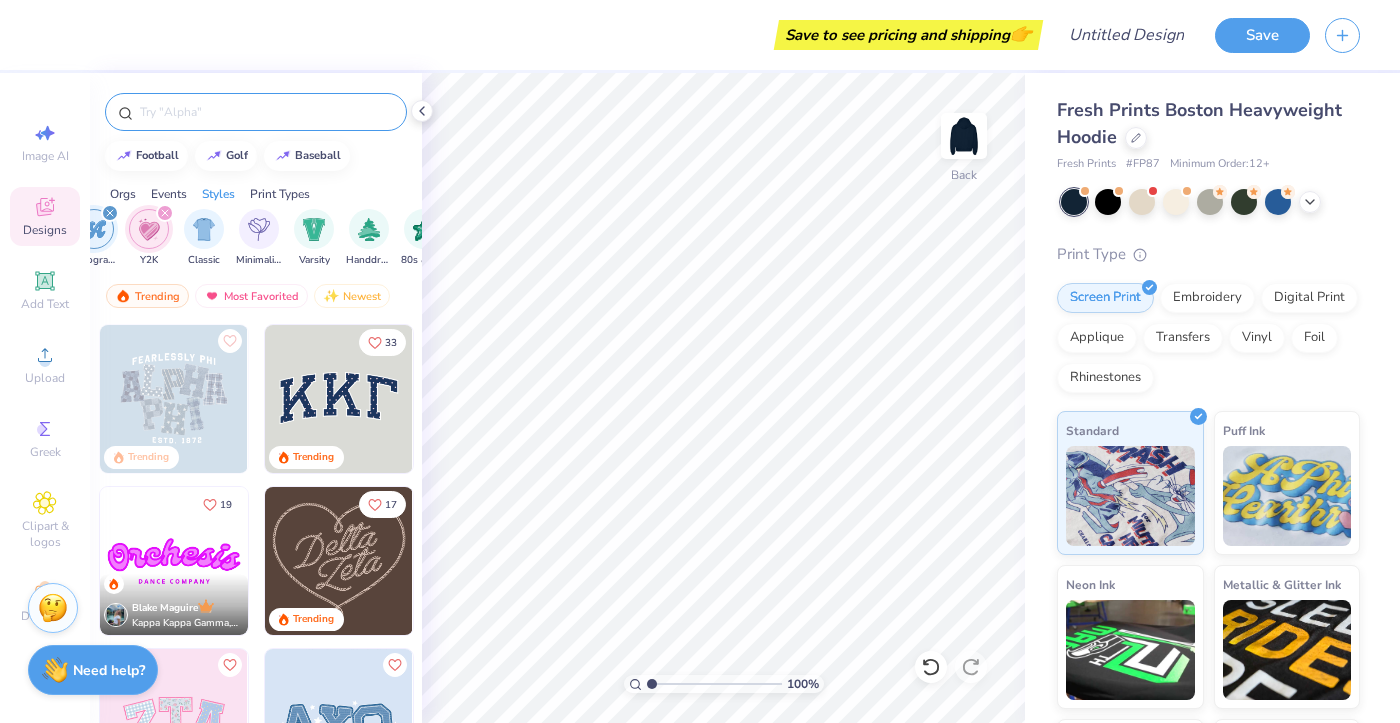 click at bounding box center (149, 229) 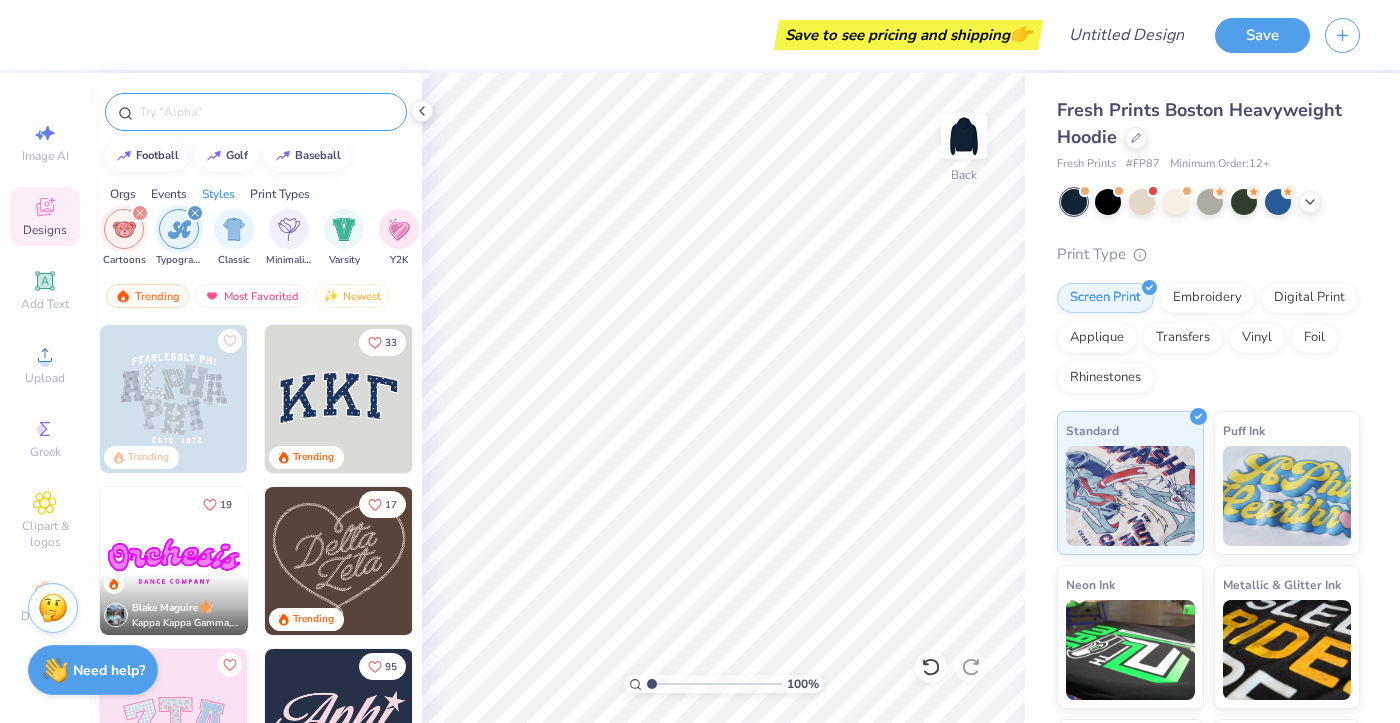 scroll, scrollTop: 0, scrollLeft: 1046, axis: horizontal 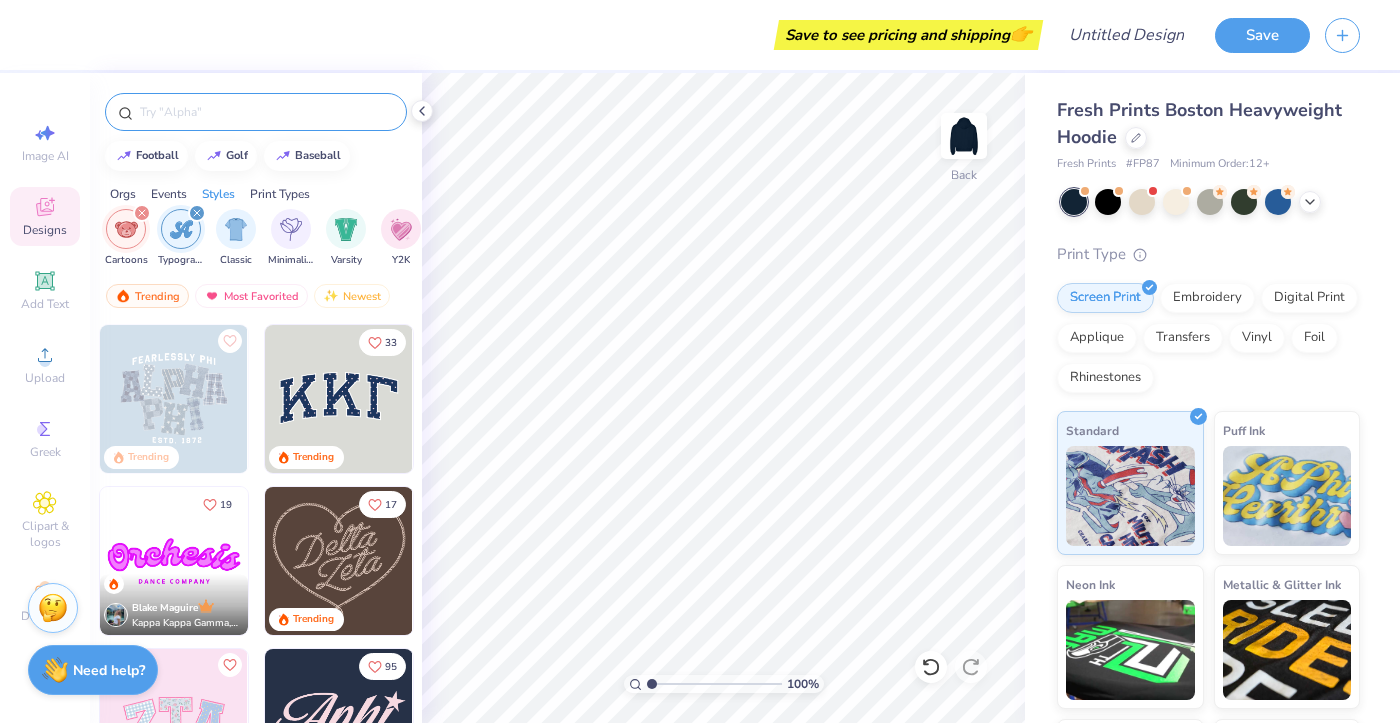 click on "Cartoons Typography Classic Minimalist Varsity Y2K Handdrawn 80s & 90s Grunge 60s & 70s" at bounding box center (384, 238) 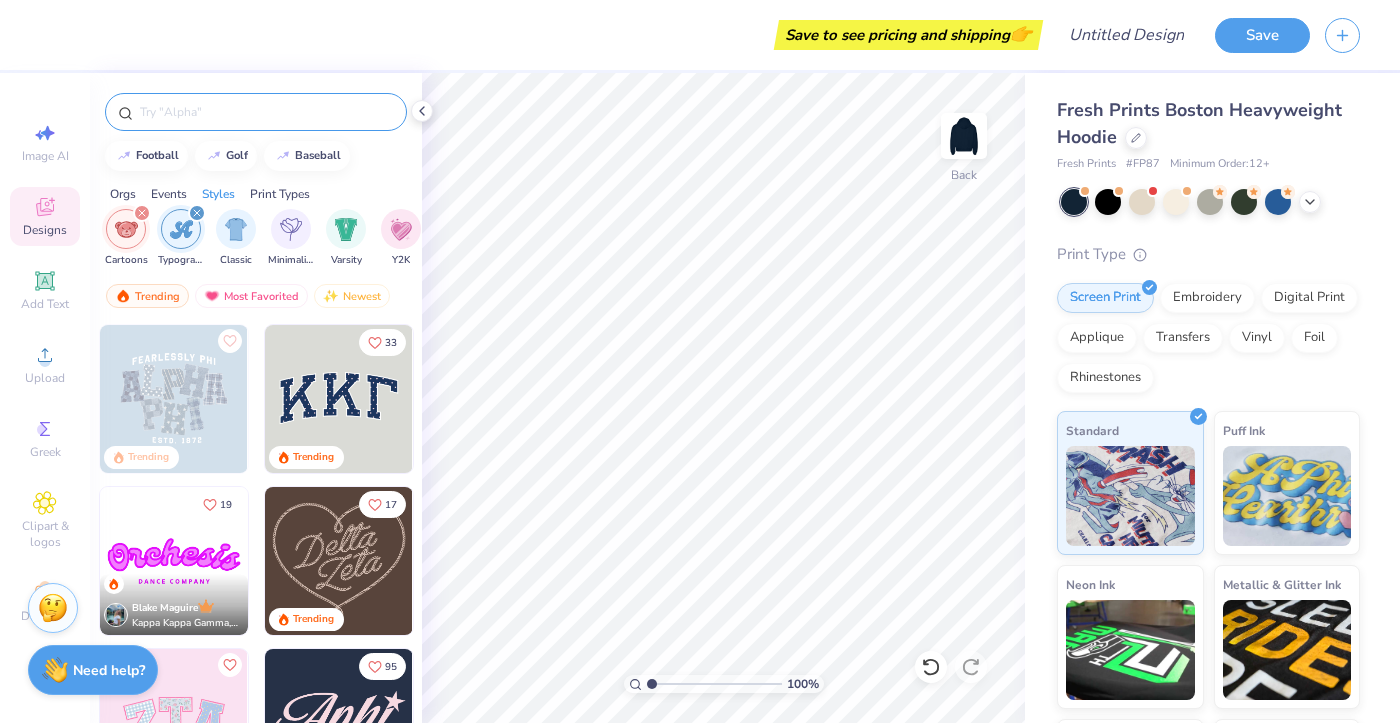 click at bounding box center [181, 229] 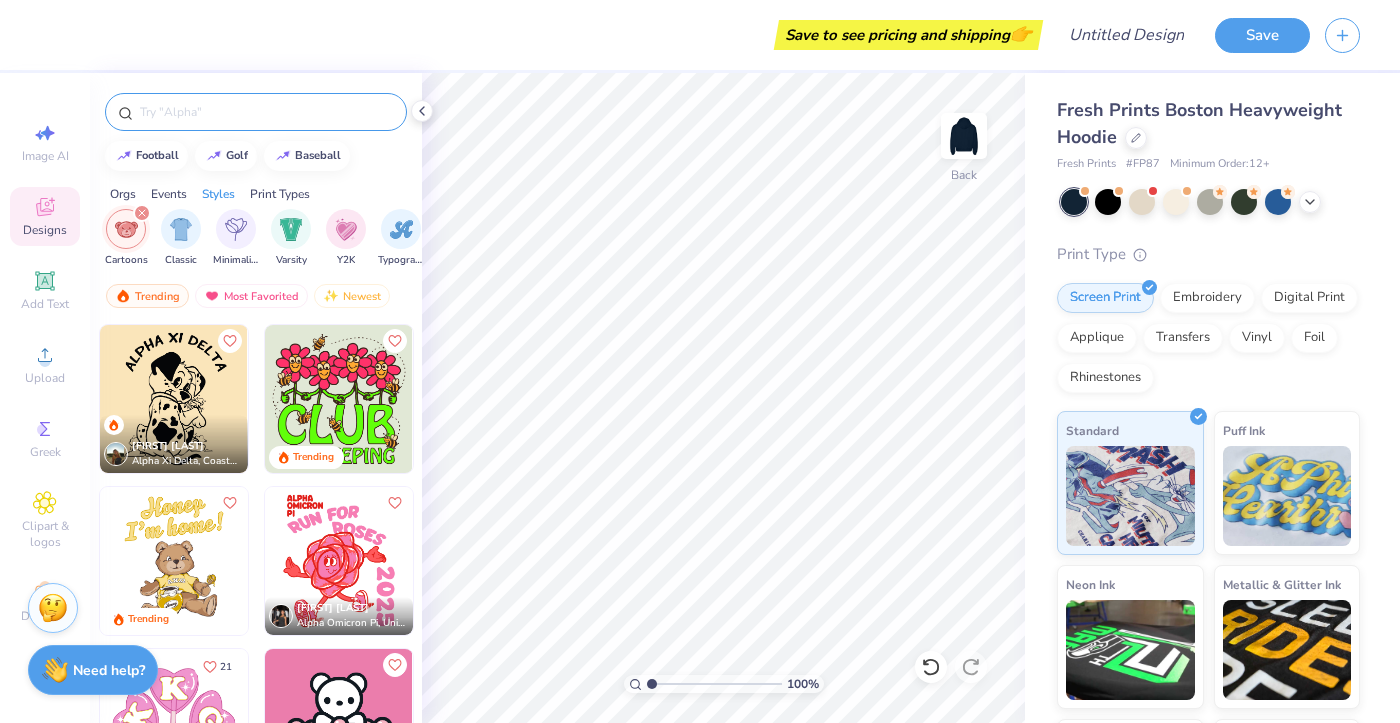 click at bounding box center (126, 229) 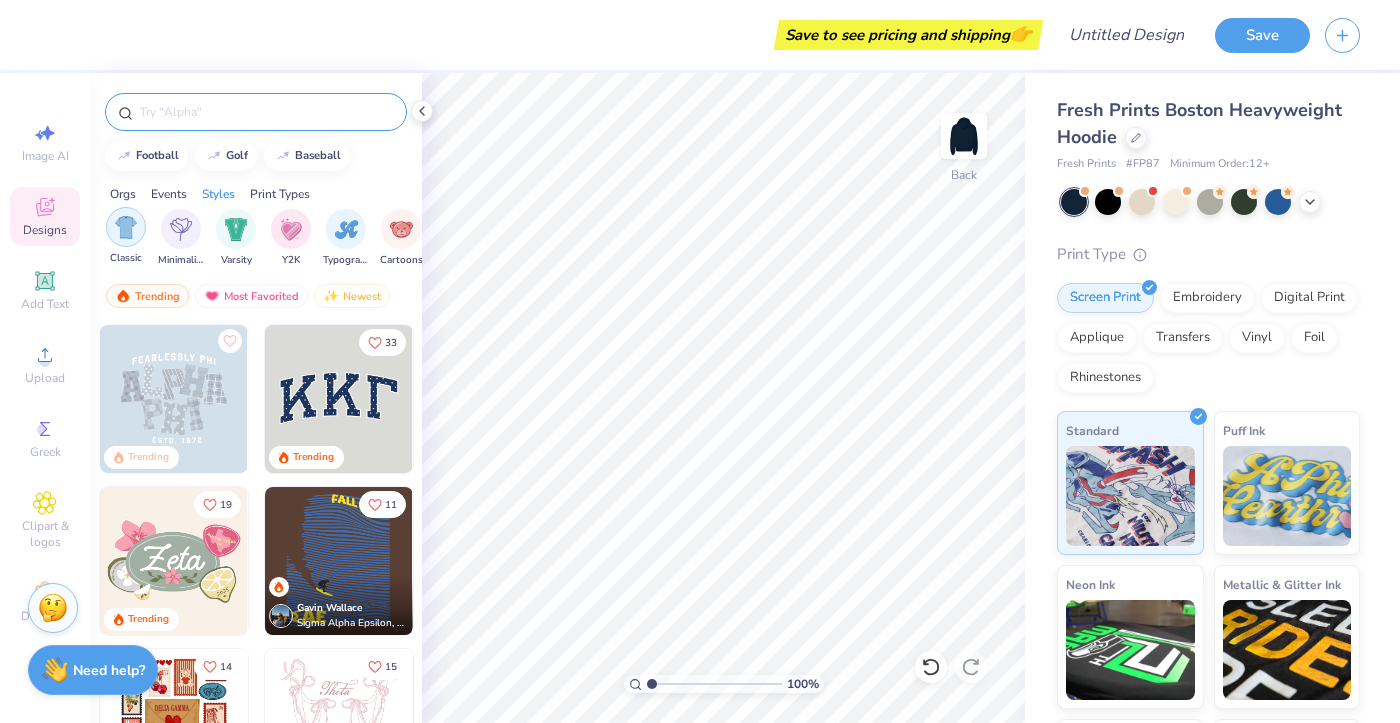 click at bounding box center [126, 227] 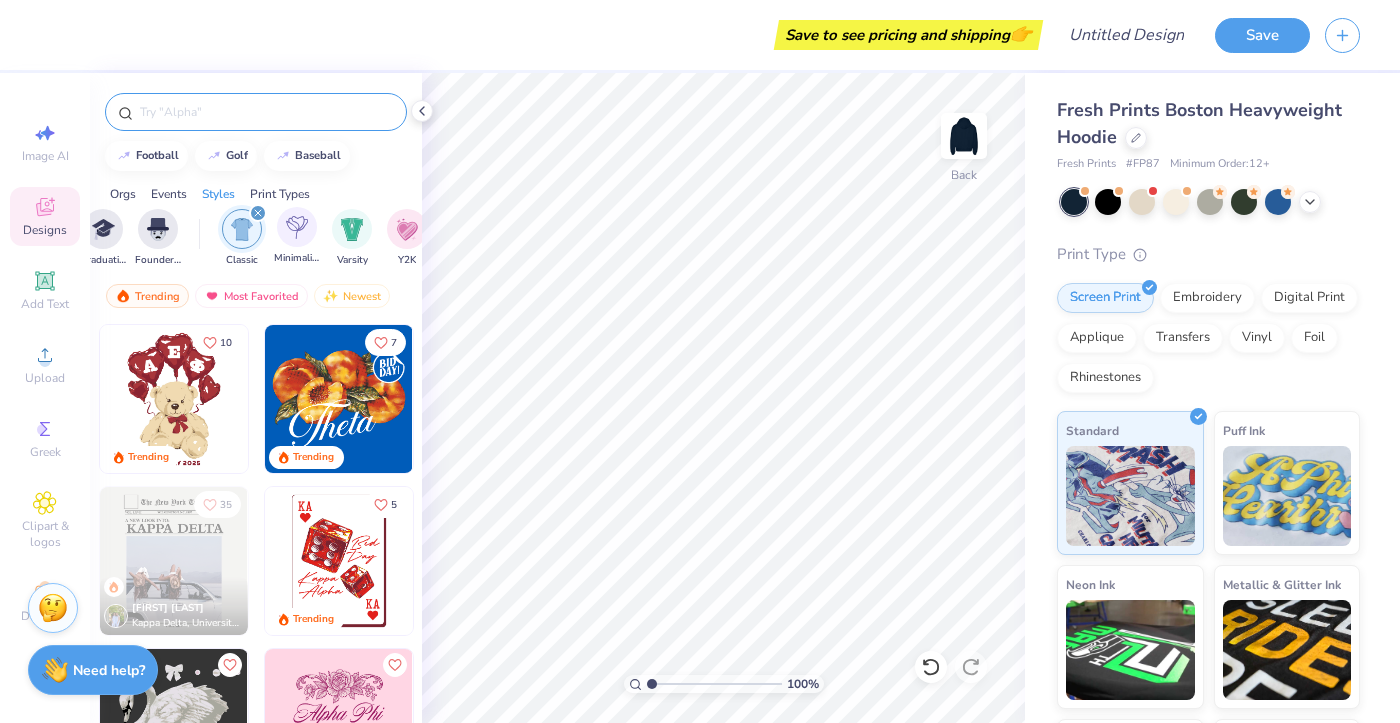 scroll, scrollTop: 0, scrollLeft: 911, axis: horizontal 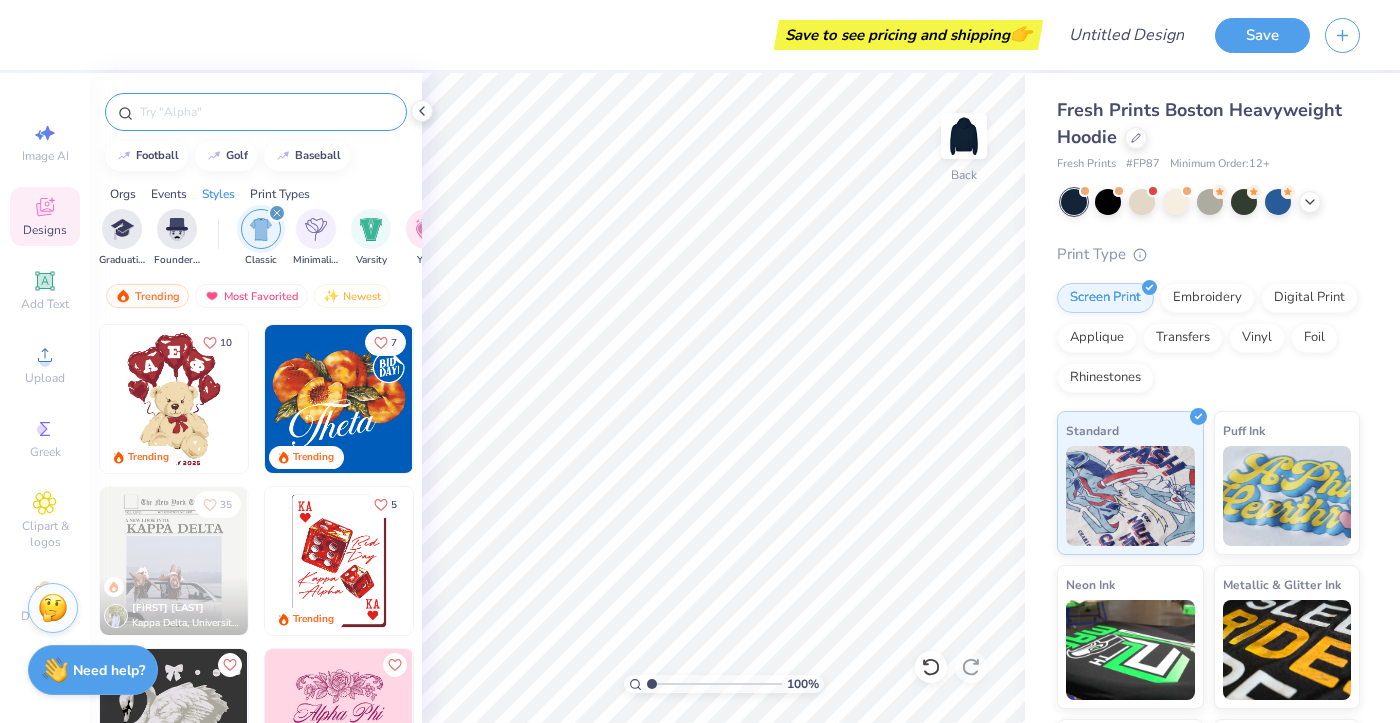 click at bounding box center [261, 229] 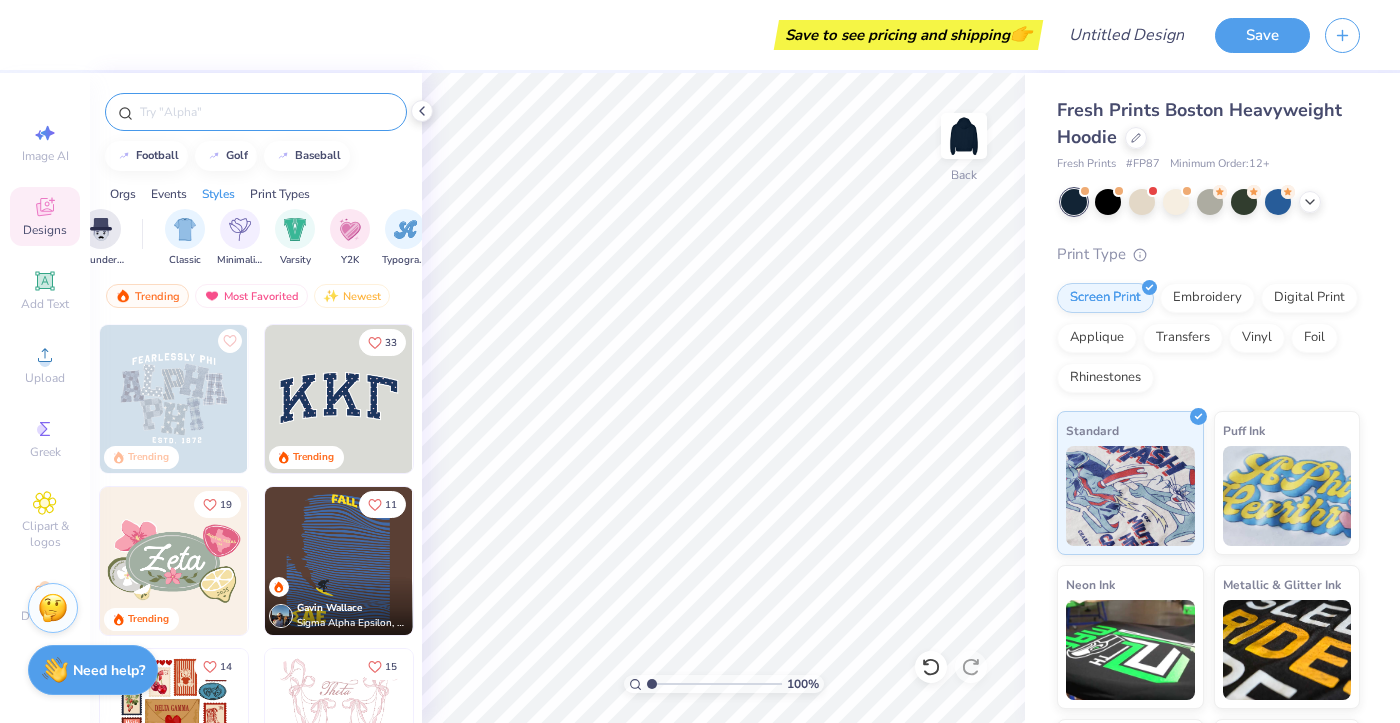 scroll, scrollTop: 0, scrollLeft: 985, axis: horizontal 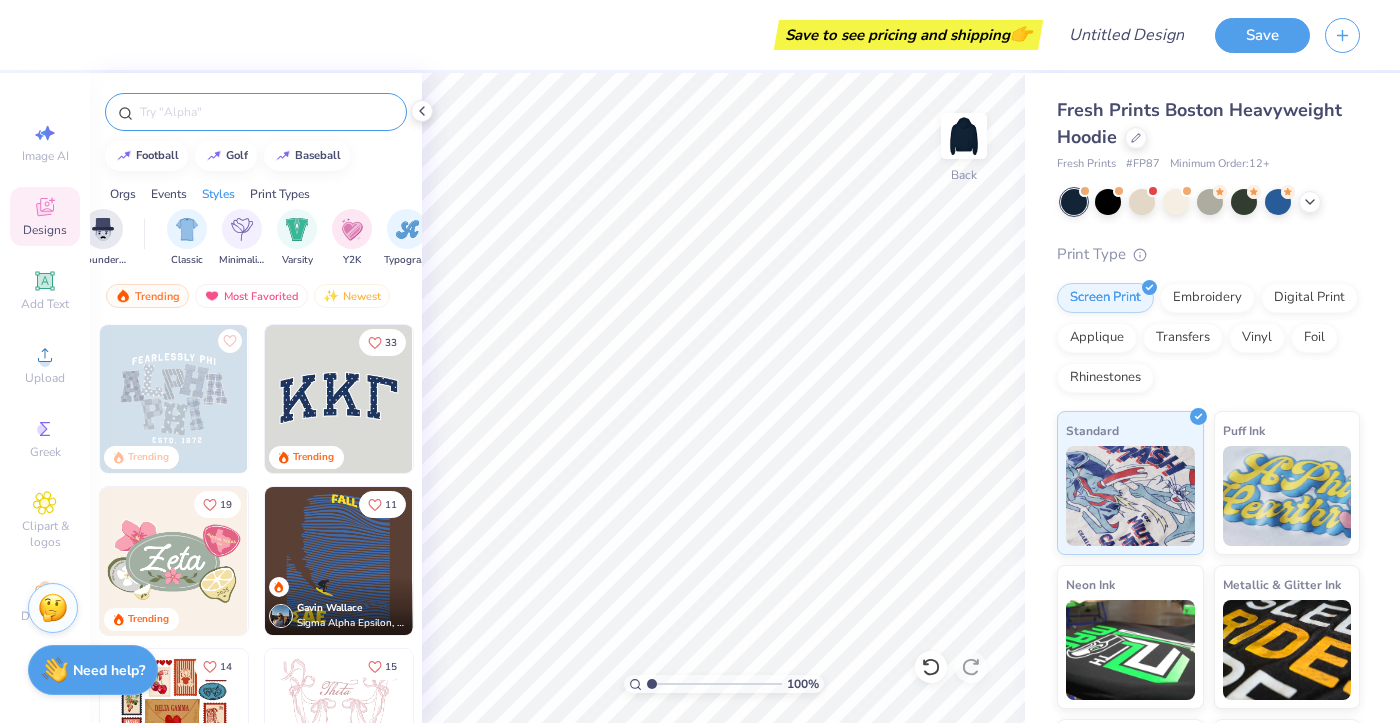 click at bounding box center [174, 399] 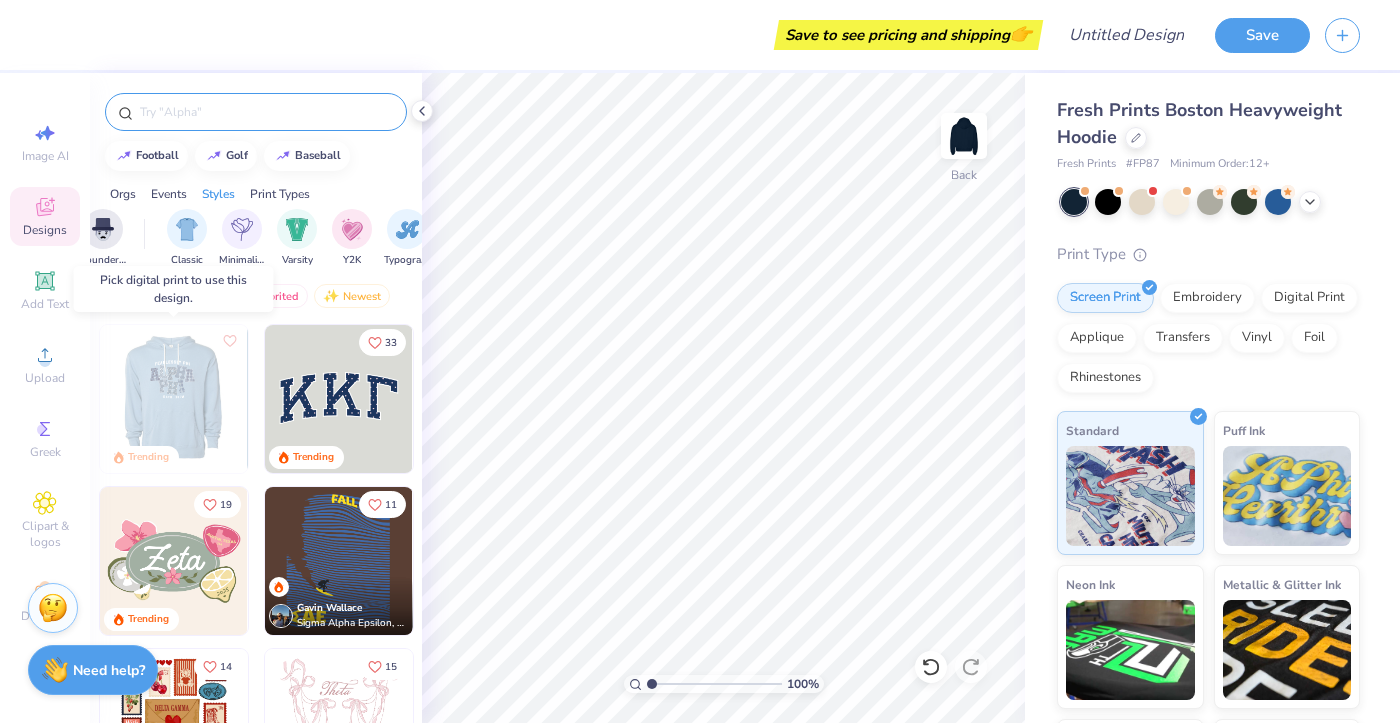 click at bounding box center [173, 399] 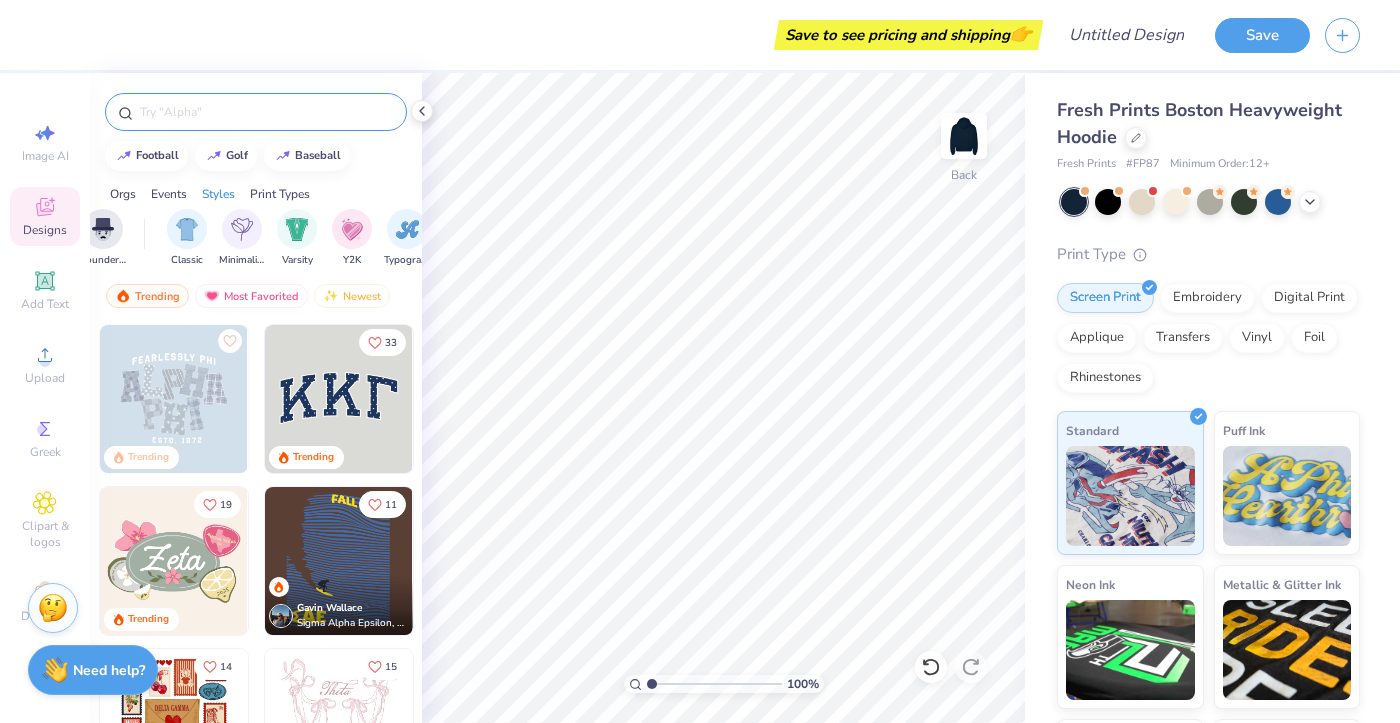 click on "Fraternity Sorority Club Sports Rush & Bid Game Day Parent's Weekend PR & General Big Little Reveal Philanthropy Date Parties & Socials Retreat Greek Week Holidays Formal & Semi Spring Break Graduation Founder’s Day Classic Minimalist Varsity Y2K Typography Cartoons Handdrawn 80s & 90s Grunge 60s & 70s Embroidery Screen Print Patches Digital Print Vinyl Transfers Applique" at bounding box center (256, 240) 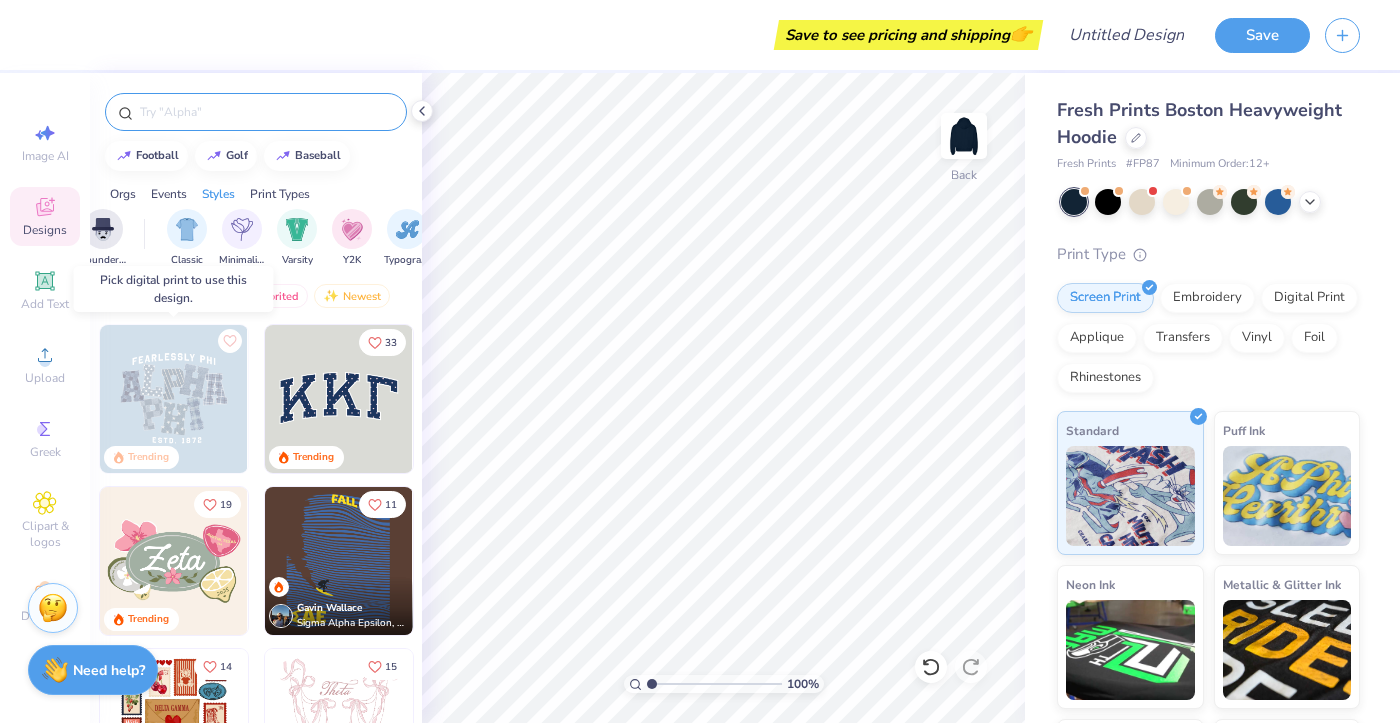 click at bounding box center [174, 399] 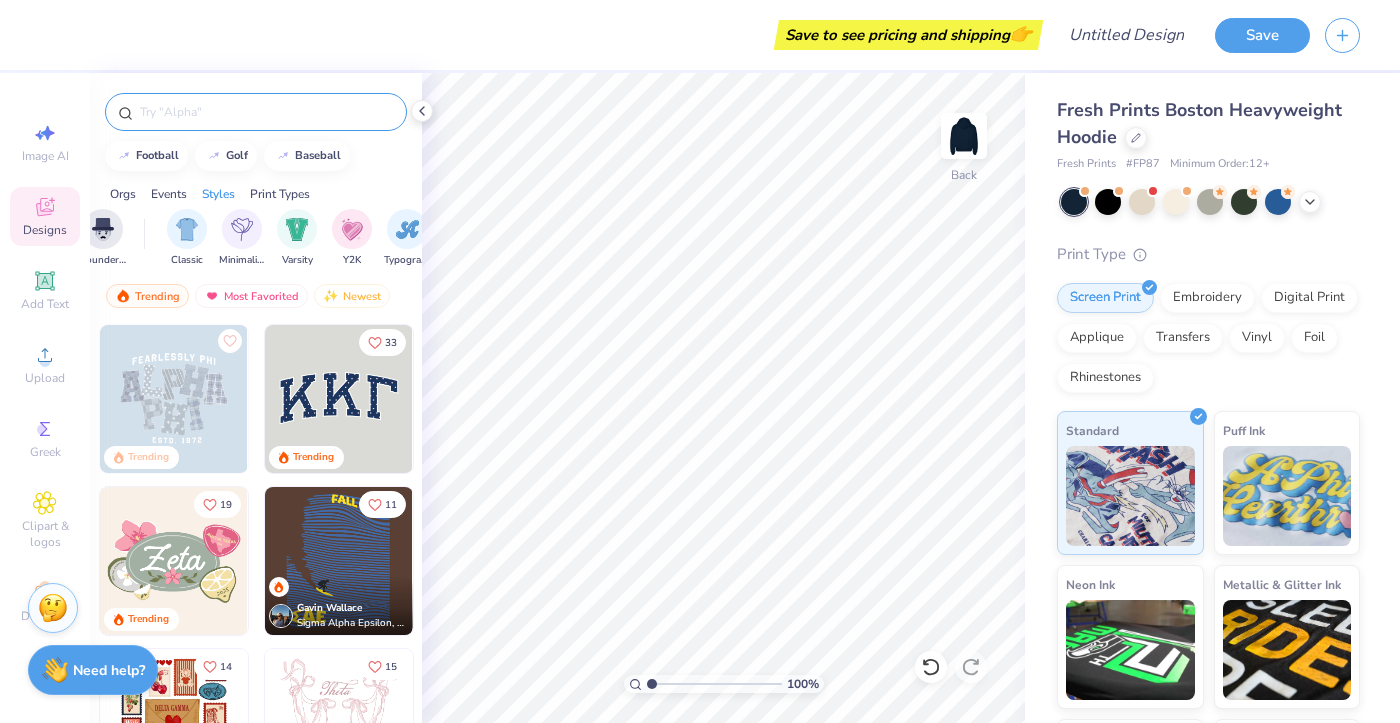 click on "Print Types" at bounding box center (280, 194) 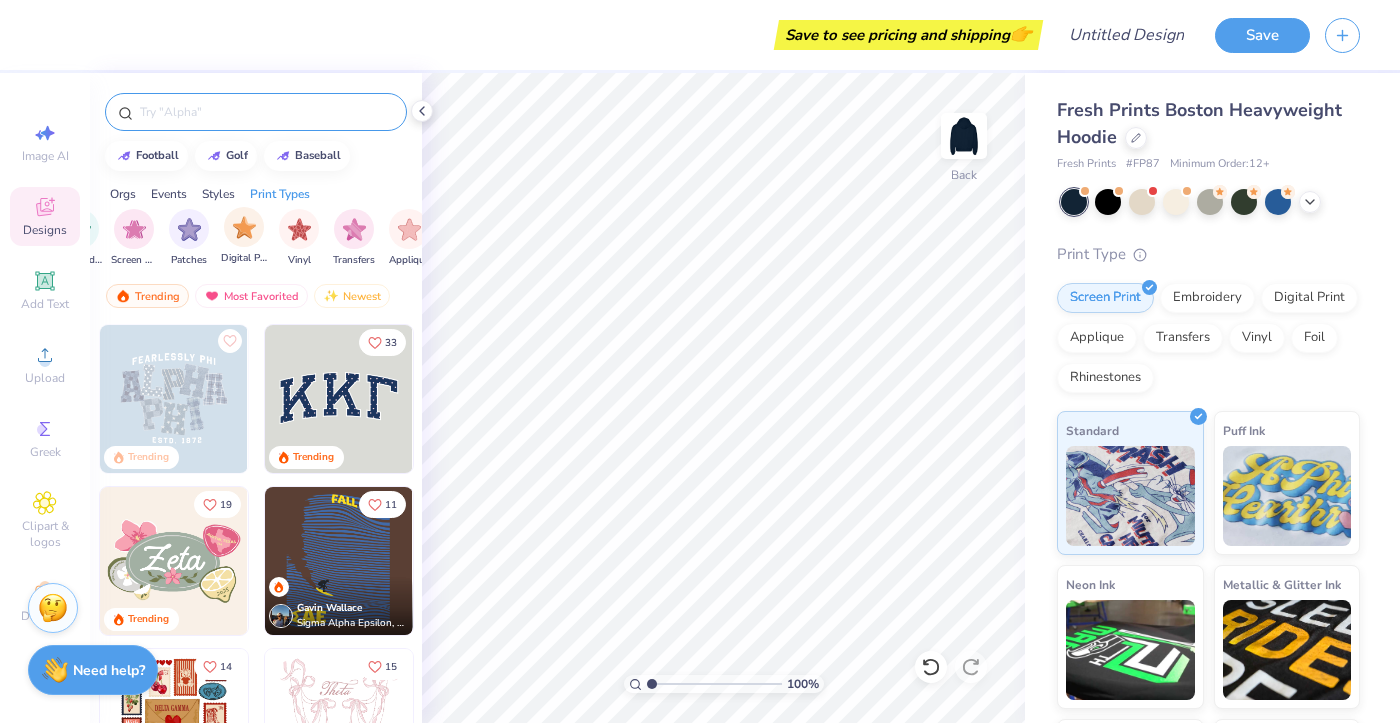 scroll, scrollTop: 0, scrollLeft: 1693, axis: horizontal 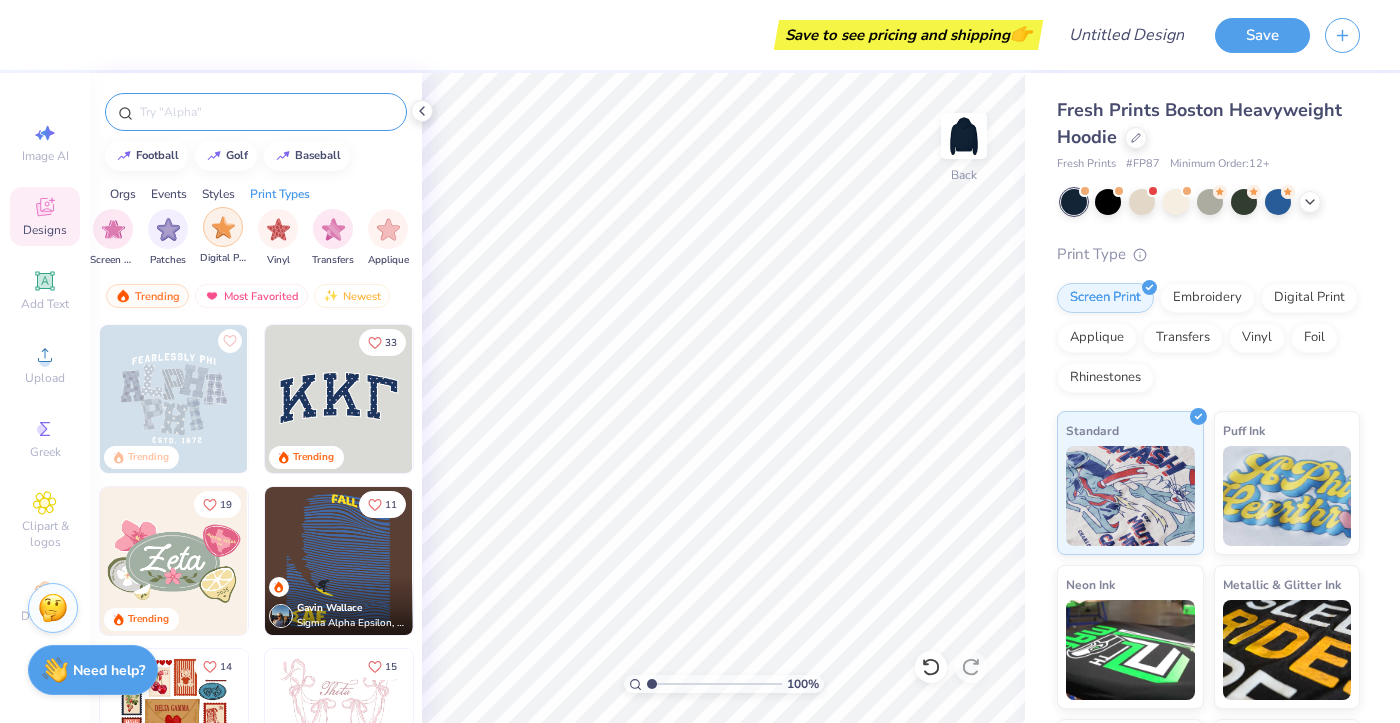 click at bounding box center [223, 227] 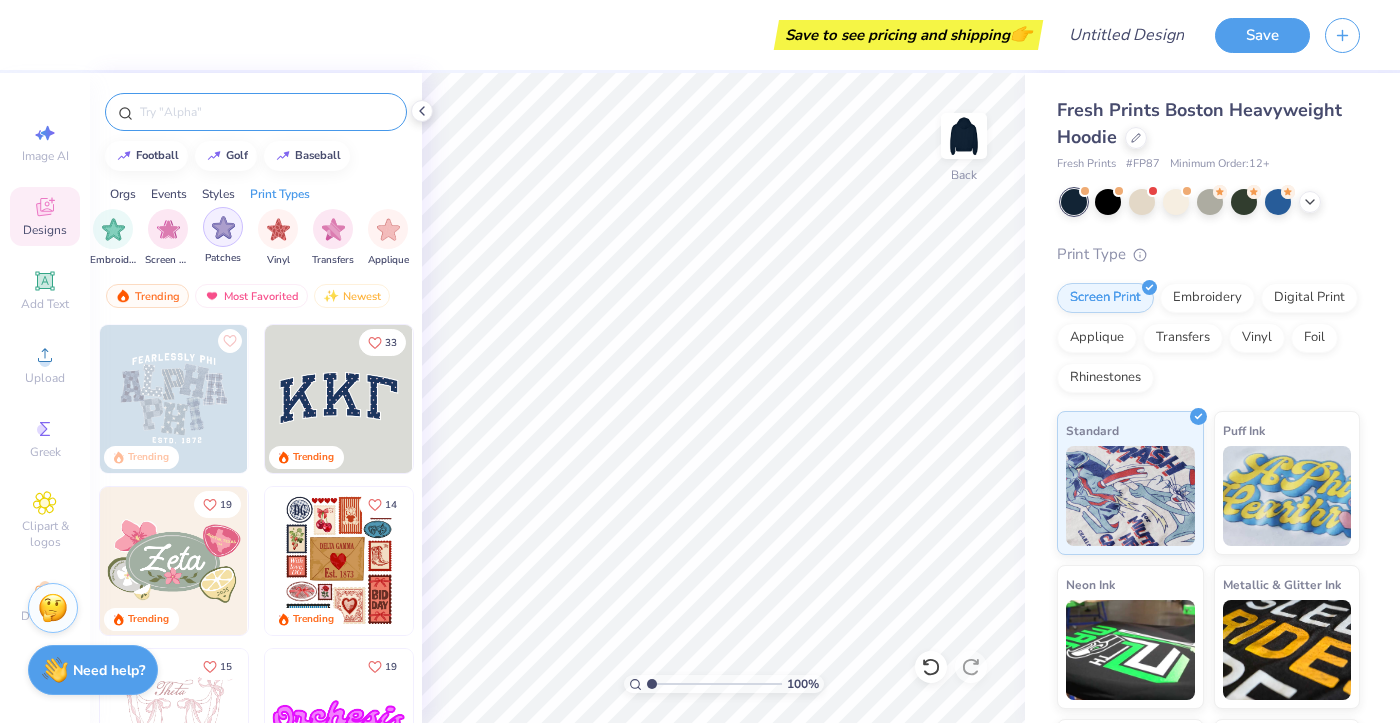 click at bounding box center (223, 227) 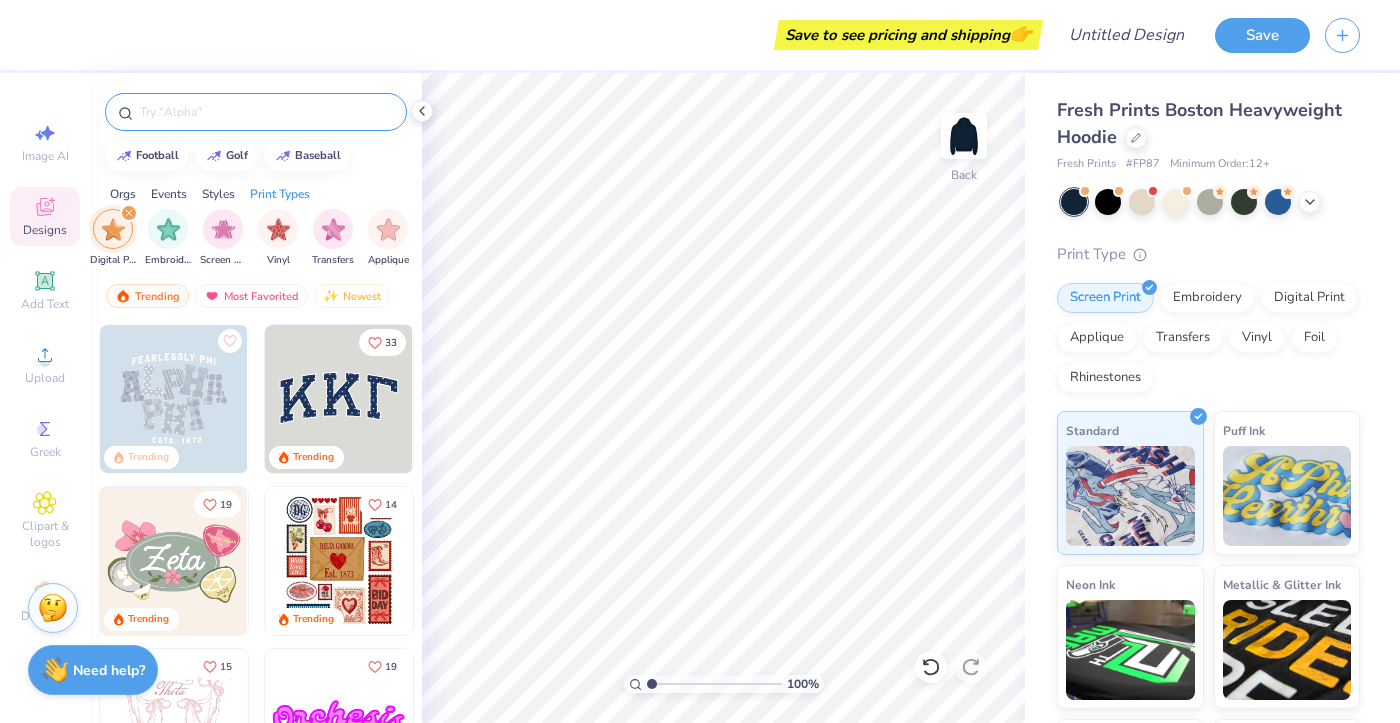 click 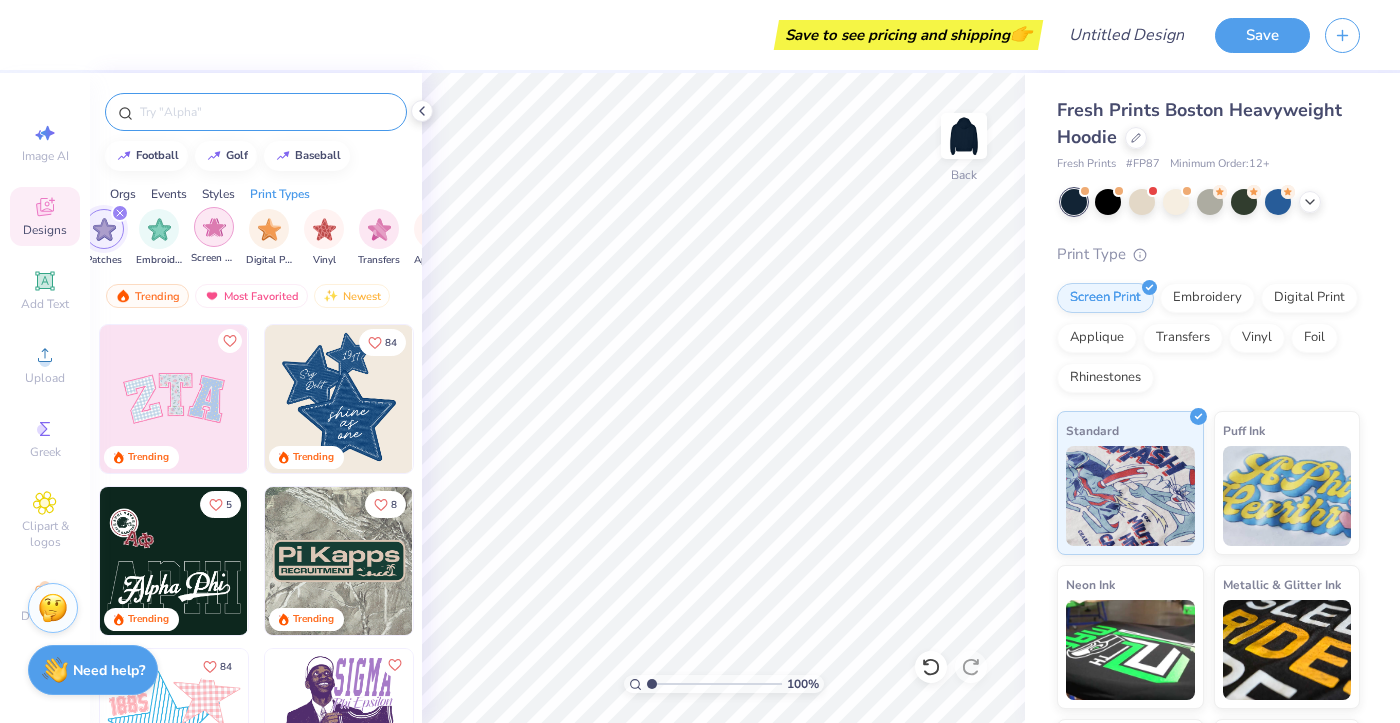 scroll, scrollTop: 0, scrollLeft: 1629, axis: horizontal 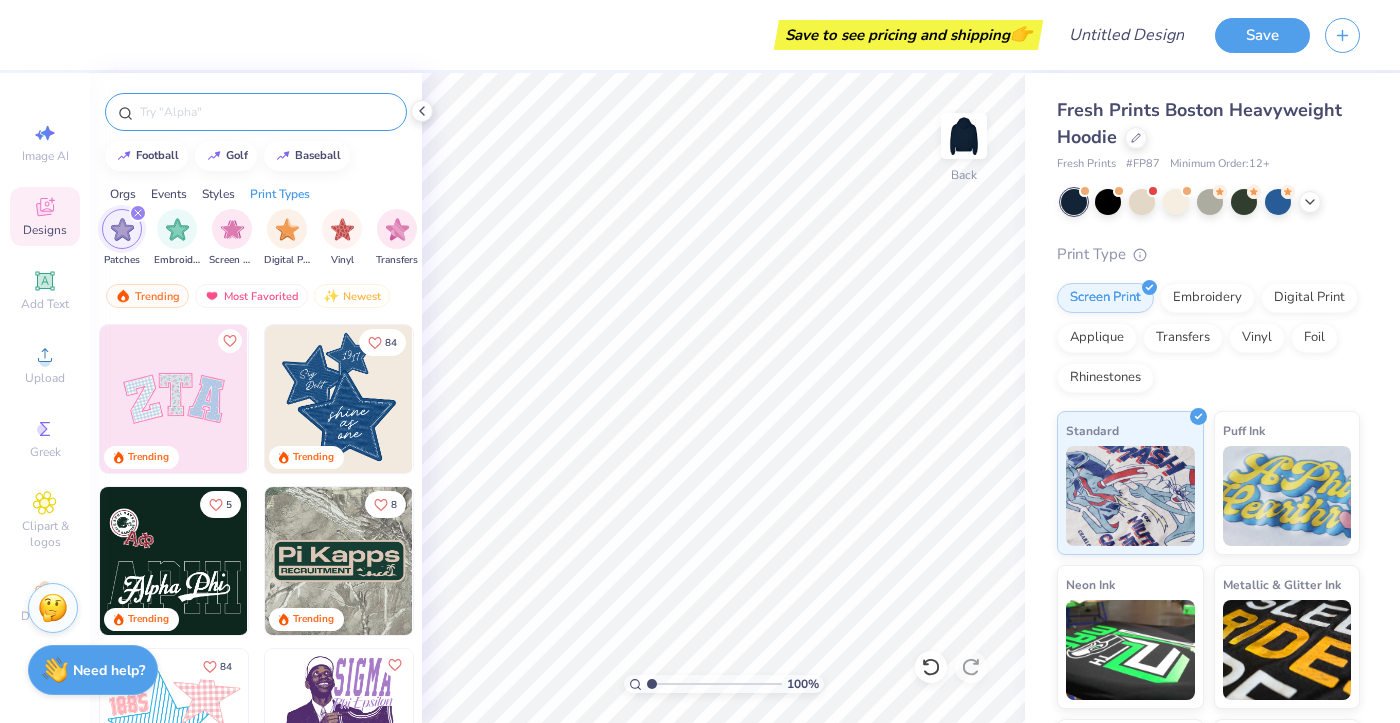 click at bounding box center [174, 399] 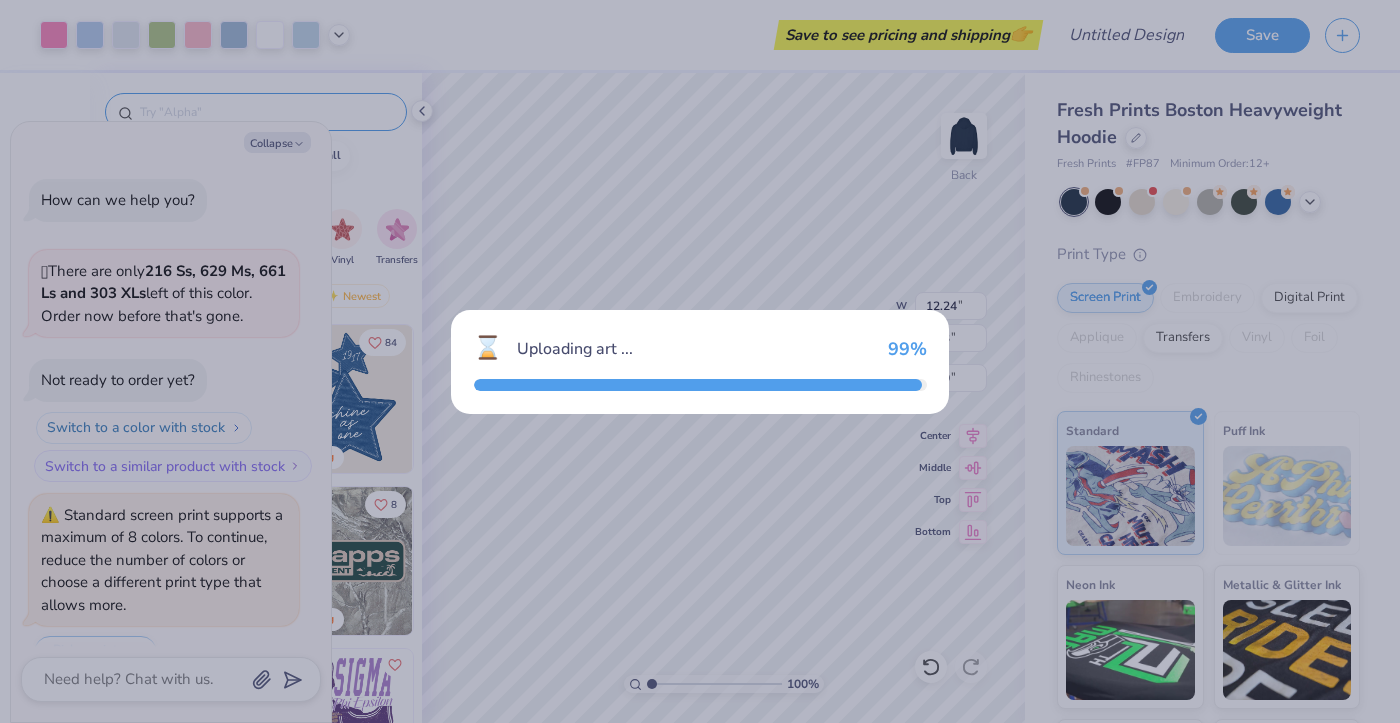 scroll, scrollTop: 49, scrollLeft: 0, axis: vertical 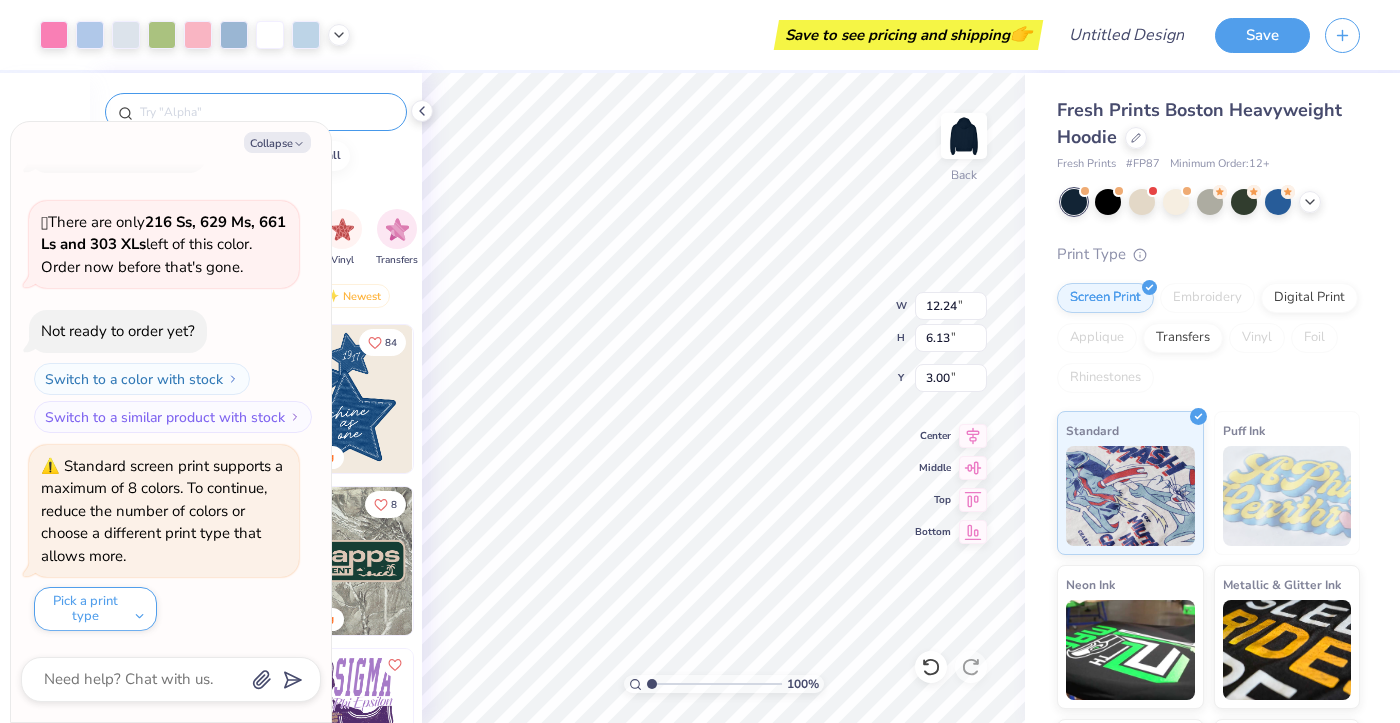 type on "x" 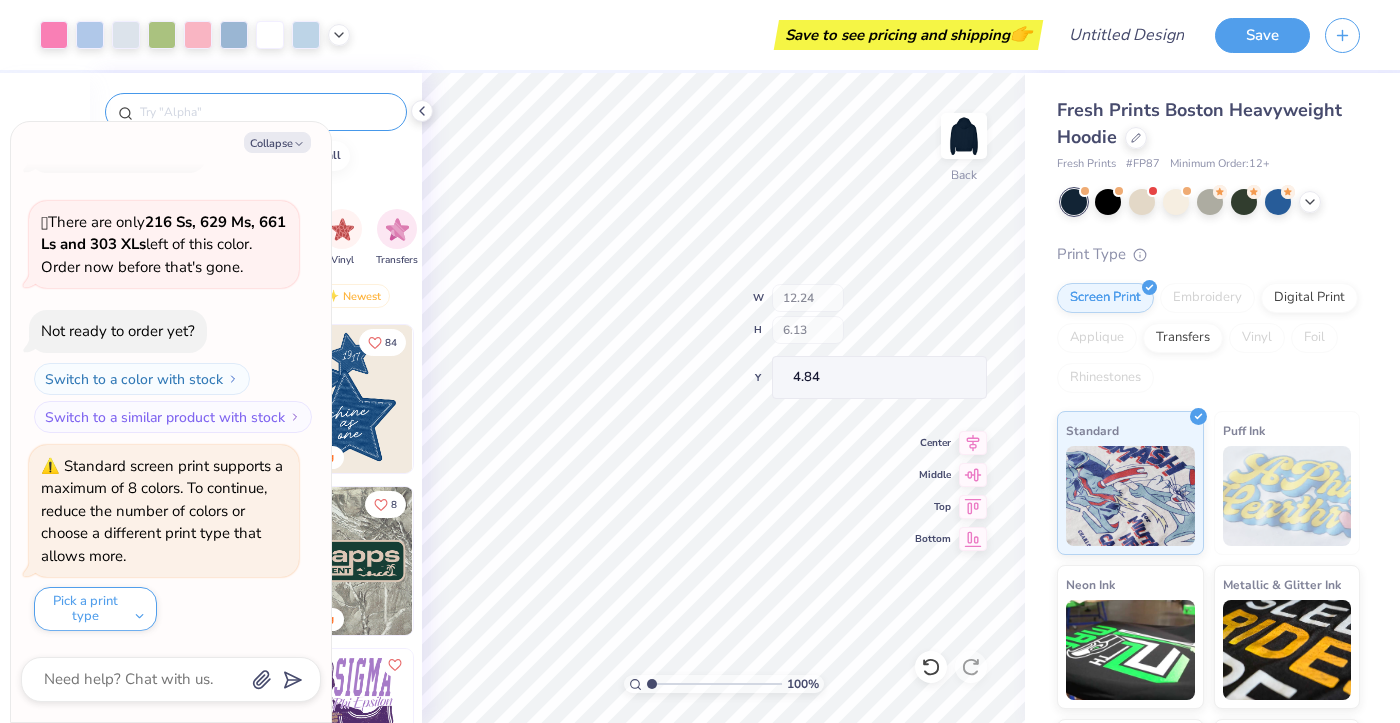 type on "x" 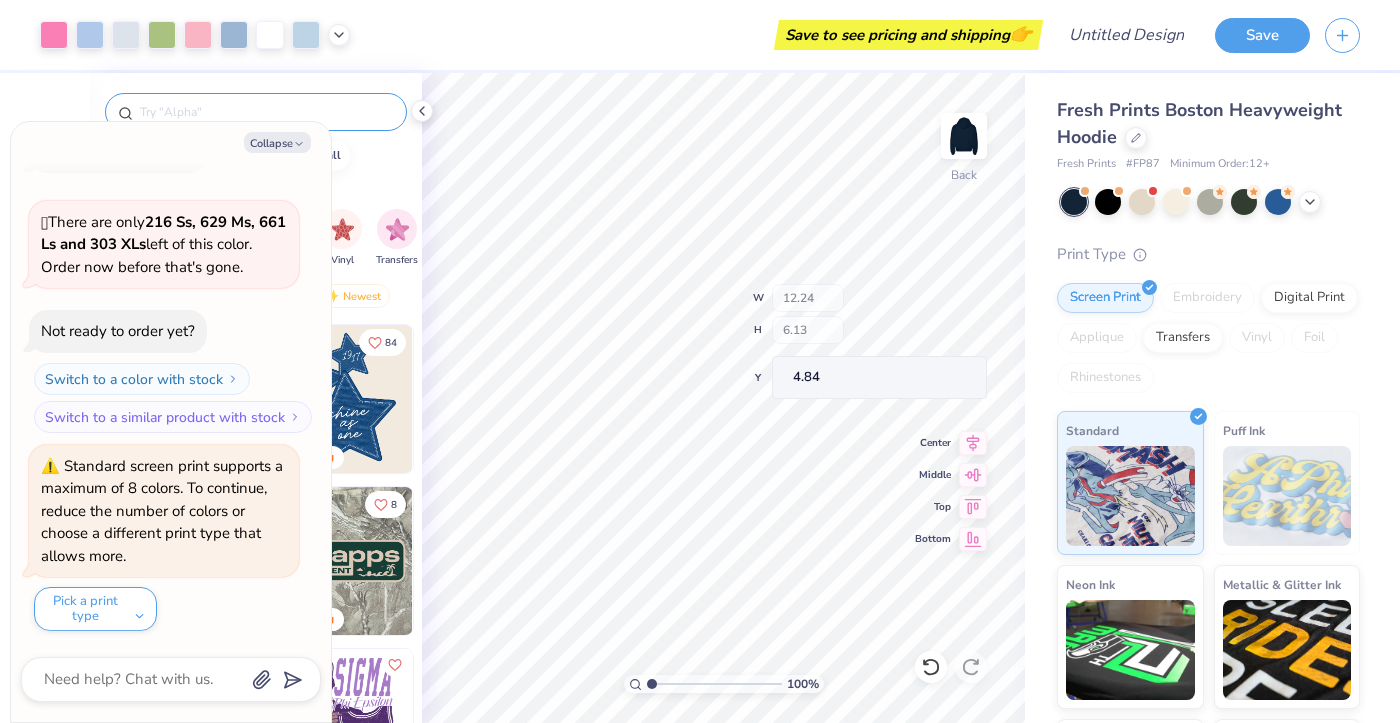type on "12.02" 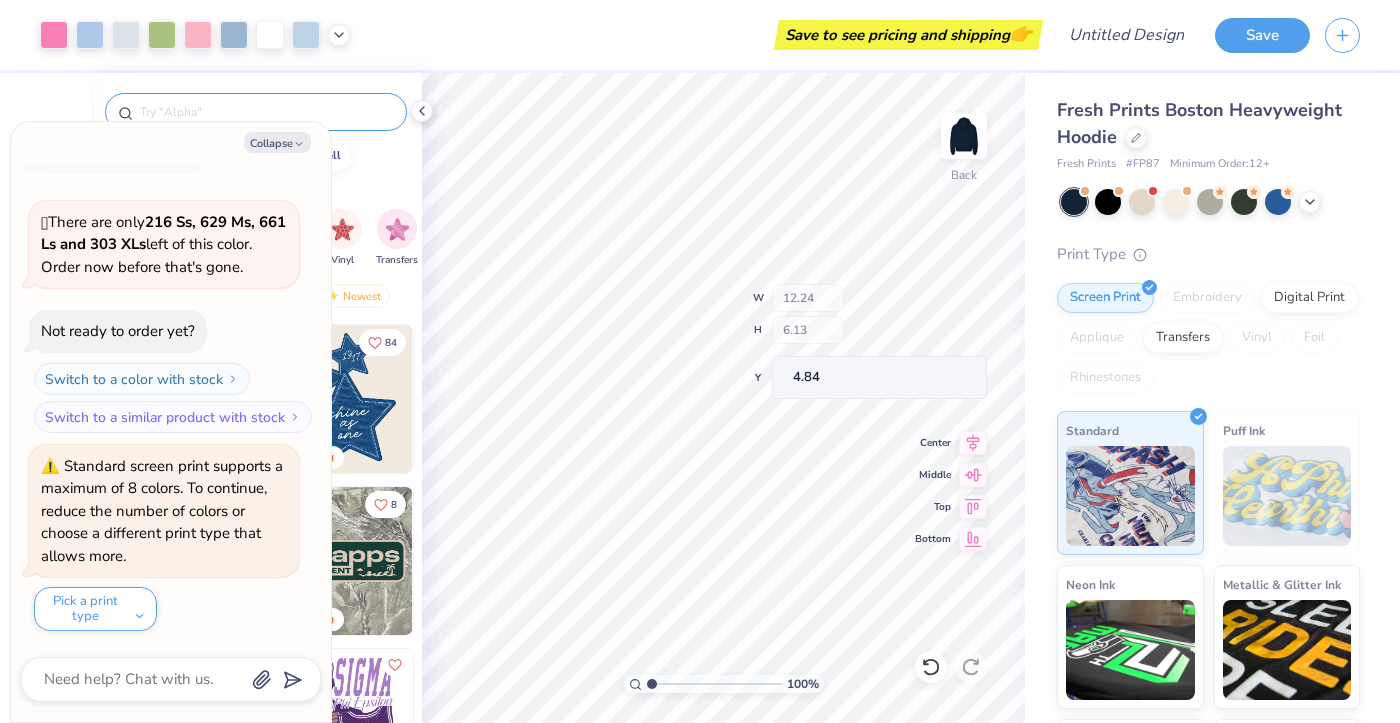type on "5.93" 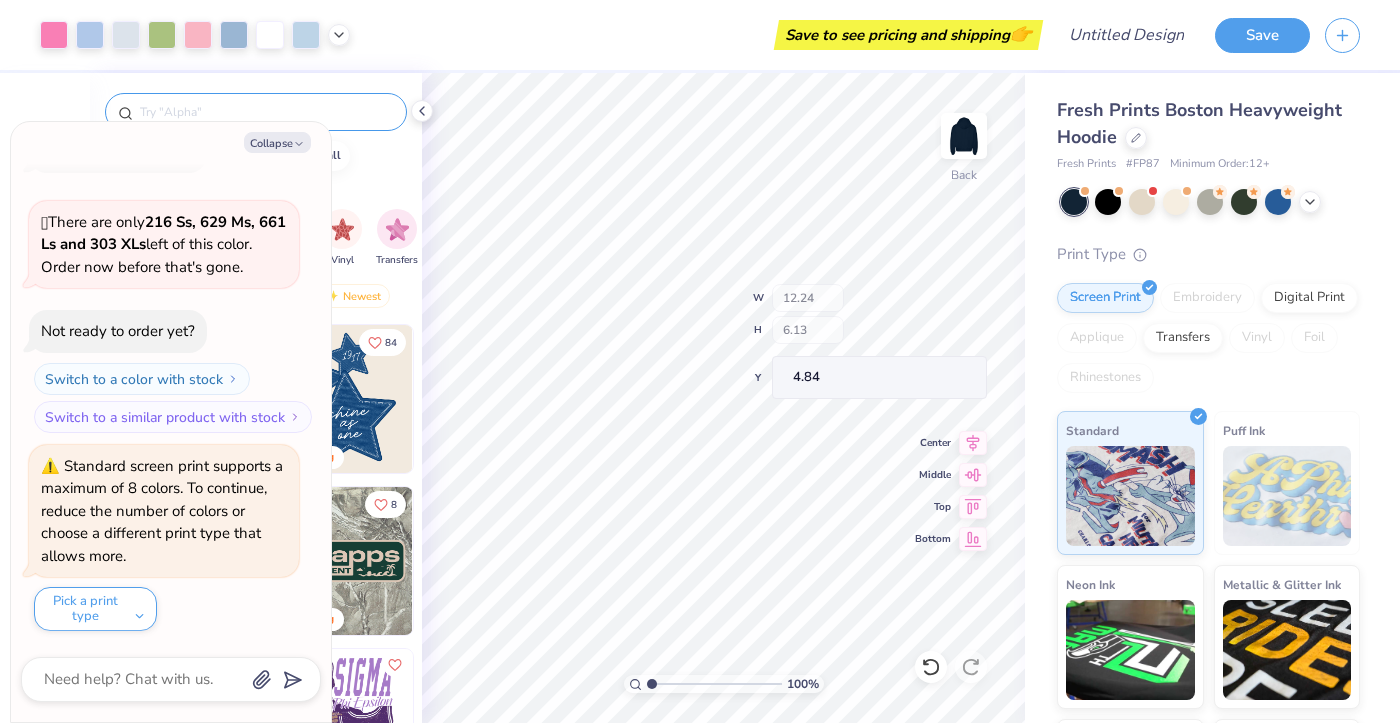 type on "4.93" 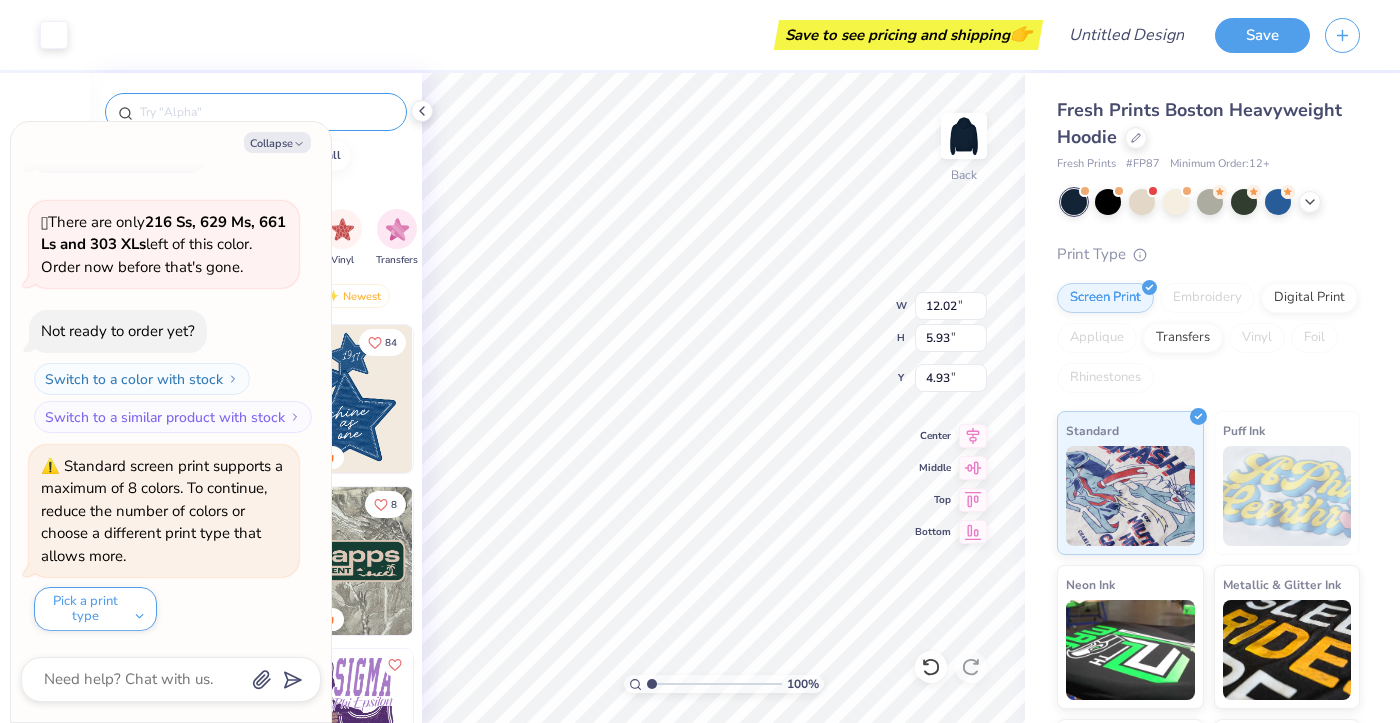 type on "x" 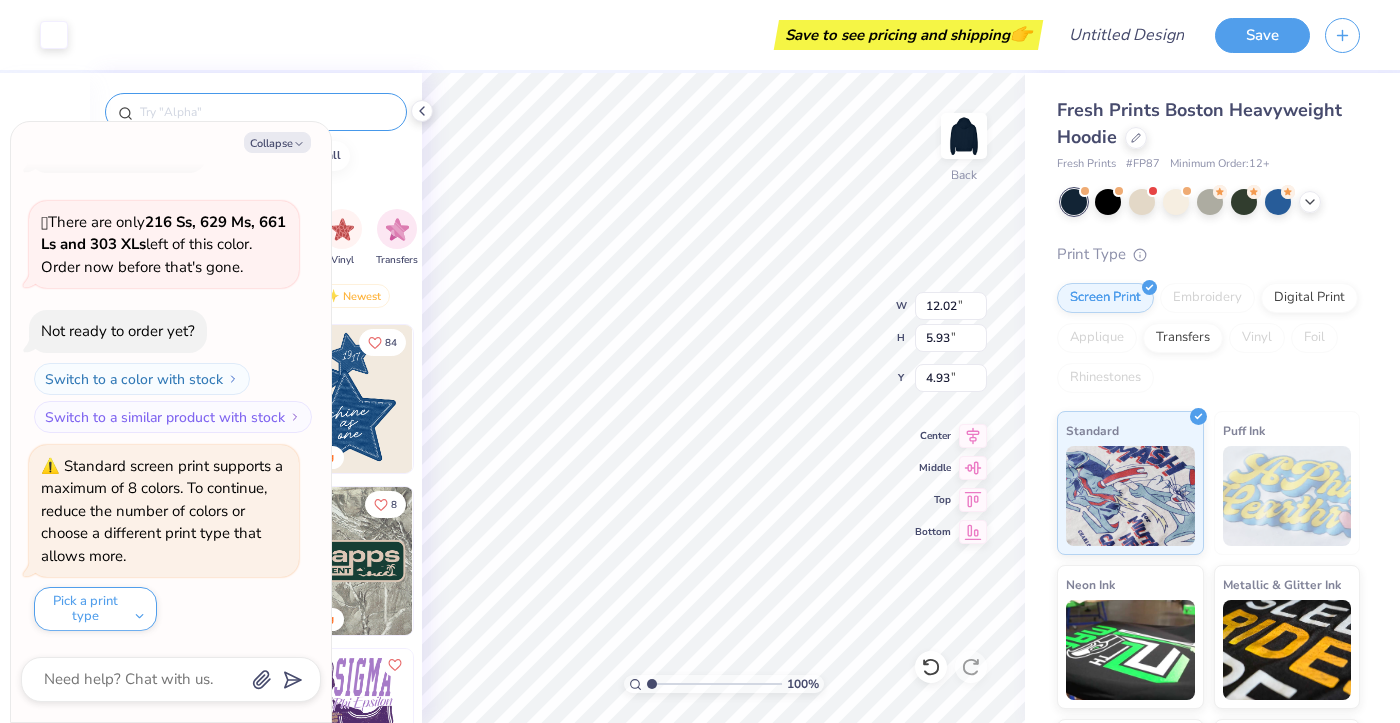 type on "3.75" 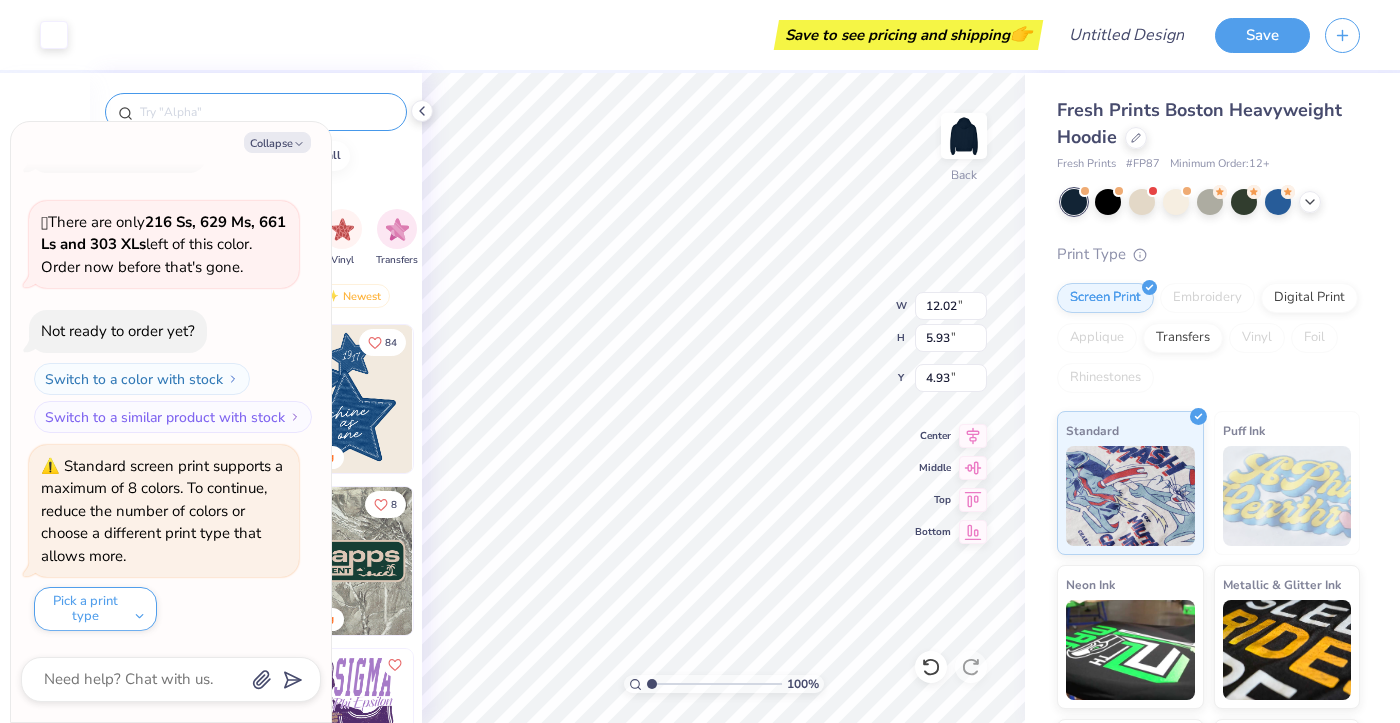 type on "4.89" 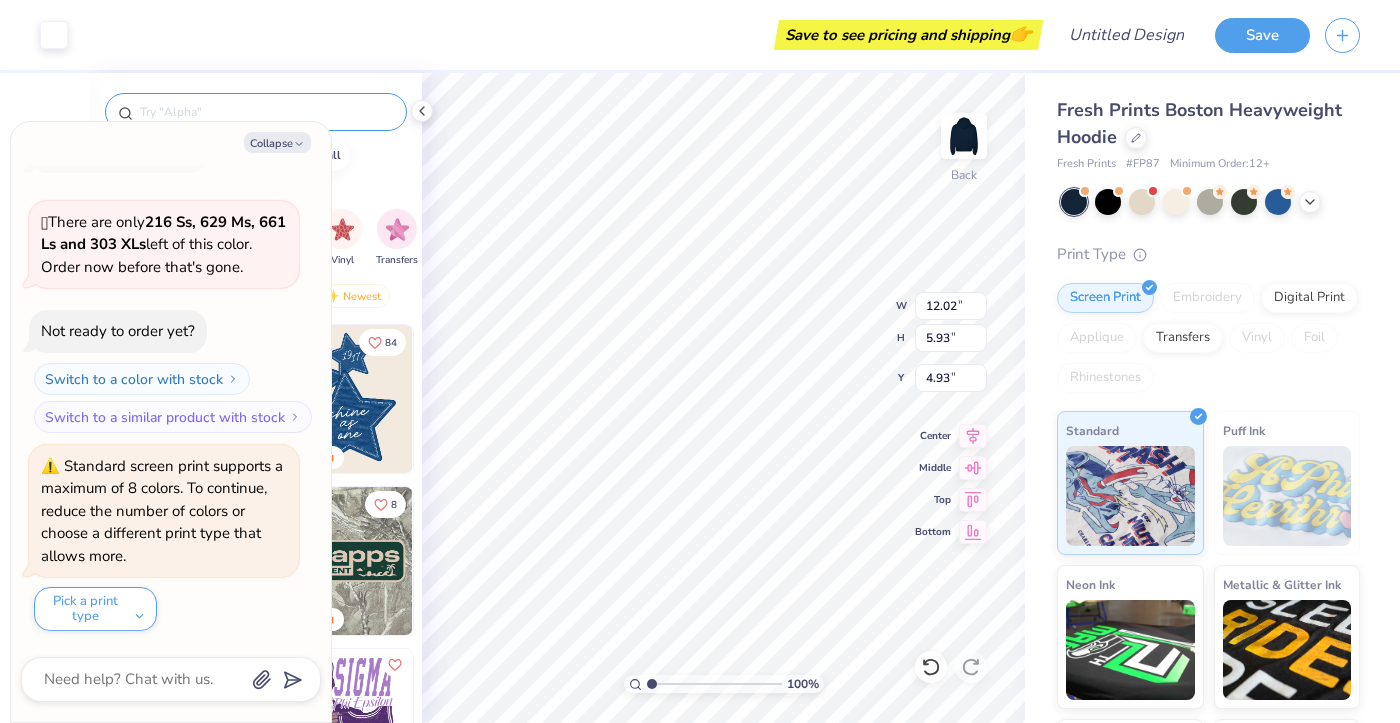 type on "5.00" 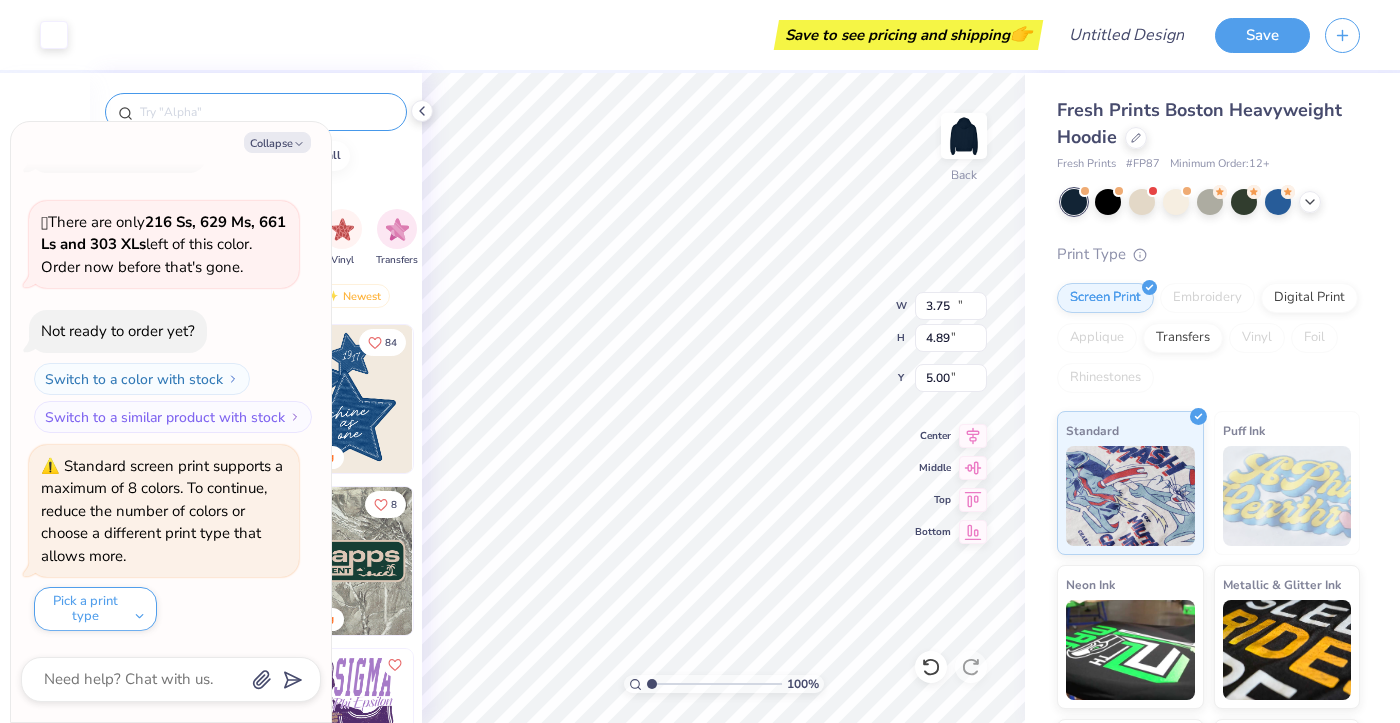 type on "x" 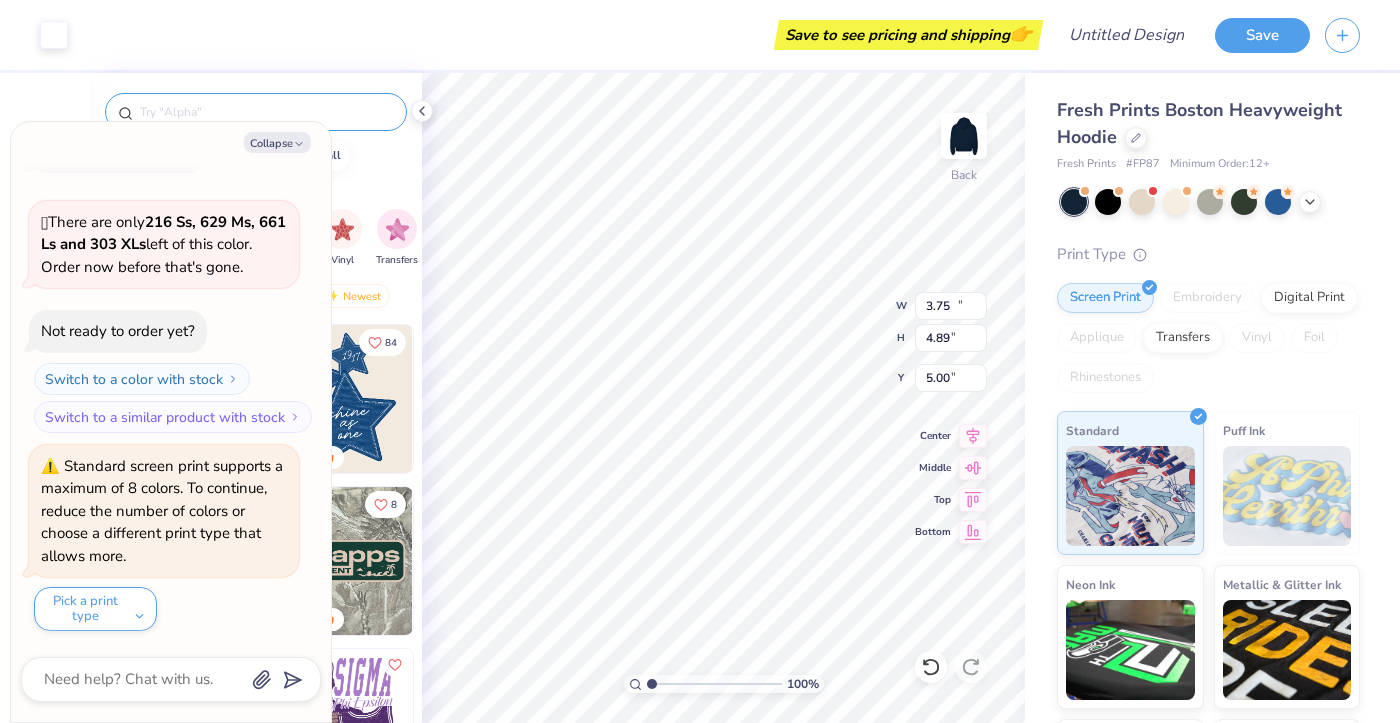 type on "4.93" 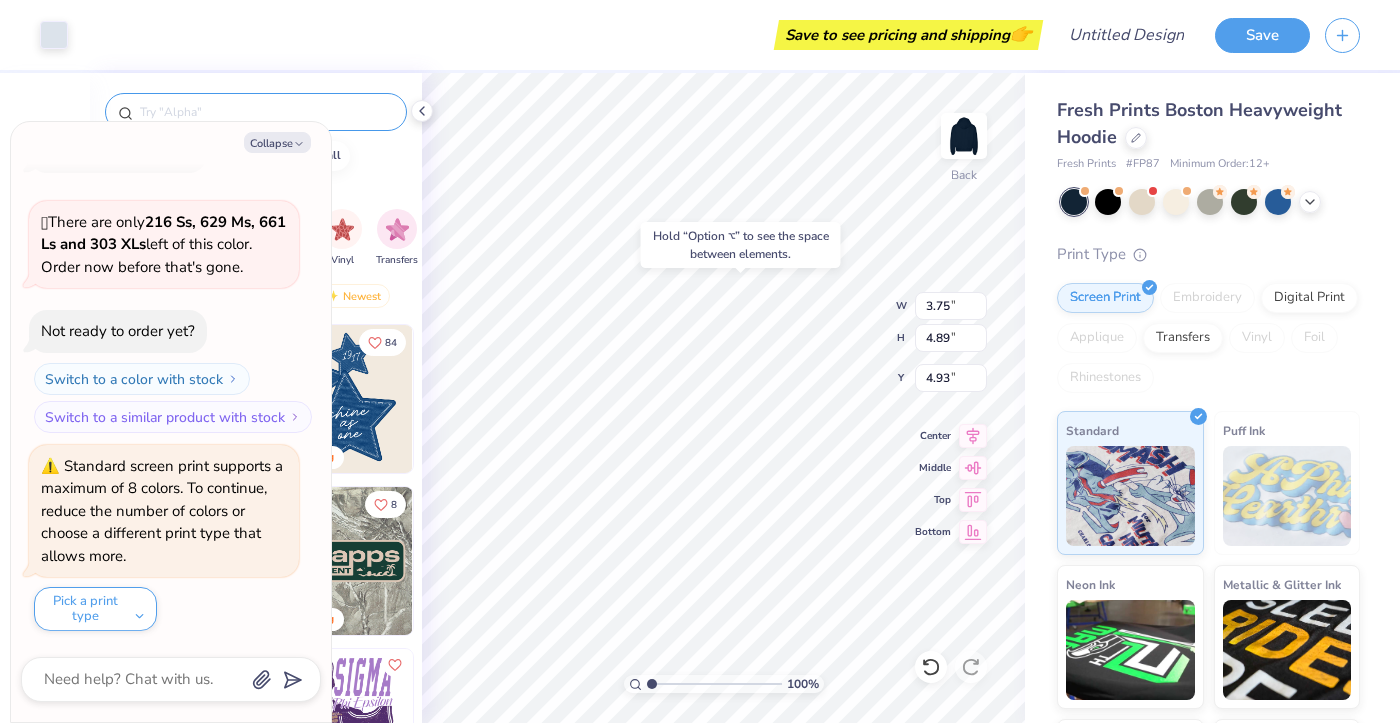 type on "x" 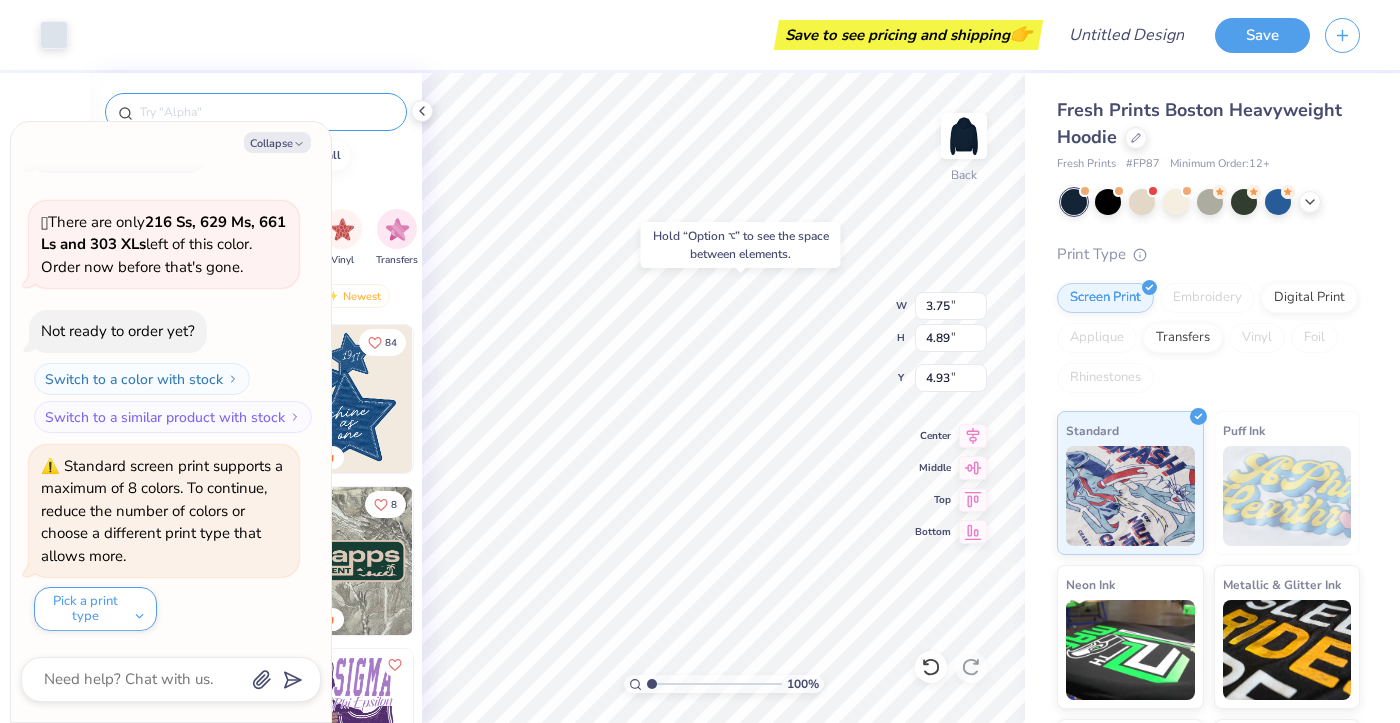 type on "5.54" 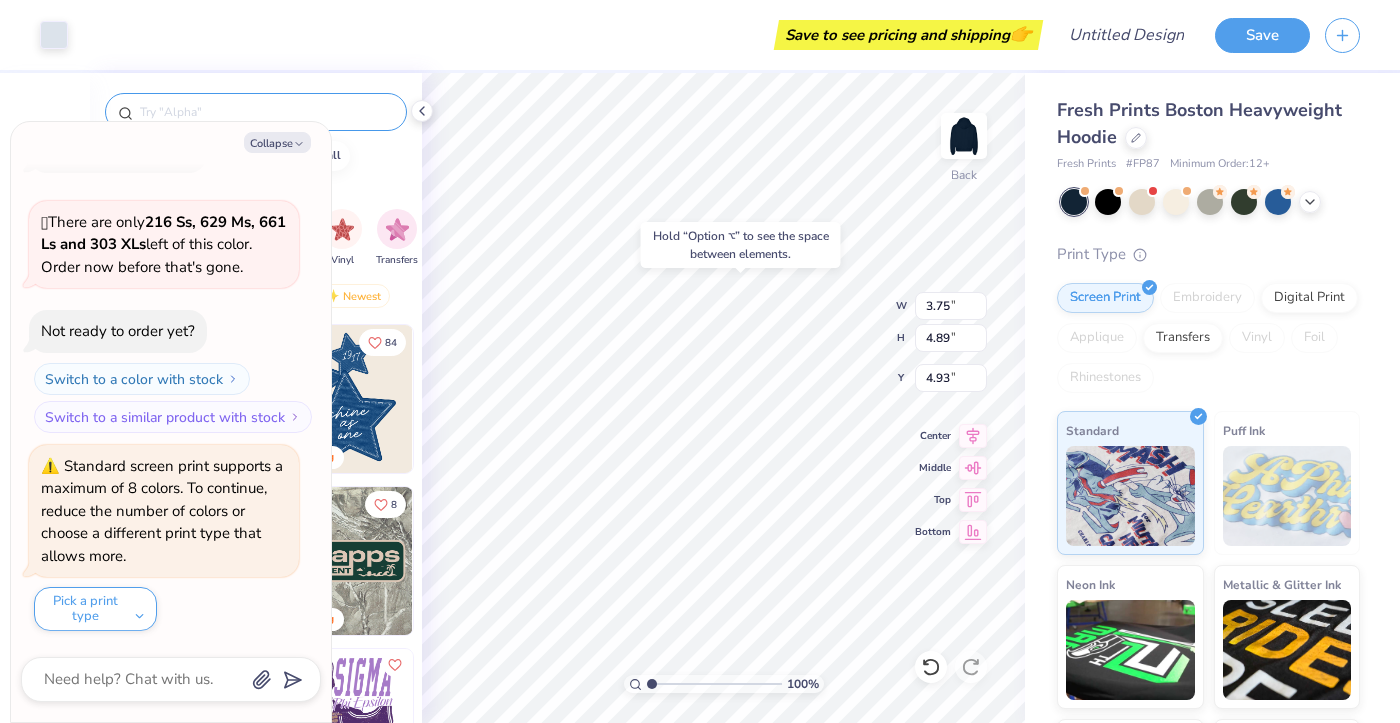 type on "5.24" 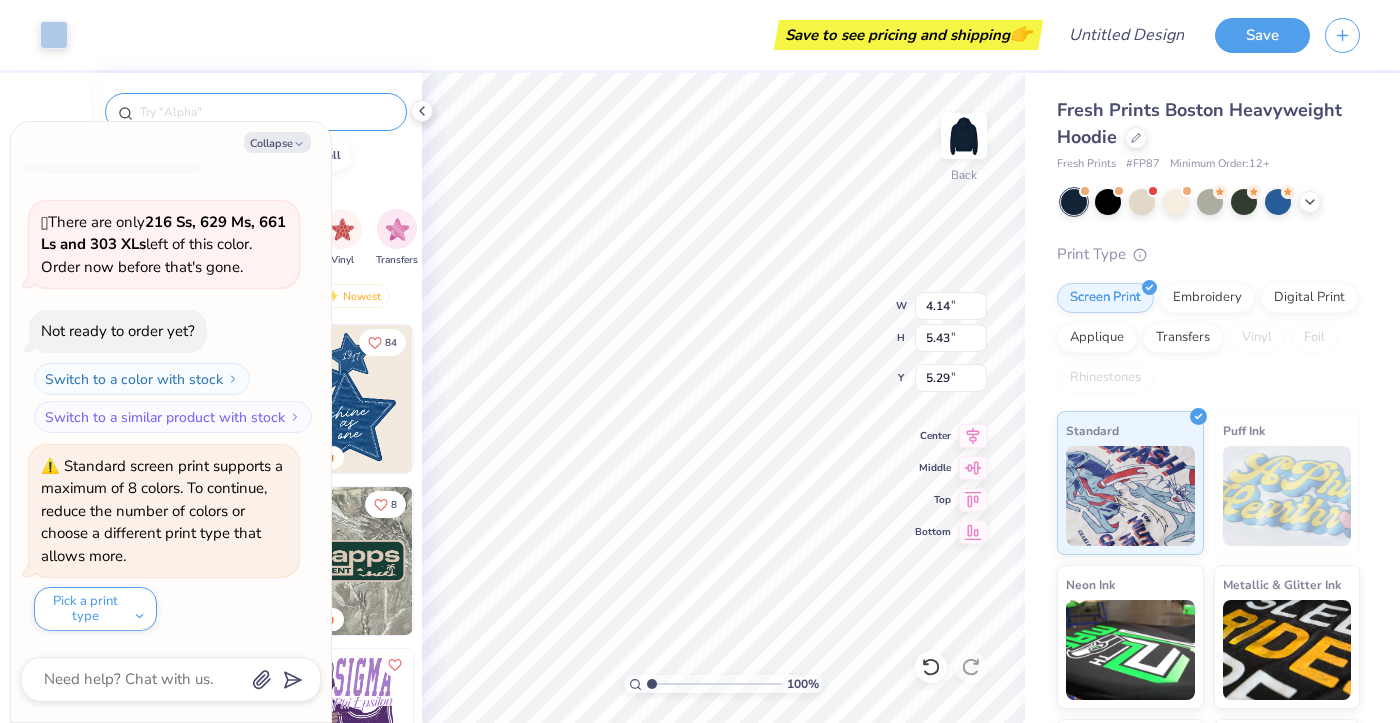 type on "x" 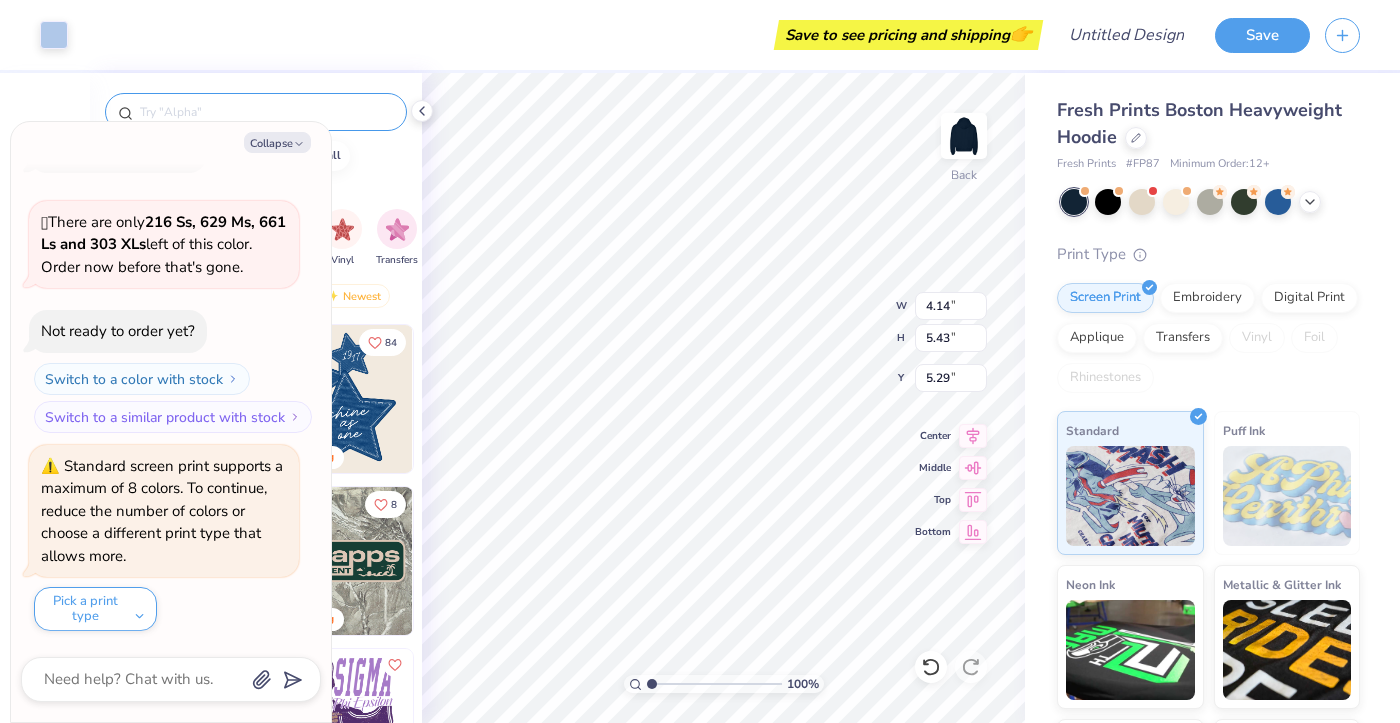 type on "5.28" 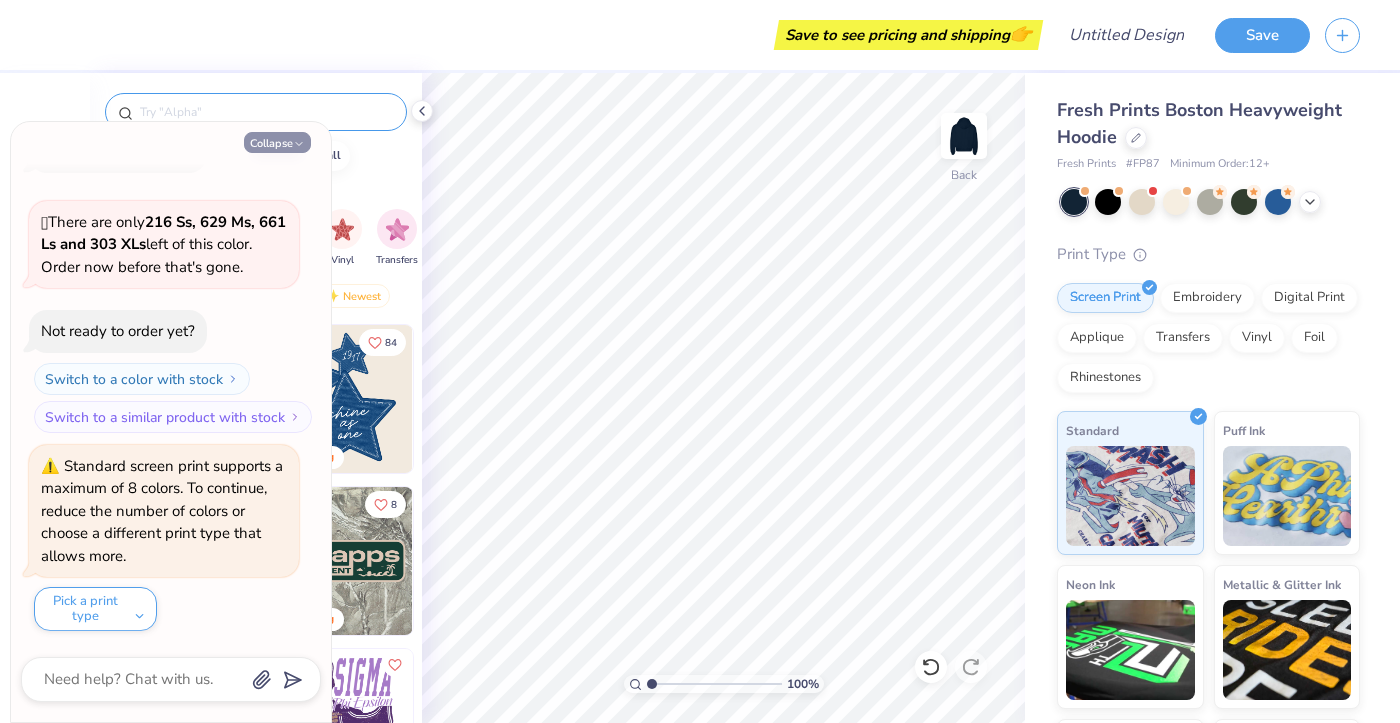 click 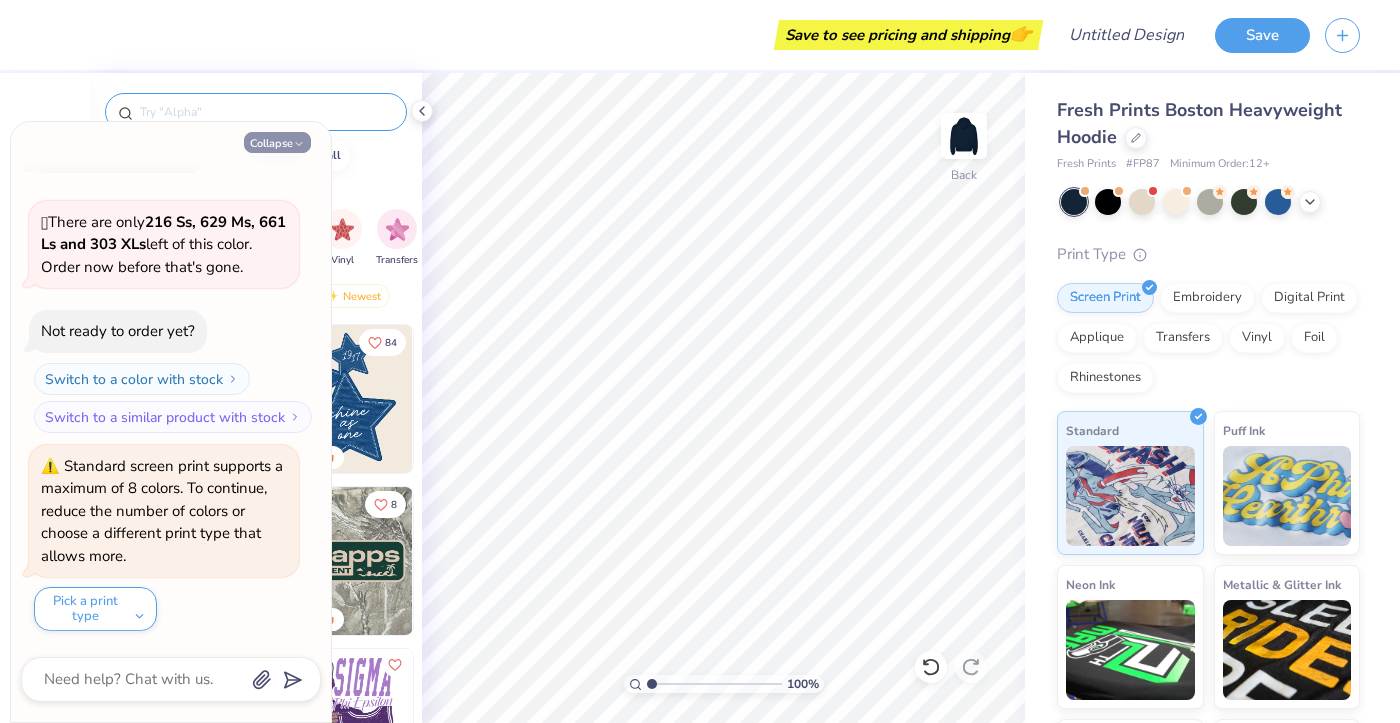 type on "x" 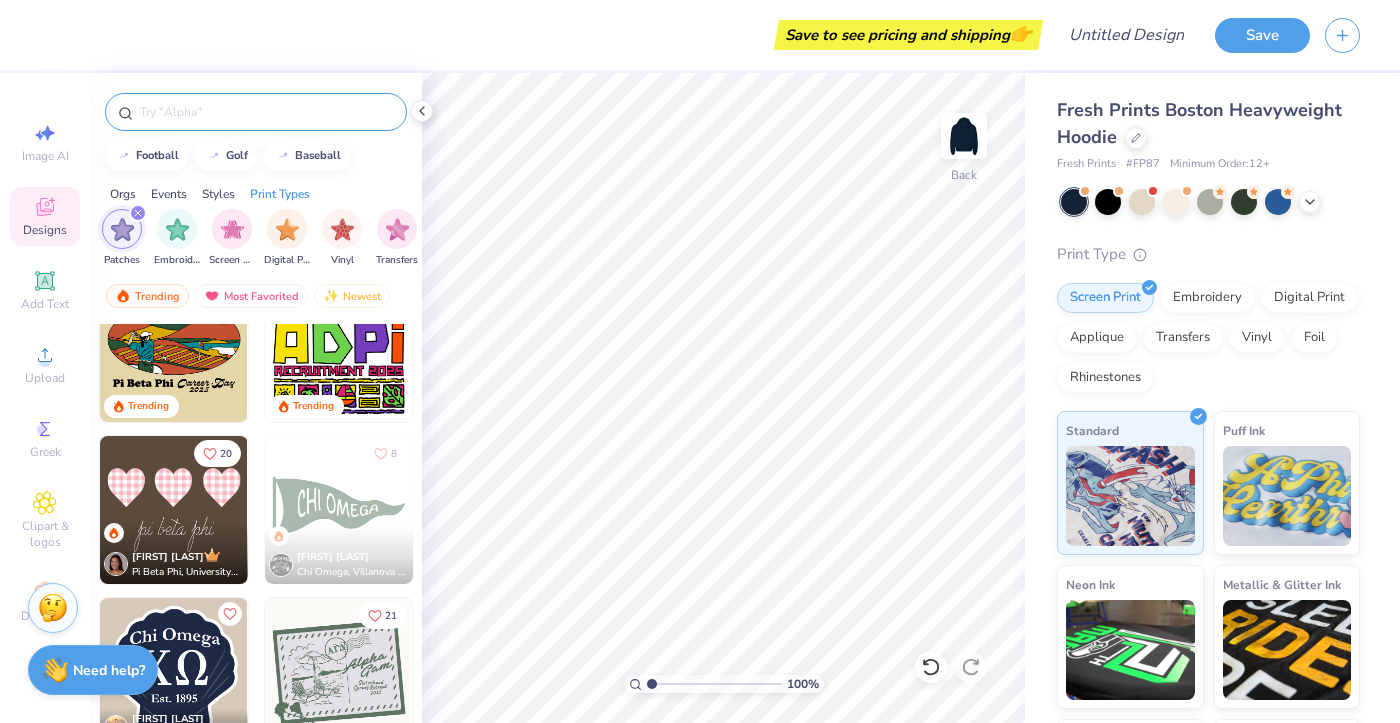 scroll, scrollTop: 703, scrollLeft: 0, axis: vertical 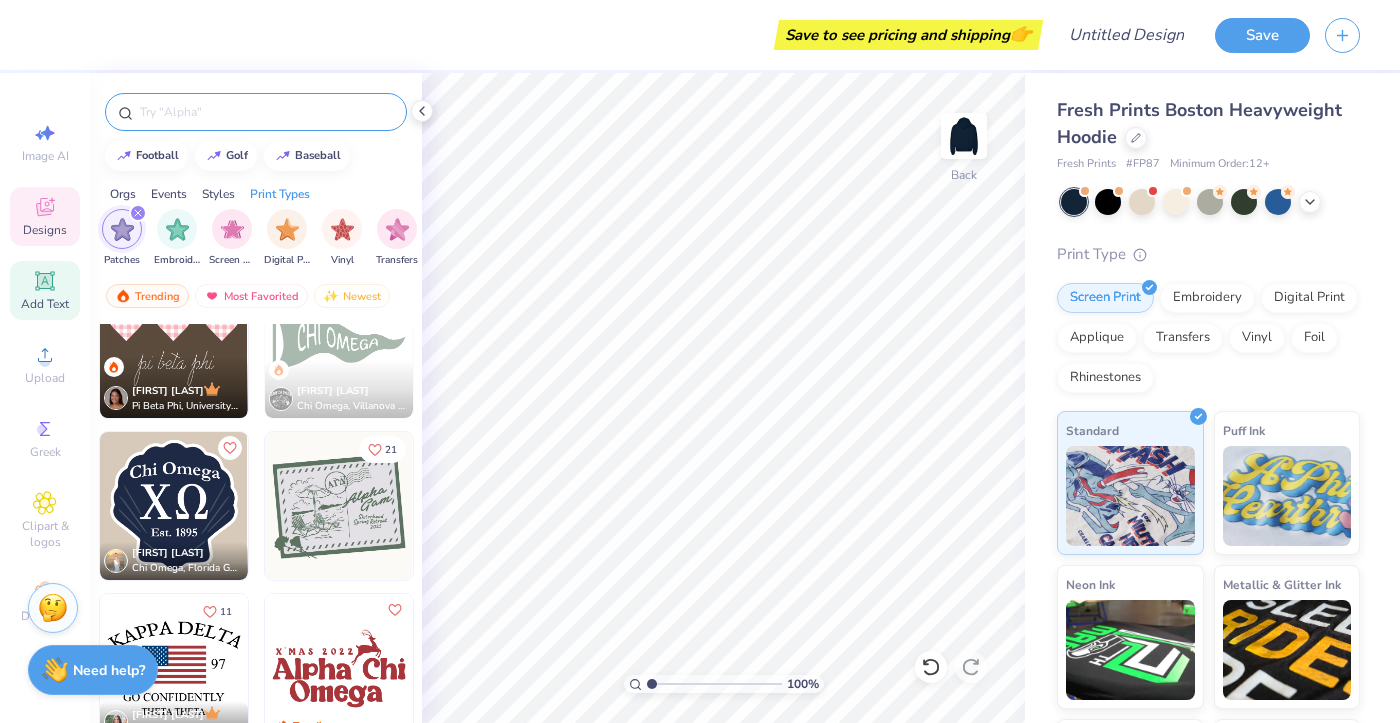 click 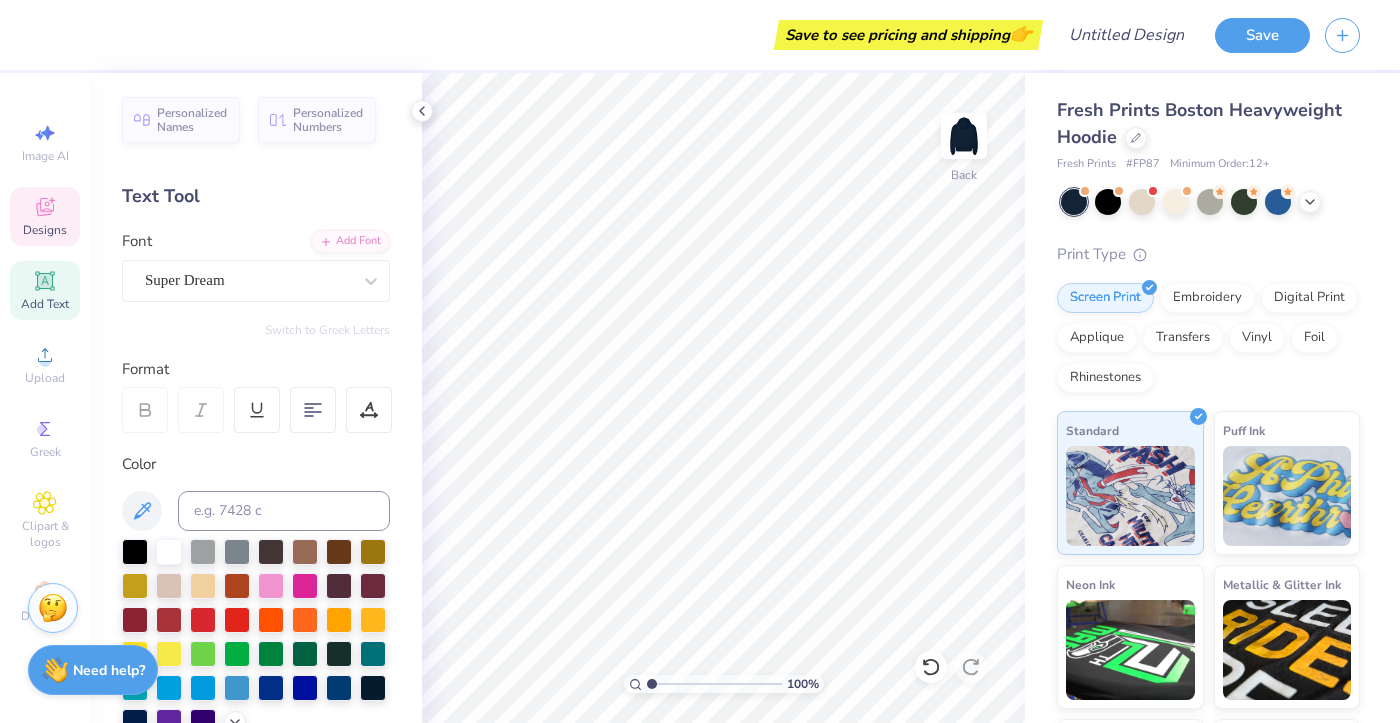 click 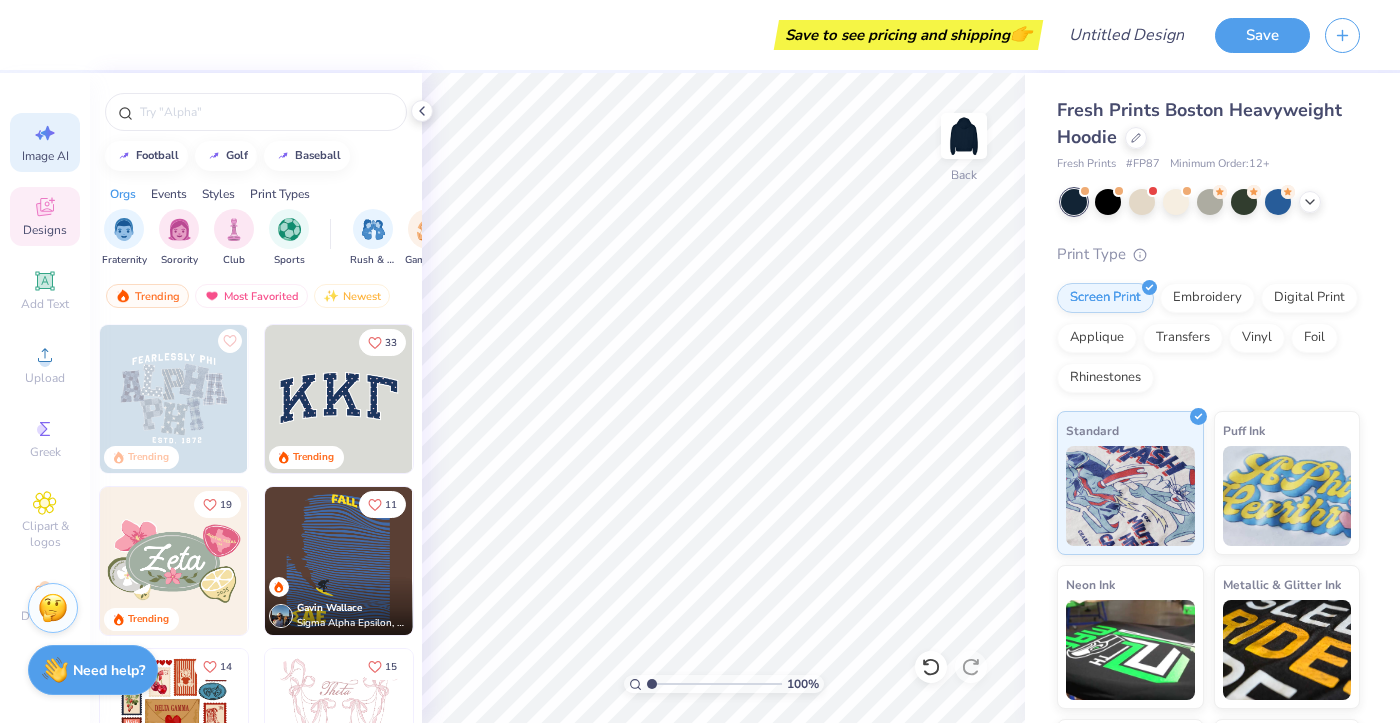 click on "Image AI" at bounding box center [45, 156] 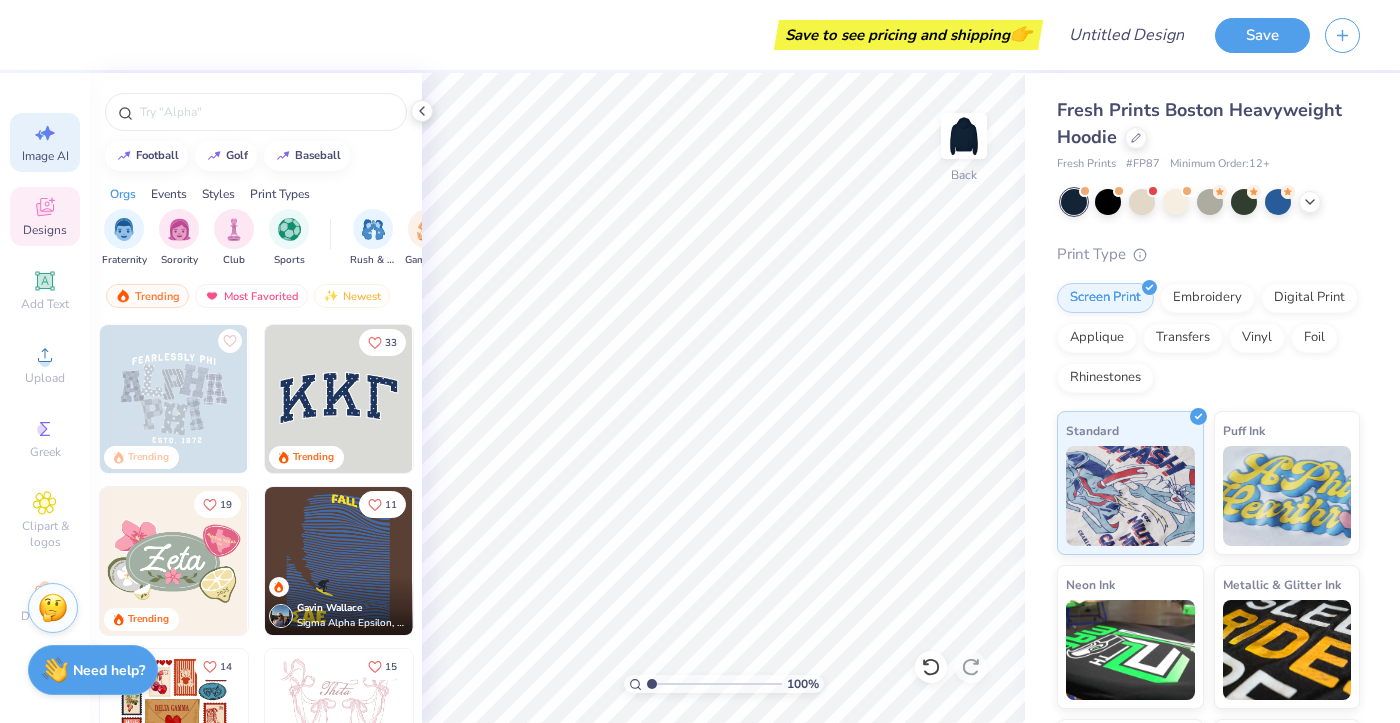 select on "4" 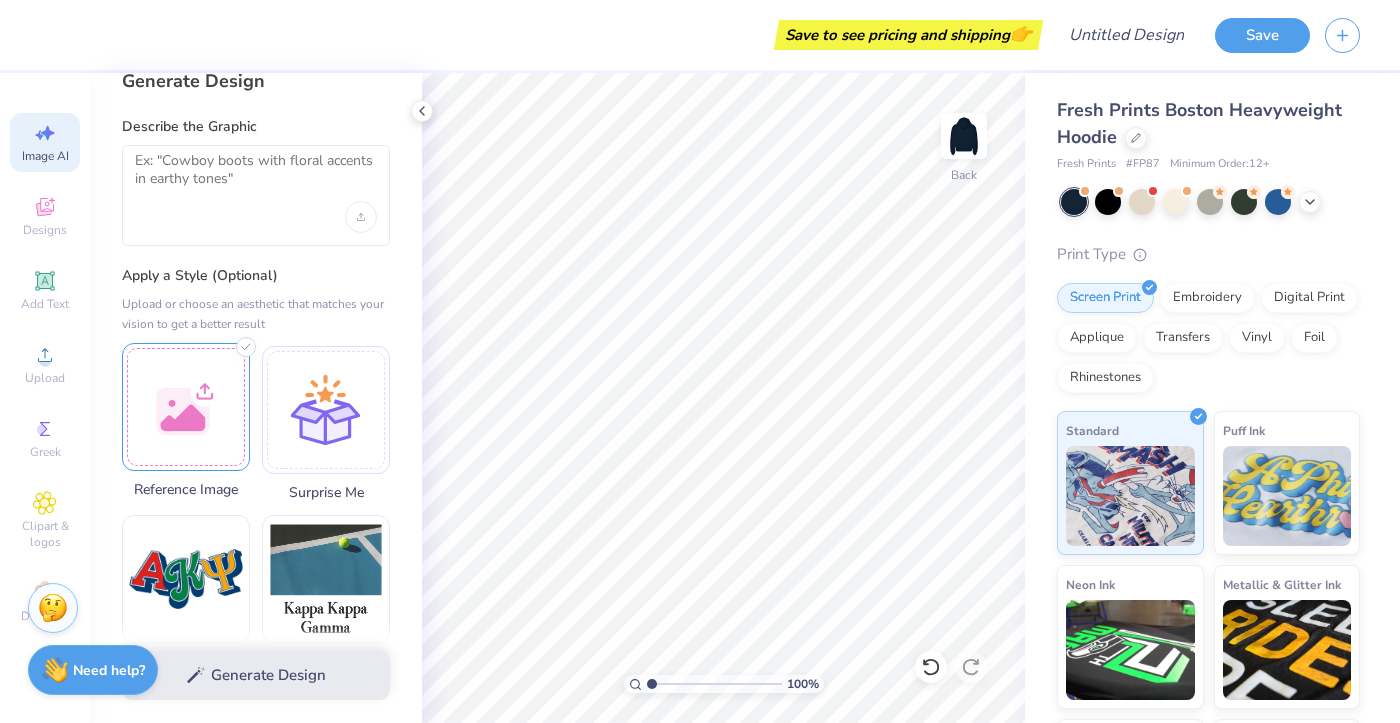 scroll, scrollTop: 29, scrollLeft: 0, axis: vertical 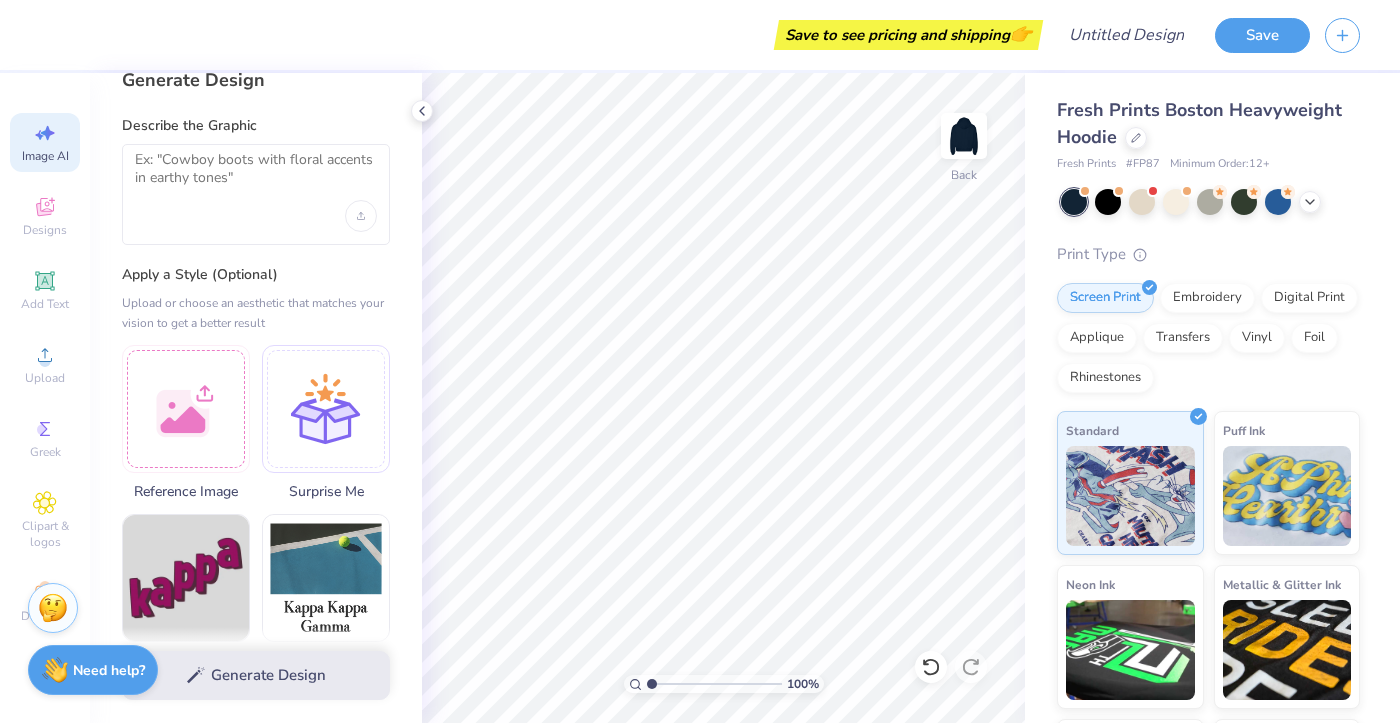 click at bounding box center (256, 194) 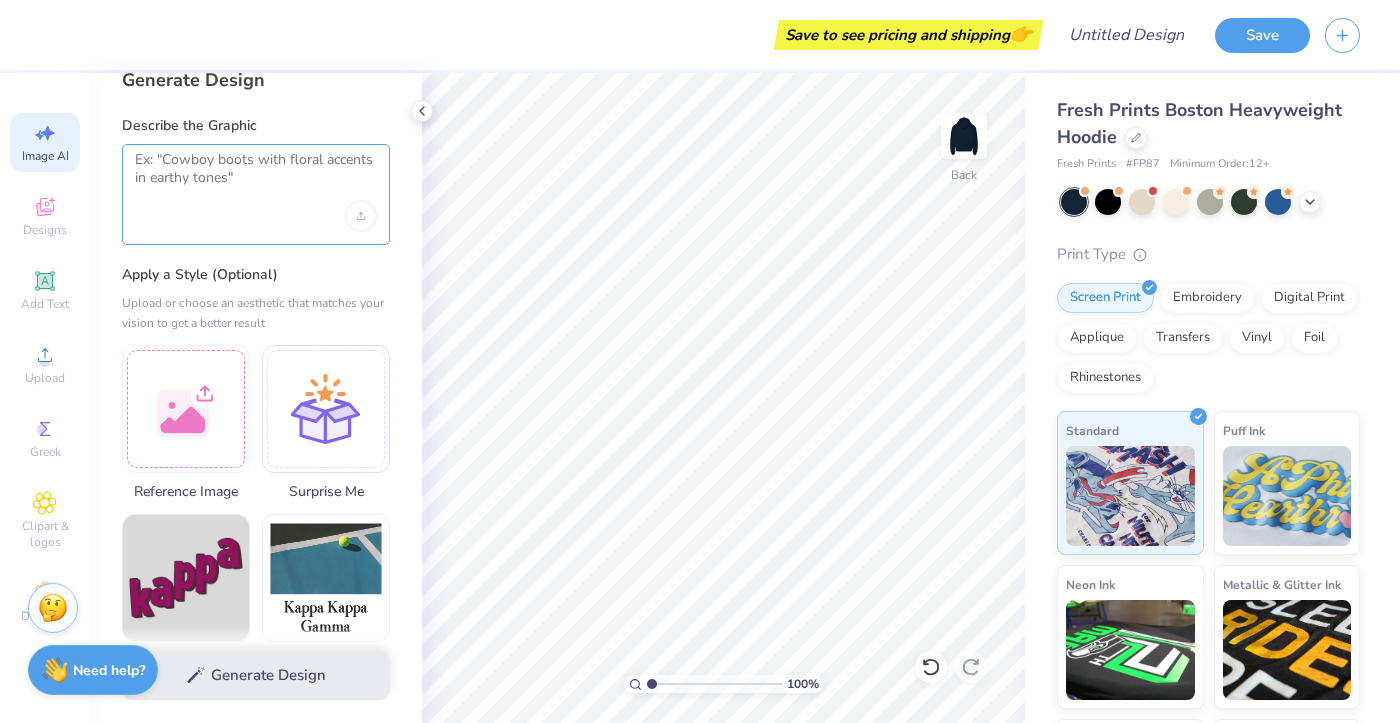 click at bounding box center [256, 176] 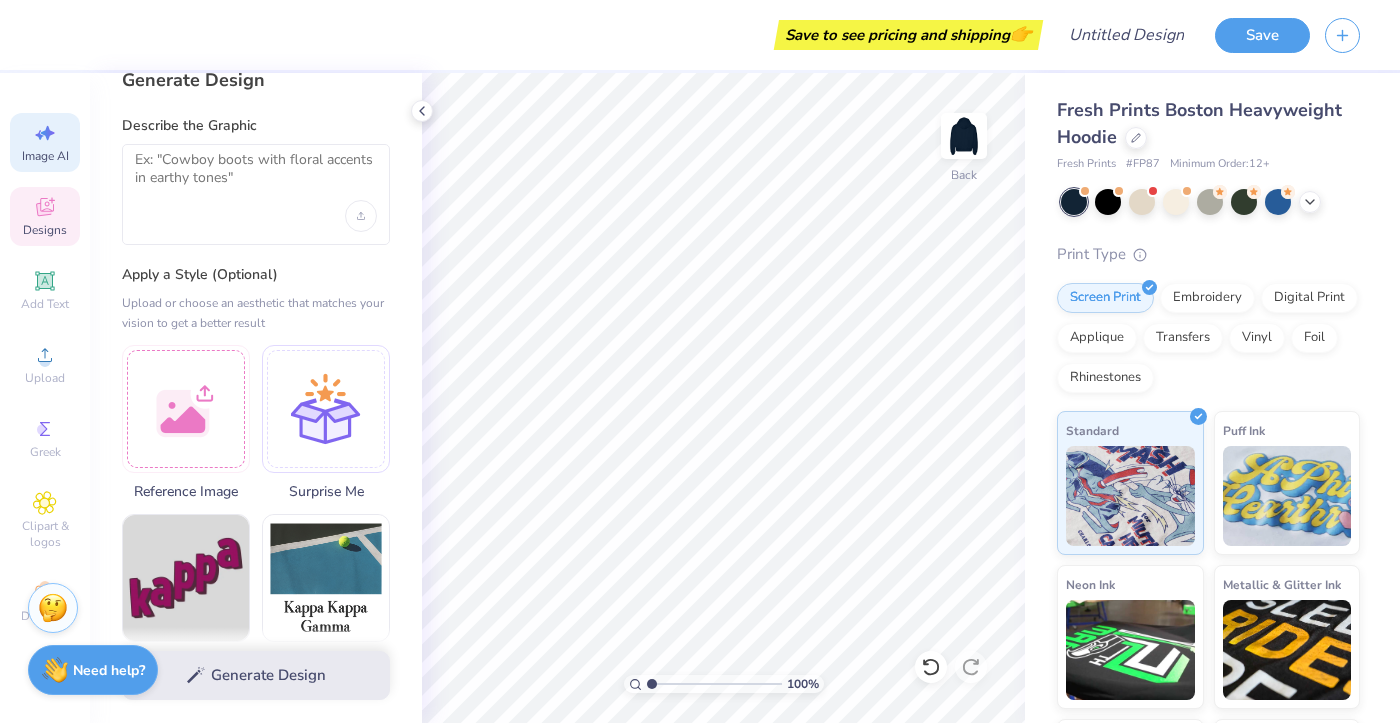 click on "Designs" at bounding box center [45, 216] 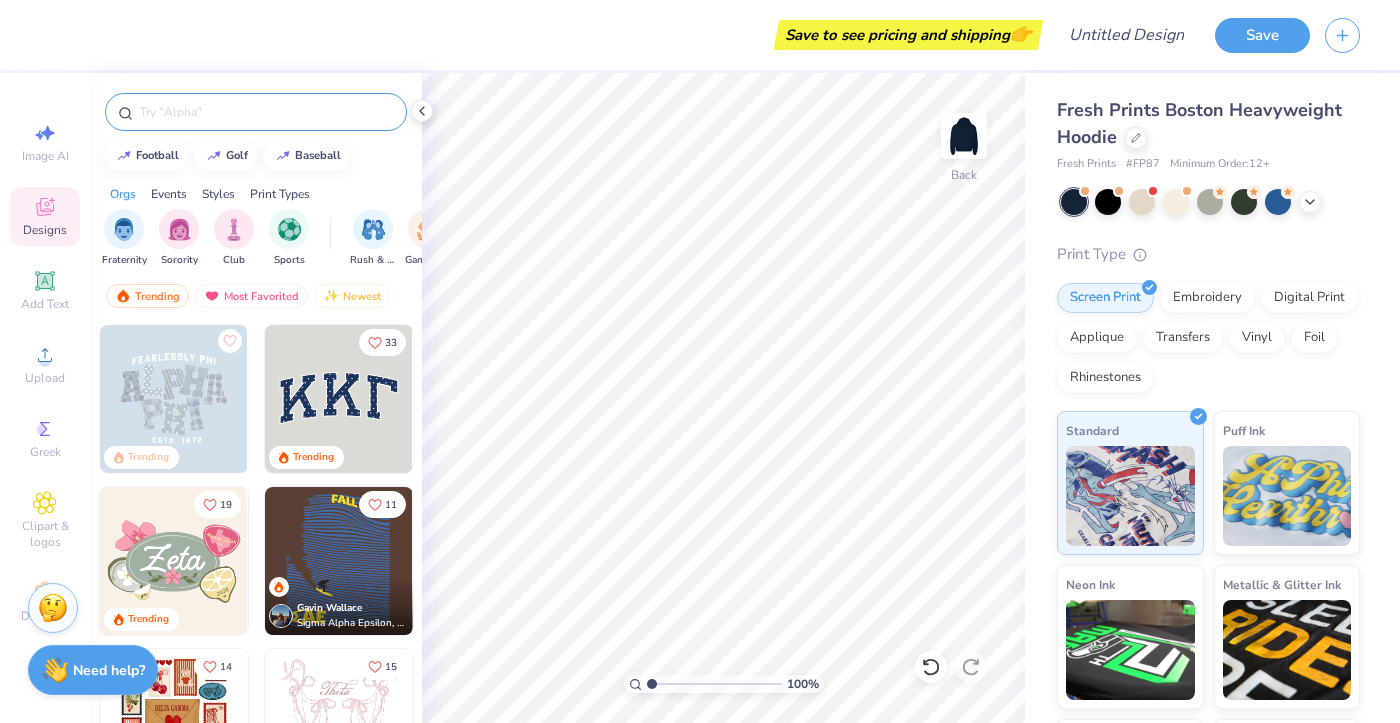 click at bounding box center [266, 112] 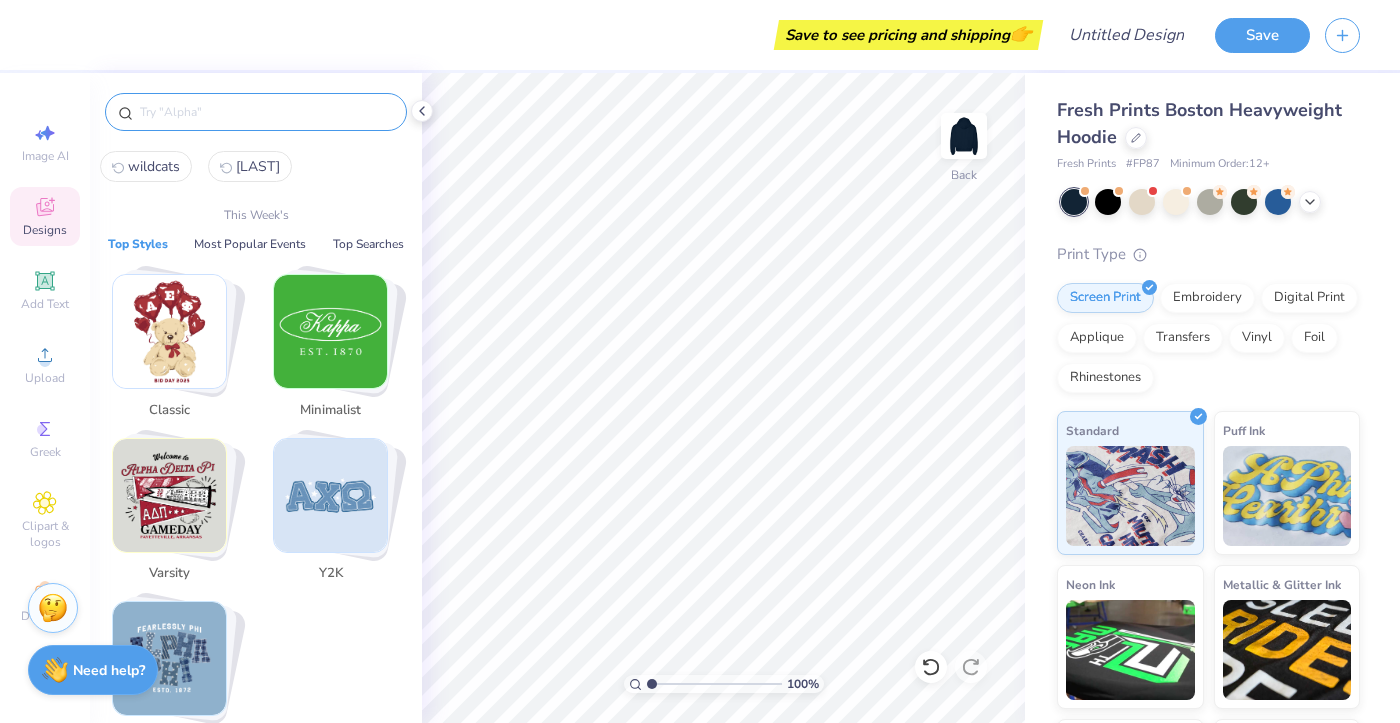 paste on "pennant flag" 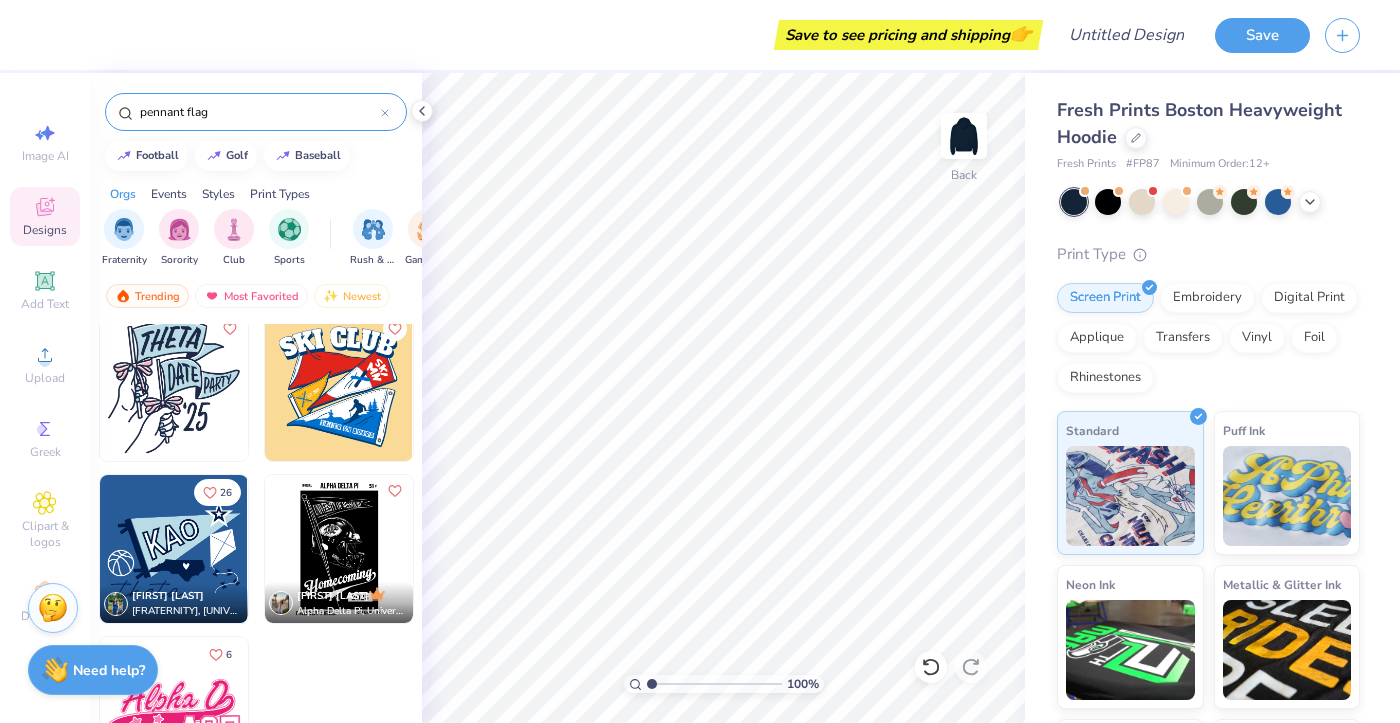 scroll, scrollTop: 0, scrollLeft: 0, axis: both 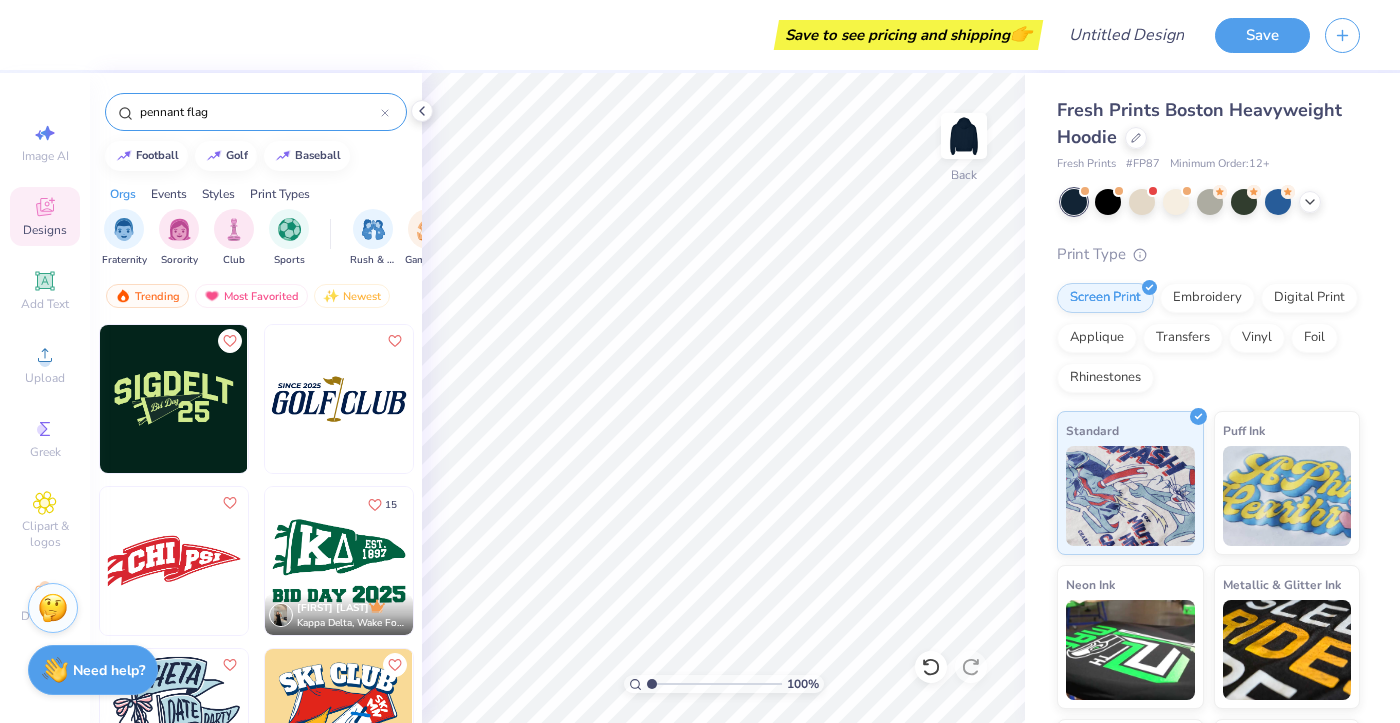 type on "pennant flag" 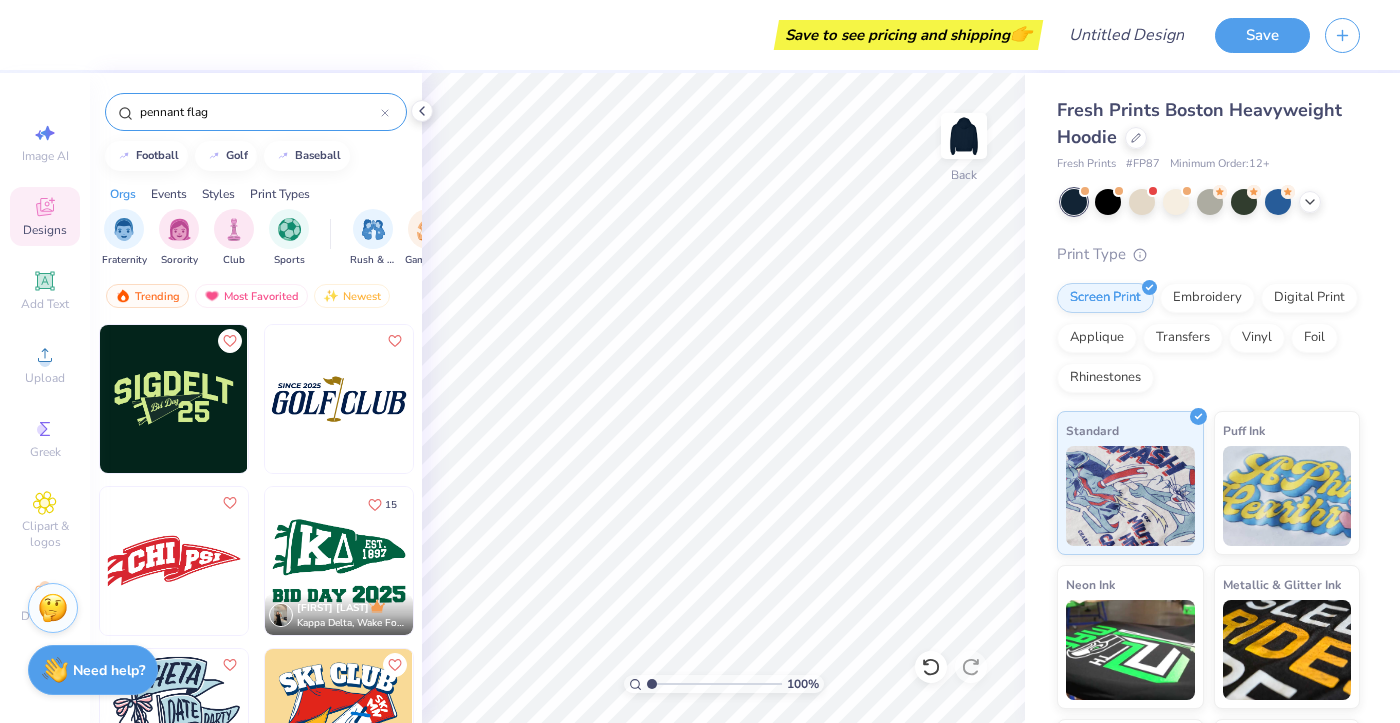 click on "pennant flag" at bounding box center (256, 112) 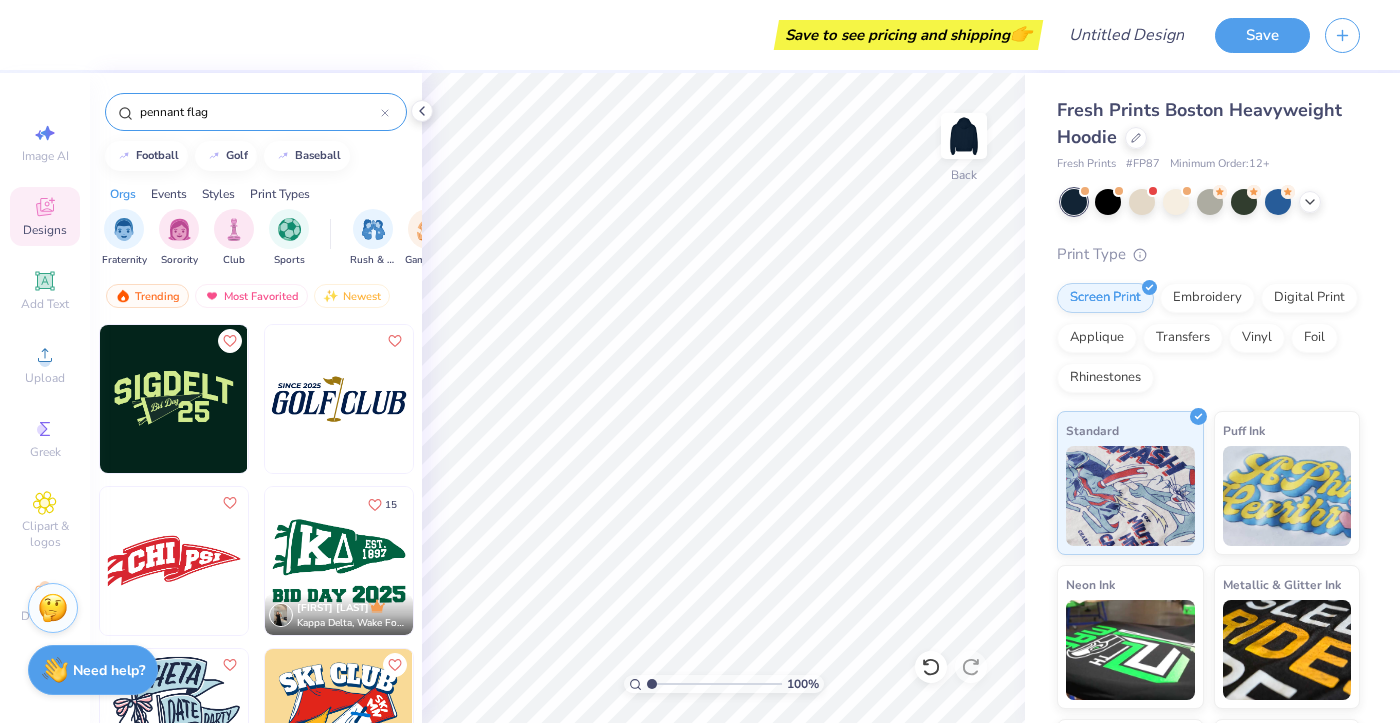 click 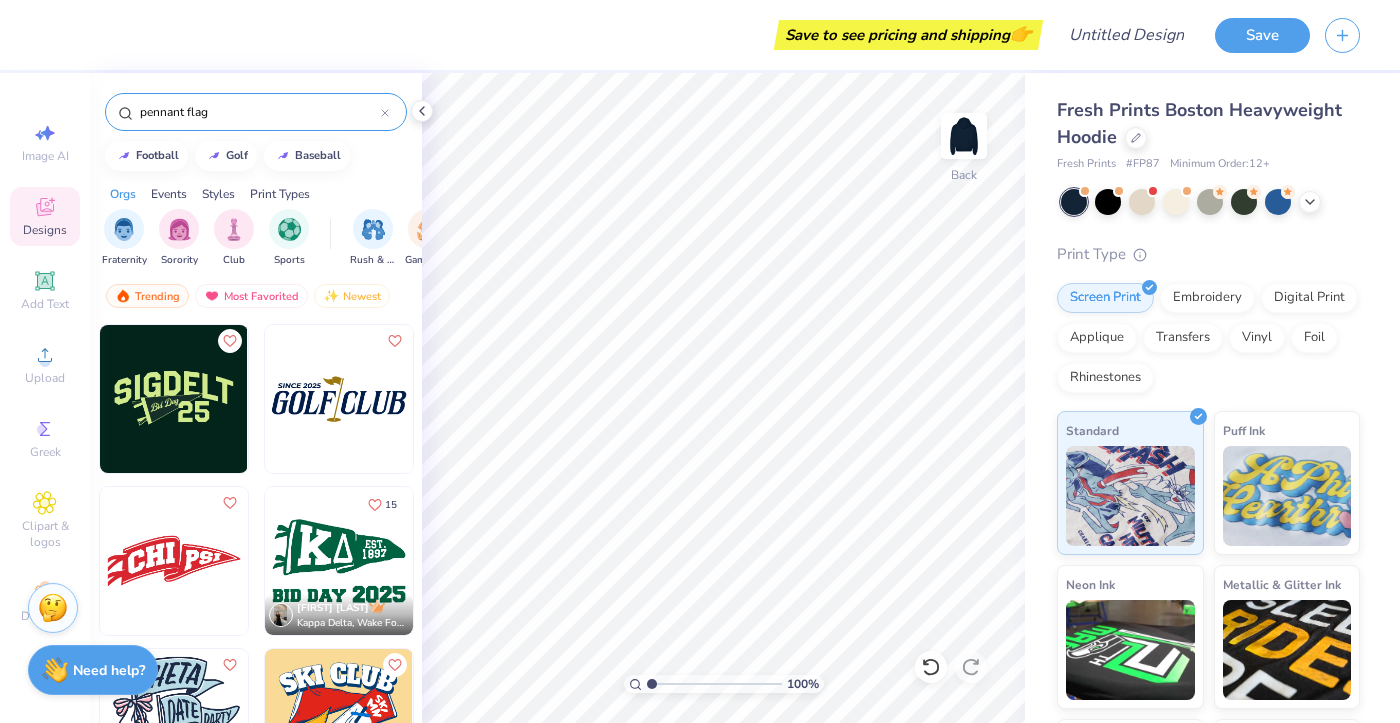 type 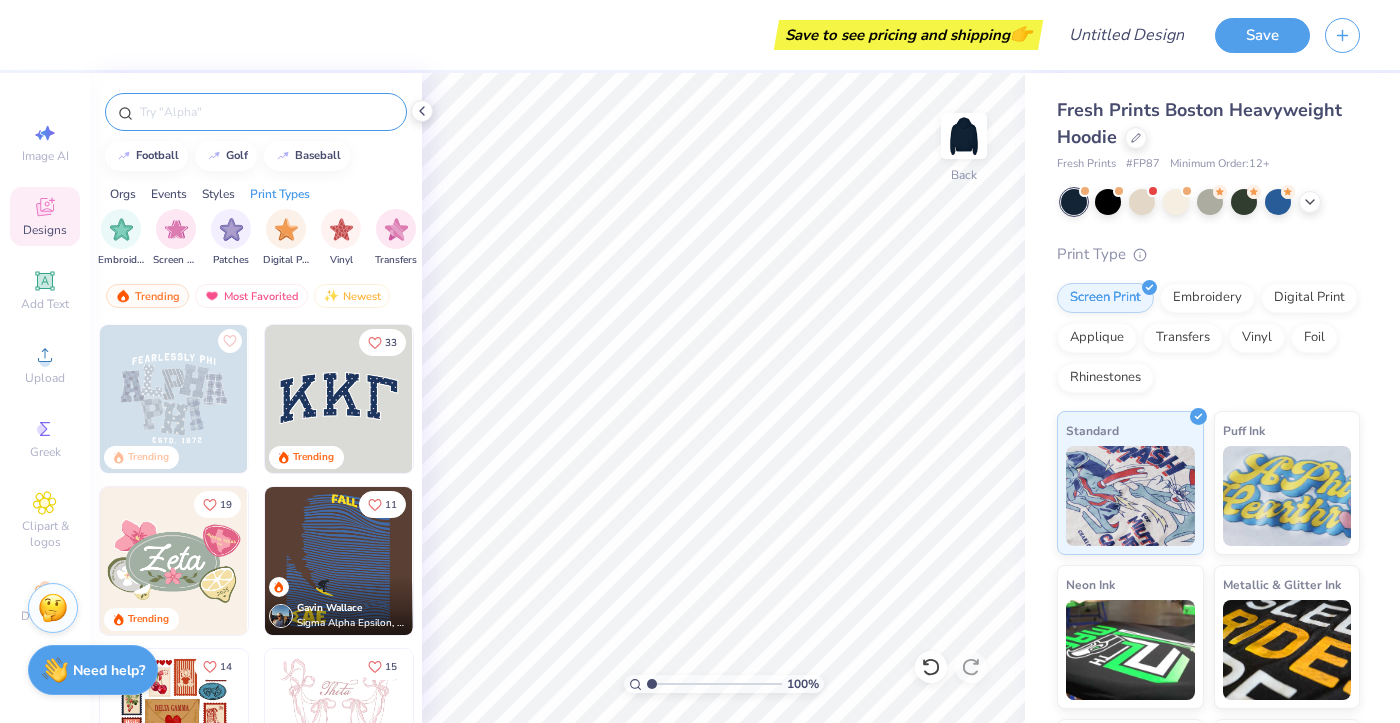 scroll, scrollTop: 0, scrollLeft: 1624, axis: horizontal 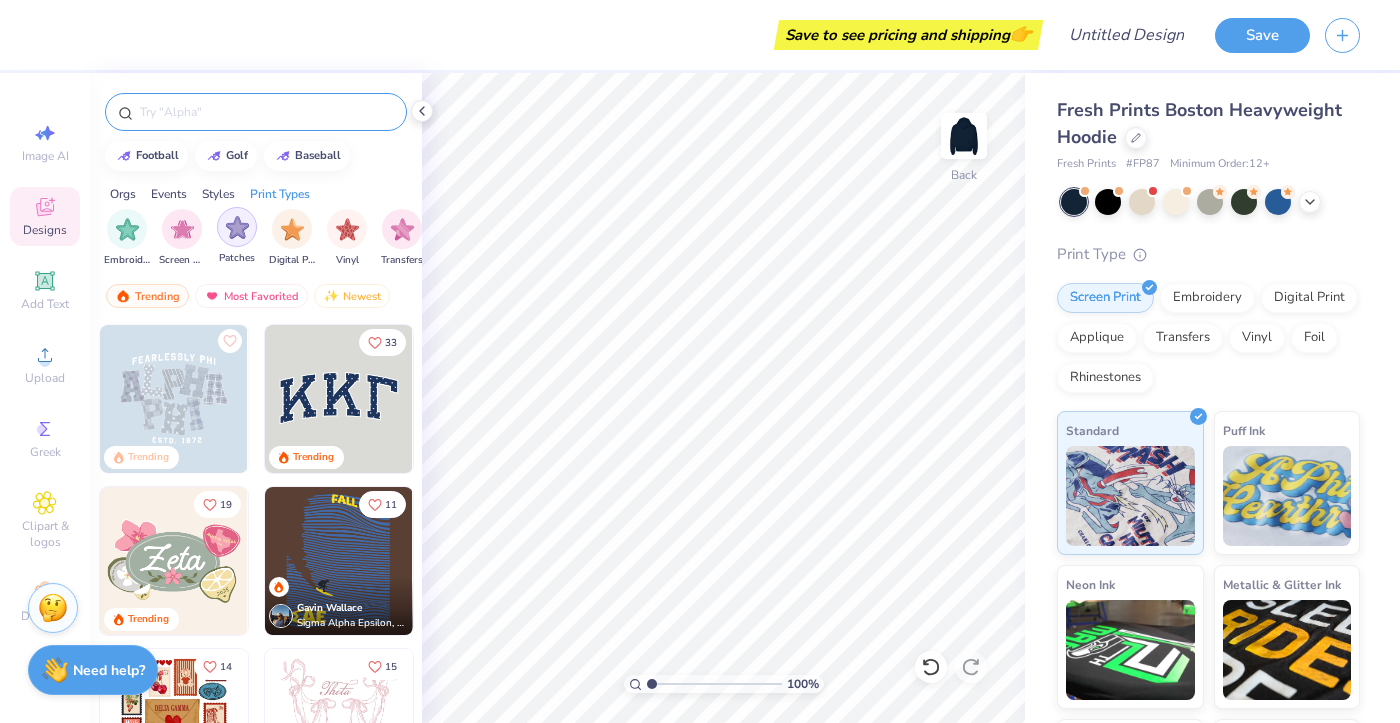 click at bounding box center [237, 227] 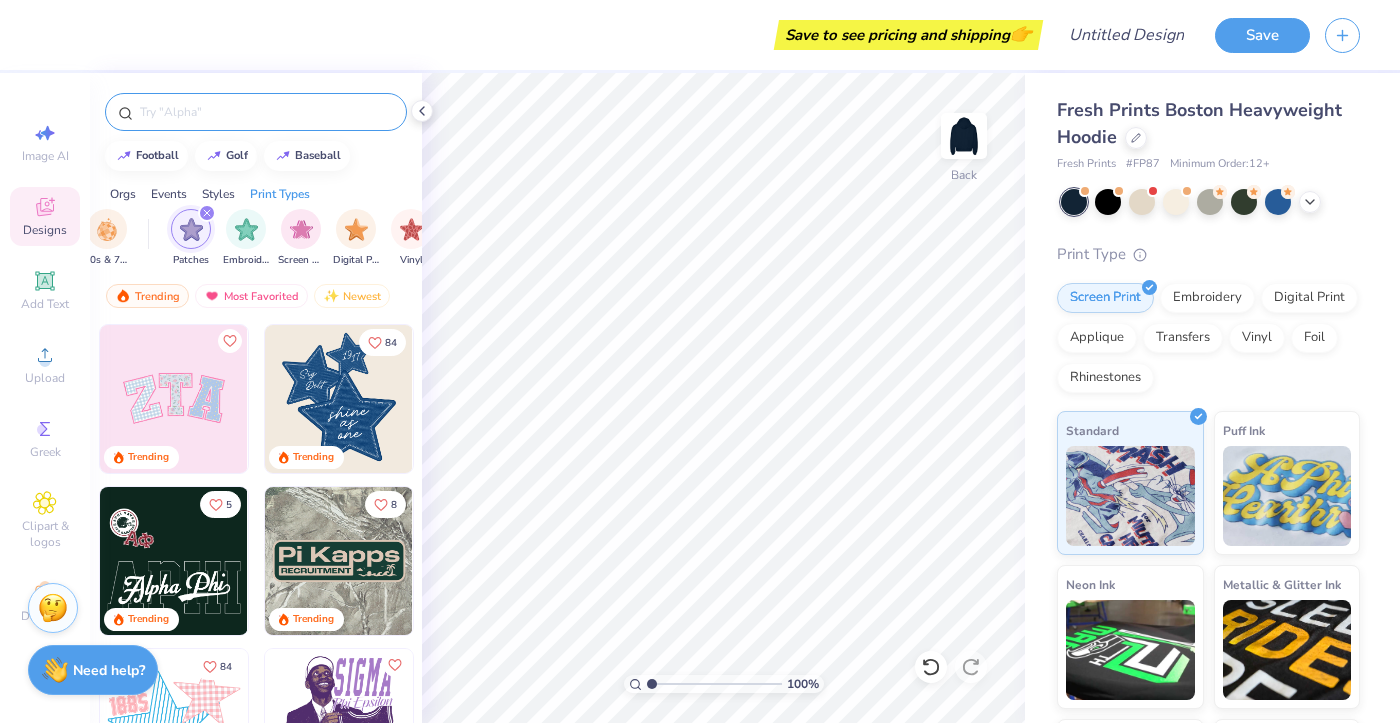 scroll, scrollTop: 0, scrollLeft: 1553, axis: horizontal 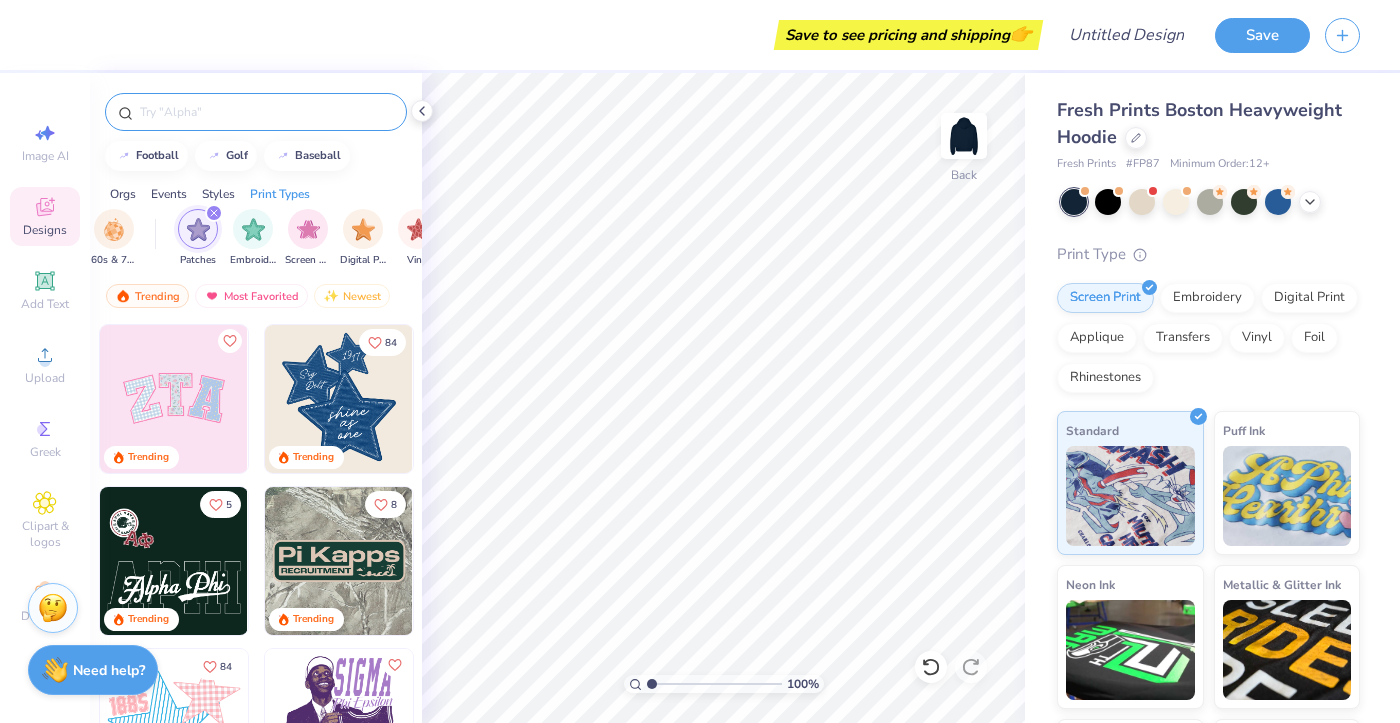 click at bounding box center [253, 229] 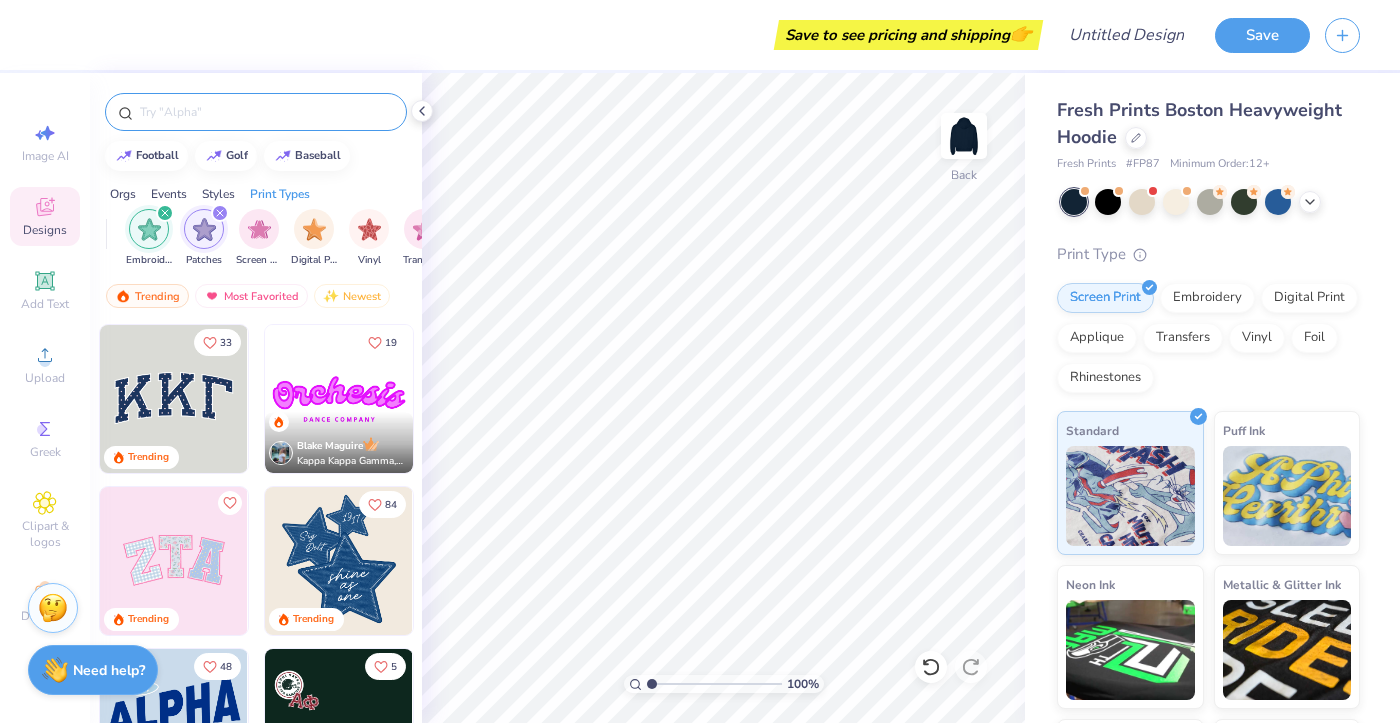 scroll, scrollTop: 0, scrollLeft: 1620, axis: horizontal 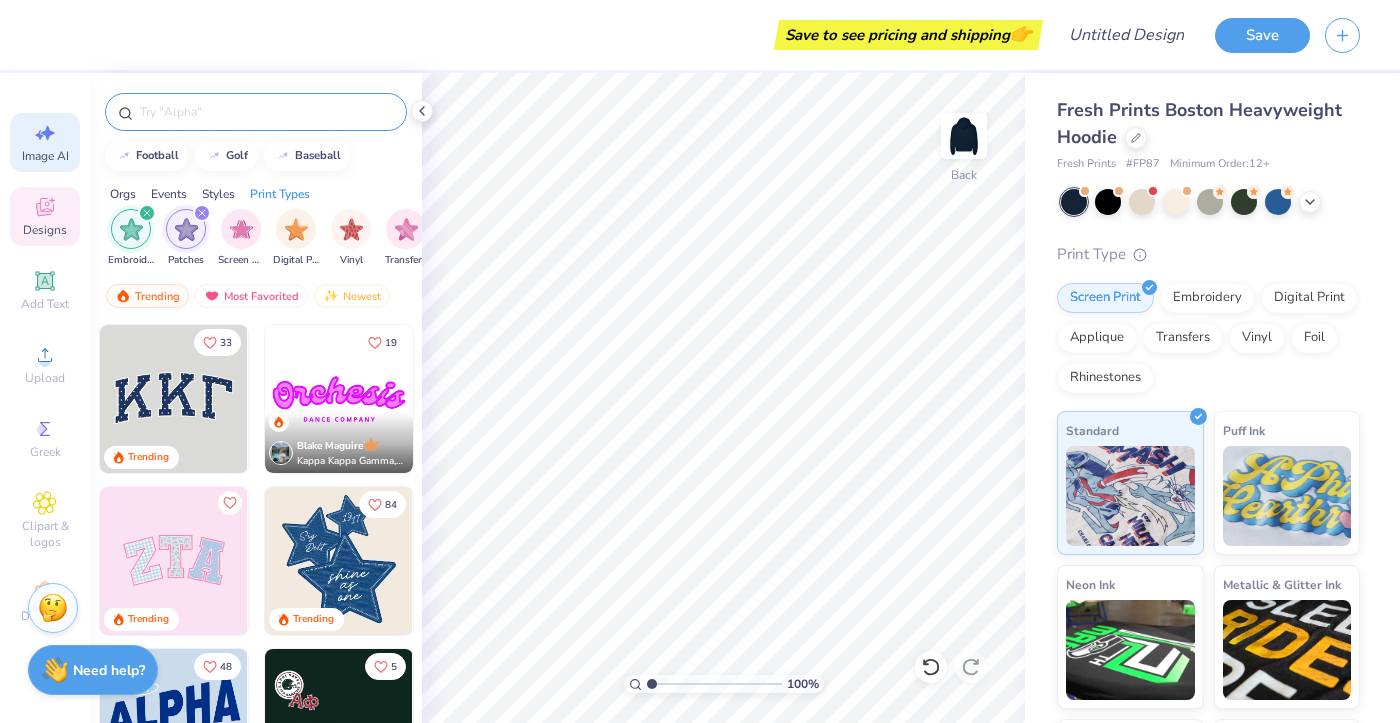 click 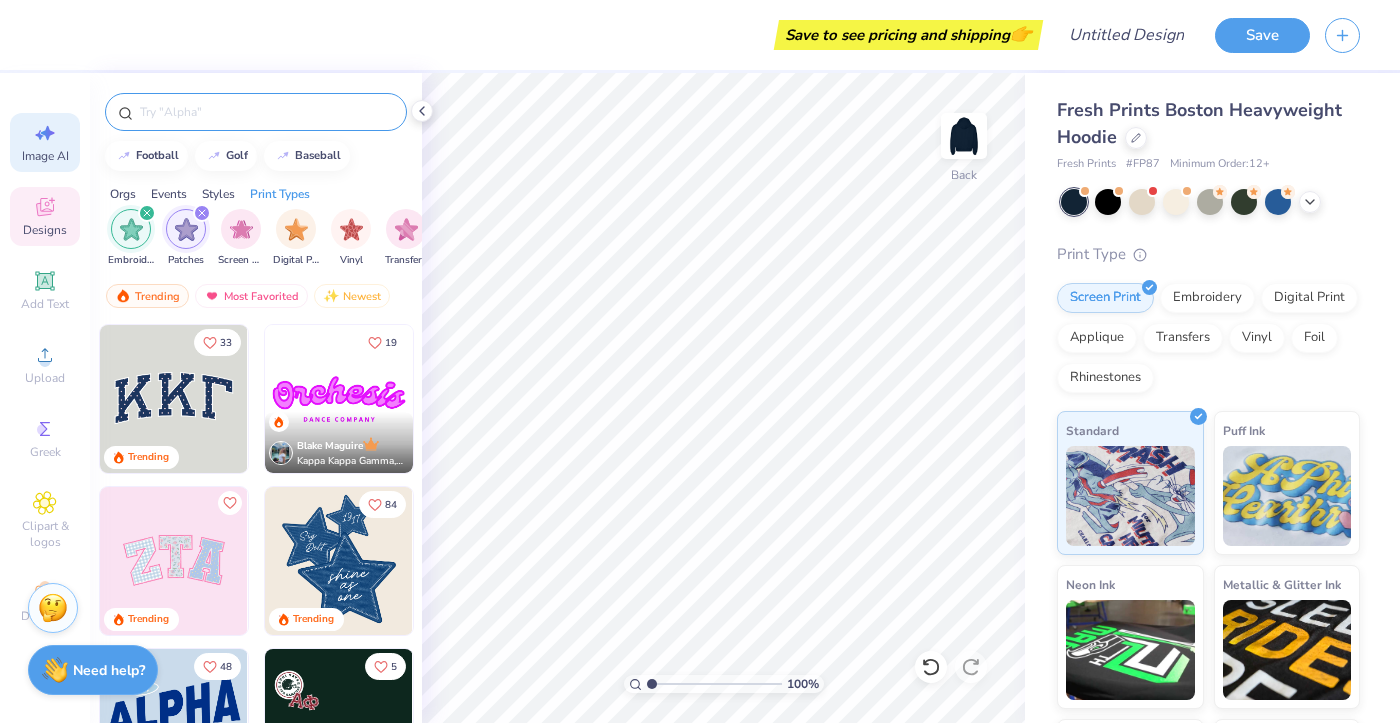 select on "4" 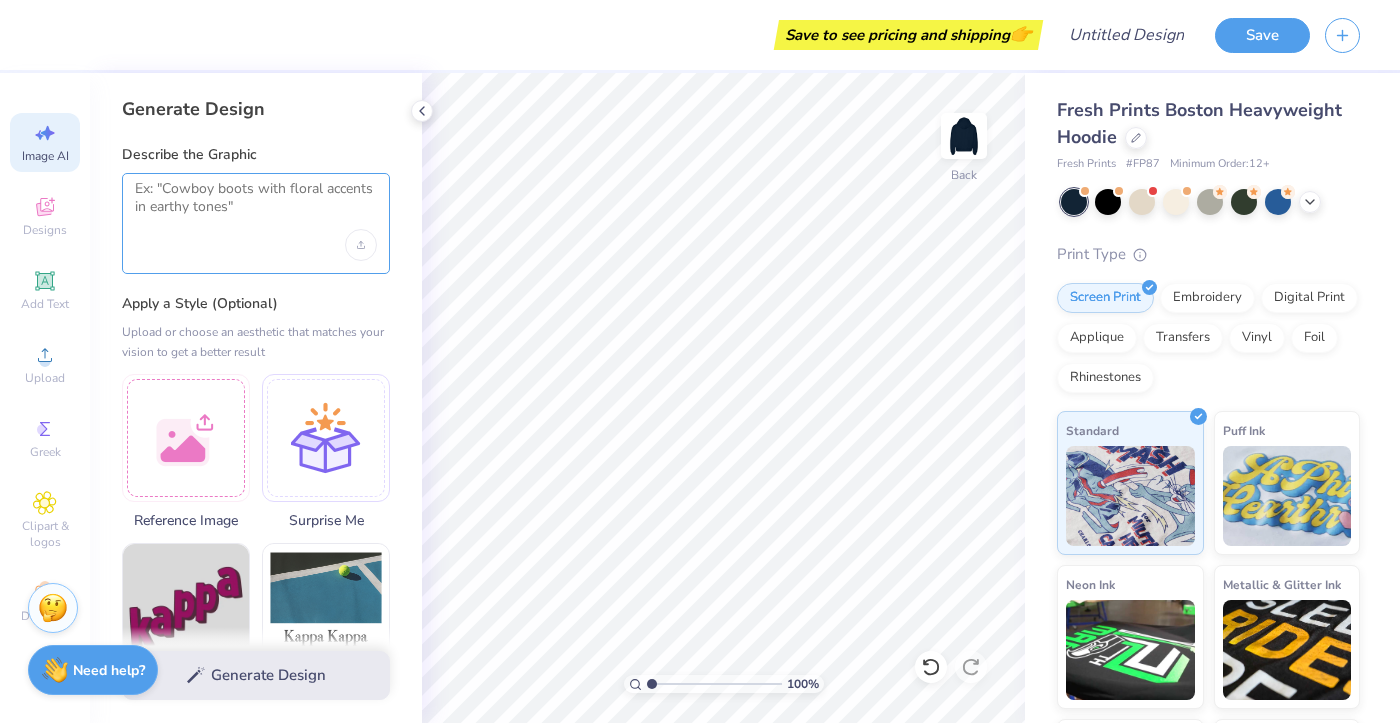 click at bounding box center [256, 205] 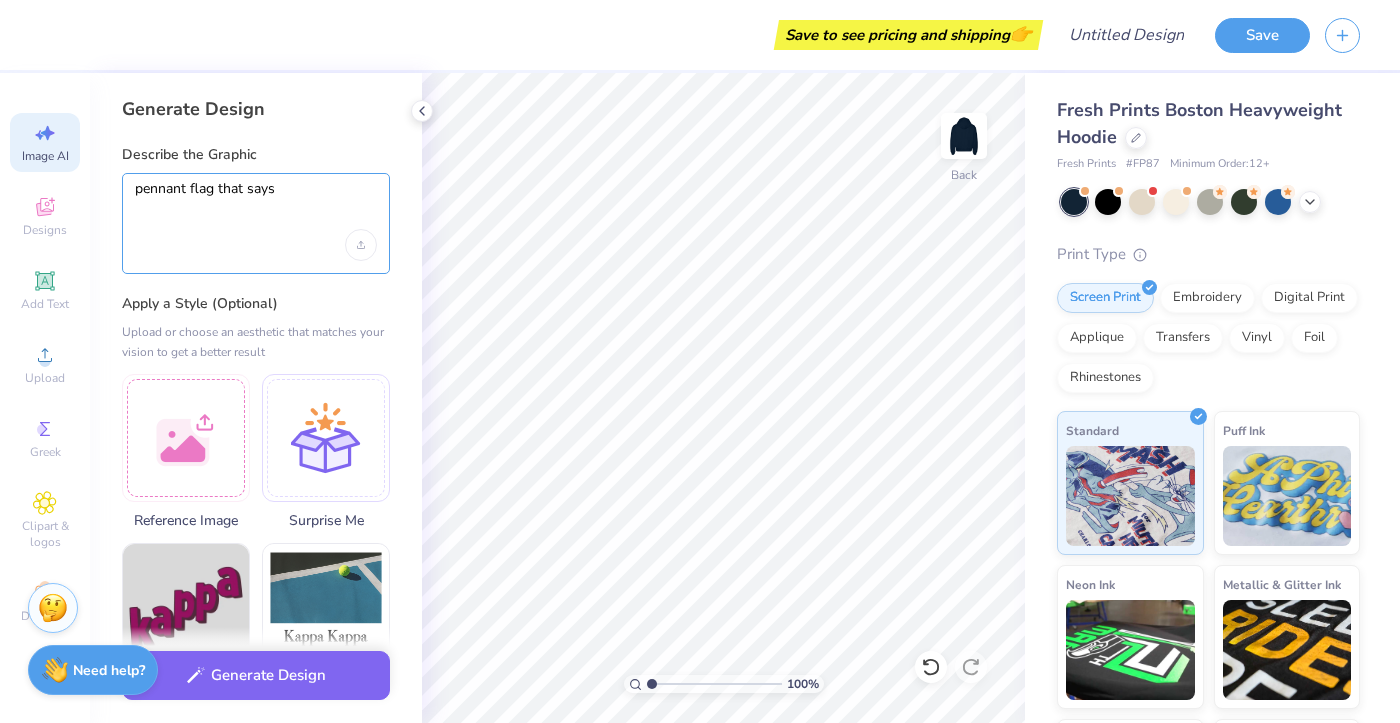 click on "pennant flag that says" at bounding box center (256, 205) 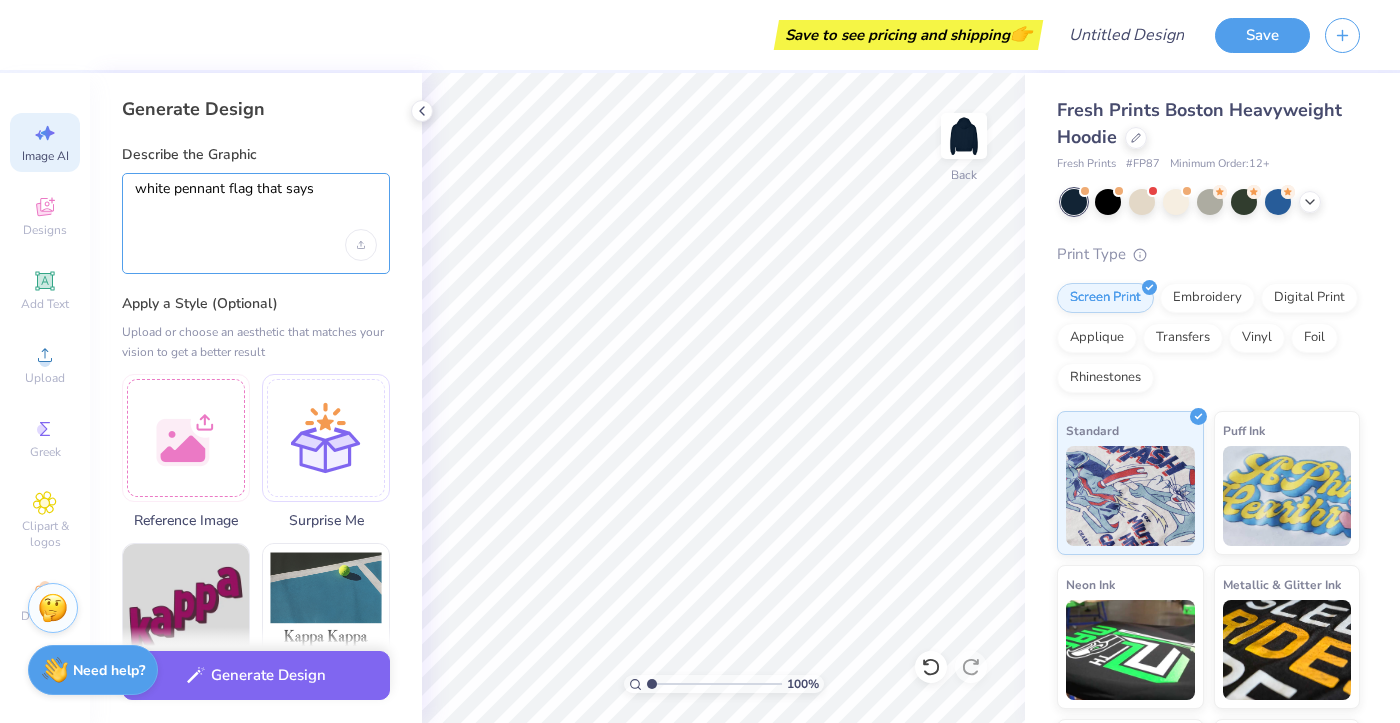 click on "white pennant flag that says" at bounding box center [256, 205] 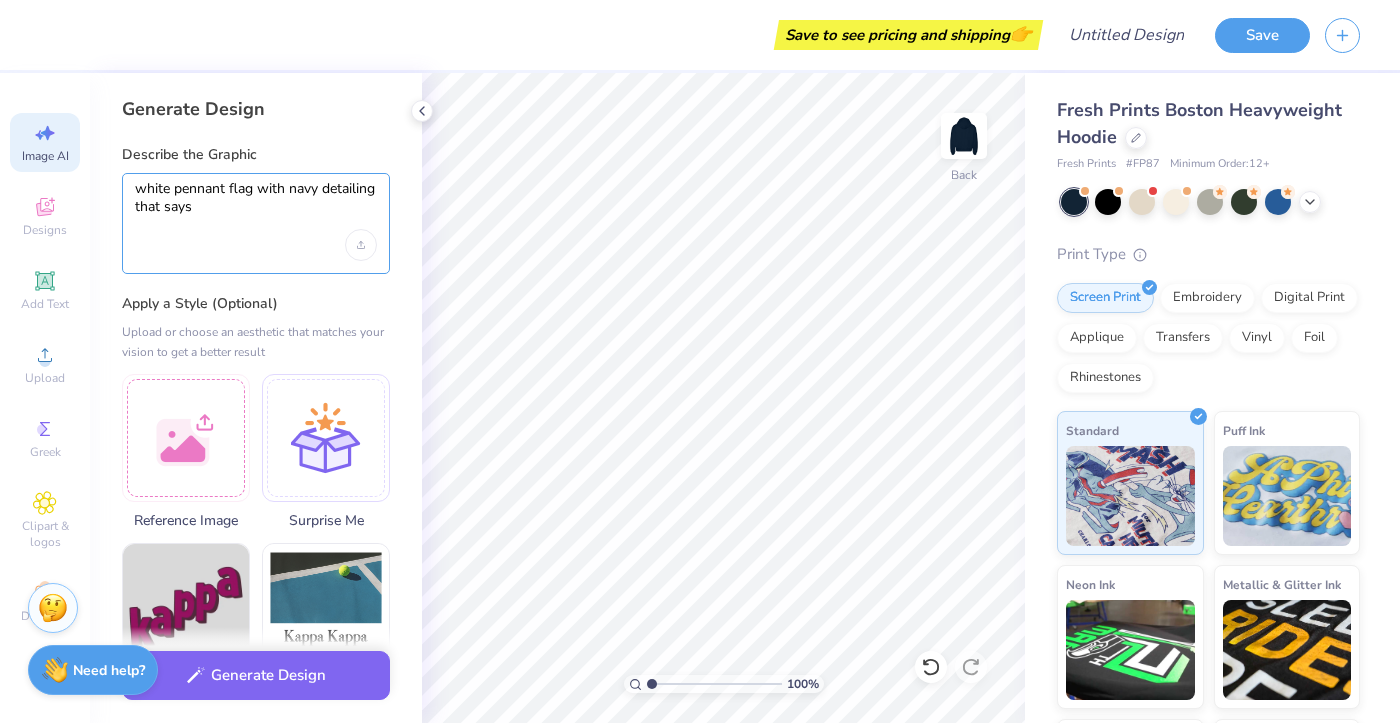 click on "white pennant flag with navy detailing that says" at bounding box center (256, 205) 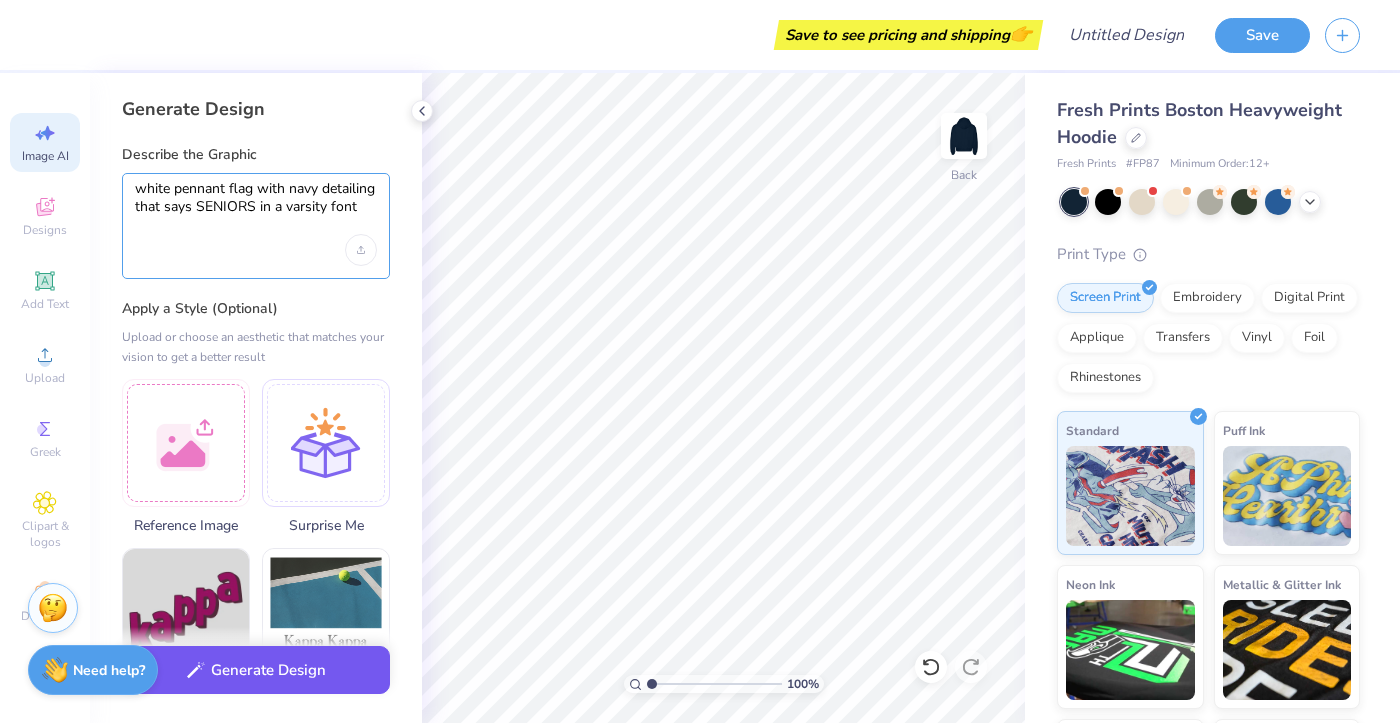 type on "white pennant flag with navy detailing that says SENIORS in a varsity font" 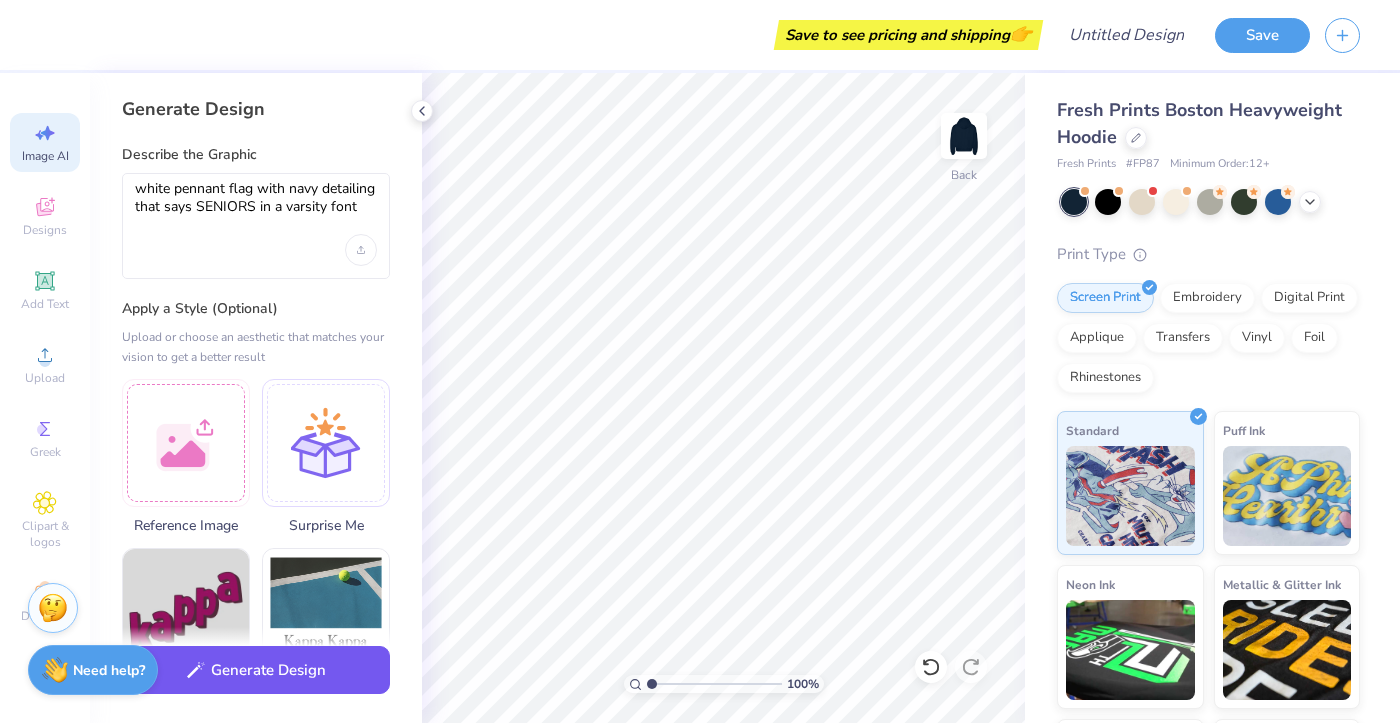 click on "Generate Design" at bounding box center [256, 670] 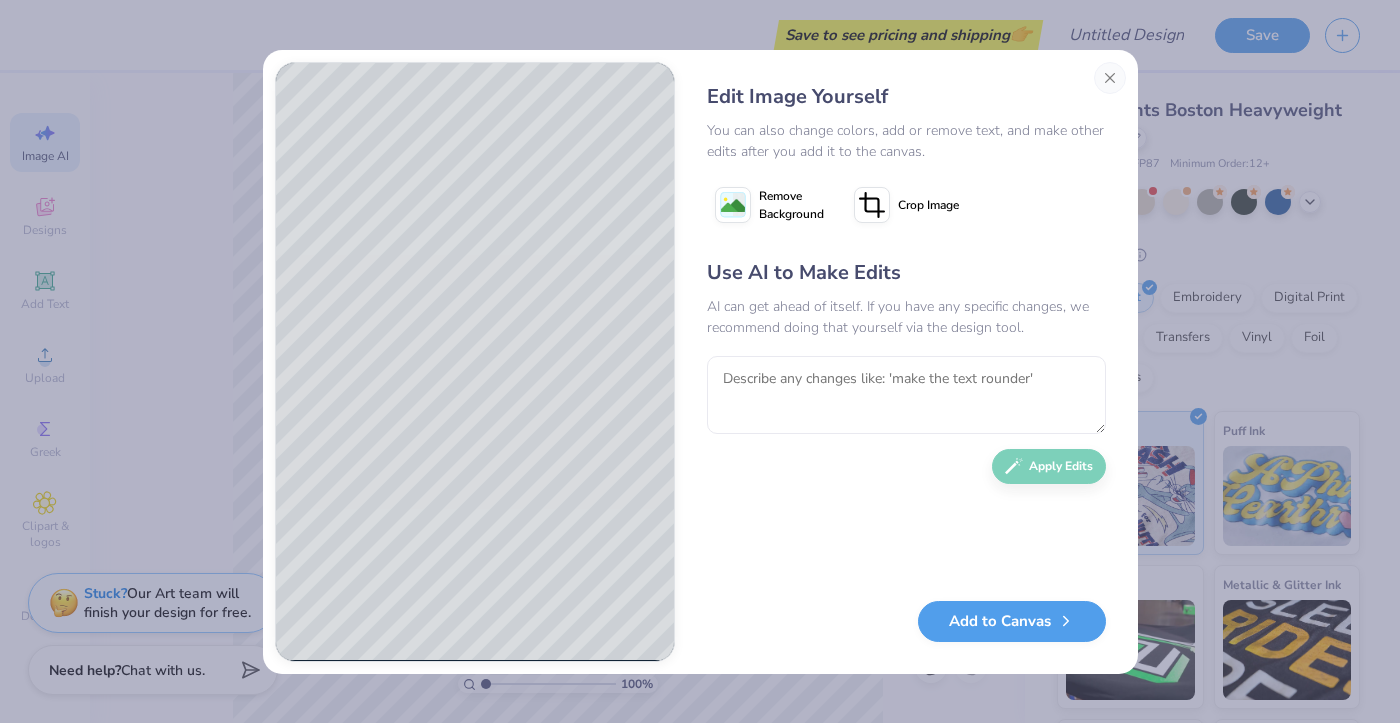 click 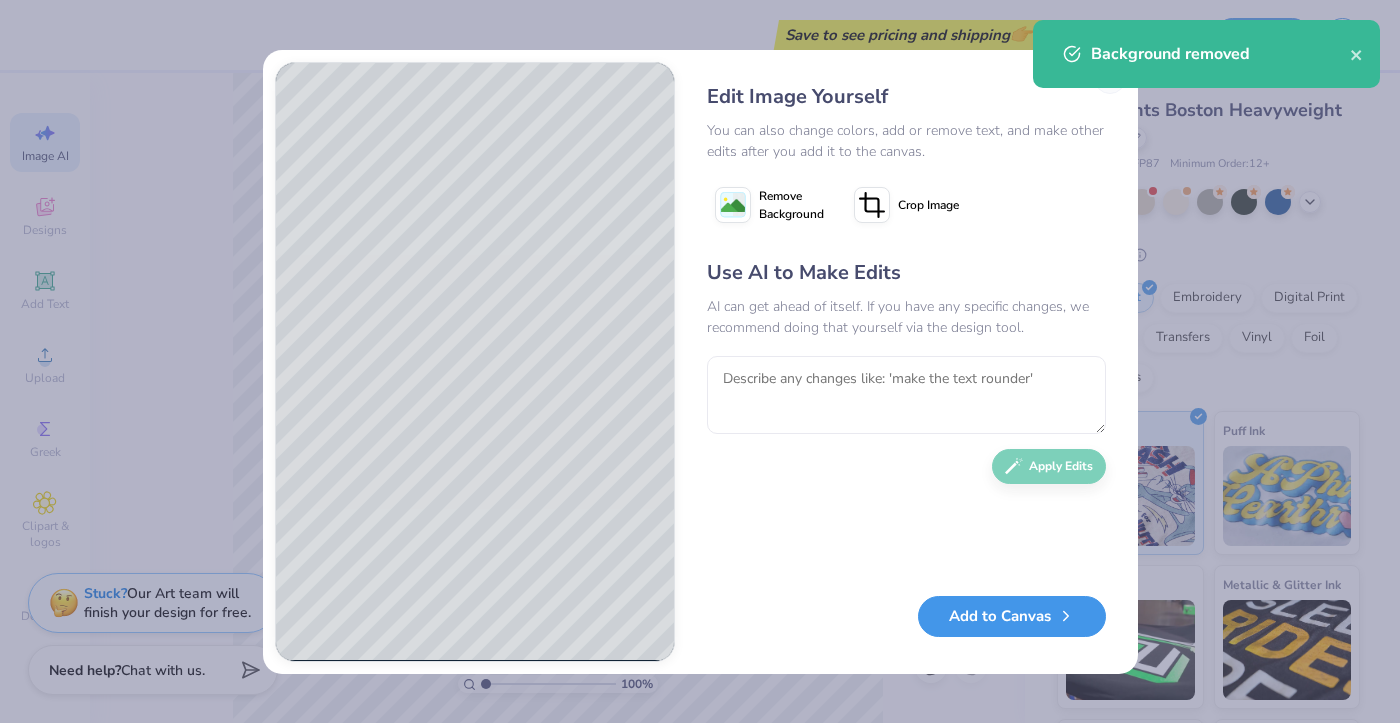 click on "Add to Canvas" at bounding box center (1012, 616) 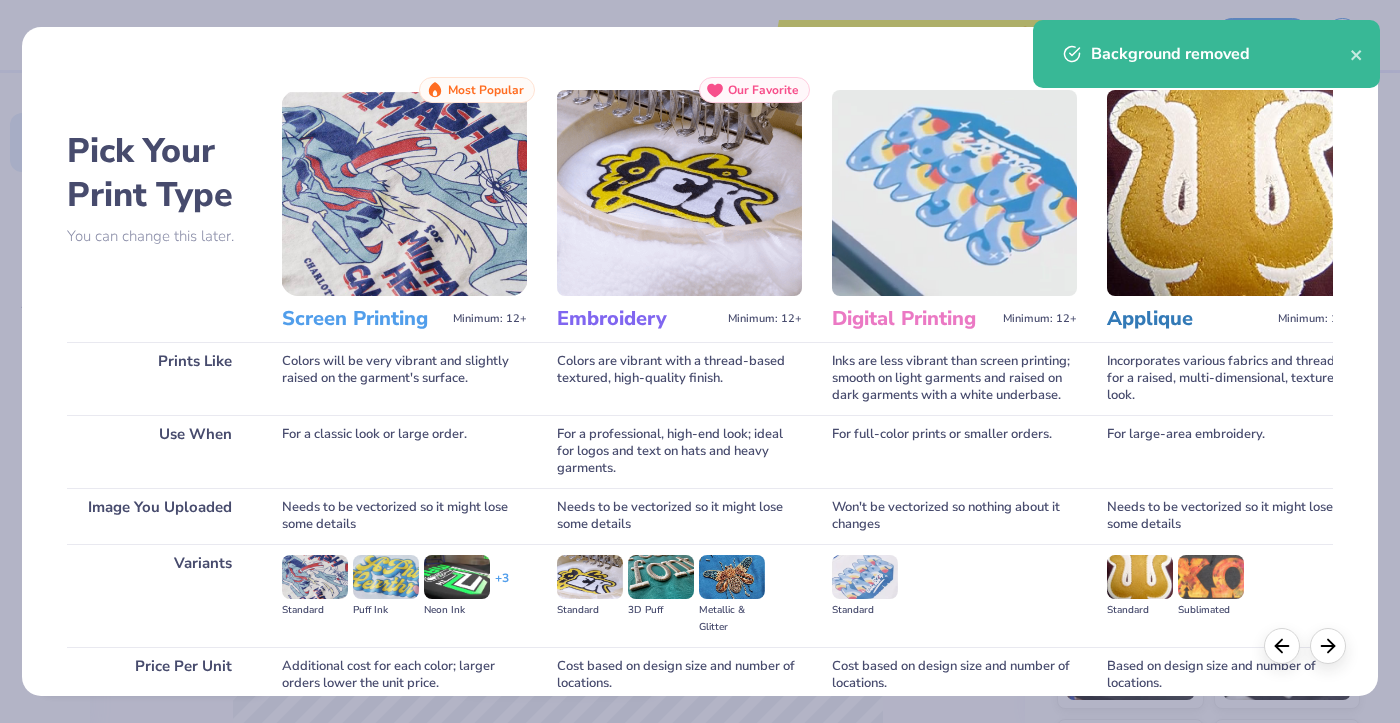 click on "Background removed" at bounding box center (1206, 54) 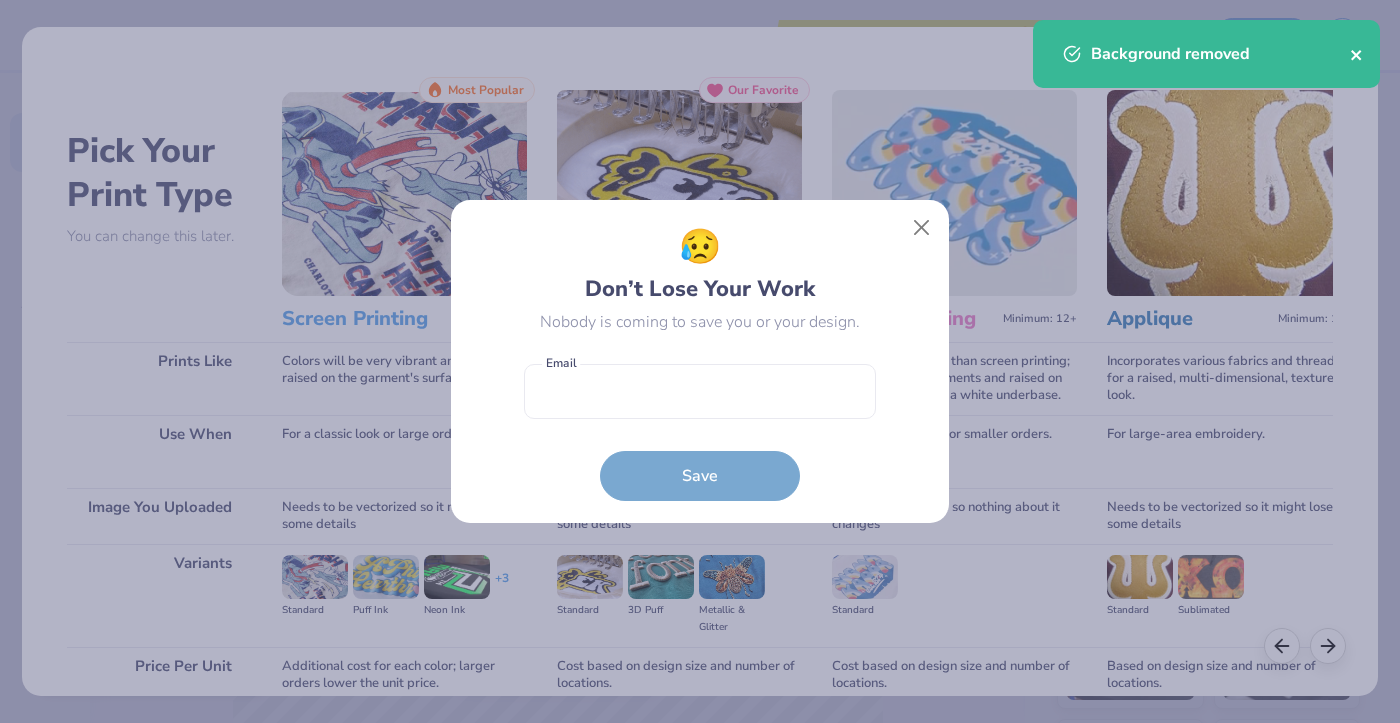 click 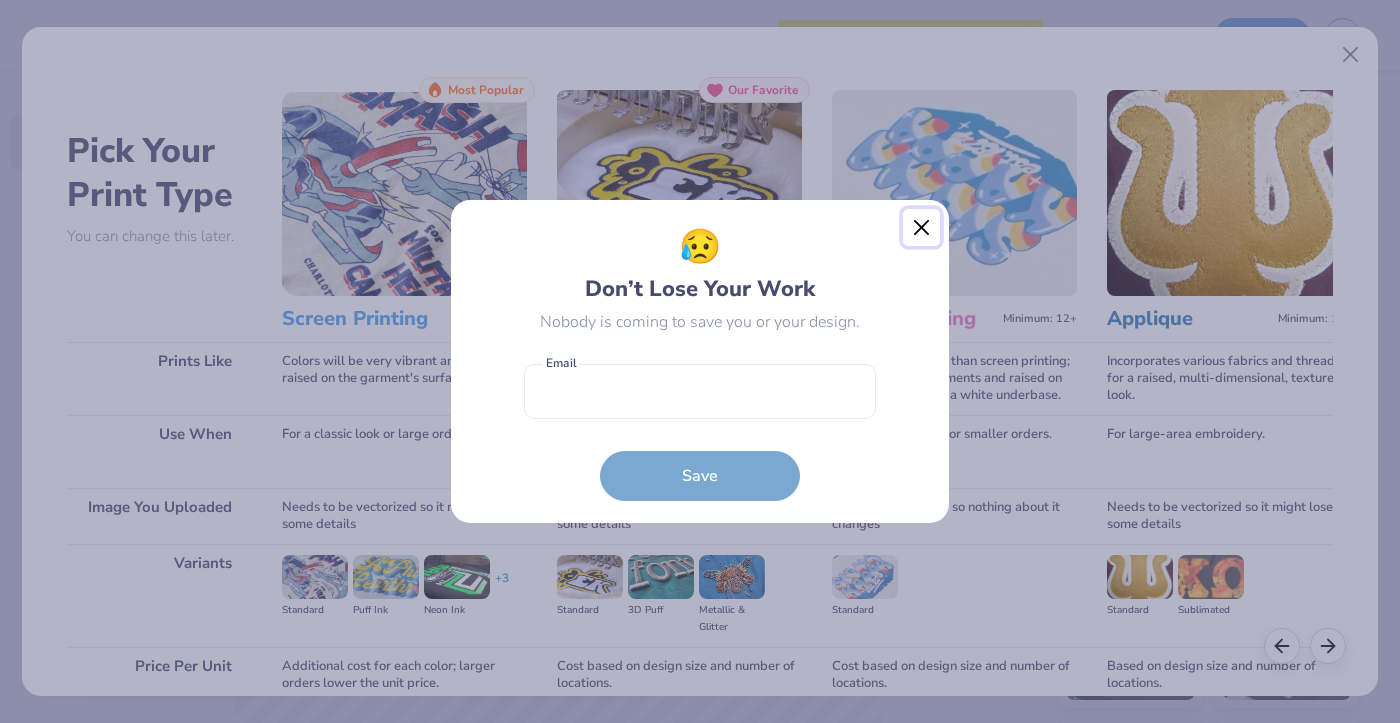 click at bounding box center [922, 228] 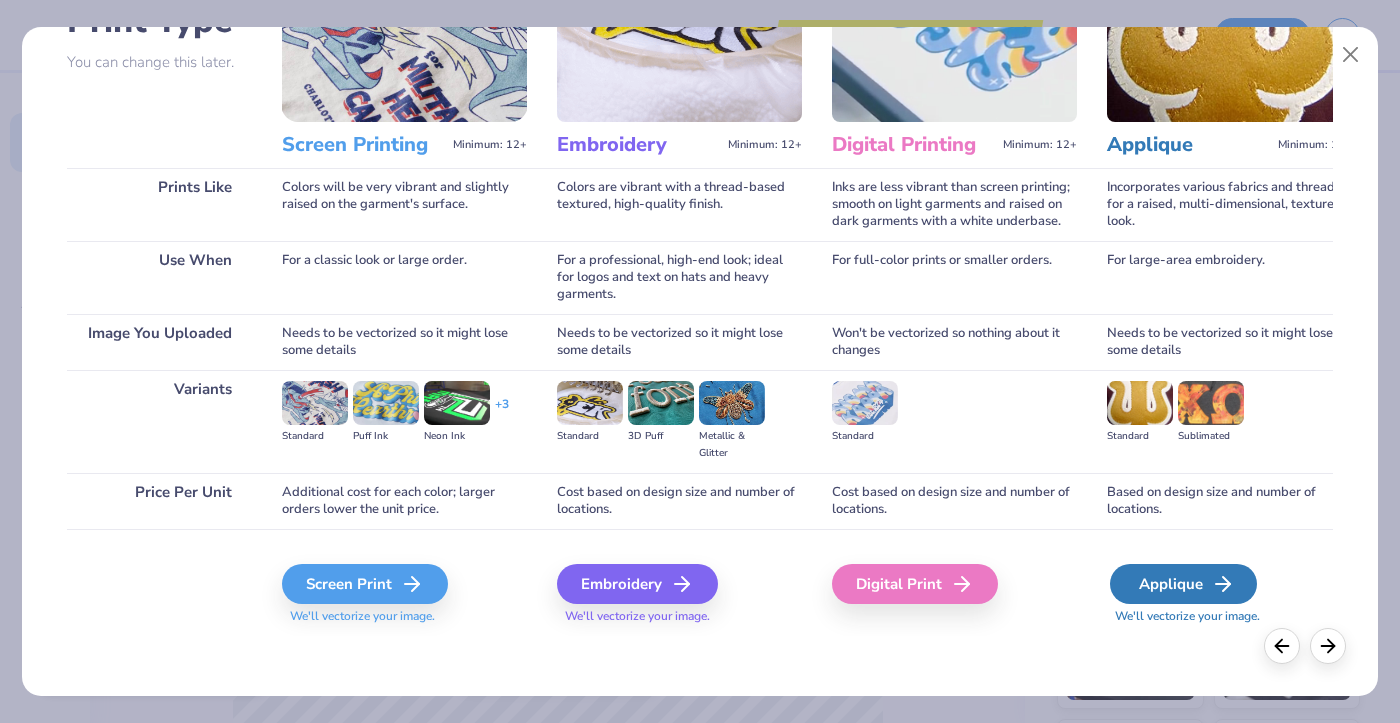 scroll, scrollTop: 174, scrollLeft: 0, axis: vertical 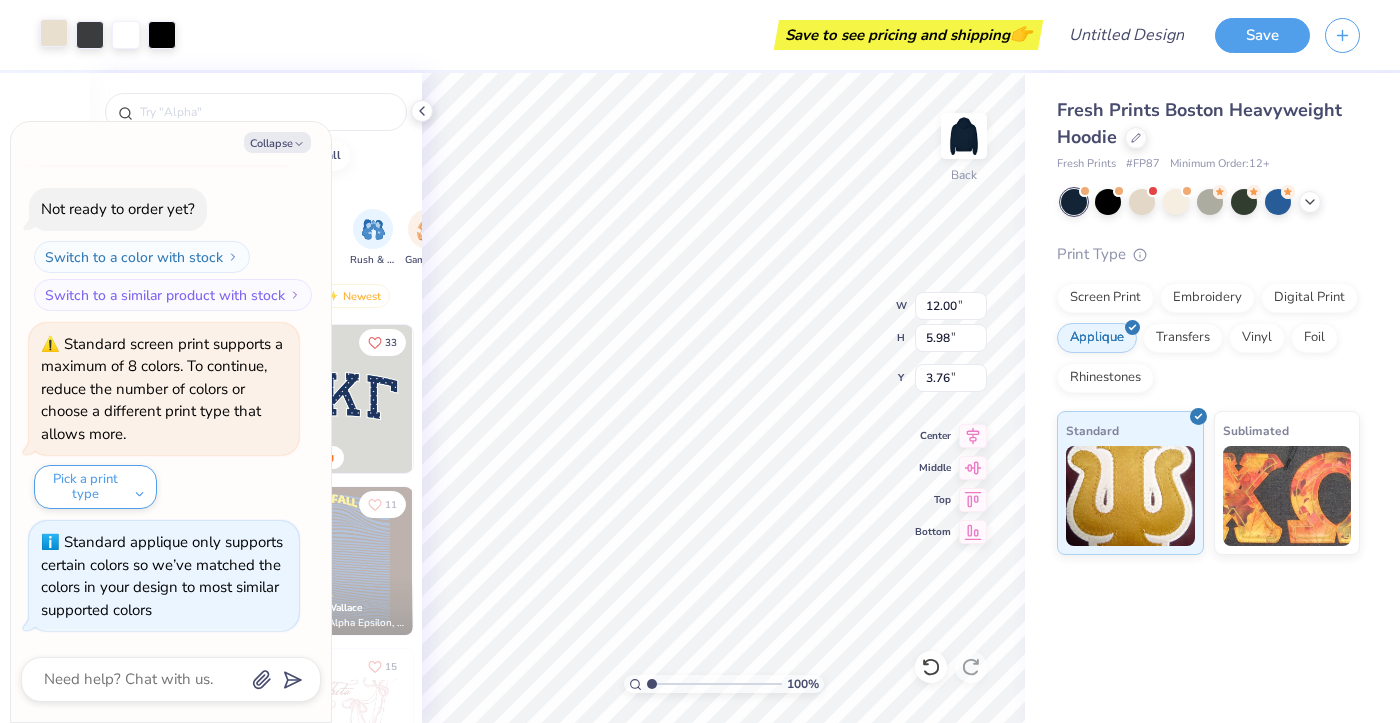 click at bounding box center (54, 33) 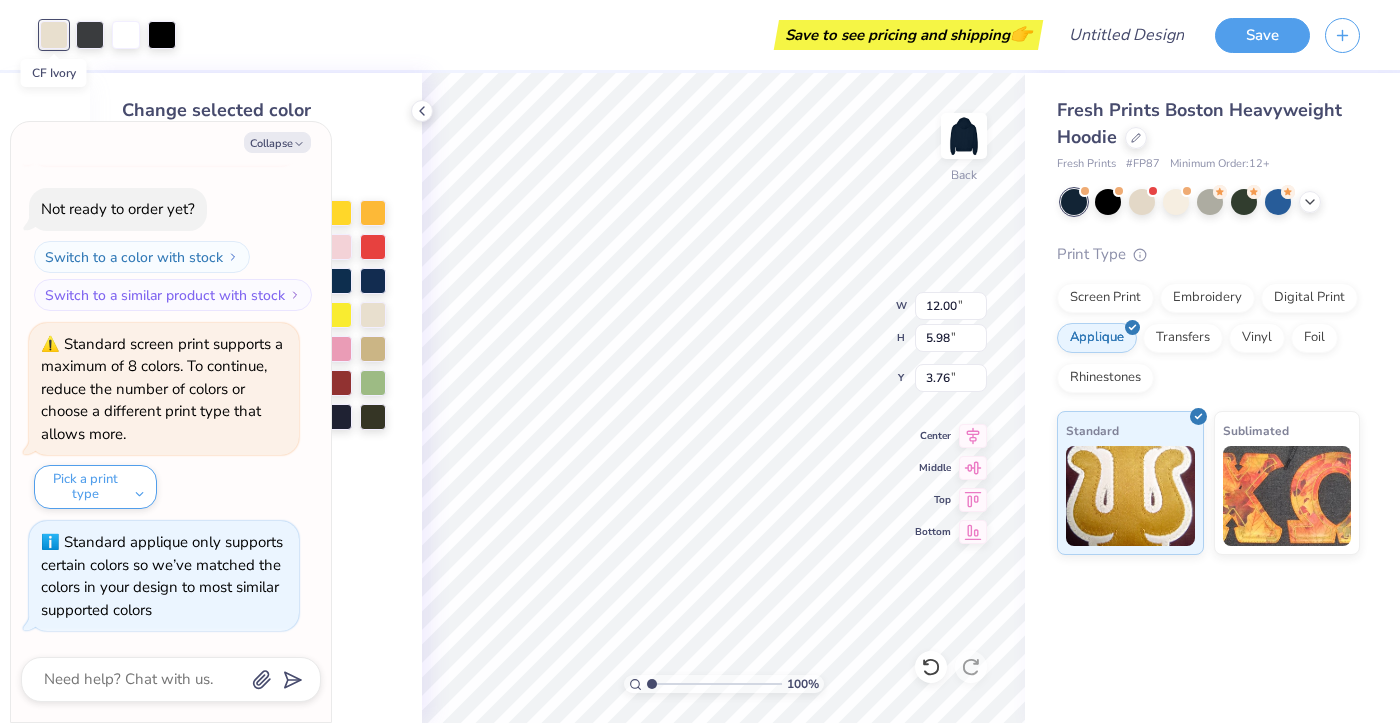 click at bounding box center [54, 35] 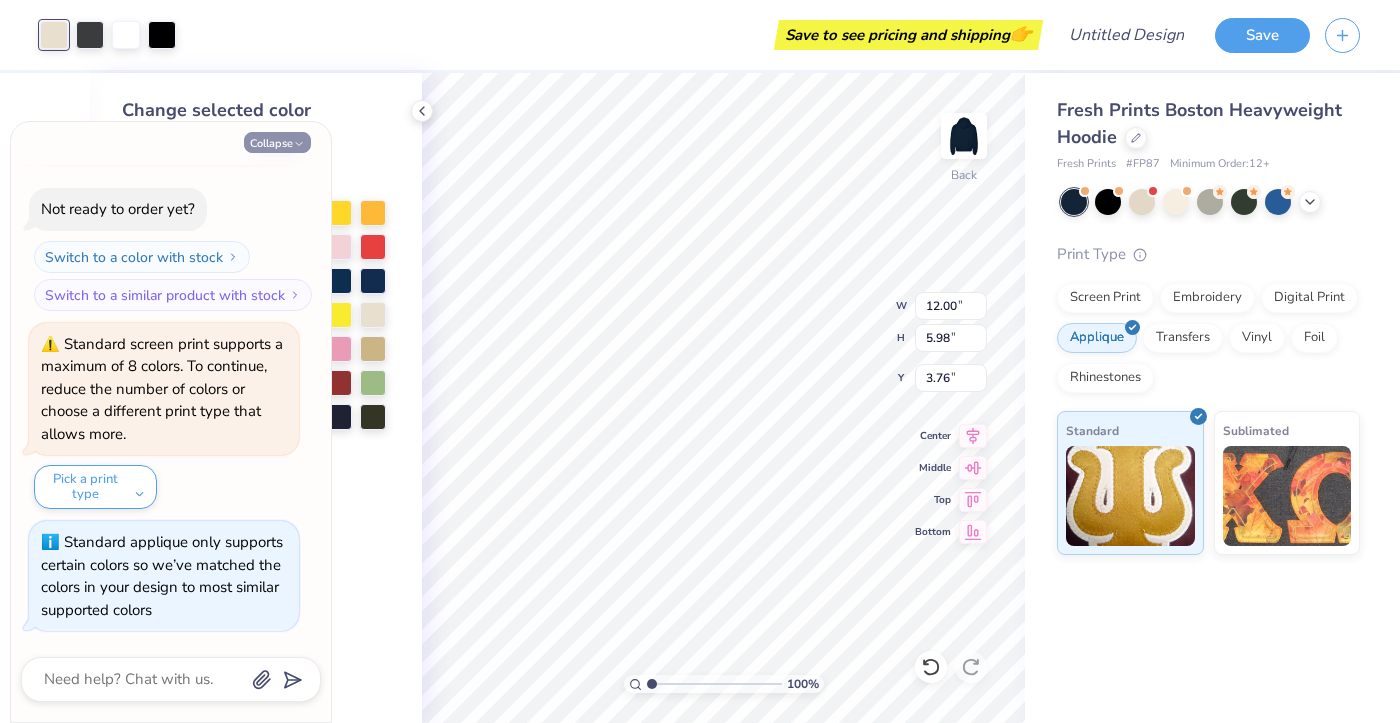 click on "Collapse" at bounding box center (277, 142) 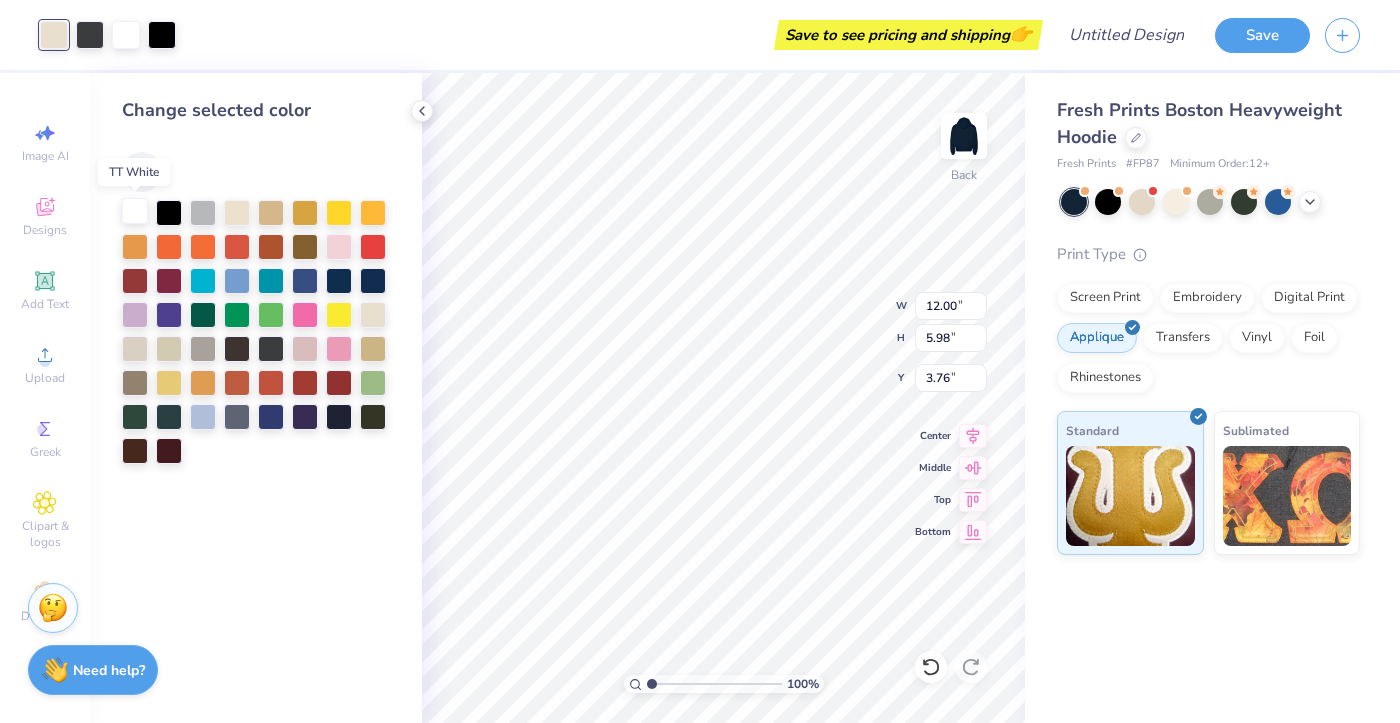 click at bounding box center [135, 211] 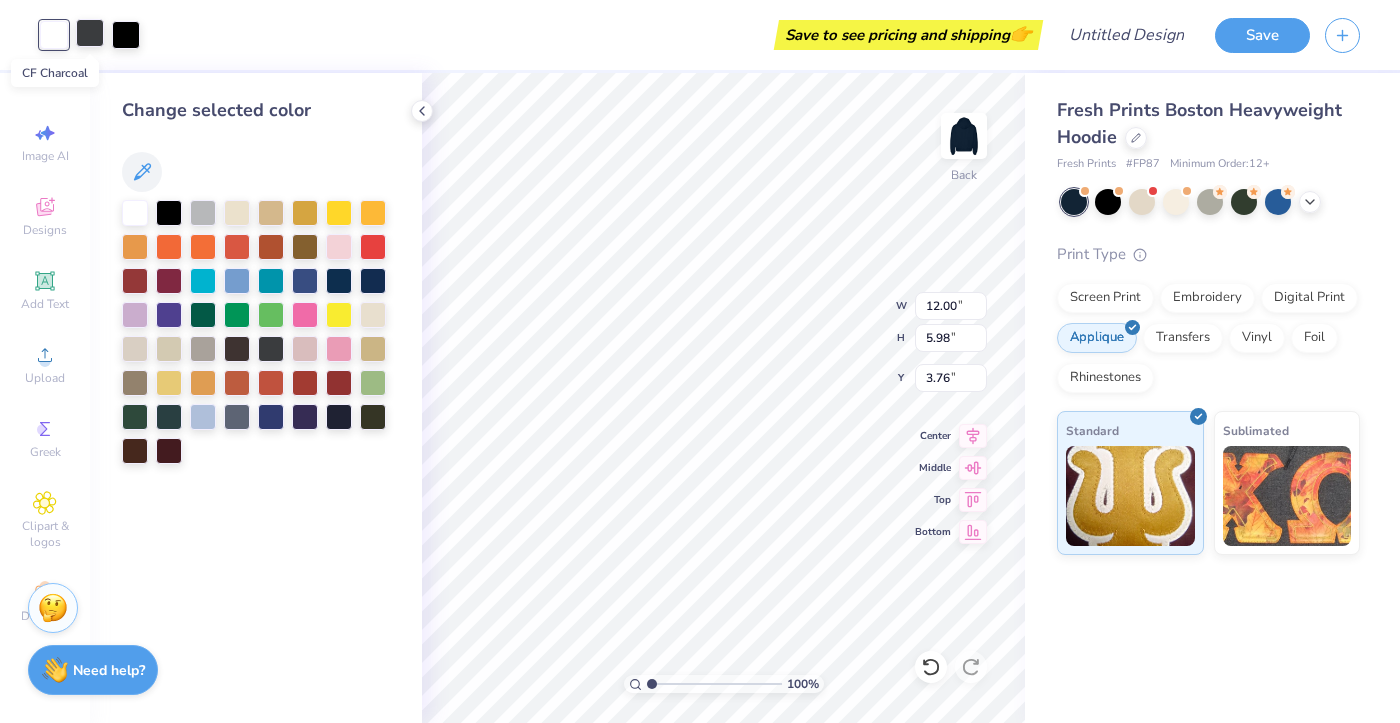 click at bounding box center (90, 33) 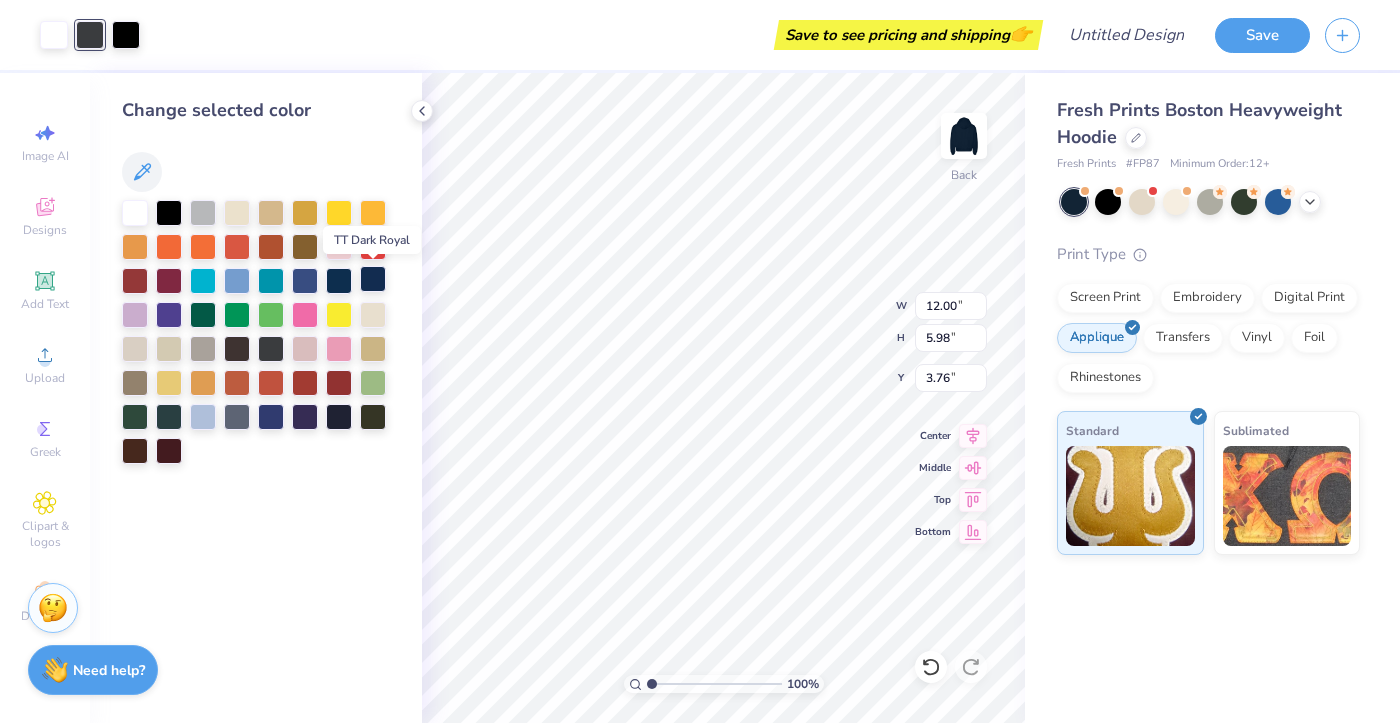 click at bounding box center [373, 279] 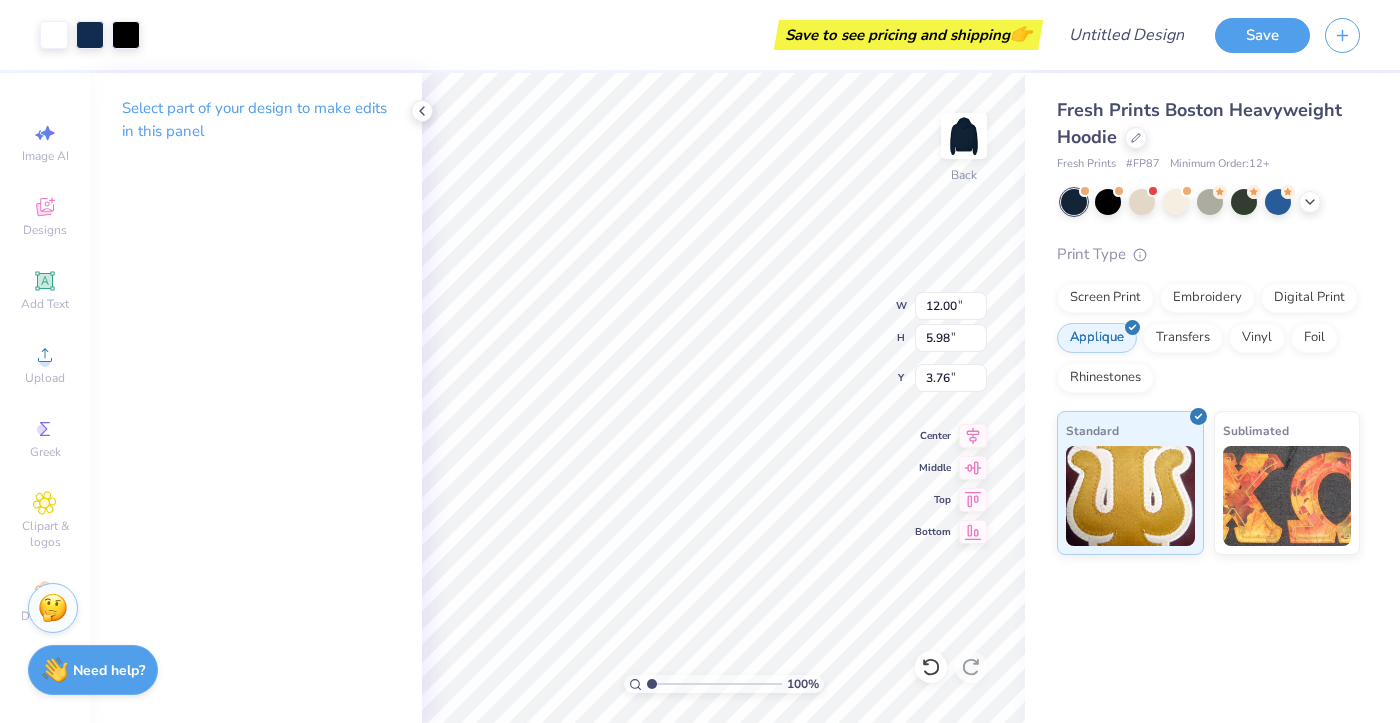 click on "Fresh Prints Boston Heavyweight Hoodie Fresh Prints # FP87 Minimum Order:  12 +   Print Type Screen Print Embroidery Digital Print Applique Transfers Vinyl Foil Rhinestones Standard Sublimated" at bounding box center (1212, 314) 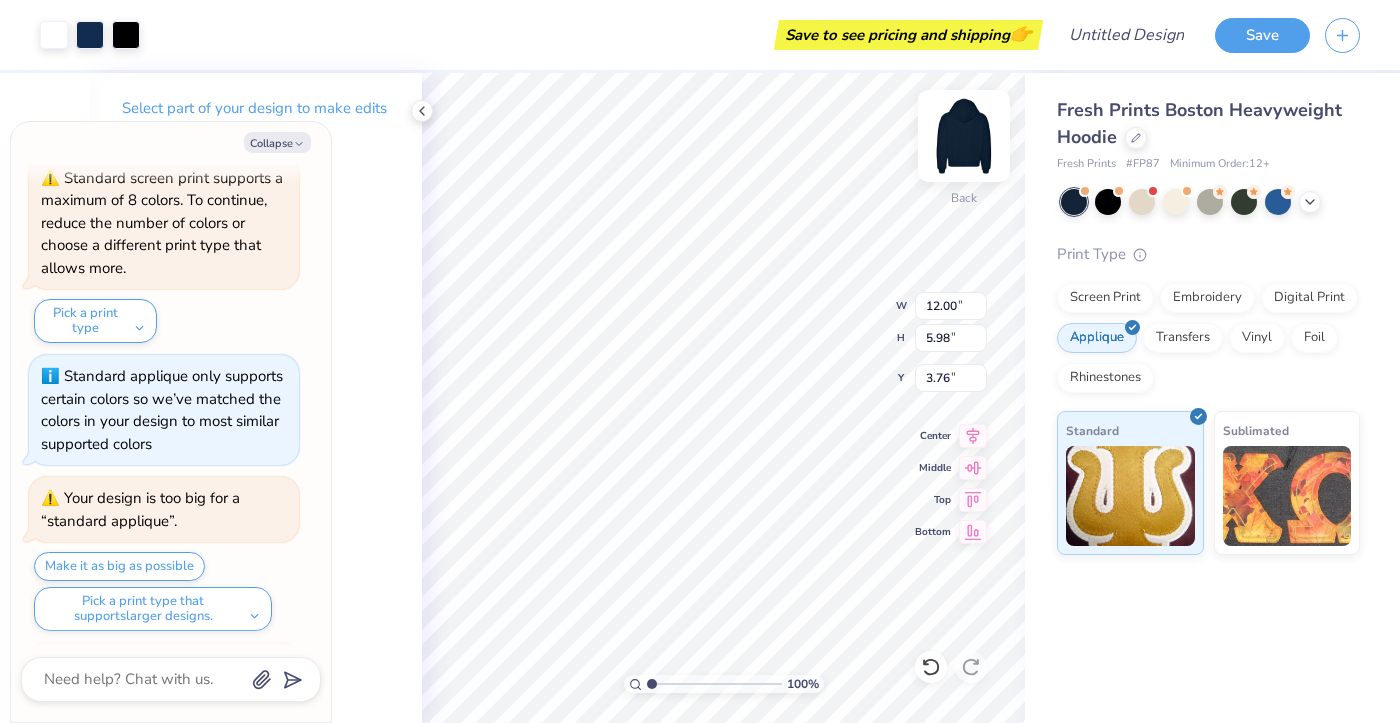 scroll, scrollTop: 503, scrollLeft: 0, axis: vertical 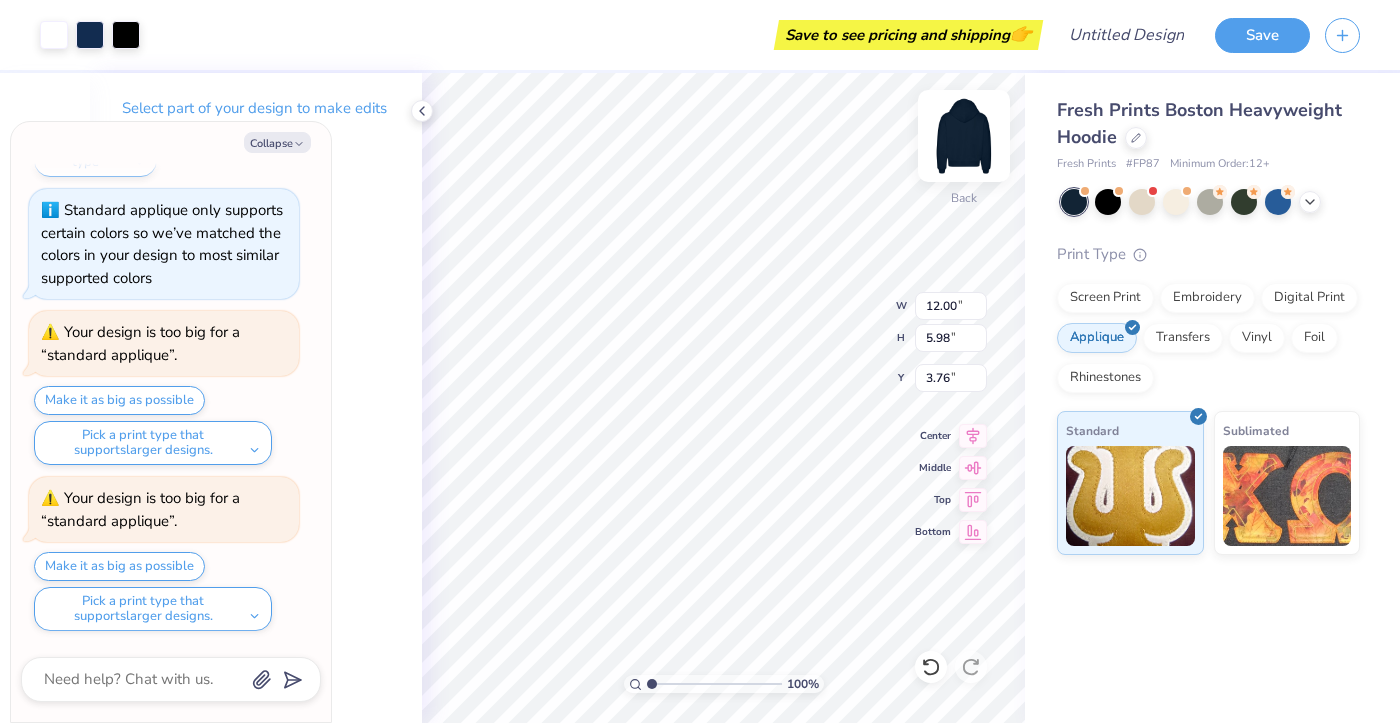 type on "x" 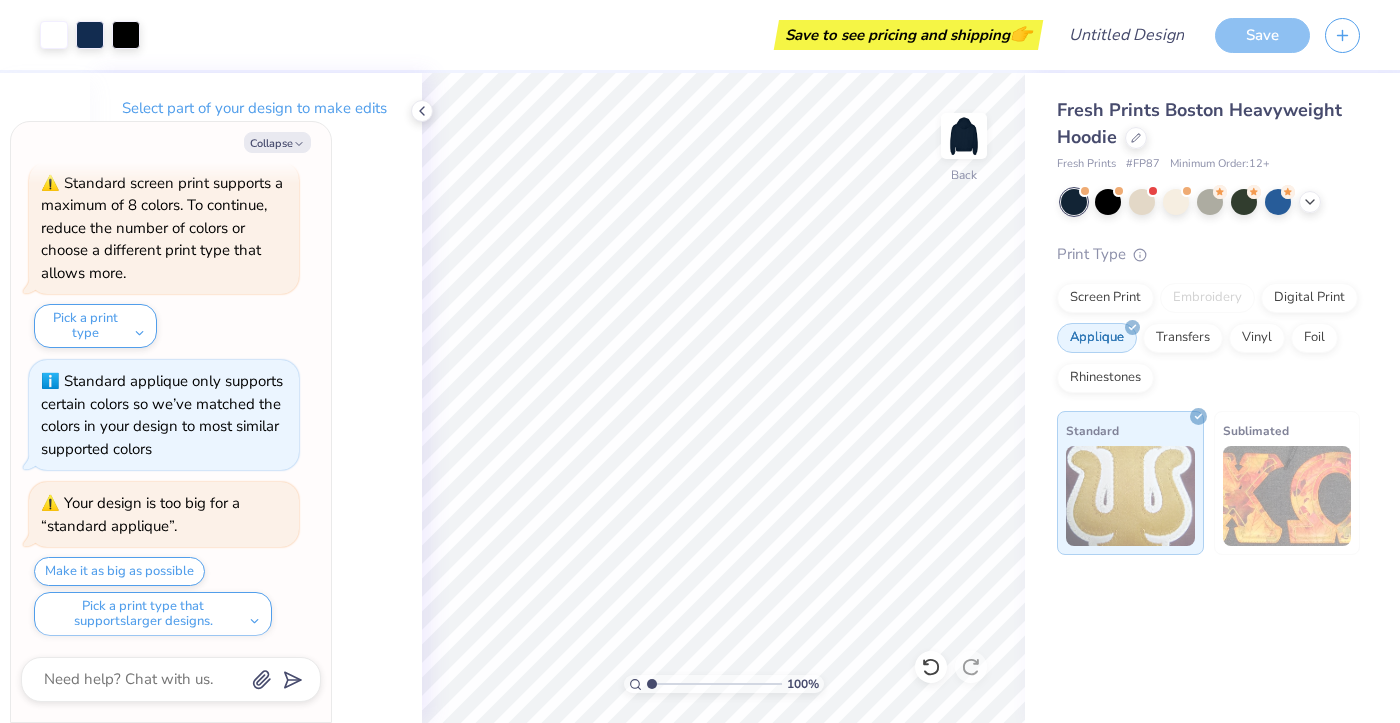 scroll, scrollTop: 503, scrollLeft: 0, axis: vertical 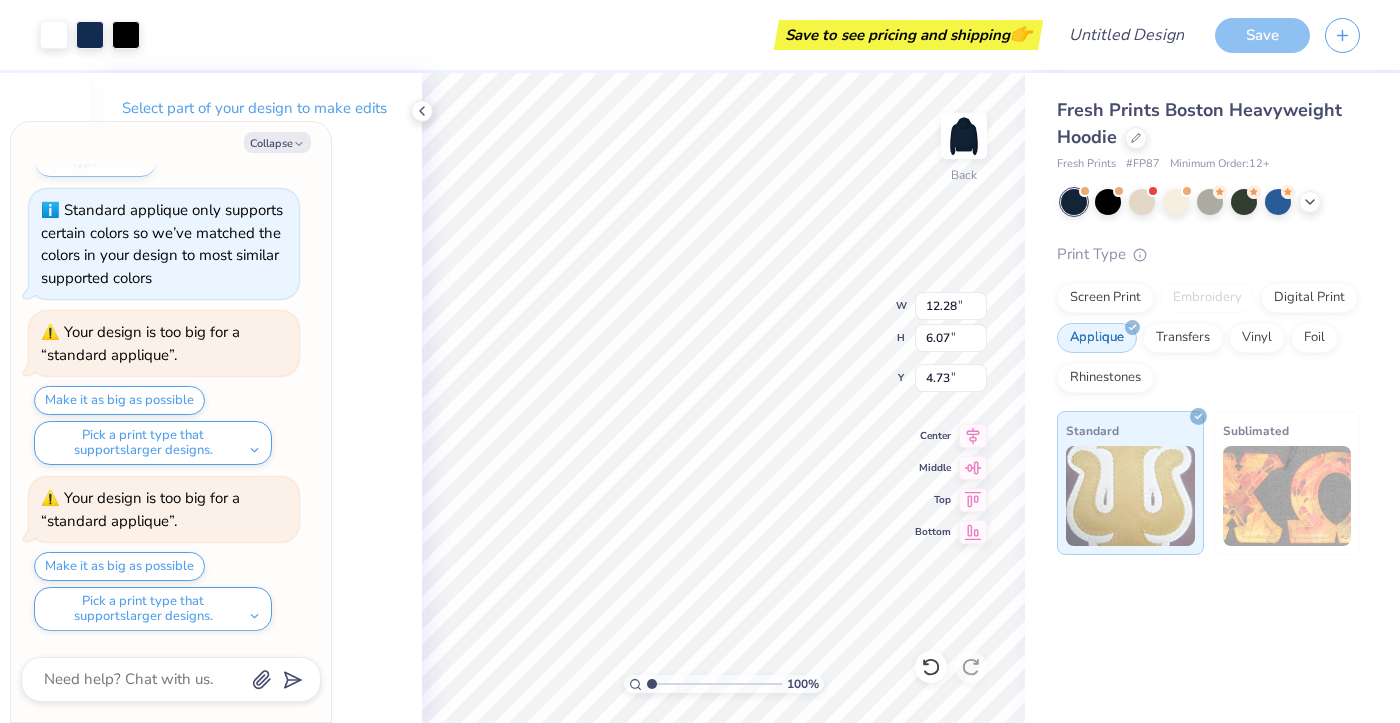 type on "x" 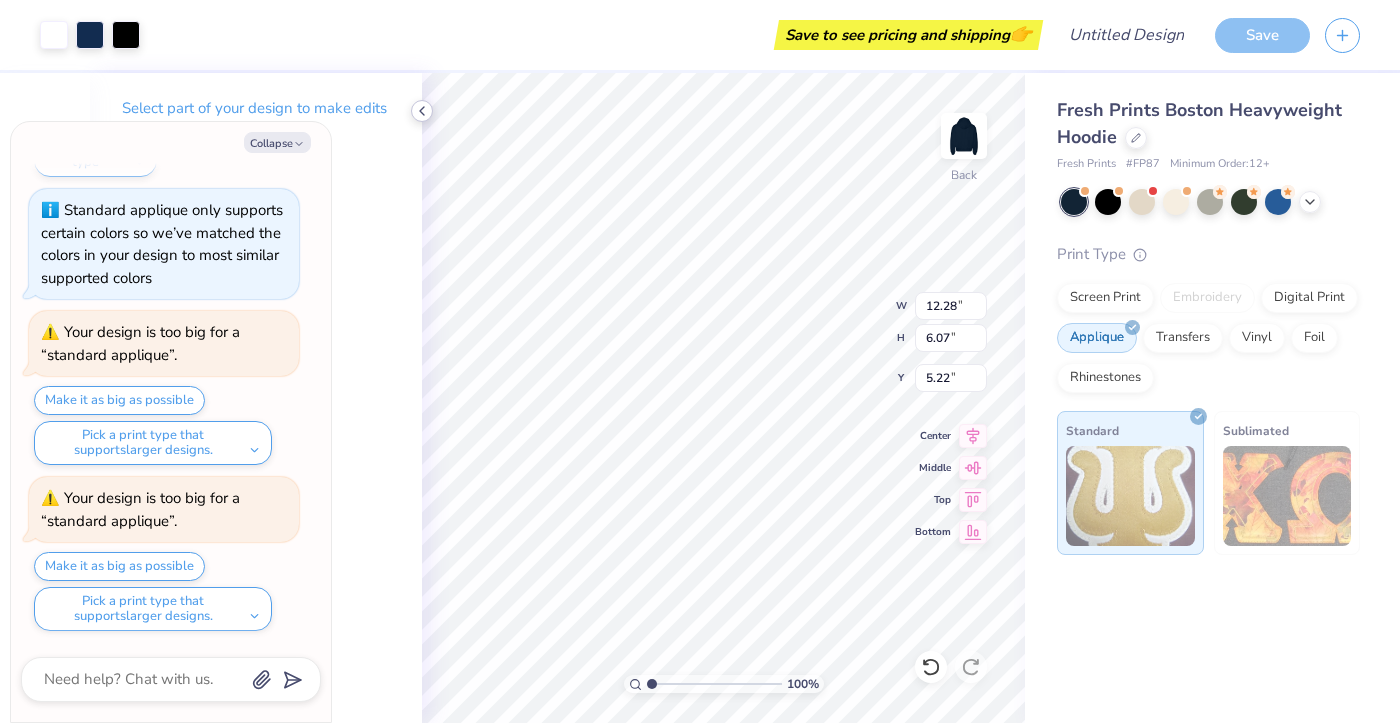 click 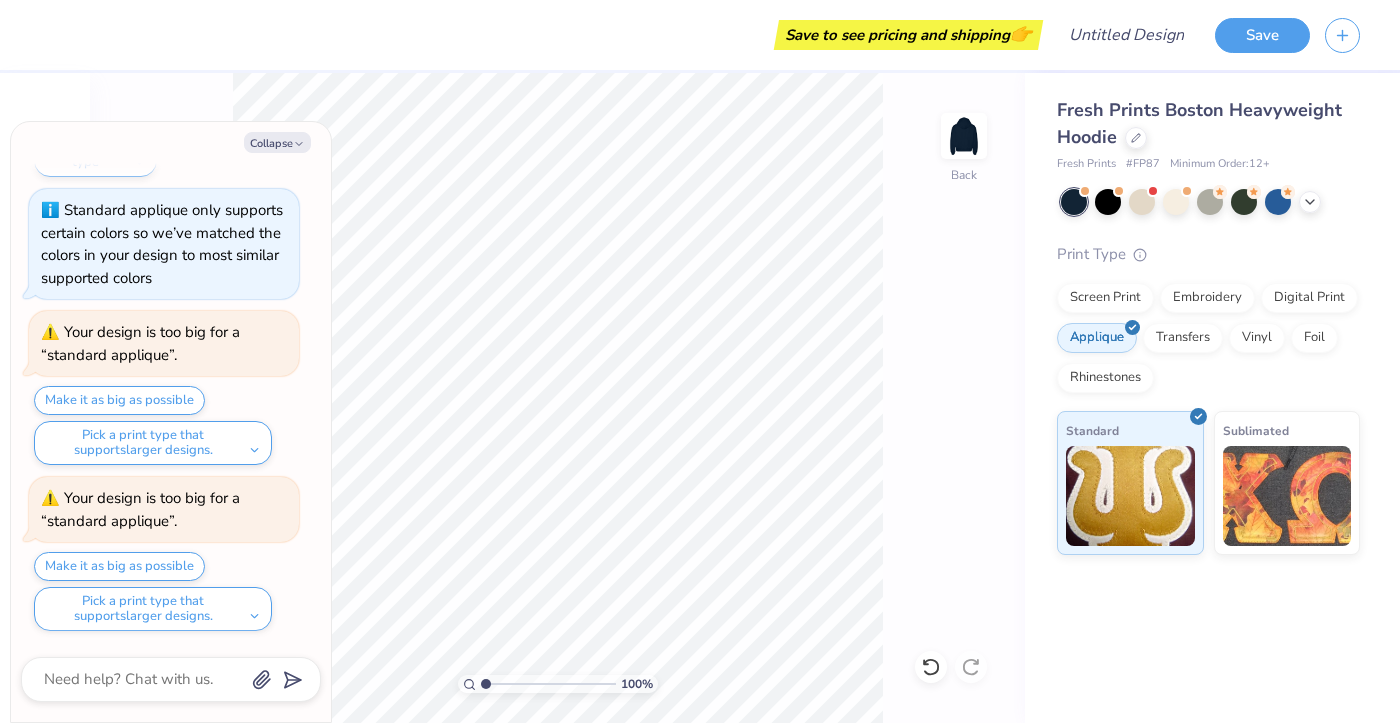 click at bounding box center (1342, 35) 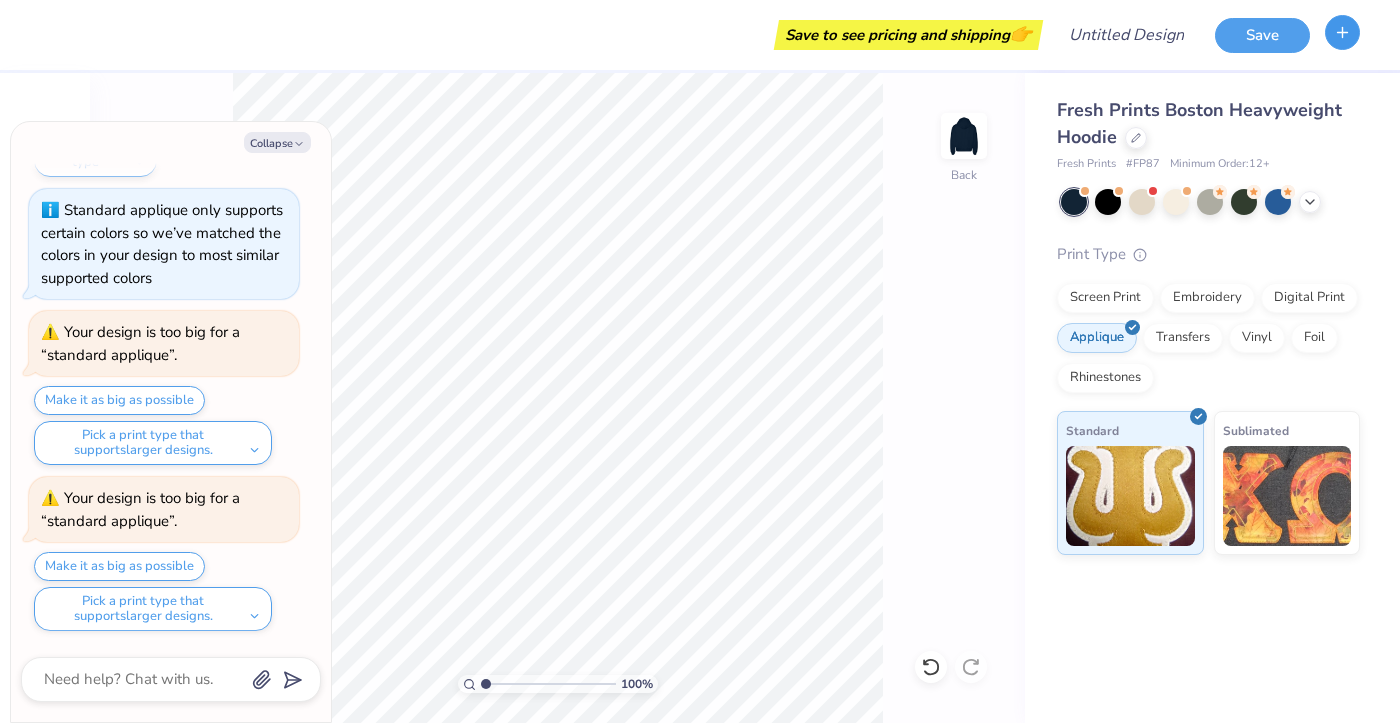 click at bounding box center (1342, 32) 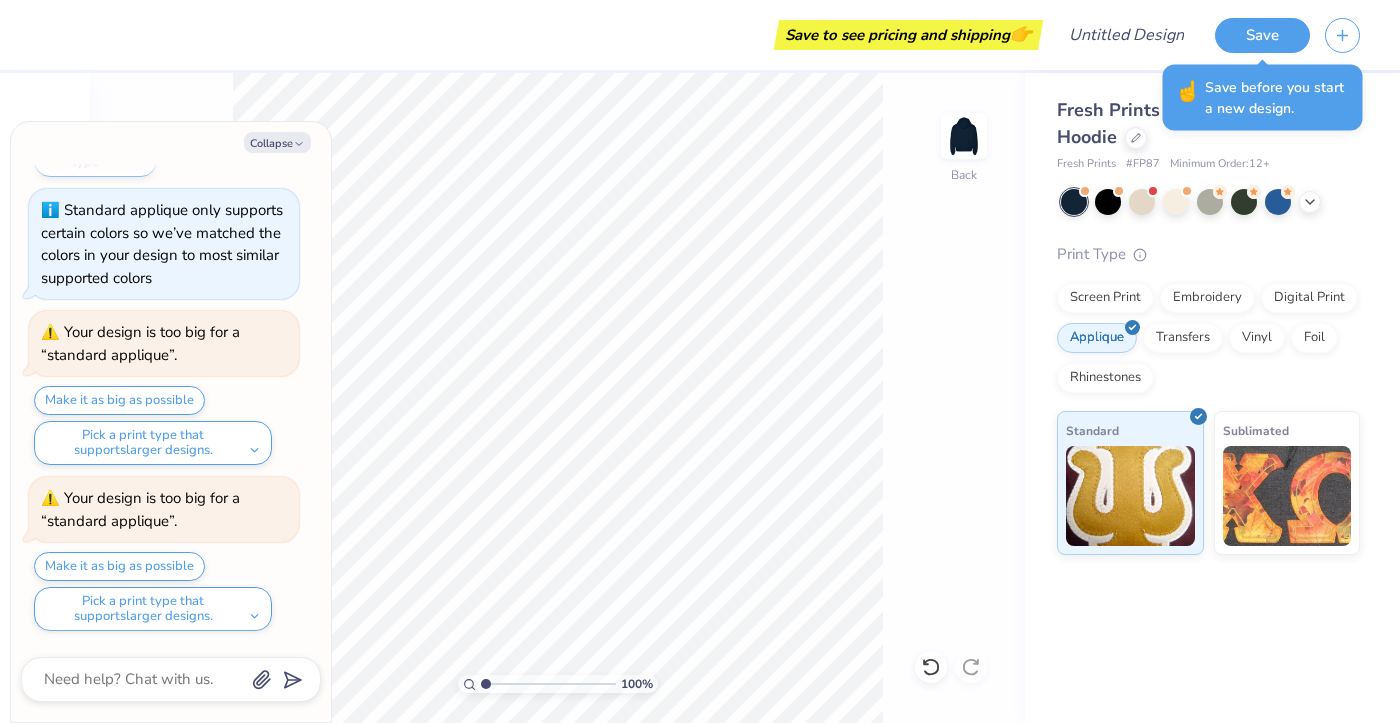 click on "Collapse" at bounding box center [171, 142] 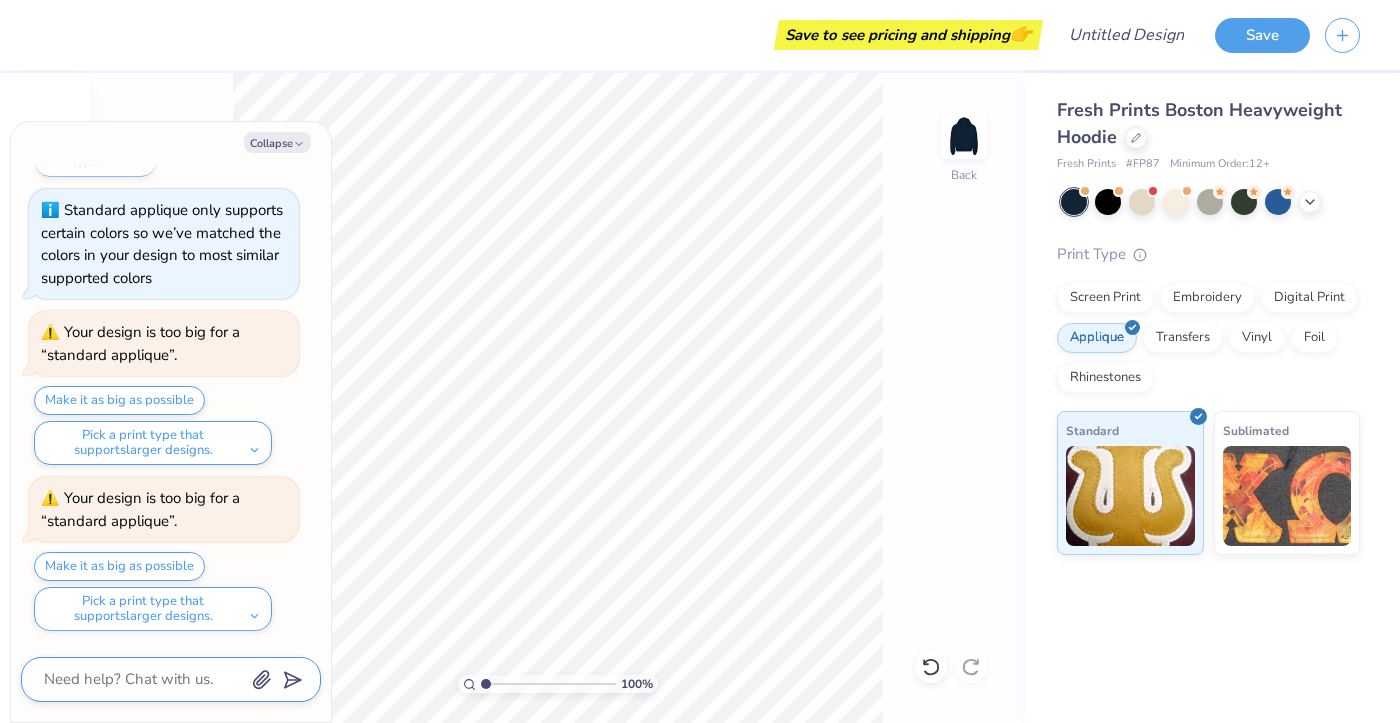 click at bounding box center [143, 679] 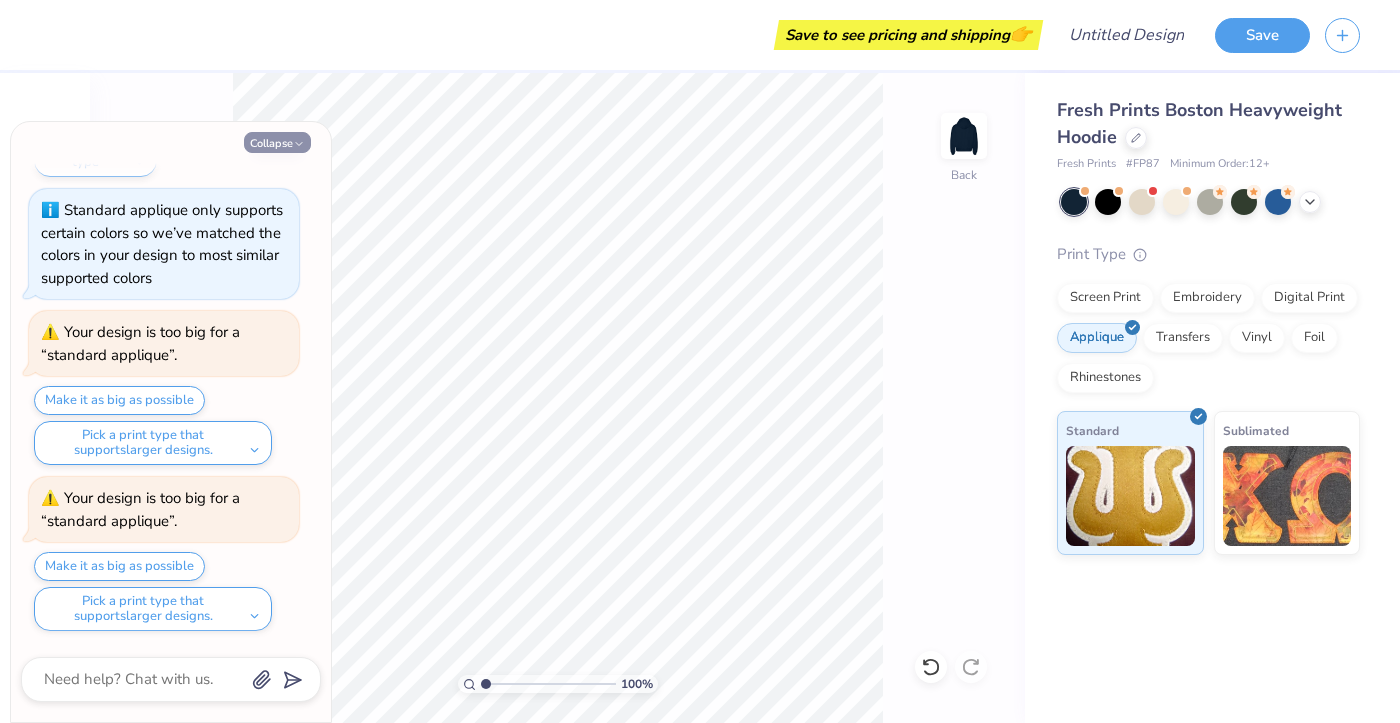 click on "Collapse" at bounding box center [277, 142] 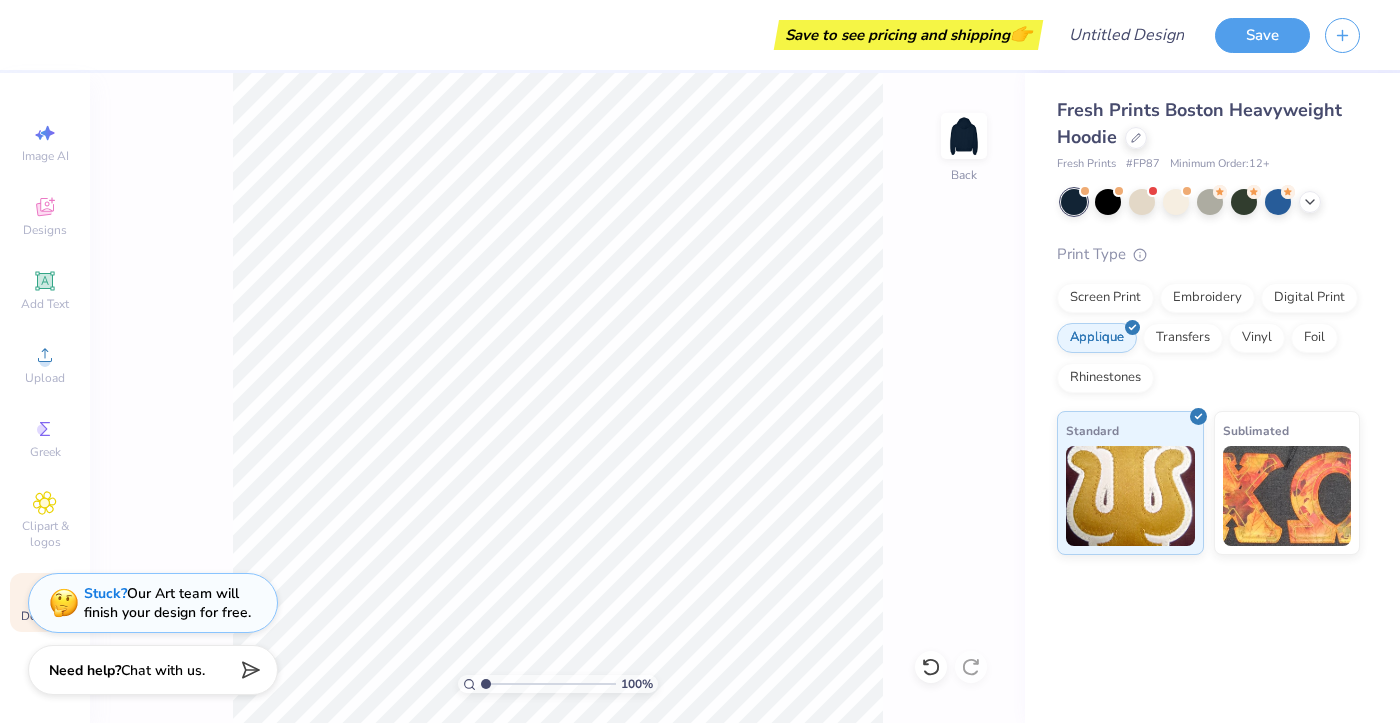 click on "Decorate" at bounding box center (45, 602) 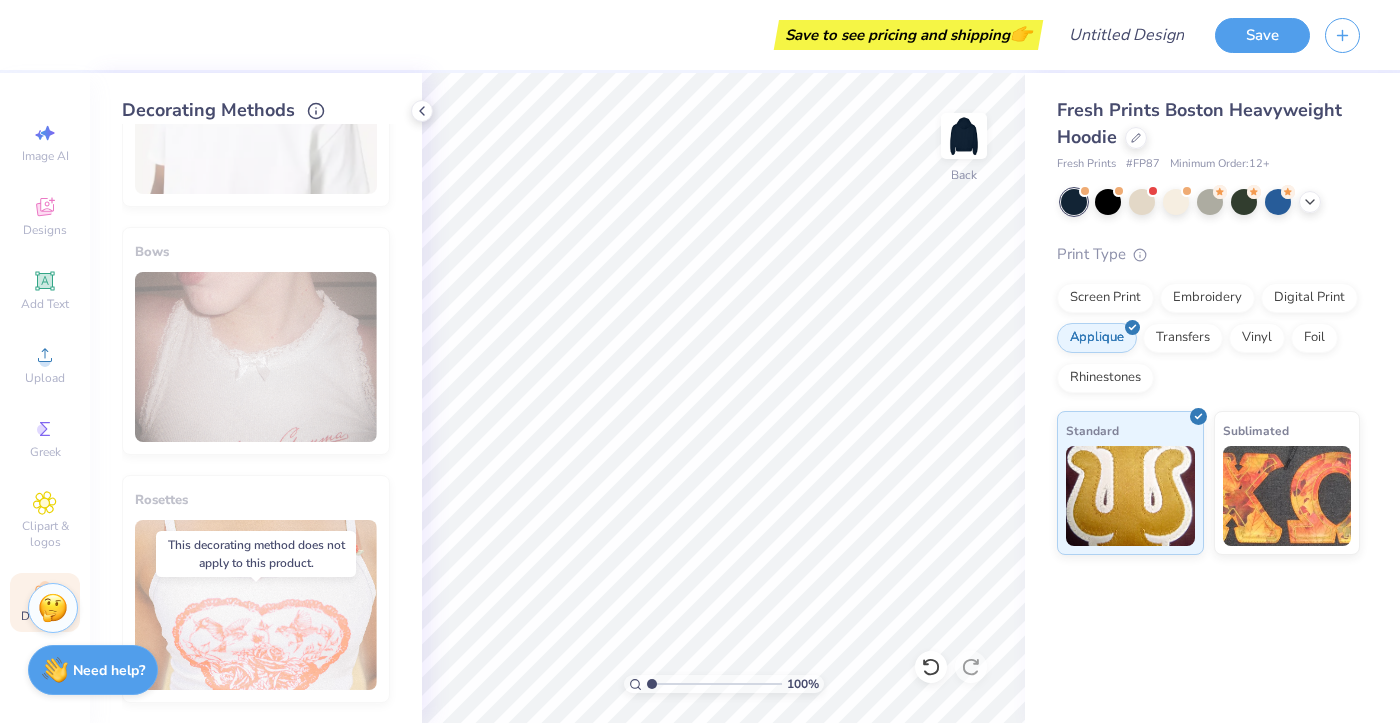 scroll, scrollTop: 0, scrollLeft: 0, axis: both 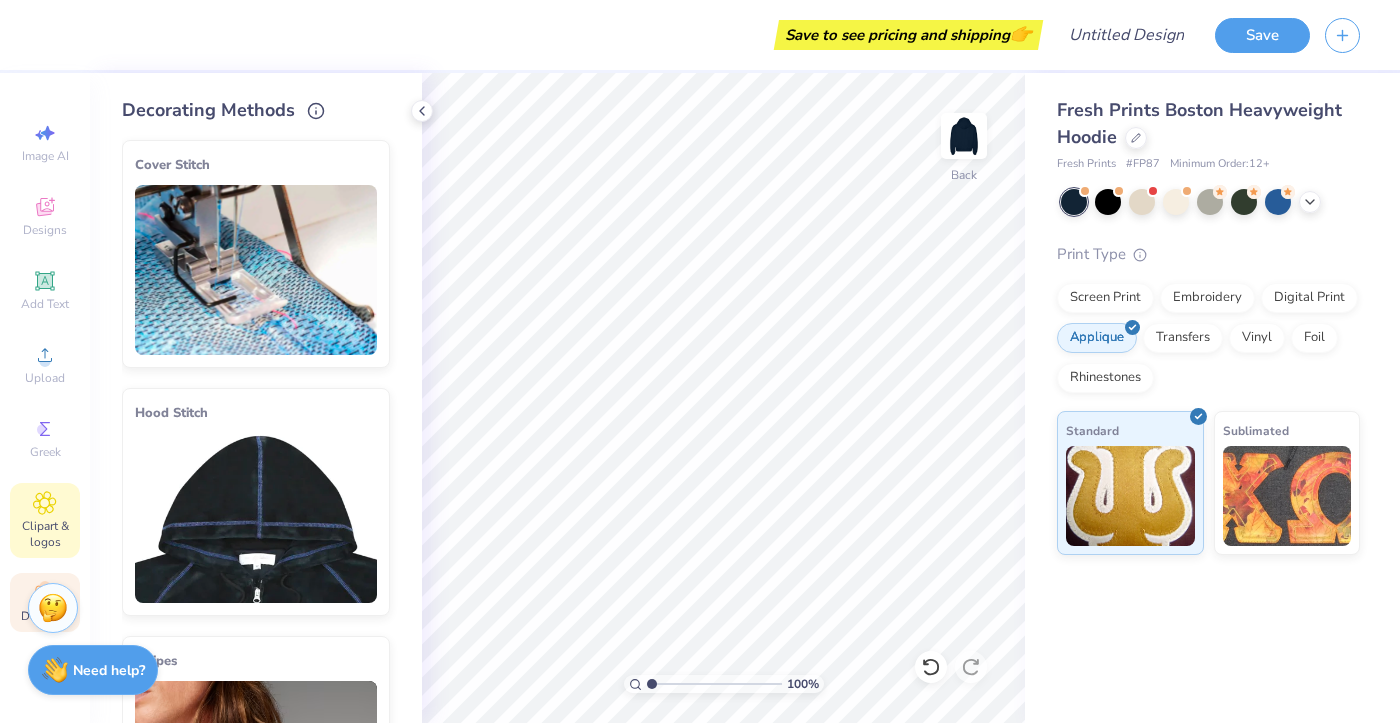 click 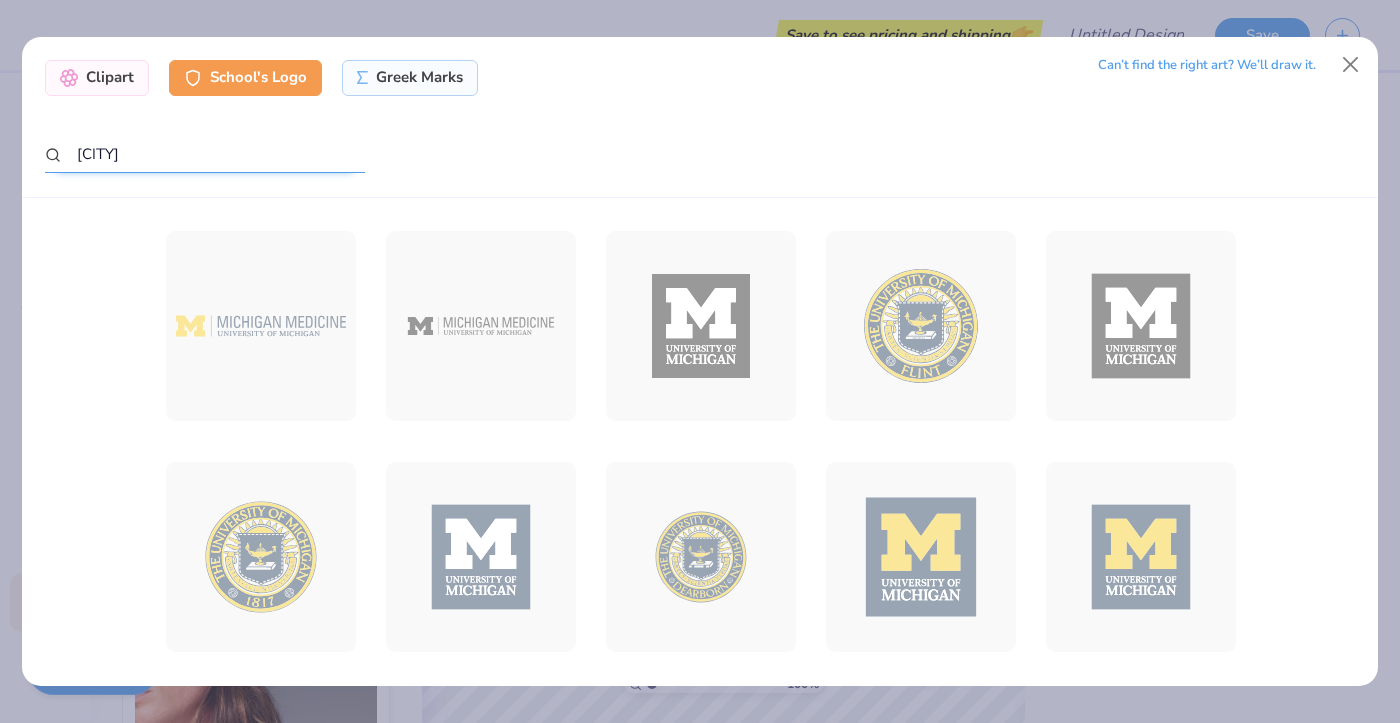 click on "[CITY]" at bounding box center [205, 154] 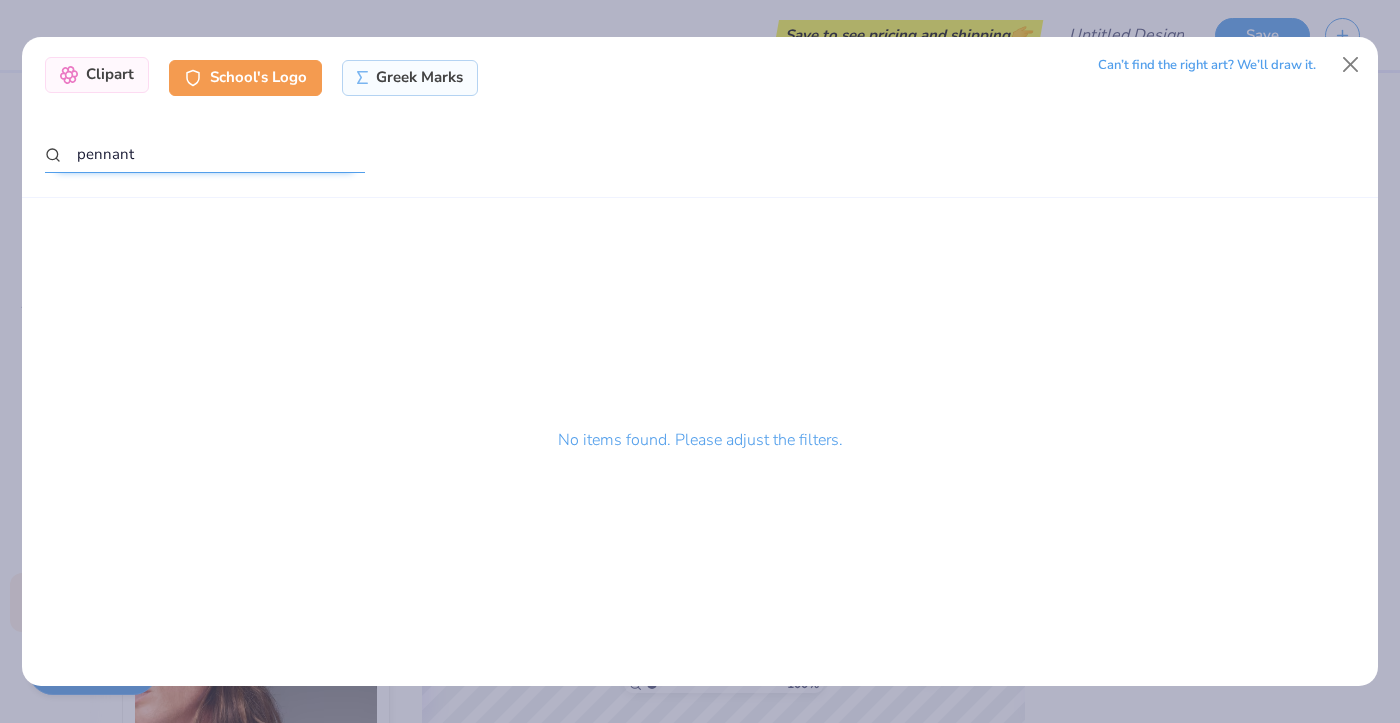 type on "pennant" 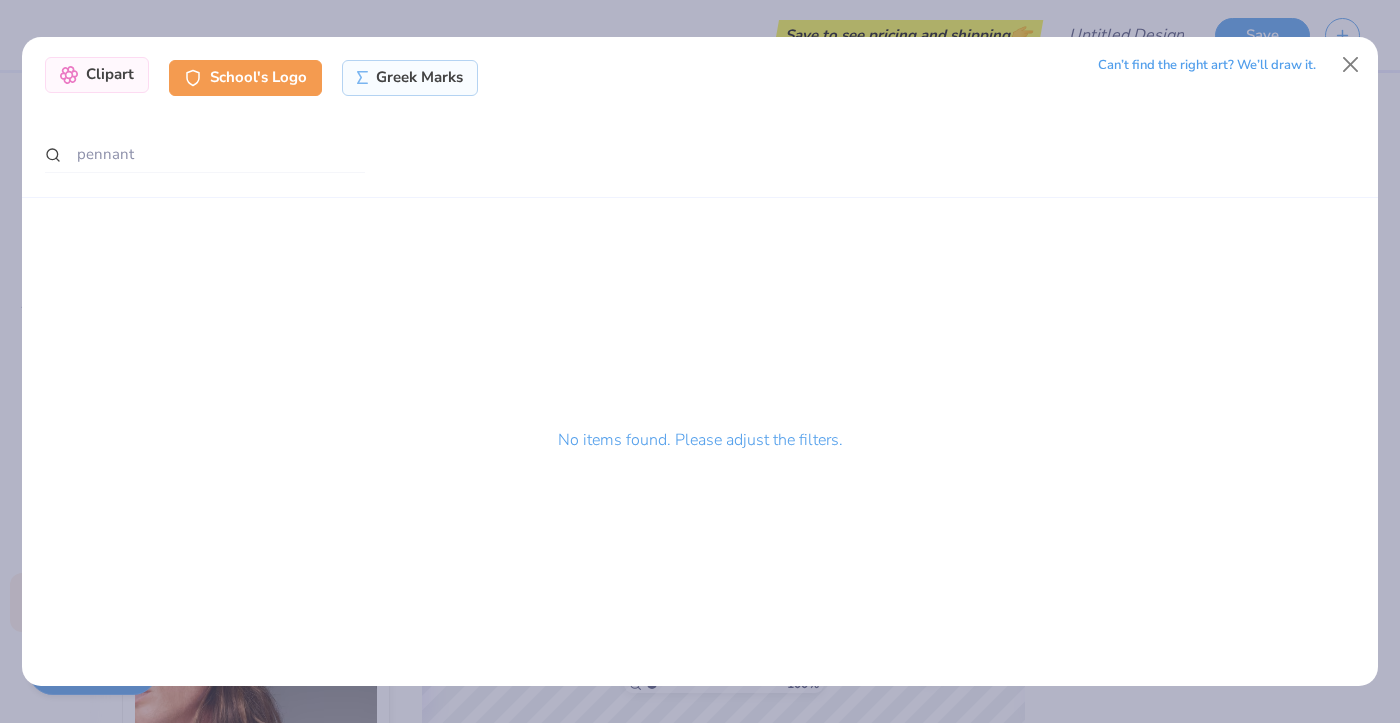 click on "Clipart" at bounding box center [97, 75] 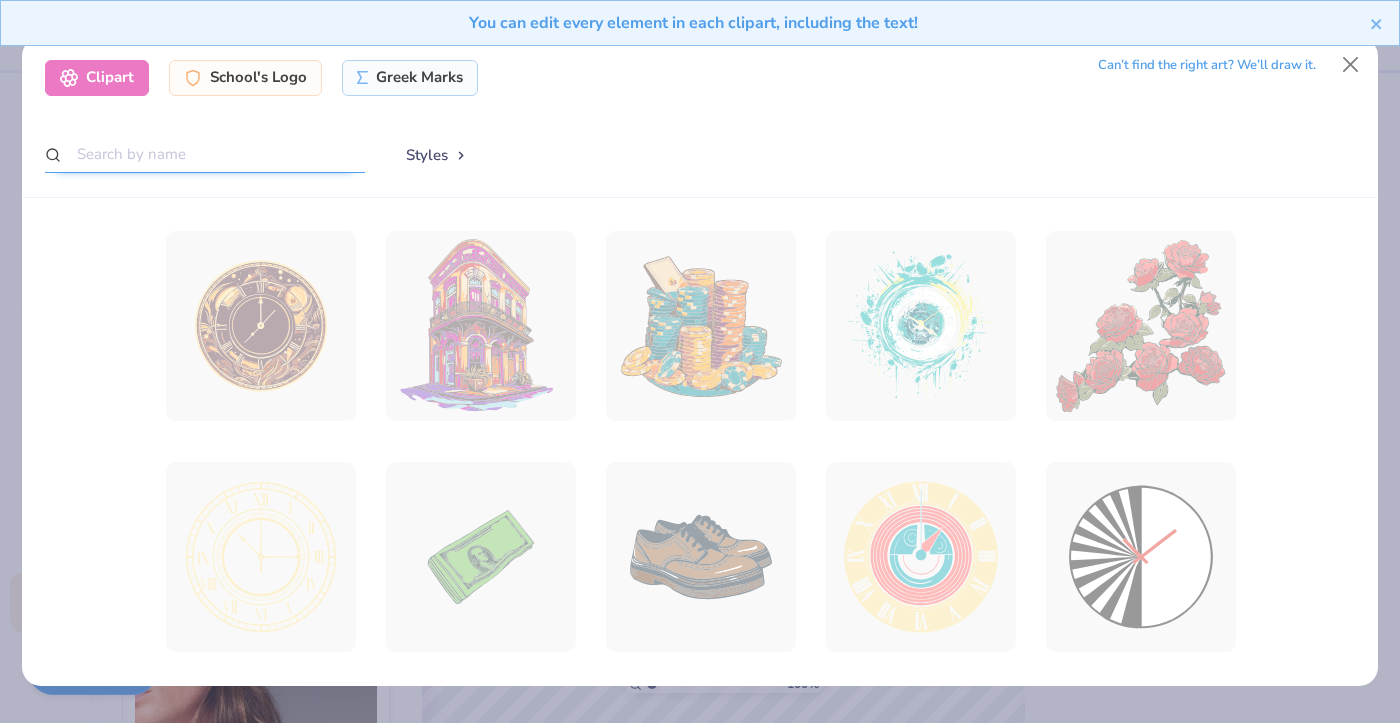 click at bounding box center (205, 154) 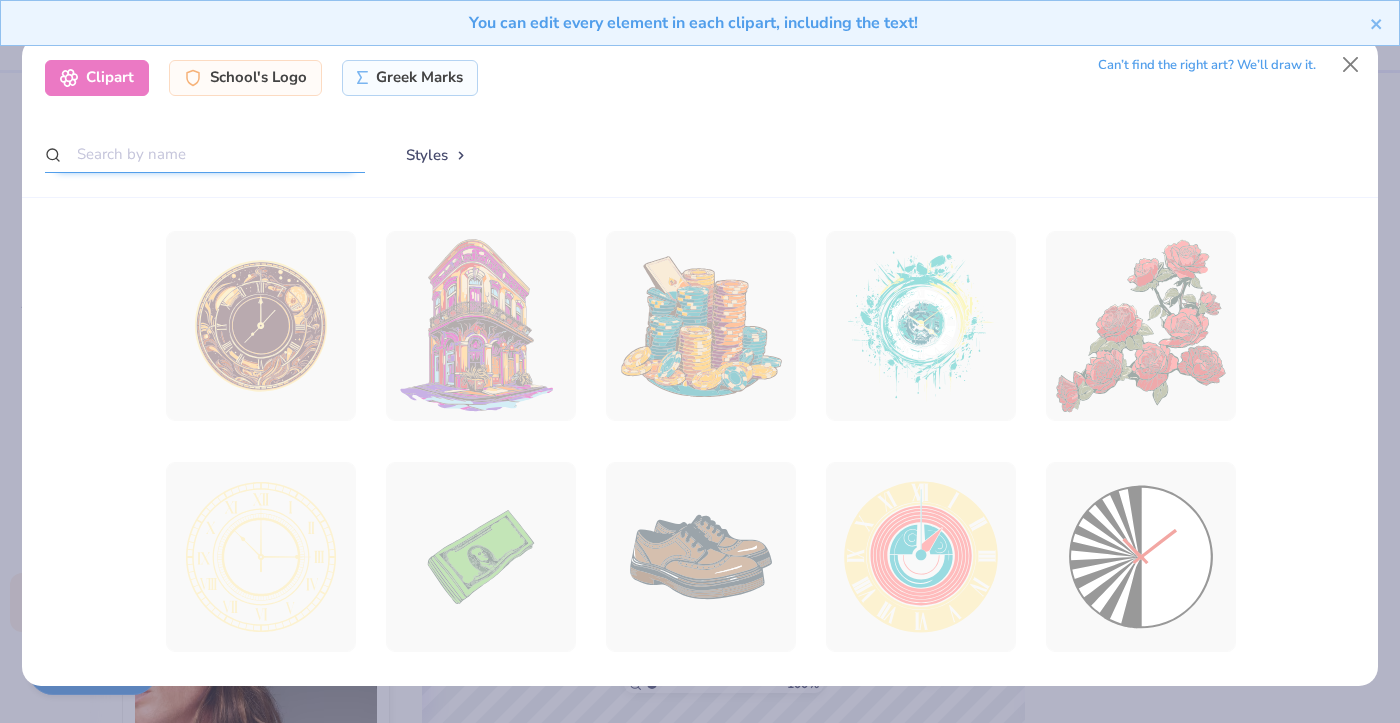 type on "-" 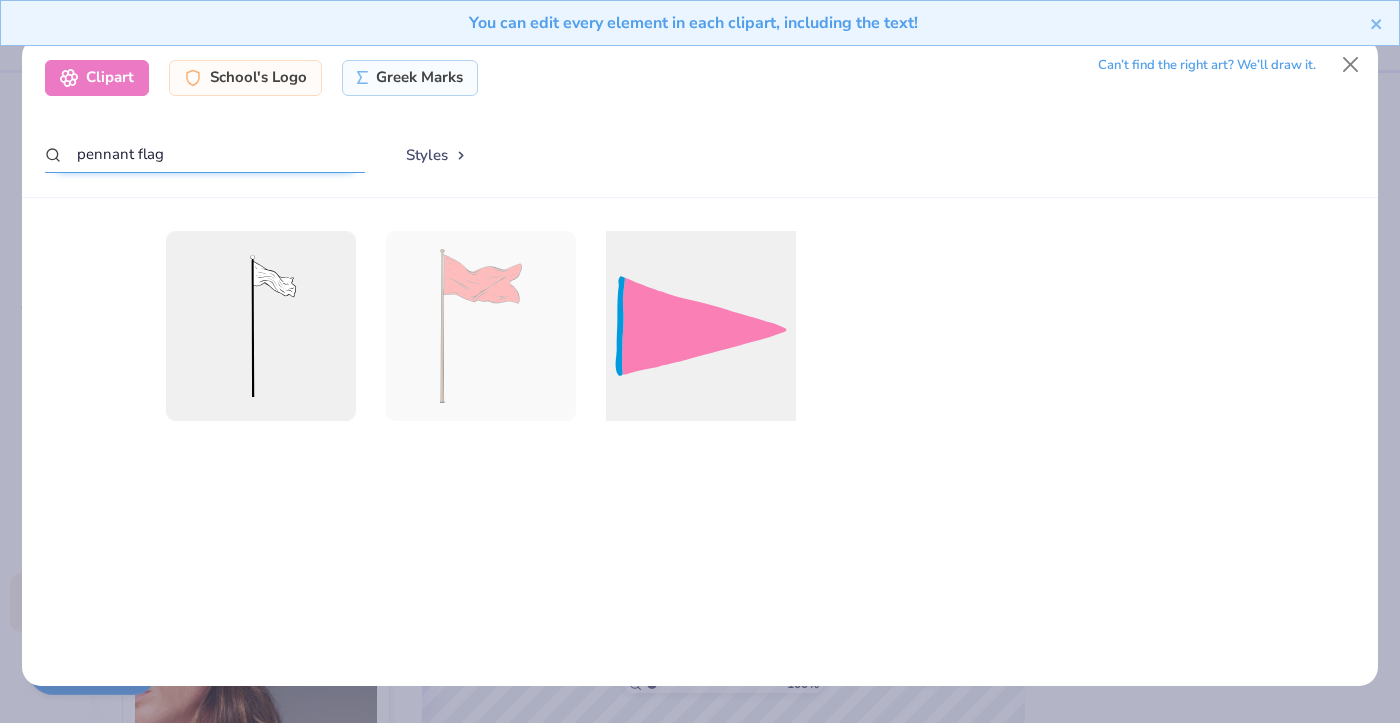 type on "pennant flag" 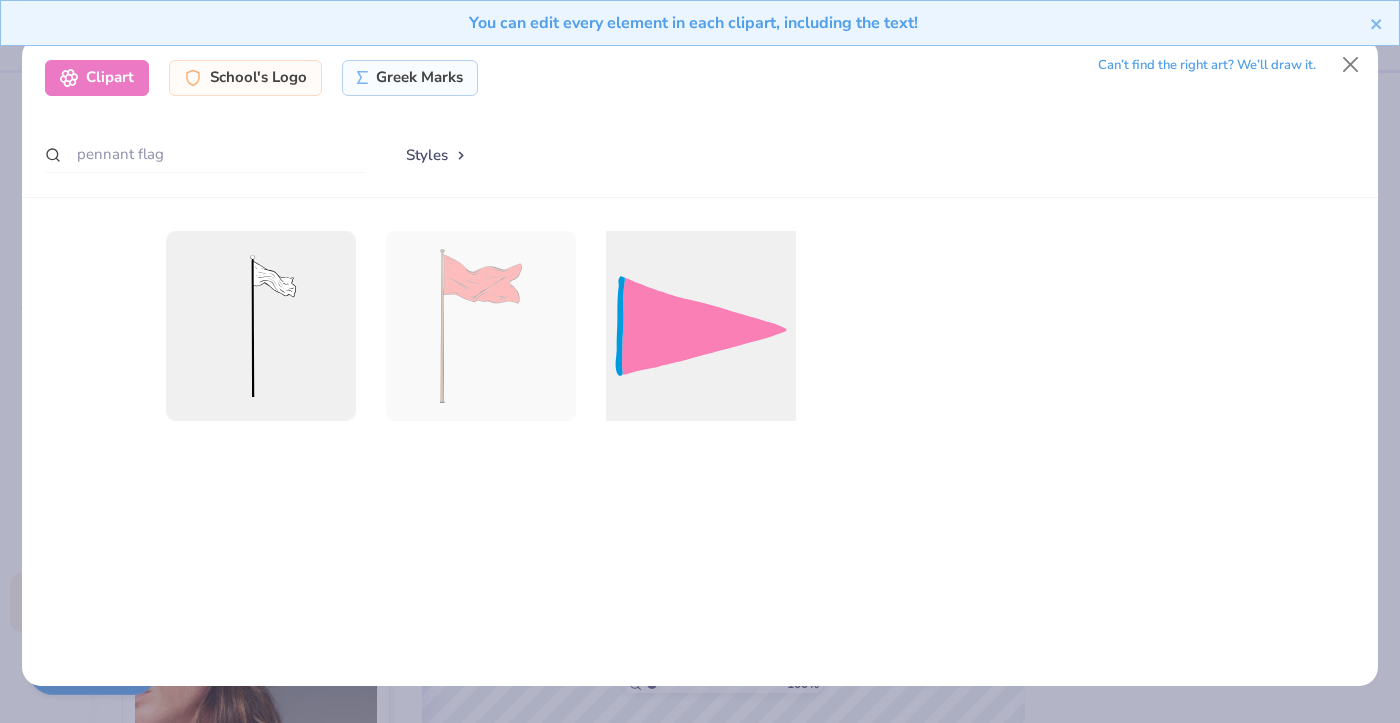 click at bounding box center (700, 325) 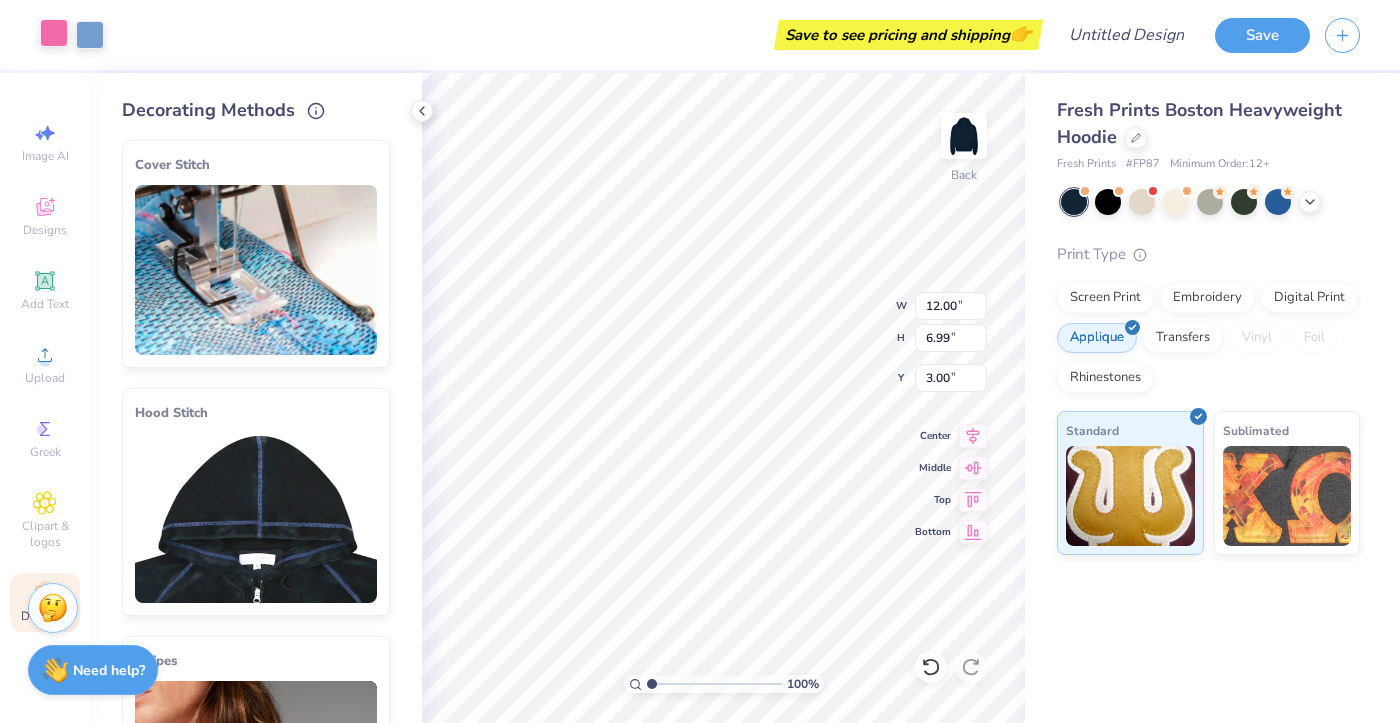 click at bounding box center (54, 33) 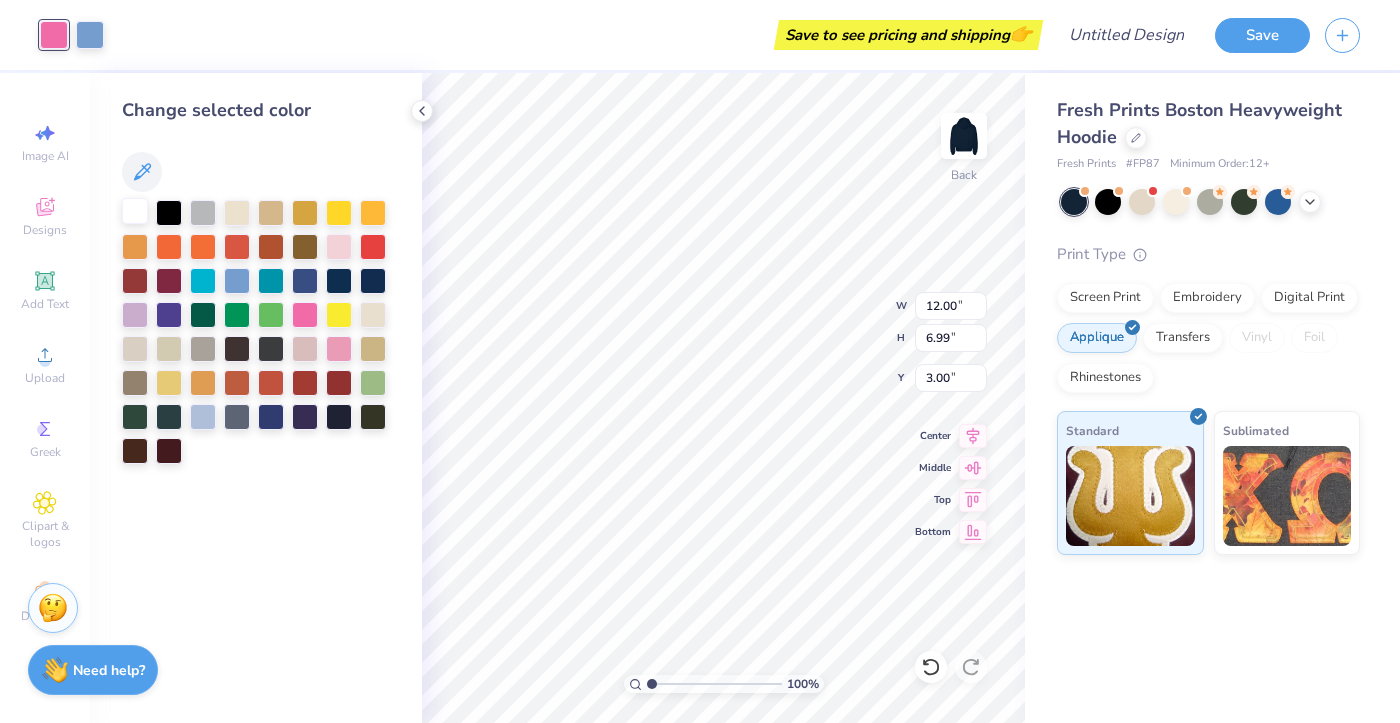 click at bounding box center (135, 211) 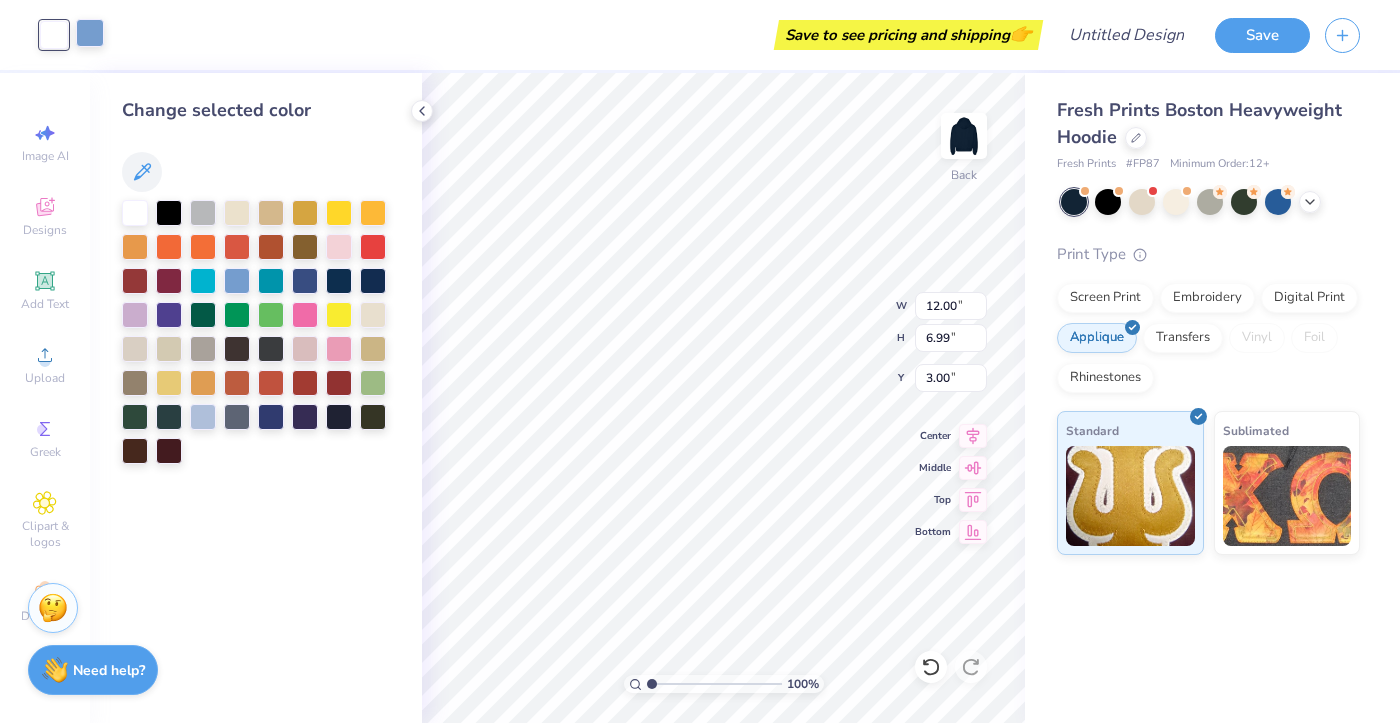 click at bounding box center (90, 33) 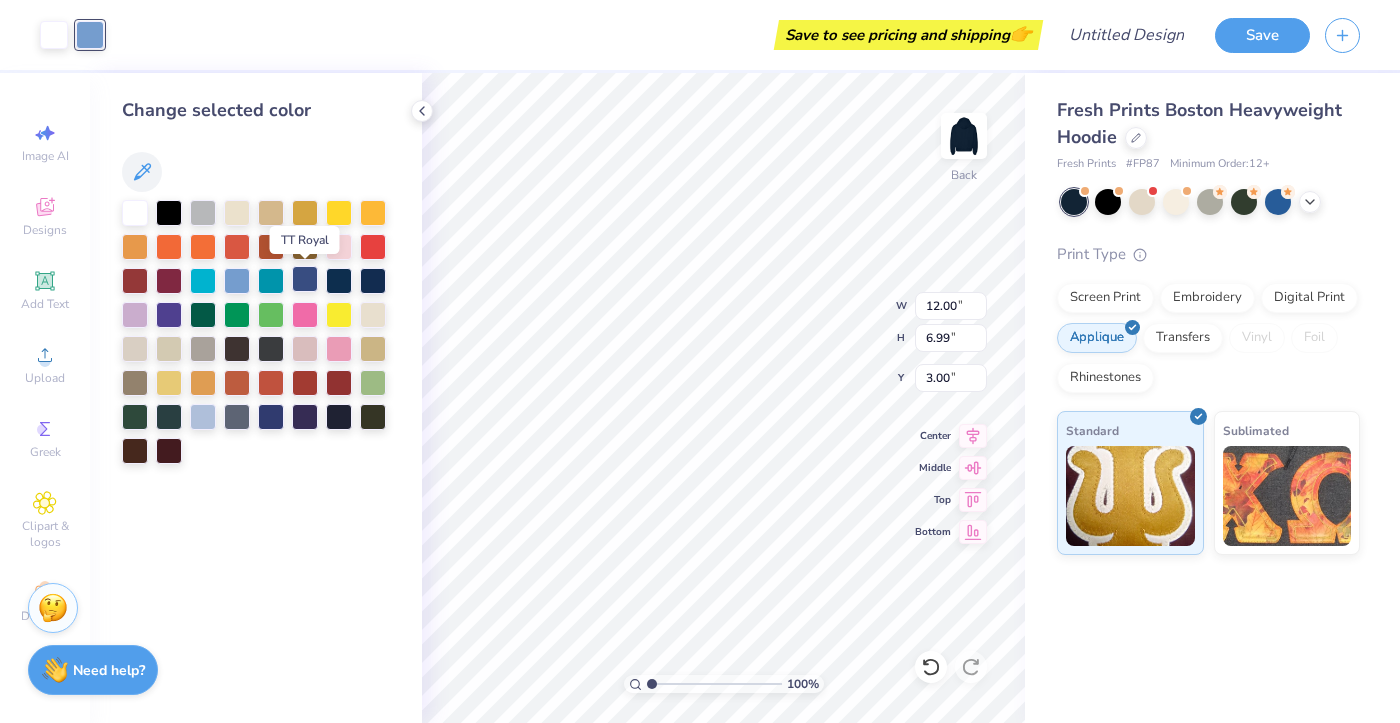 click at bounding box center [305, 279] 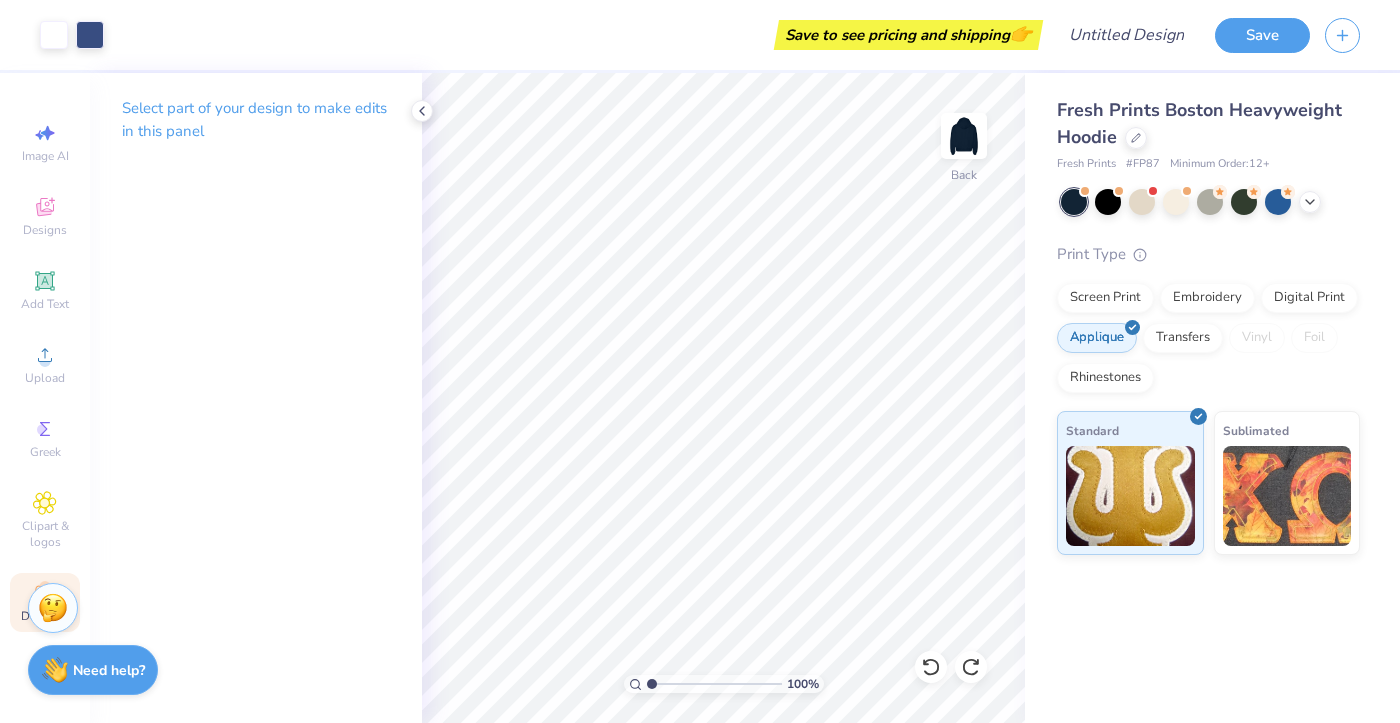 click on "Decorate" at bounding box center [45, 602] 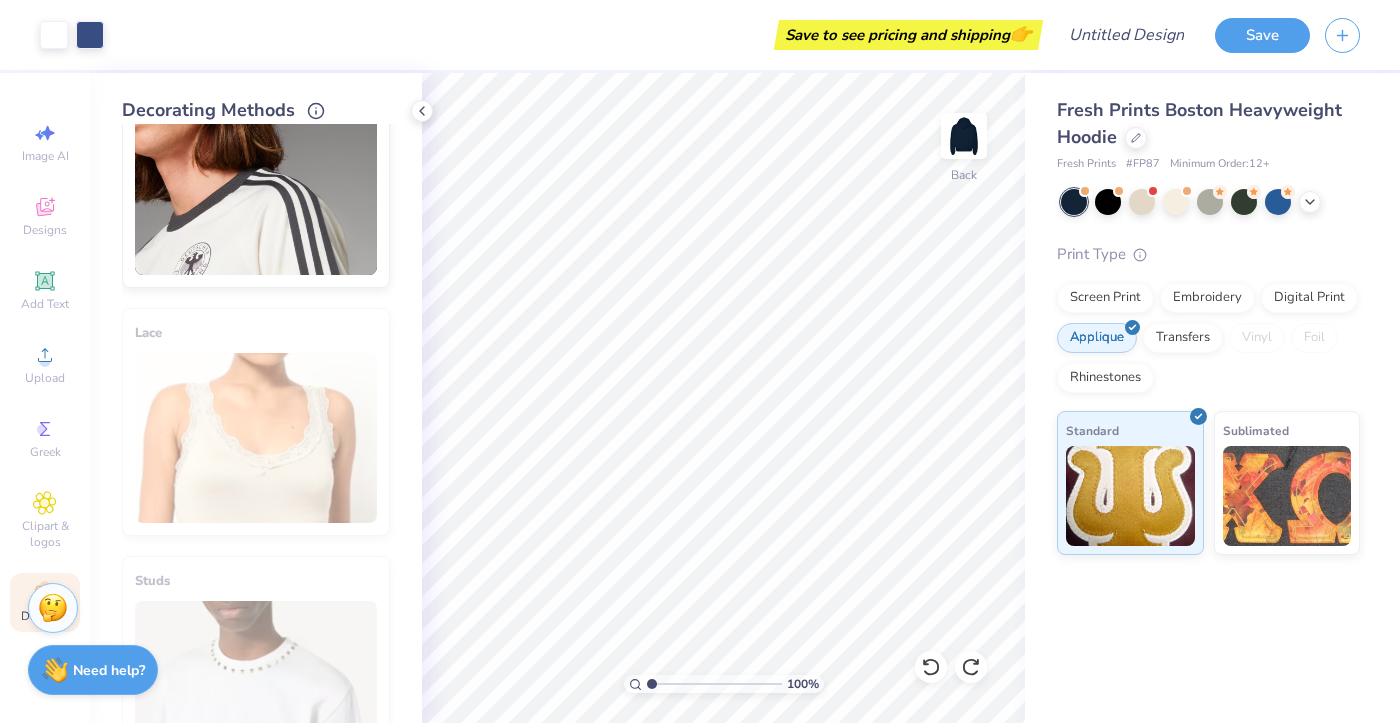 click at bounding box center (256, 190) 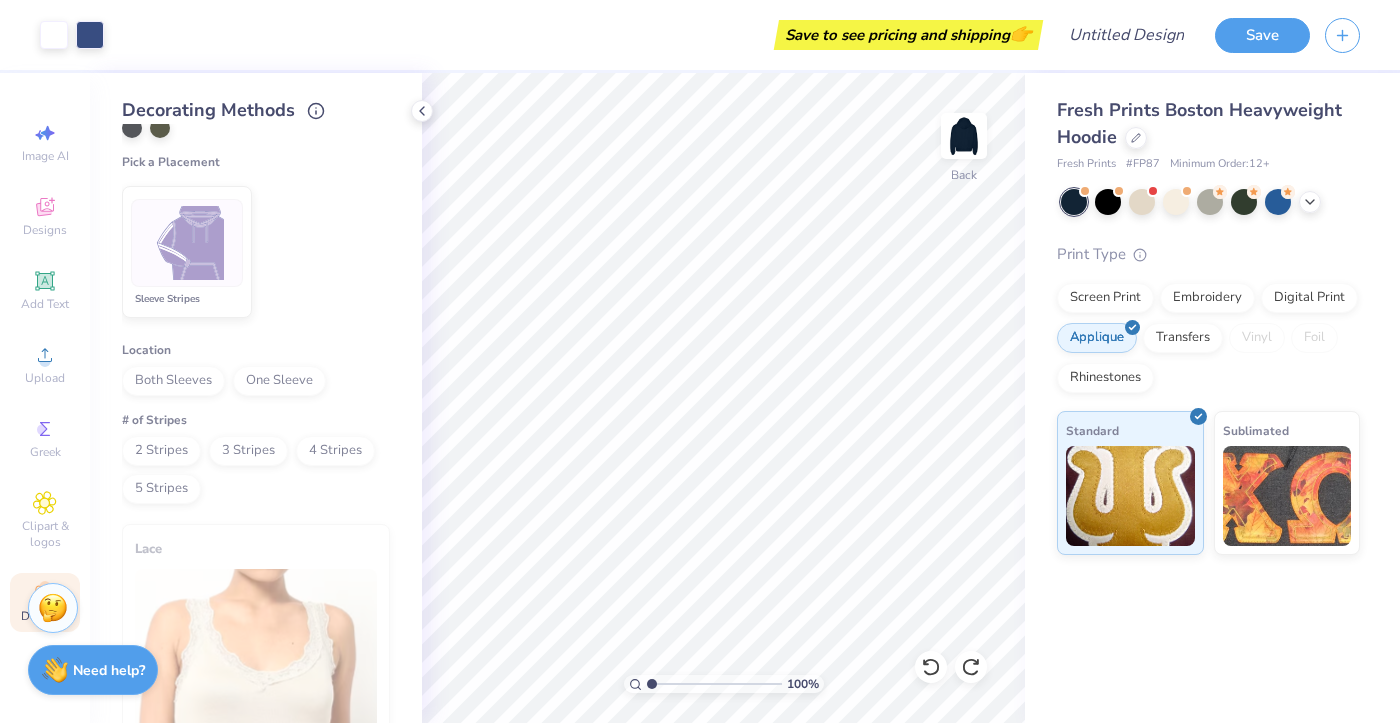 scroll, scrollTop: 849, scrollLeft: 0, axis: vertical 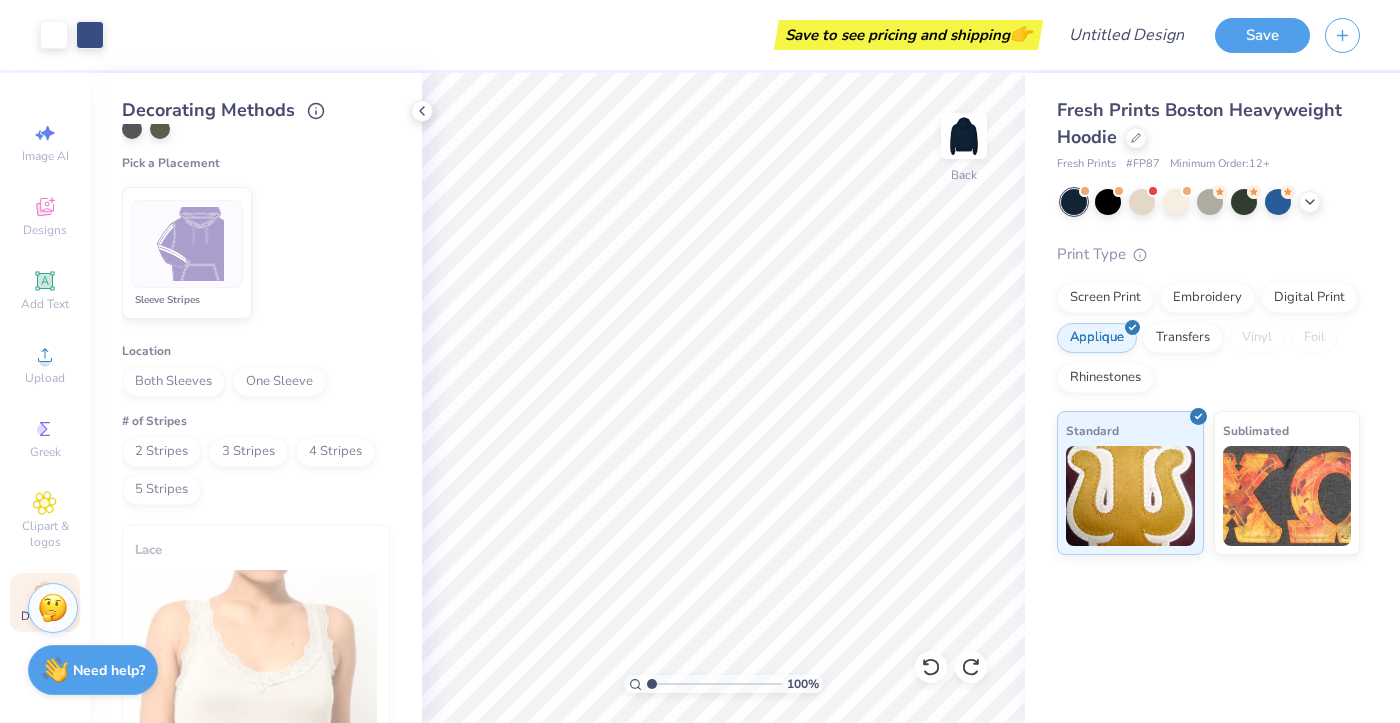 click on "Both Sleeves" at bounding box center [173, 382] 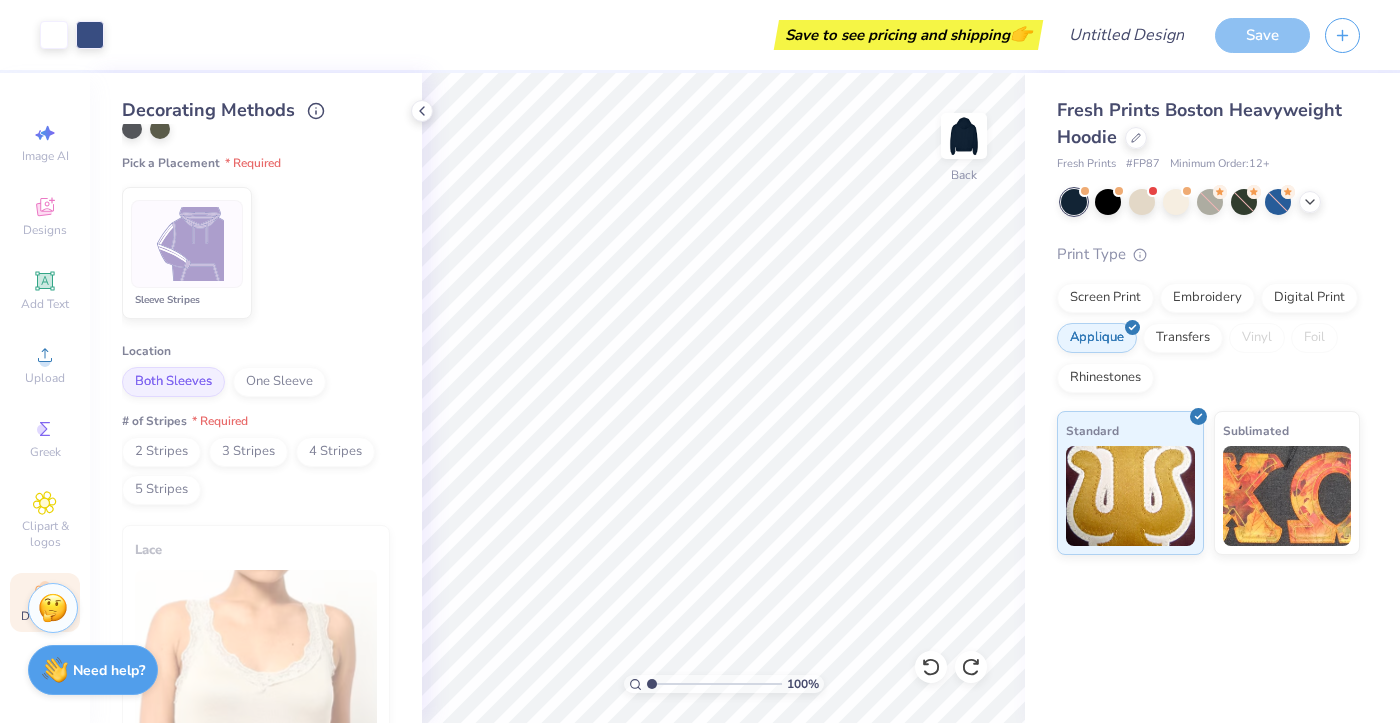 click at bounding box center [187, 244] 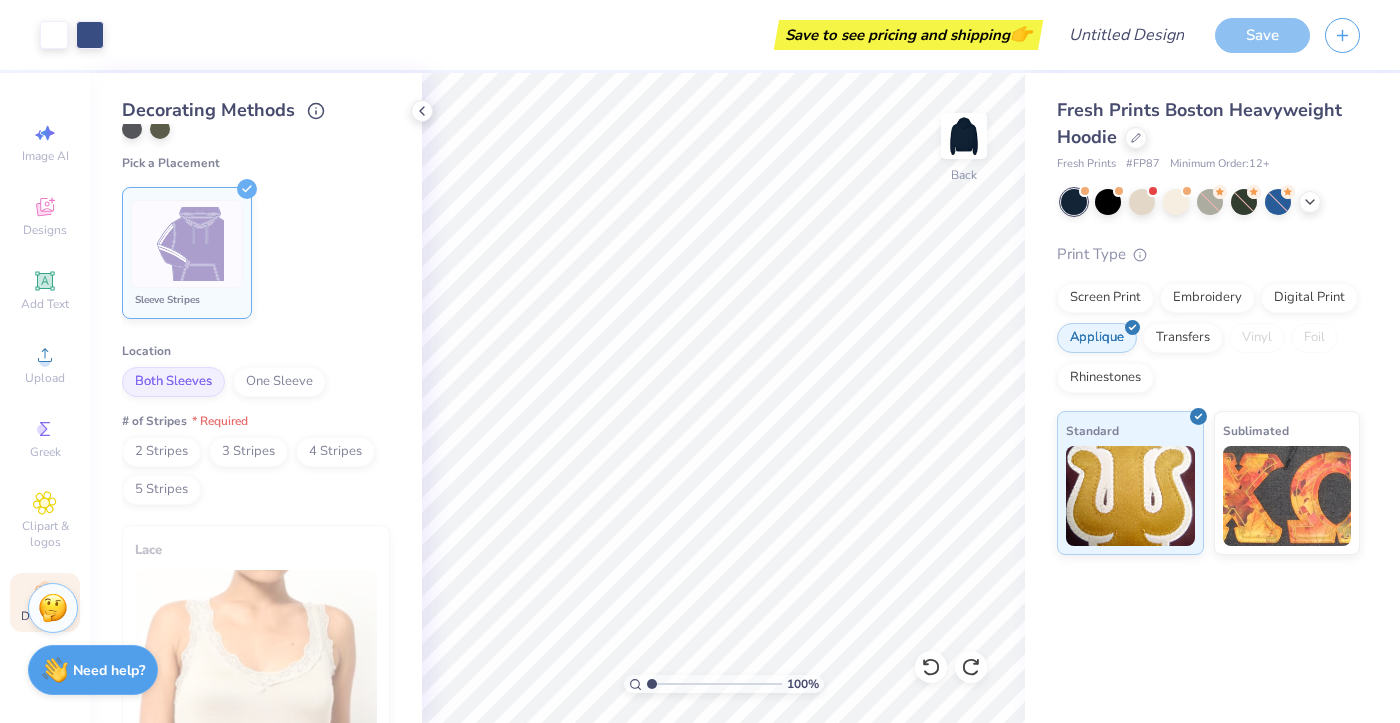 click on "2 Stripes" at bounding box center [161, 452] 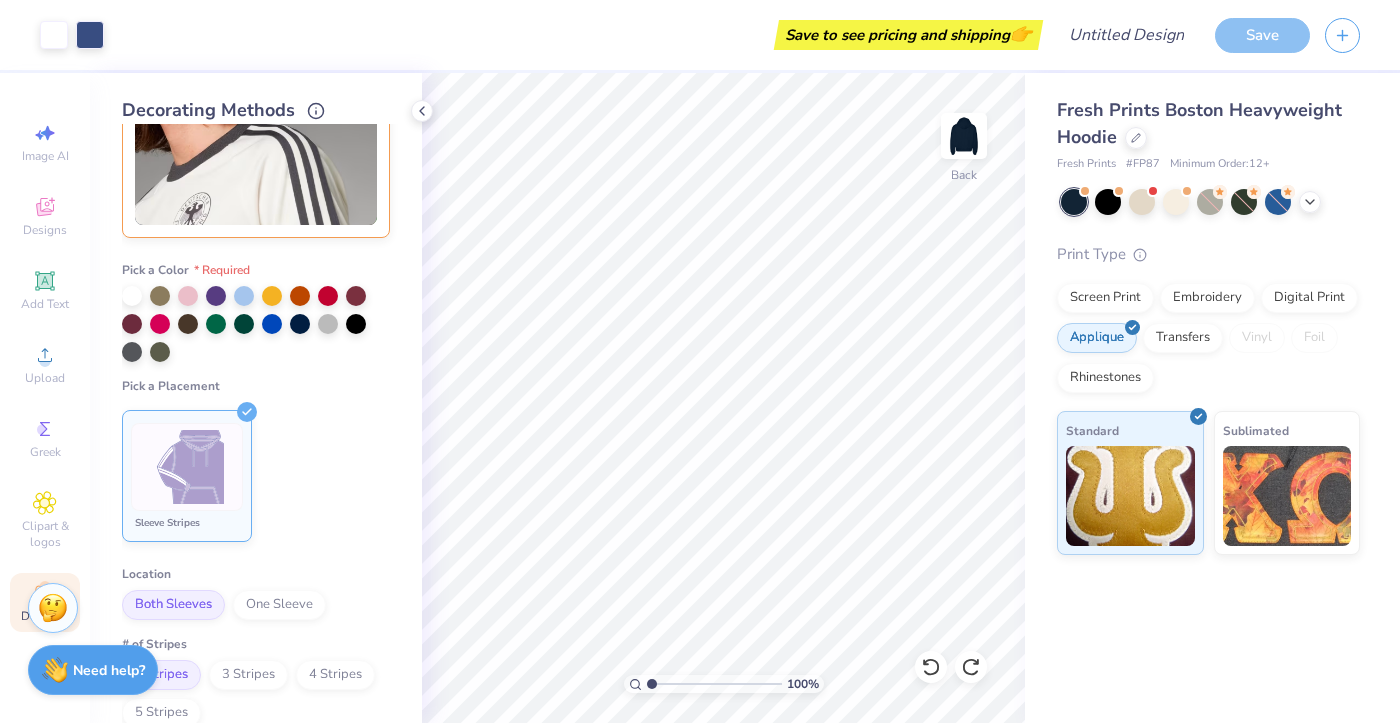 scroll, scrollTop: 686, scrollLeft: 0, axis: vertical 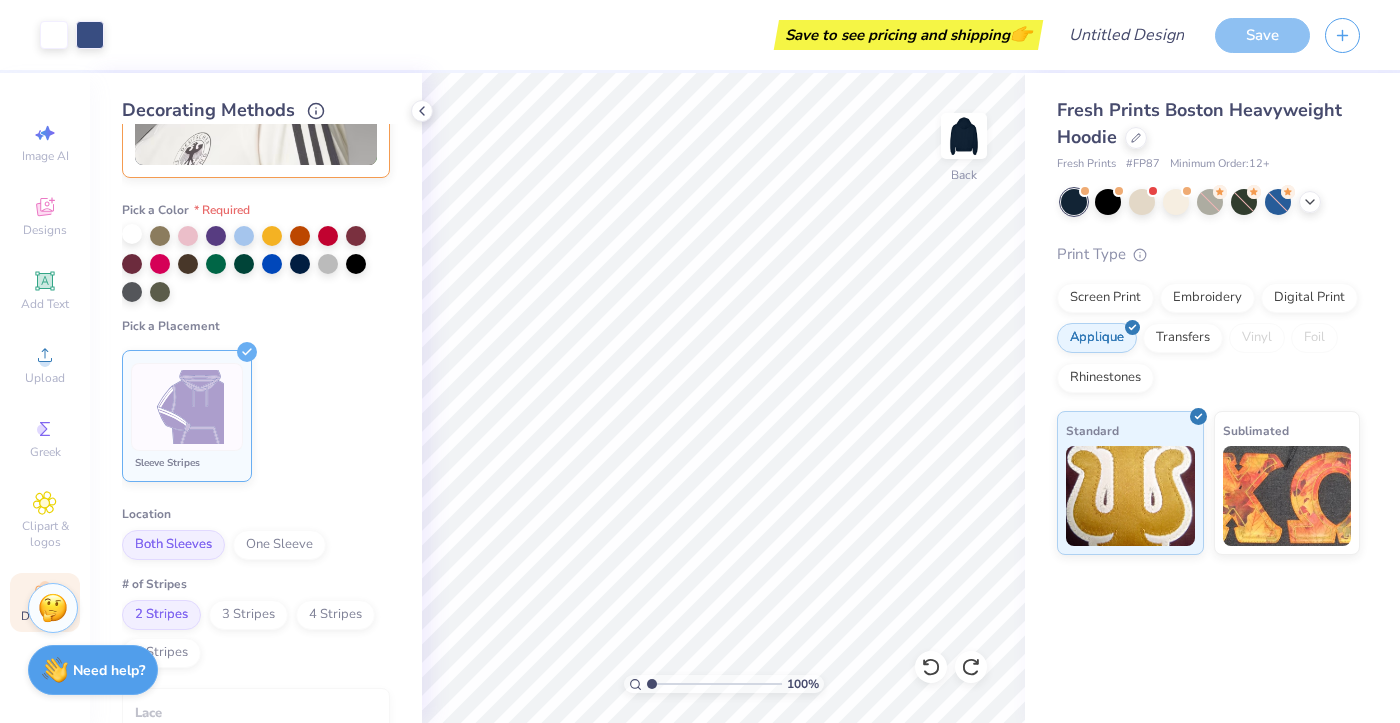 click at bounding box center (132, 234) 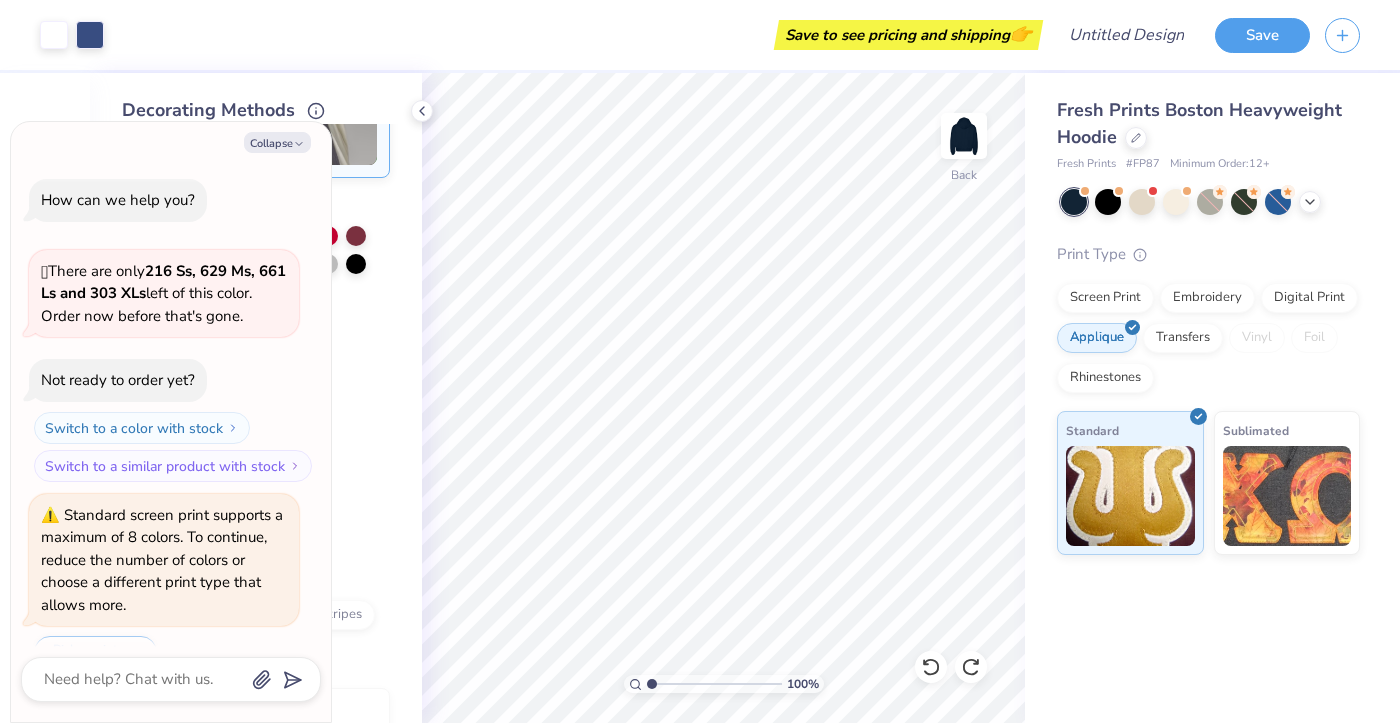 scroll, scrollTop: 647, scrollLeft: 0, axis: vertical 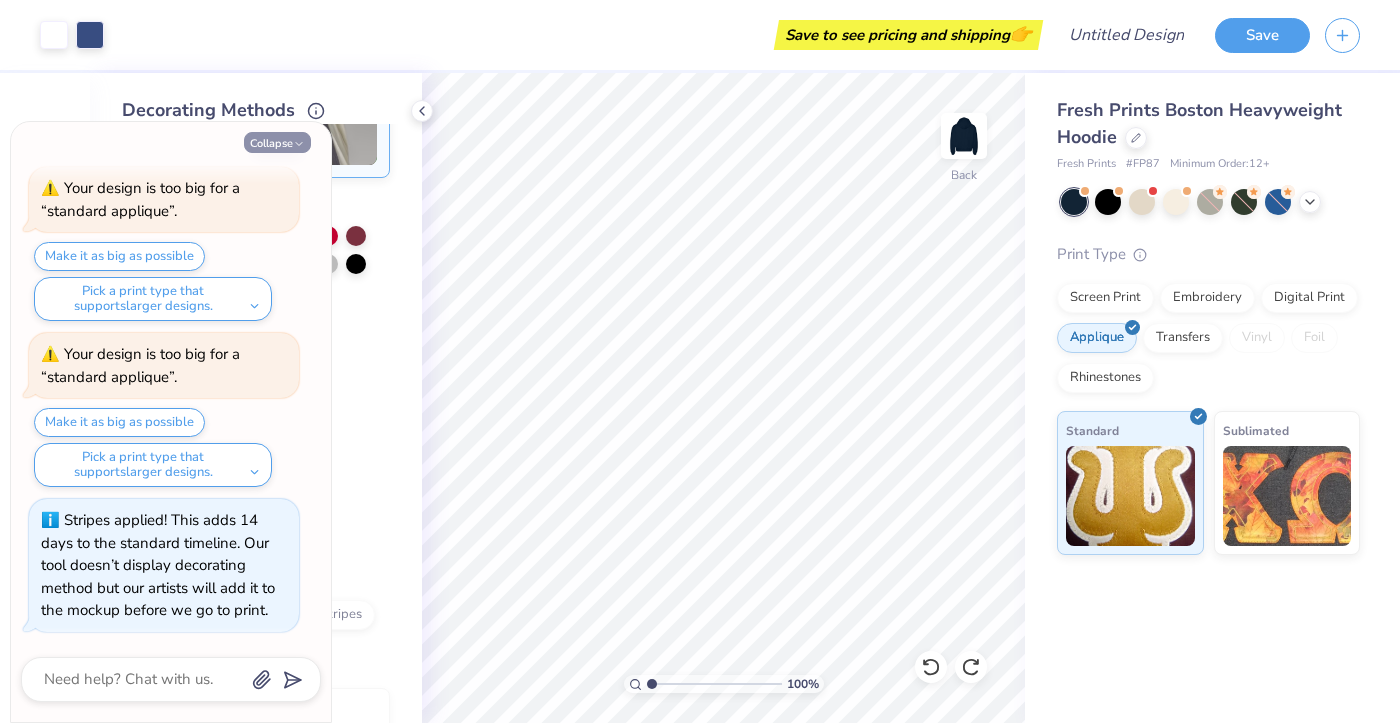 click on "Collapse" at bounding box center [277, 142] 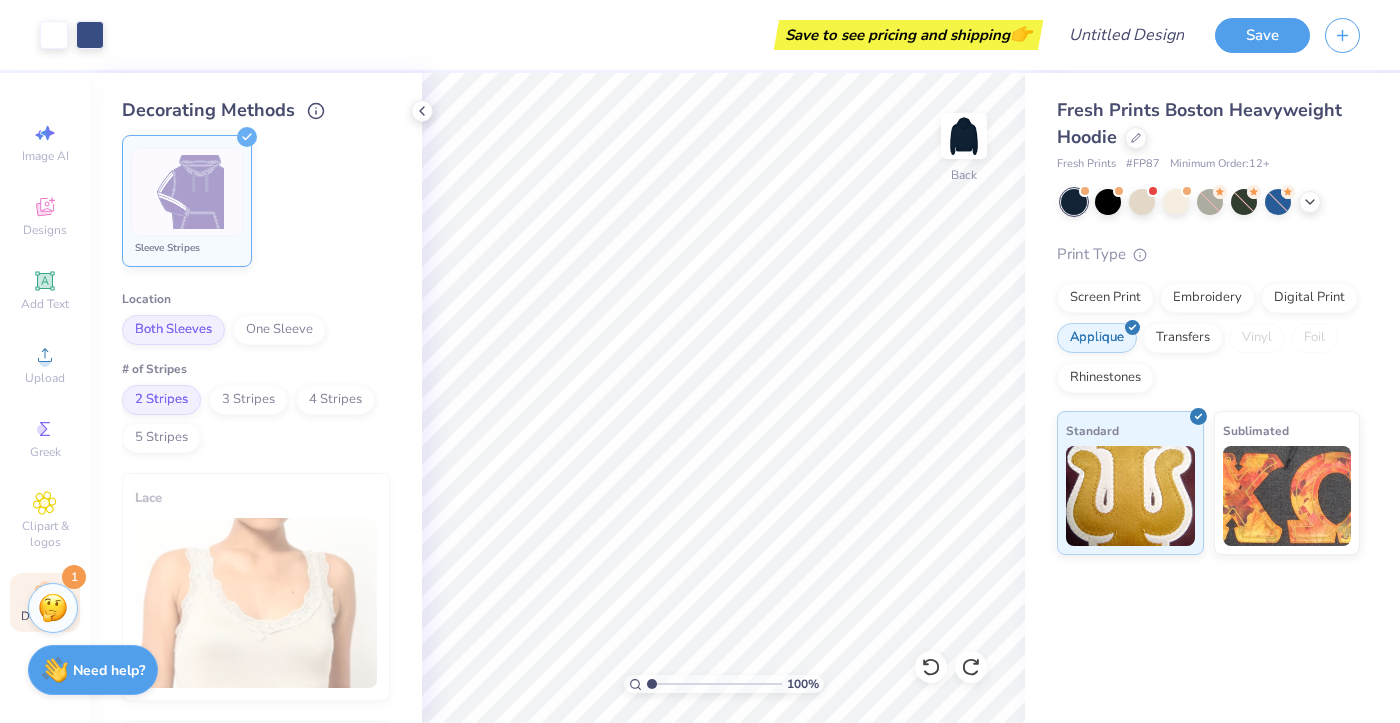 scroll, scrollTop: 957, scrollLeft: 0, axis: vertical 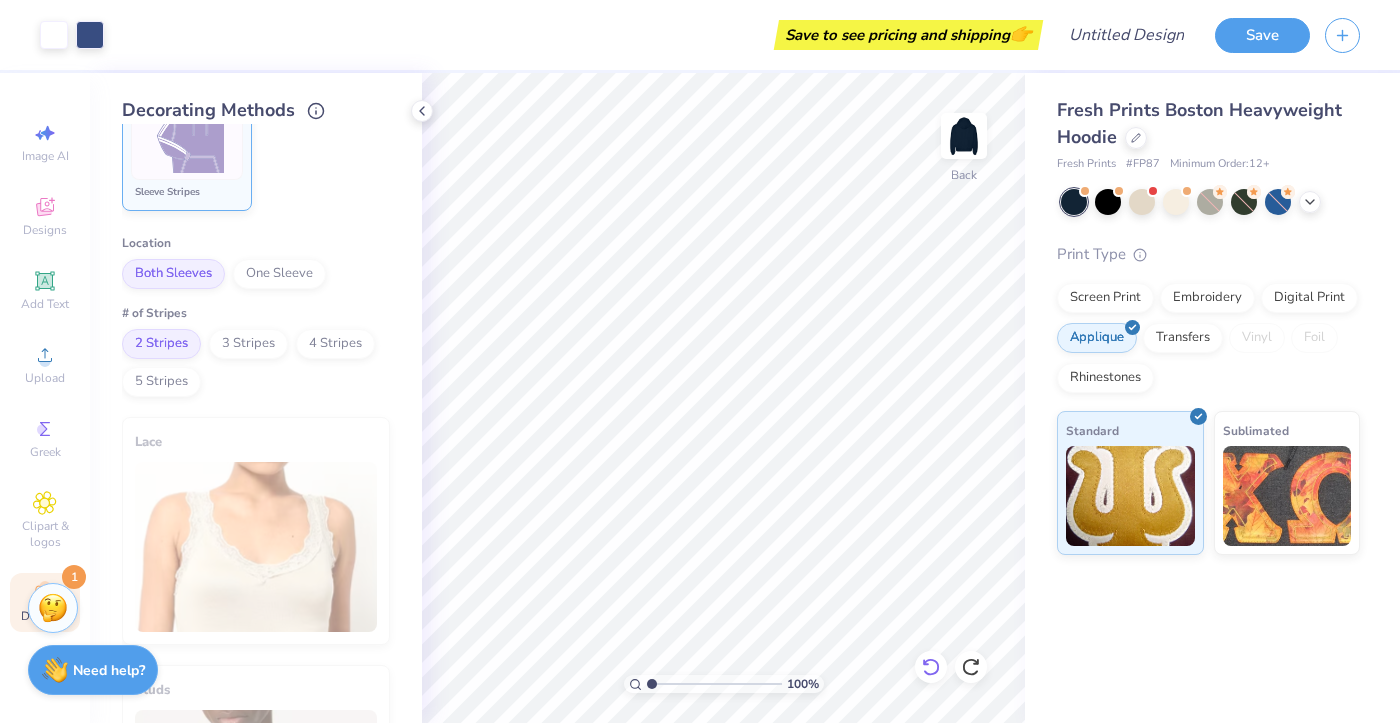 click 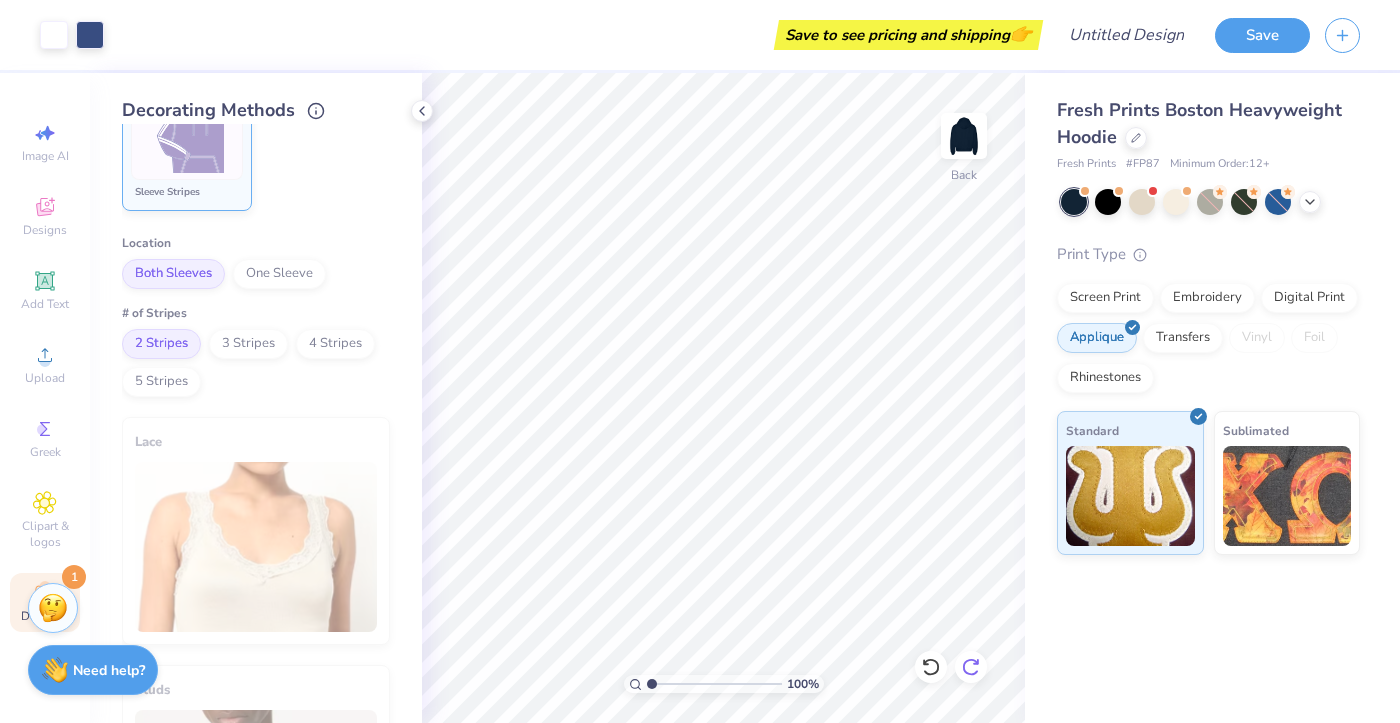 click at bounding box center (971, 667) 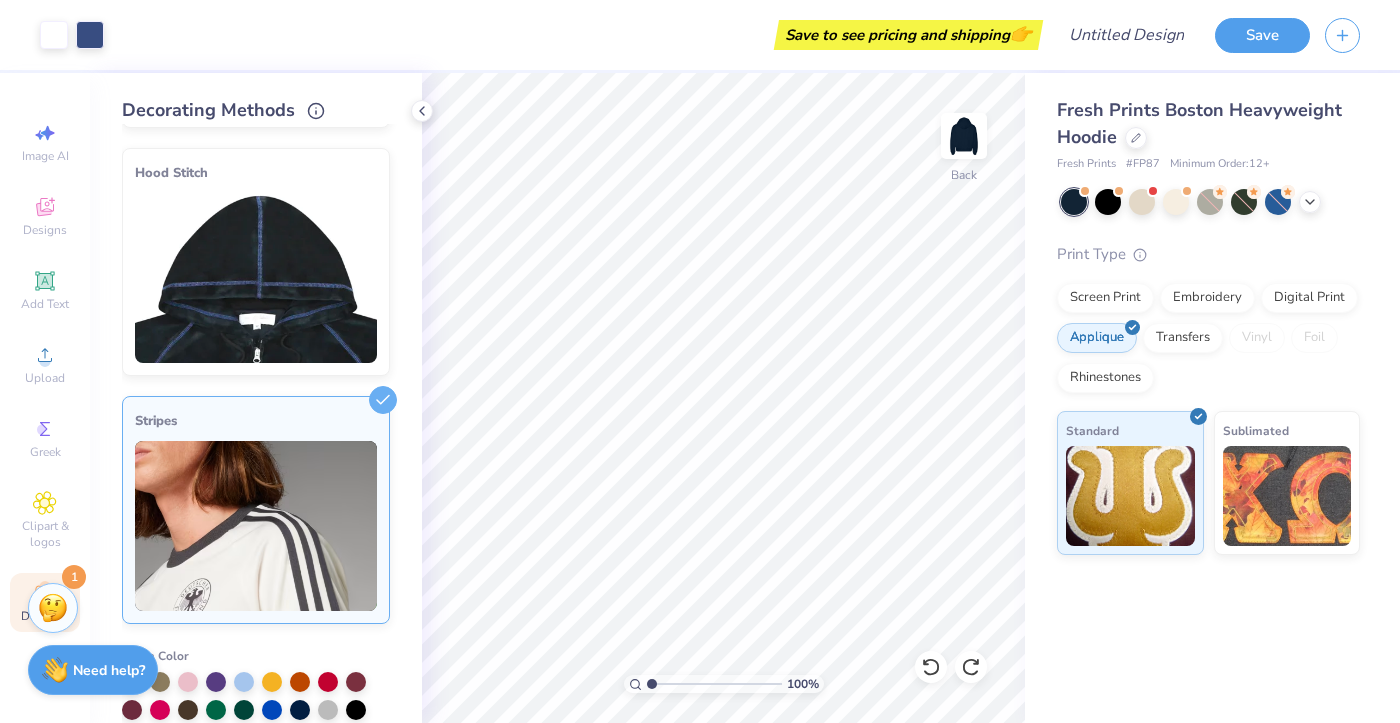 scroll, scrollTop: 244, scrollLeft: 0, axis: vertical 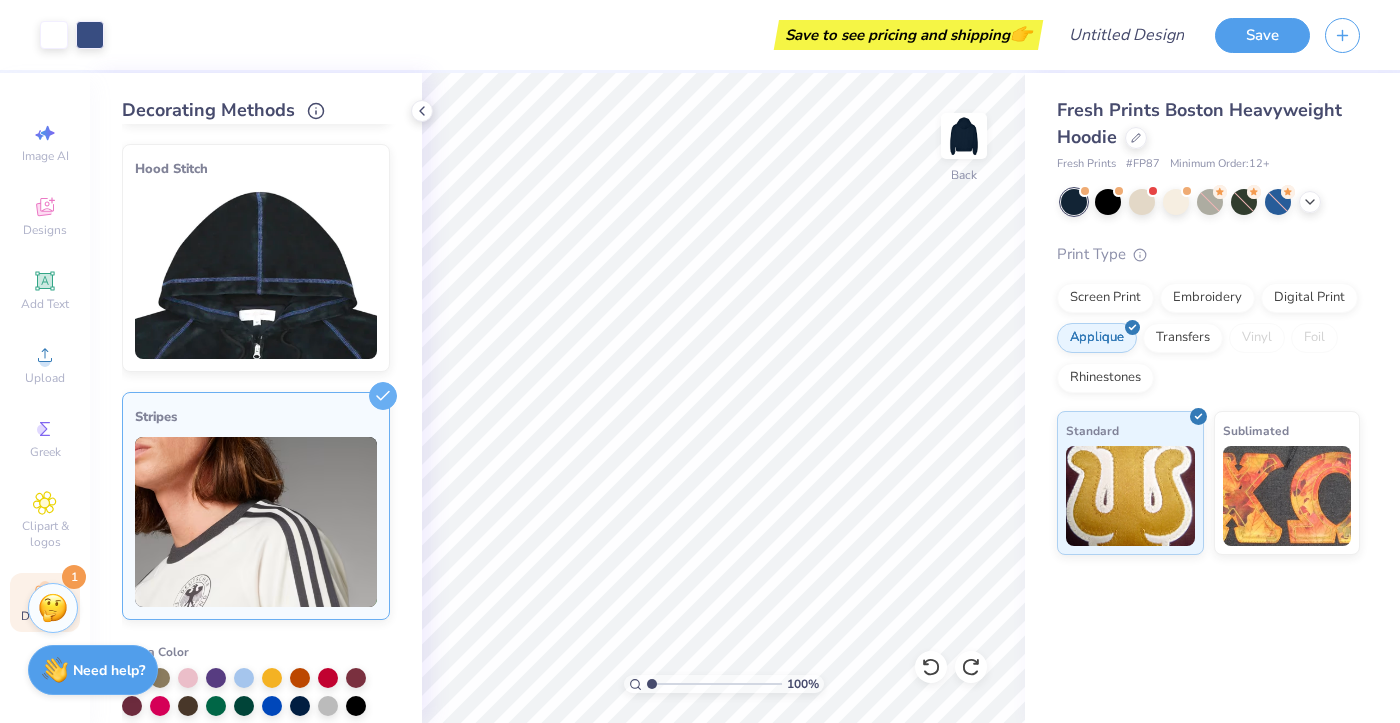 click at bounding box center (256, 274) 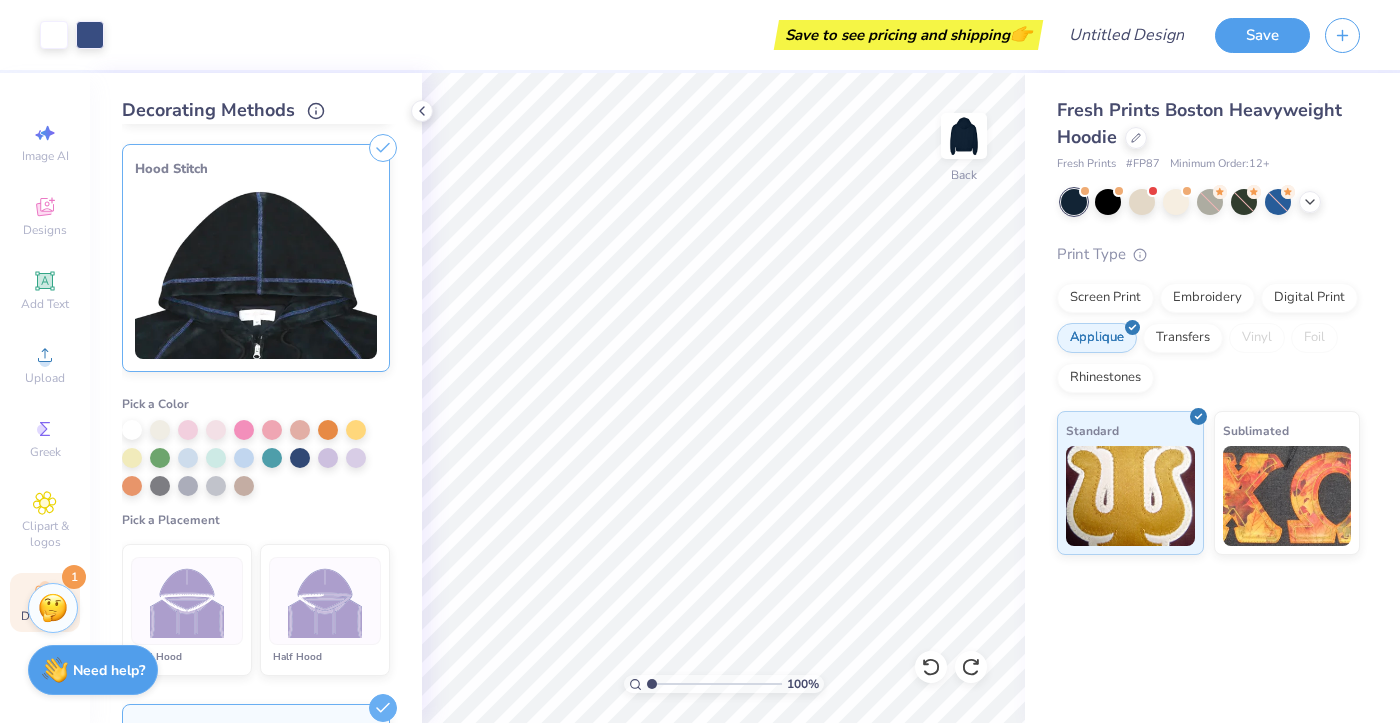 click at bounding box center [256, 274] 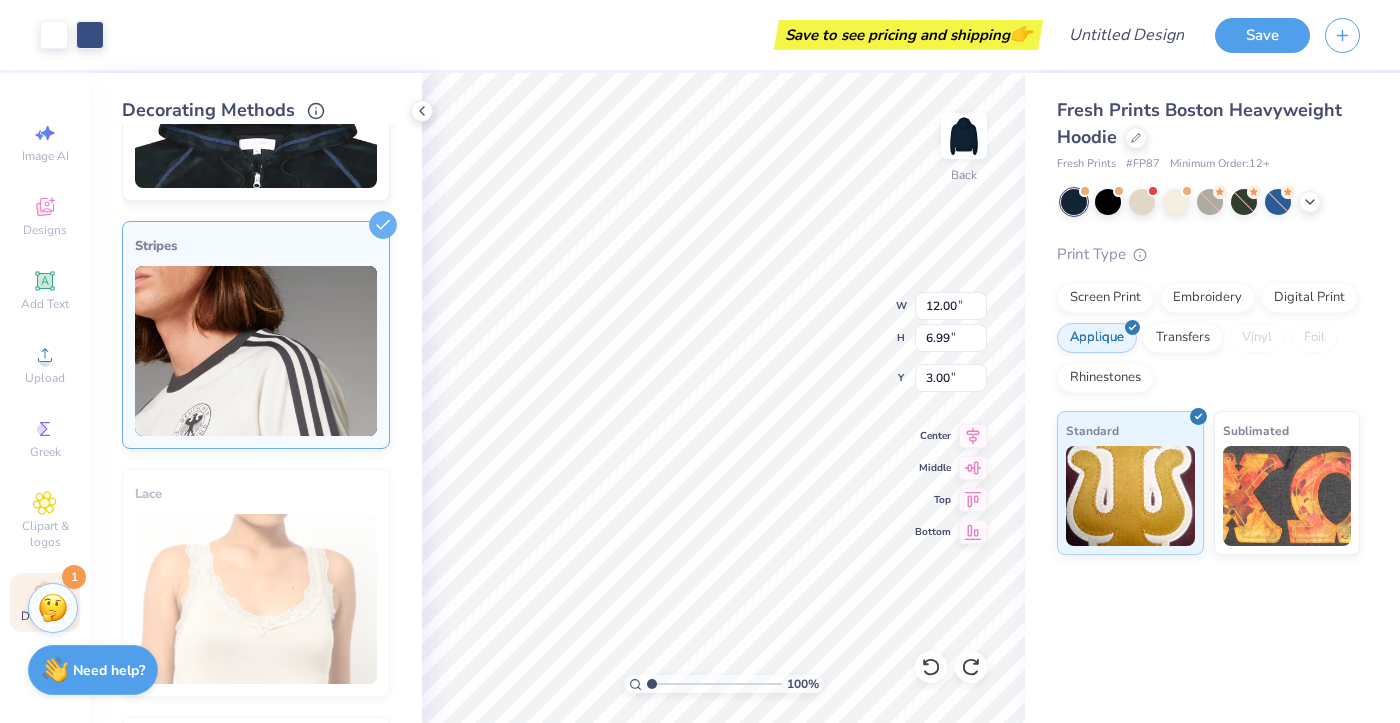 scroll, scrollTop: 416, scrollLeft: 0, axis: vertical 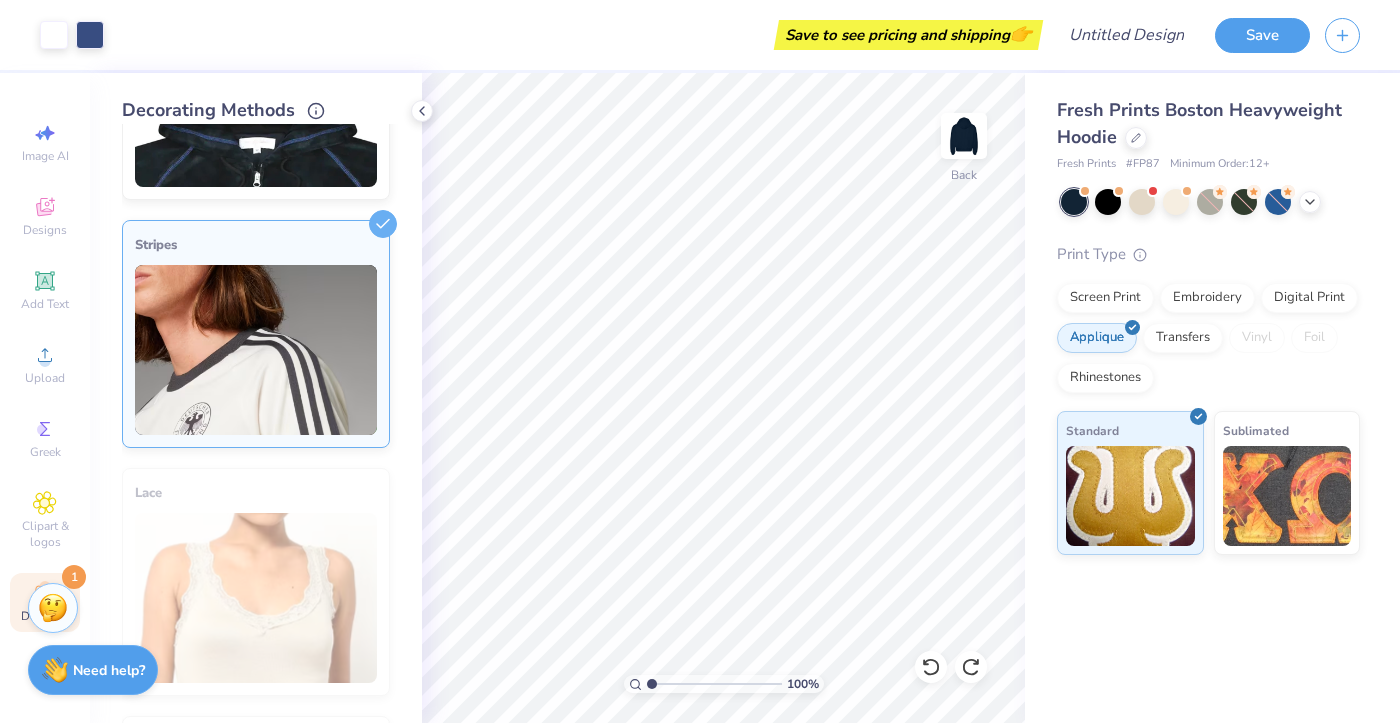 click at bounding box center (256, 350) 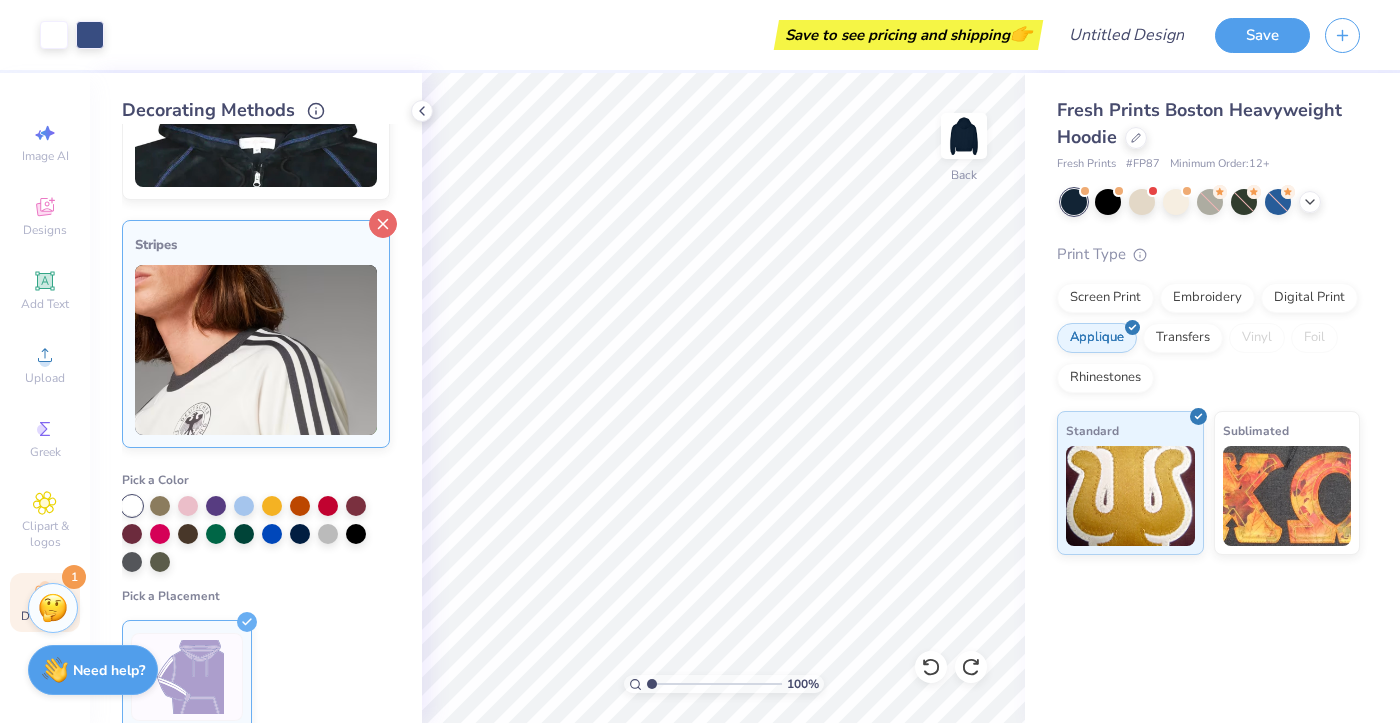 click 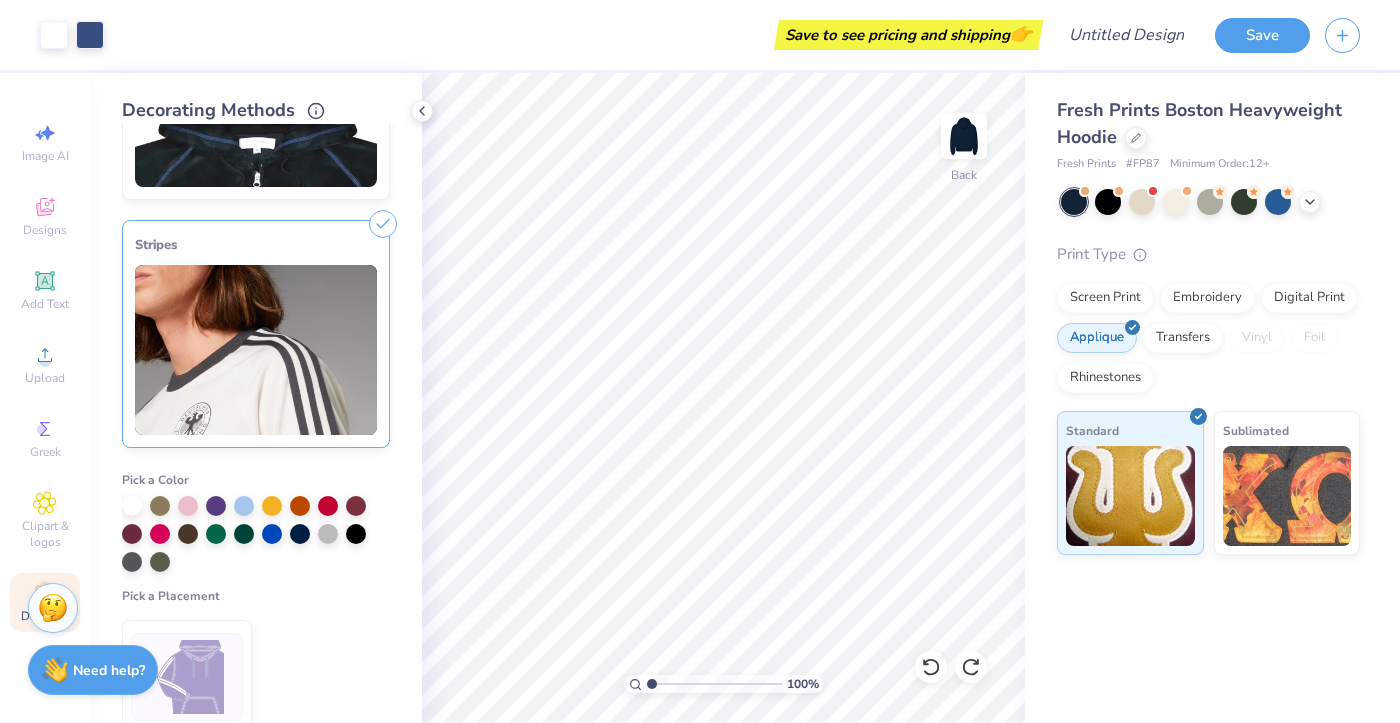 click 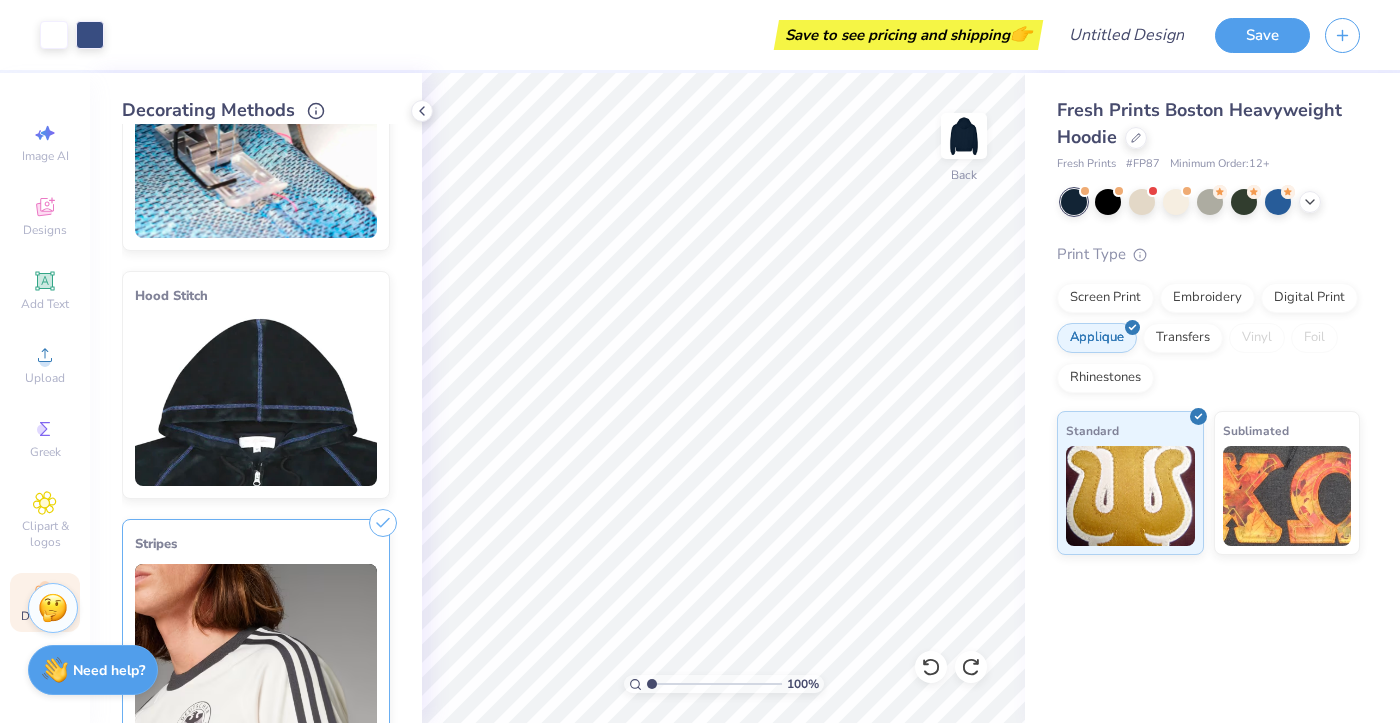 scroll, scrollTop: 111, scrollLeft: 0, axis: vertical 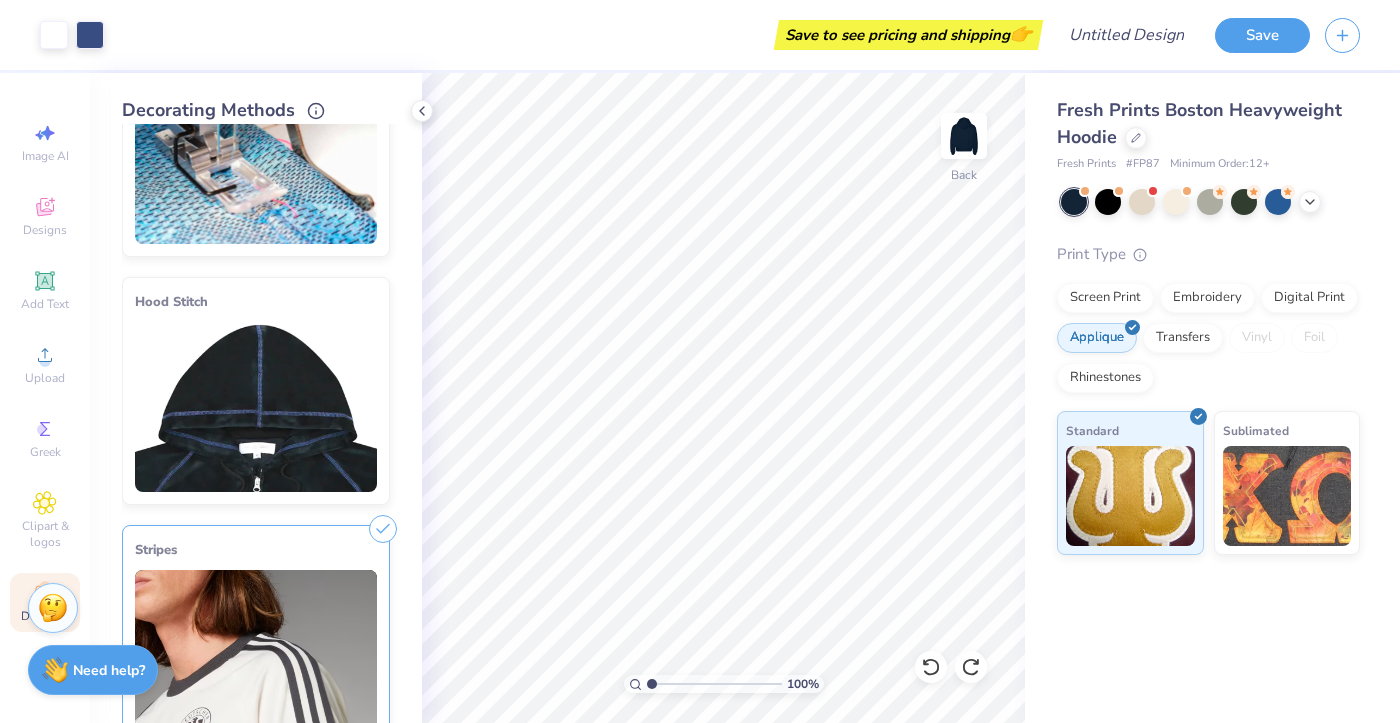 click at bounding box center [256, 407] 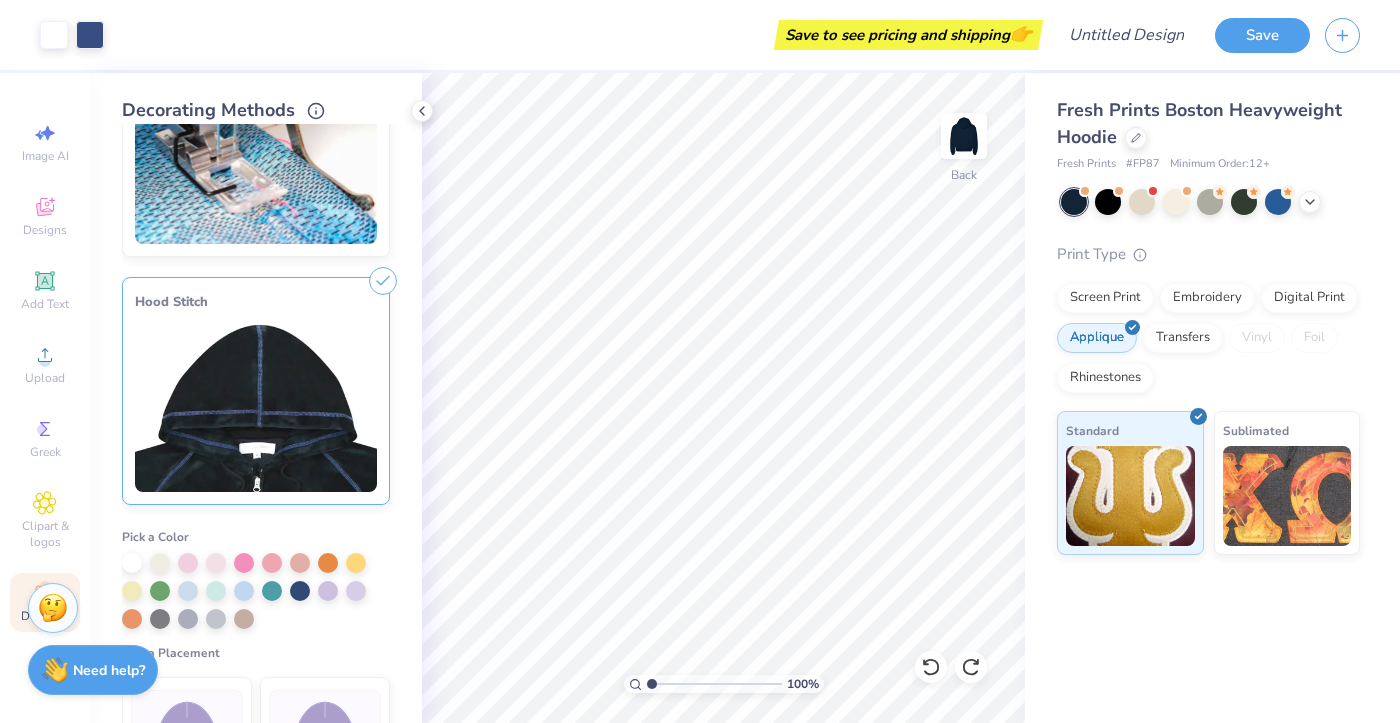 click at bounding box center [256, 407] 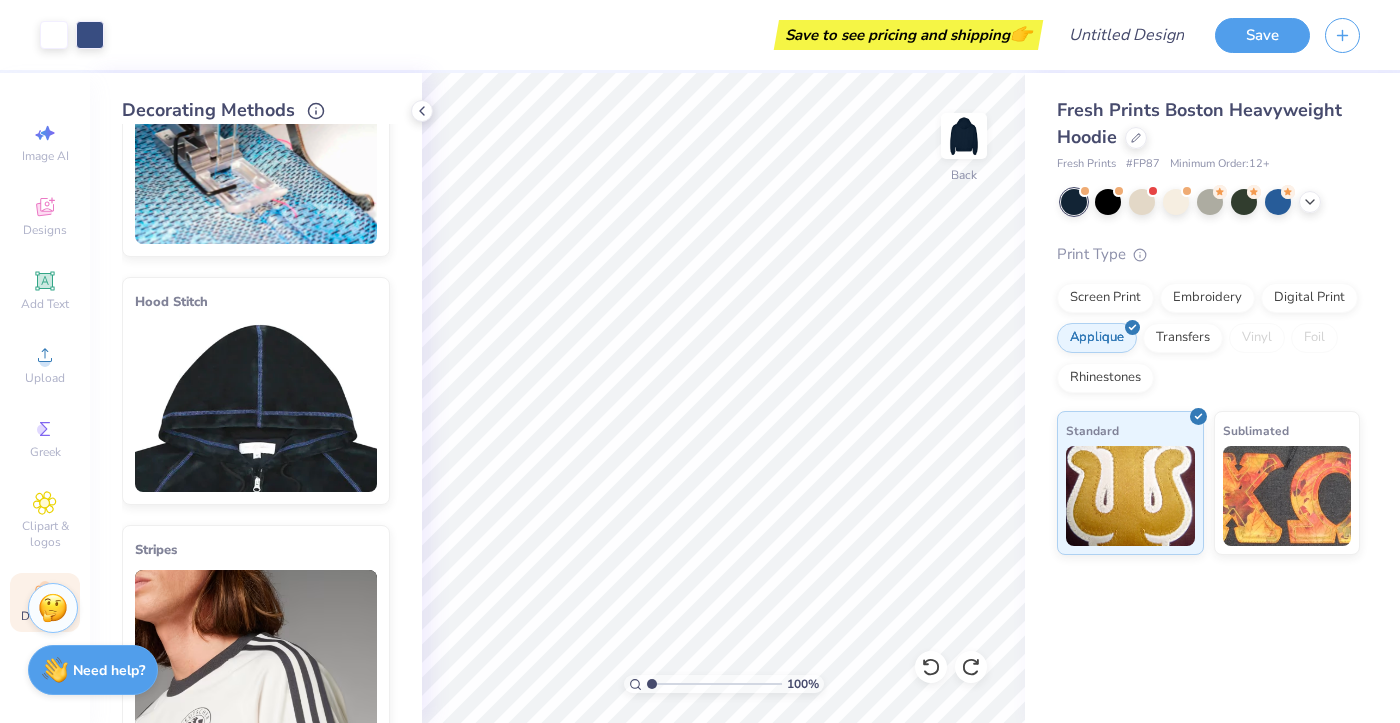 scroll, scrollTop: 0, scrollLeft: 0, axis: both 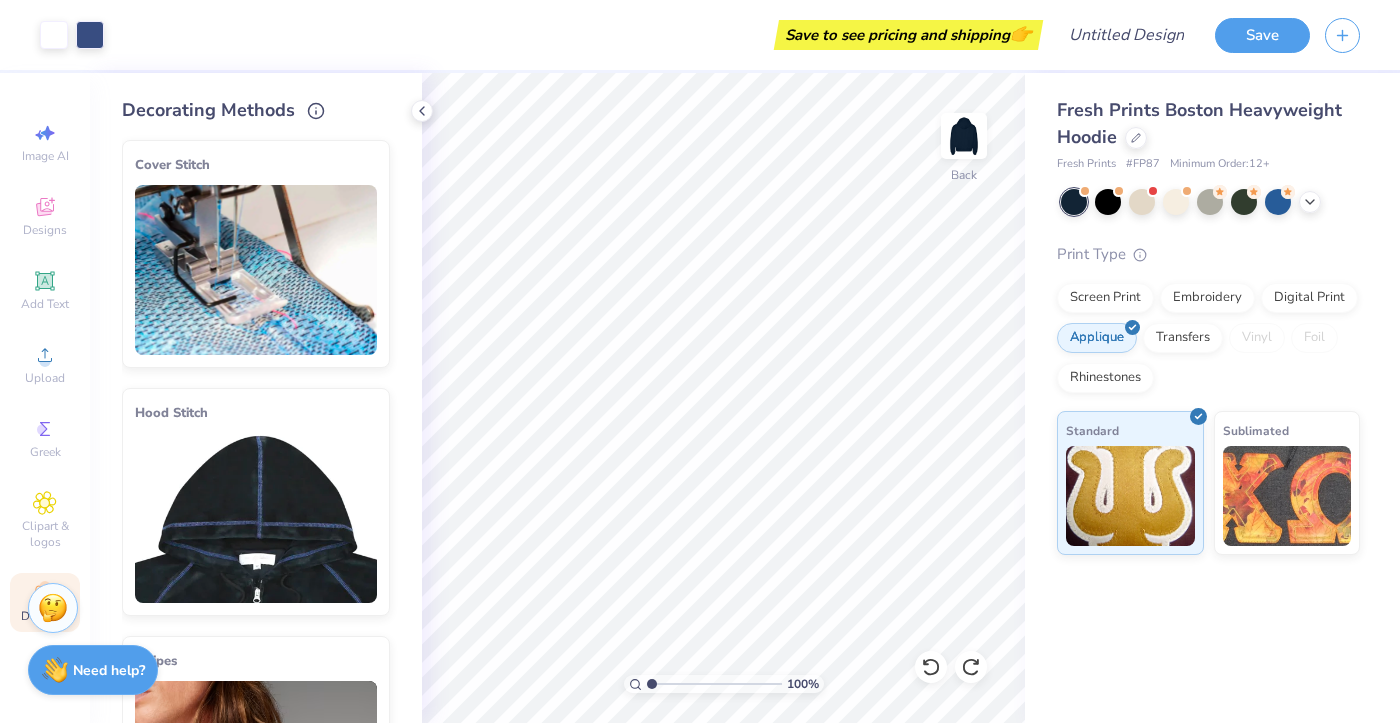 click at bounding box center [256, 270] 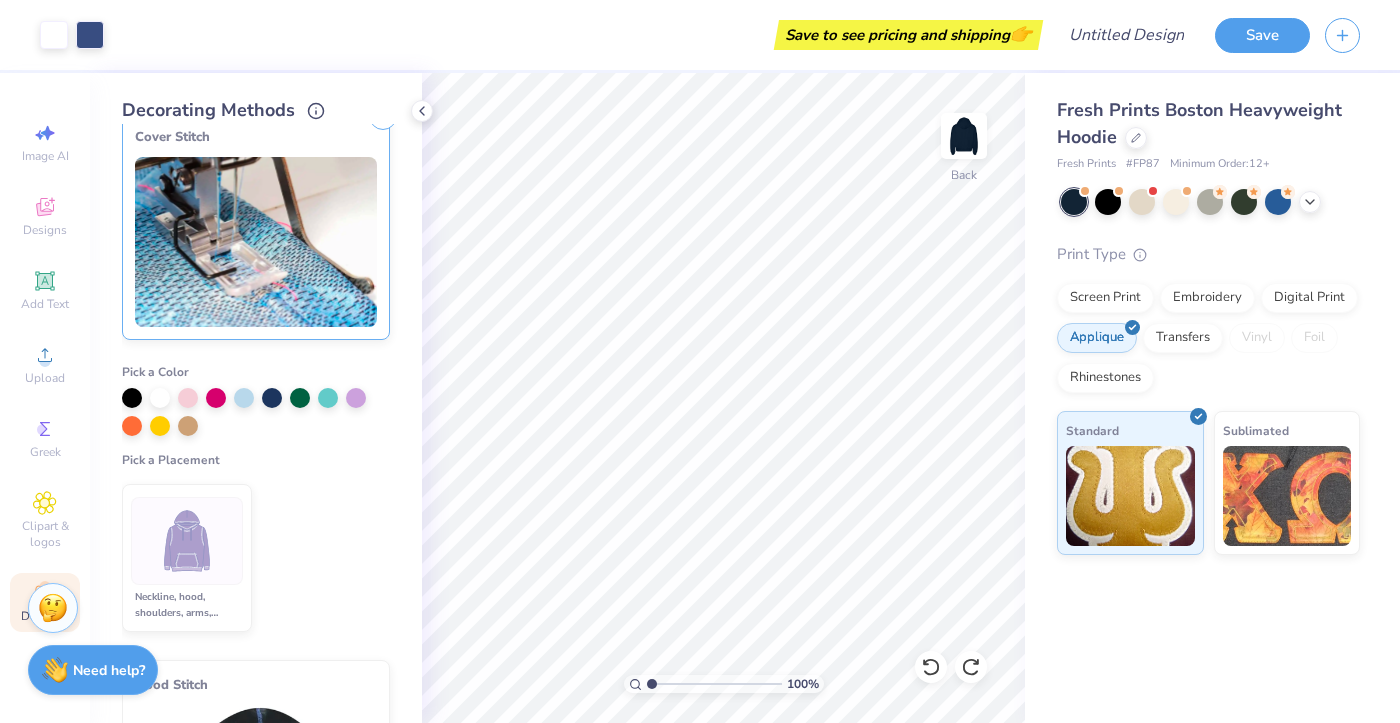 scroll, scrollTop: 32, scrollLeft: 0, axis: vertical 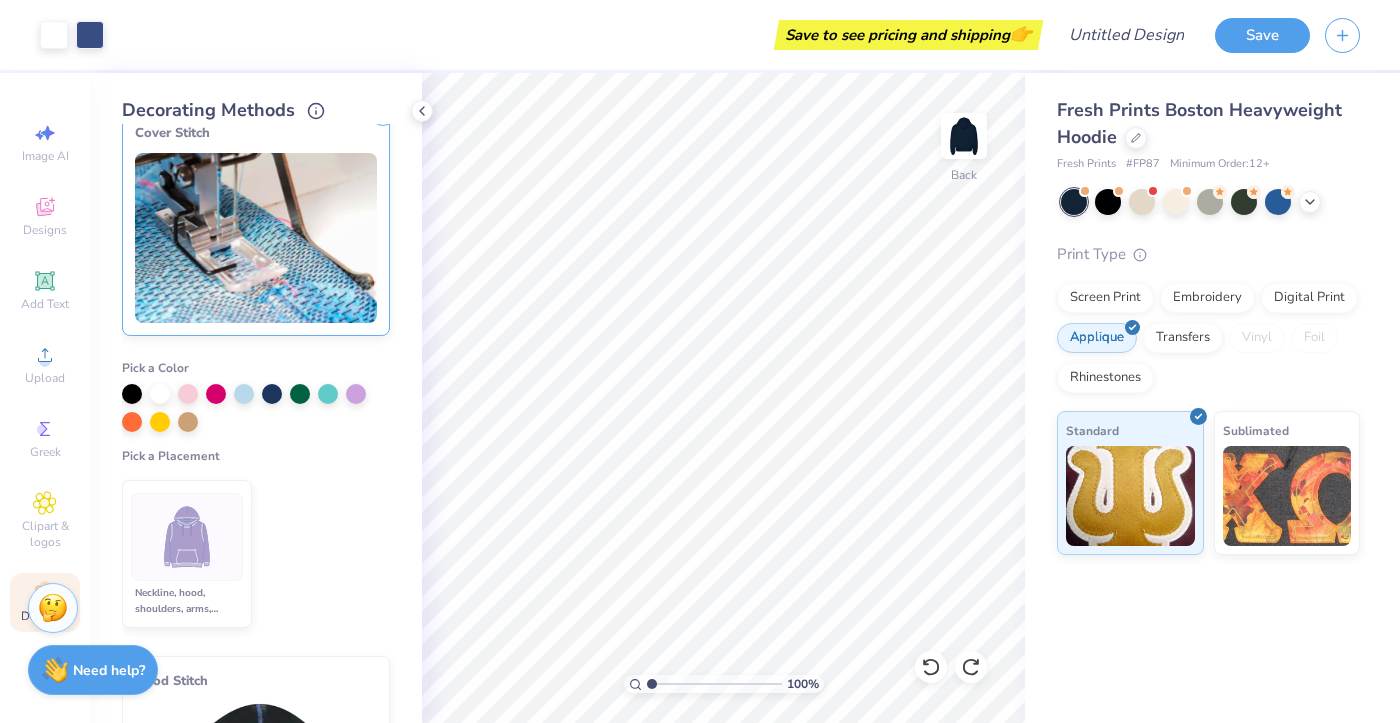 click at bounding box center (187, 537) 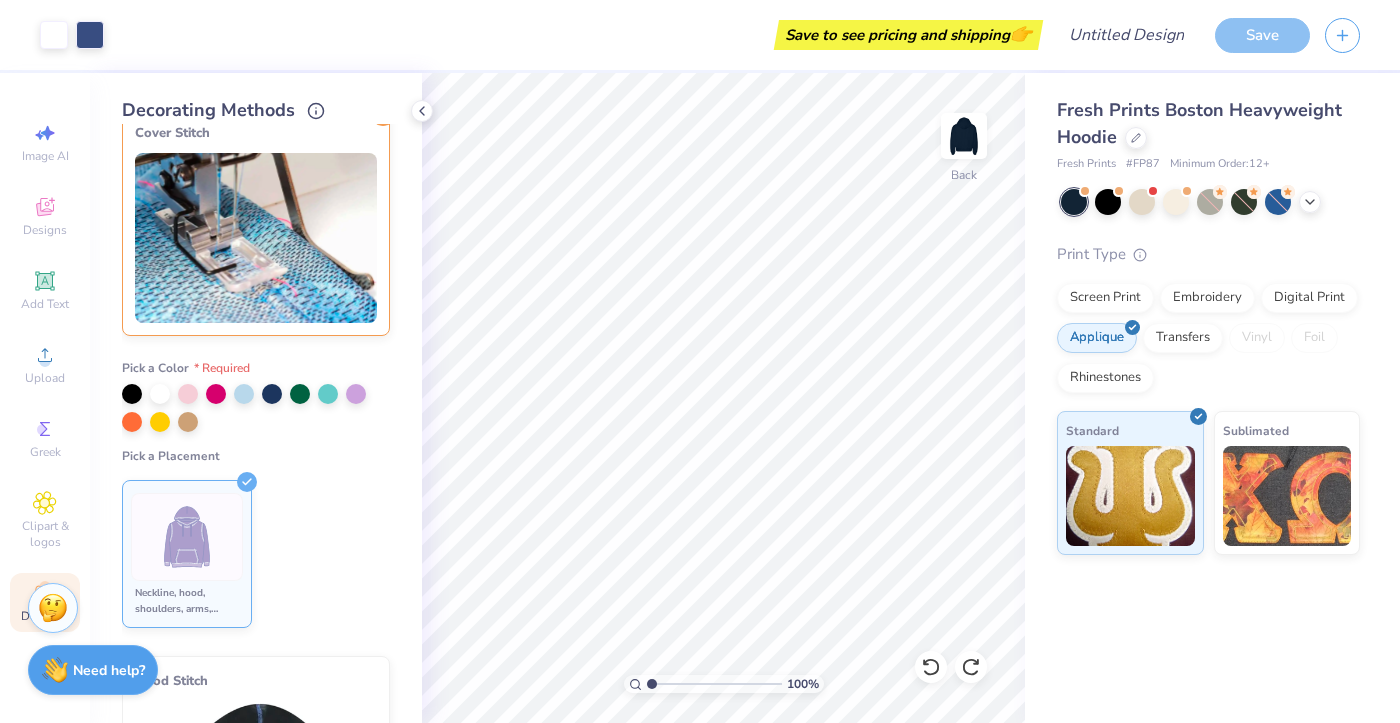 click at bounding box center [187, 537] 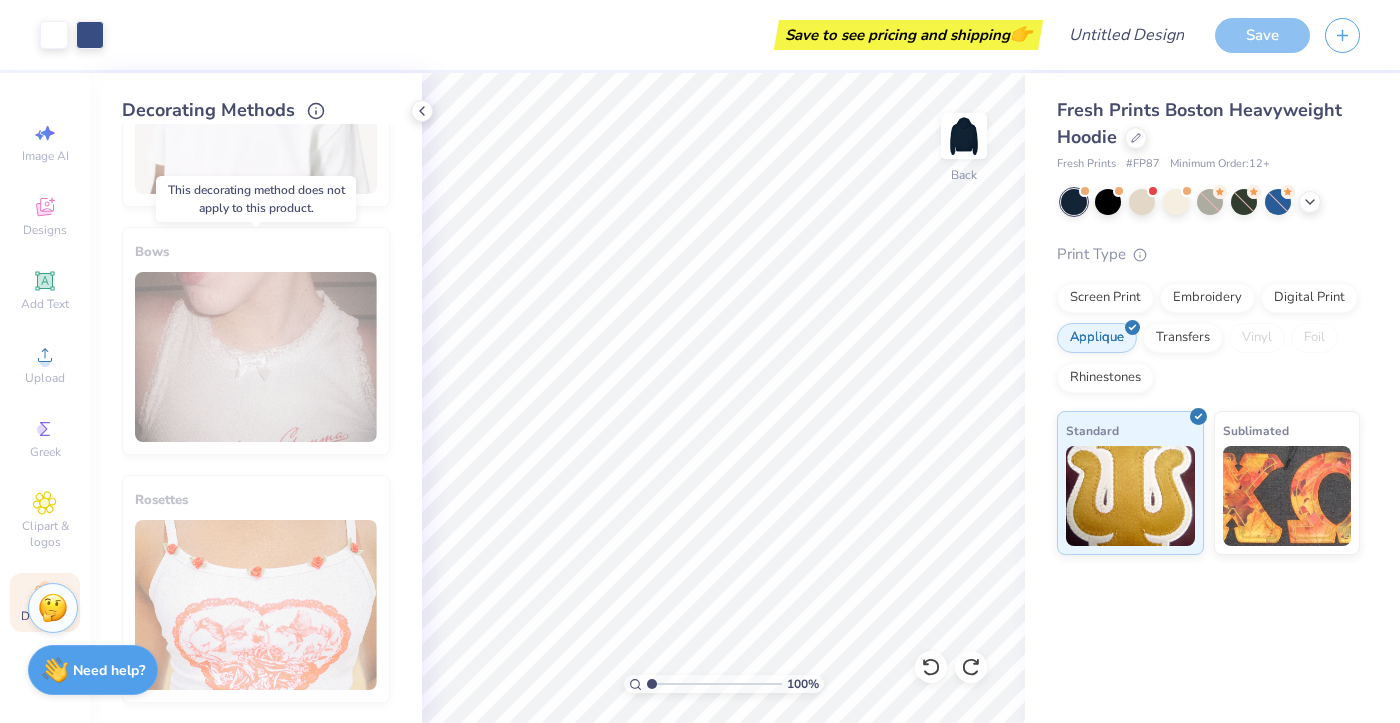 scroll, scrollTop: 0, scrollLeft: 0, axis: both 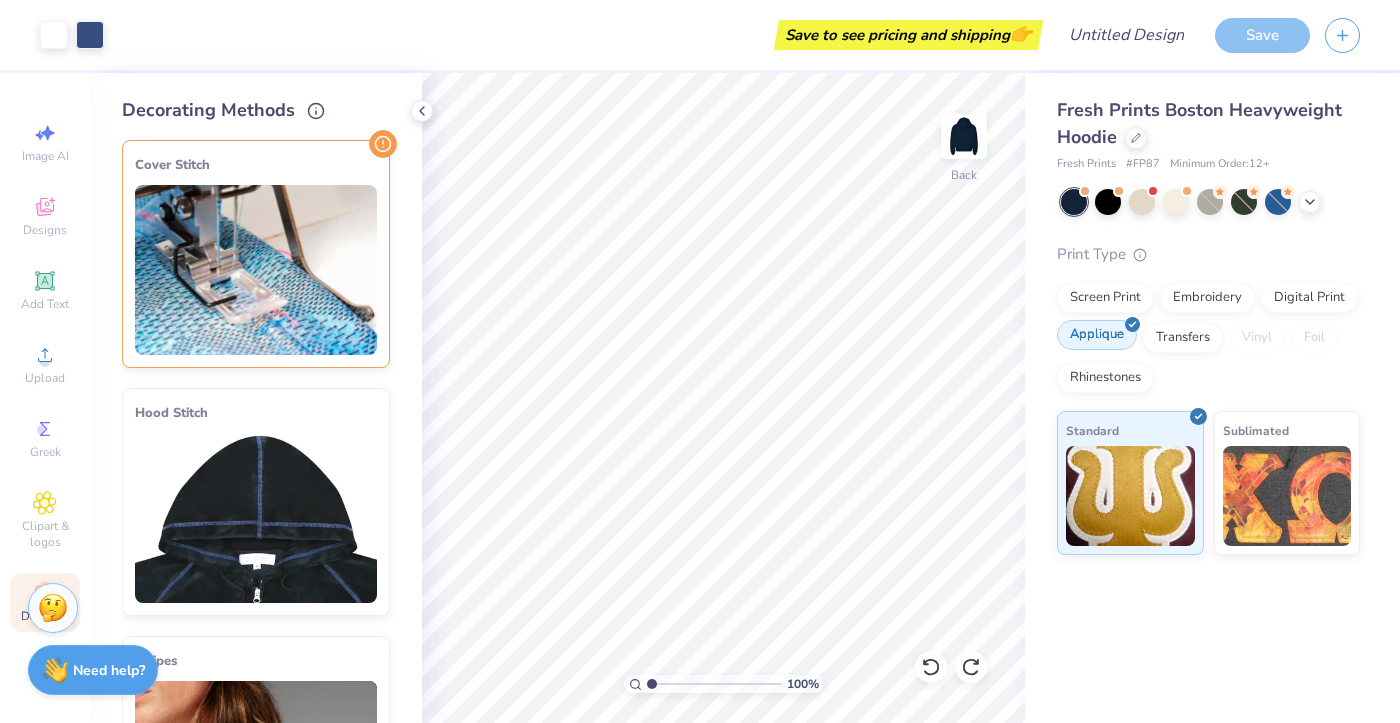 click on "Applique" at bounding box center [1097, 335] 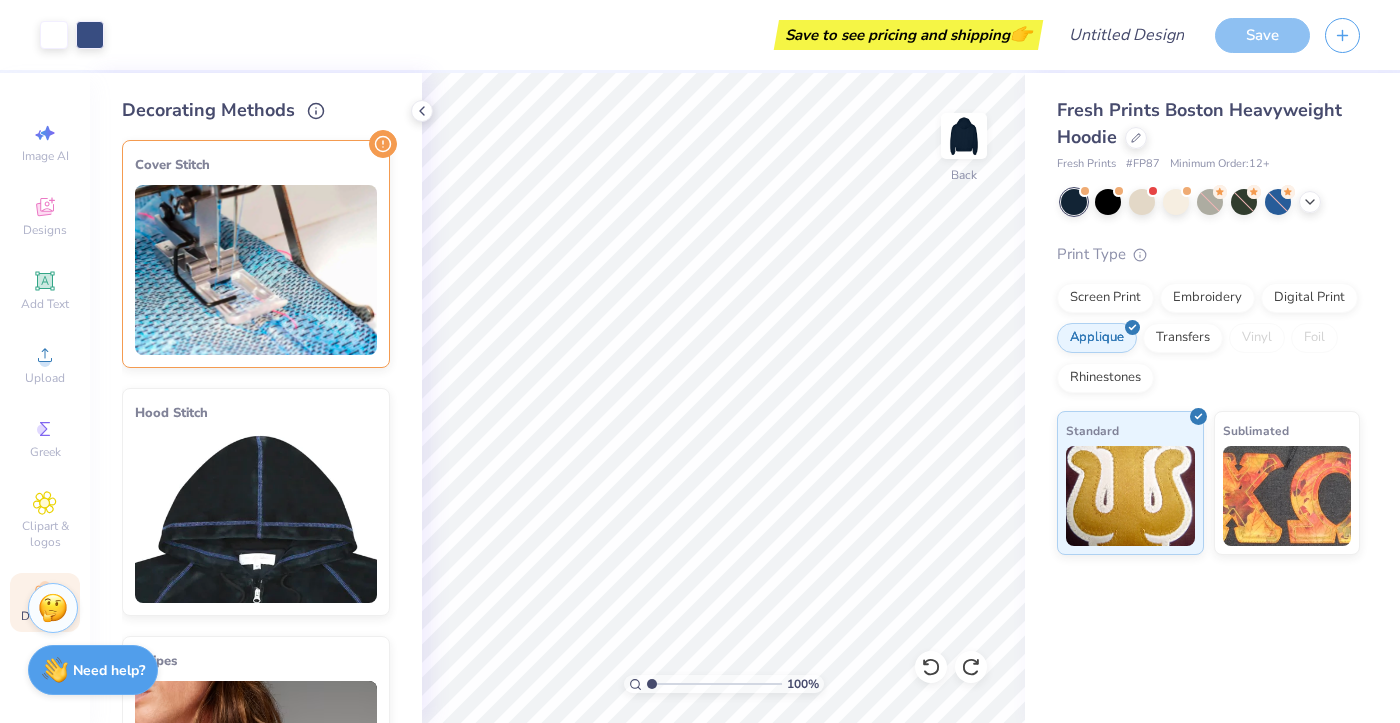 click on "Fresh Prints Boston Heavyweight Hoodie" at bounding box center (1199, 123) 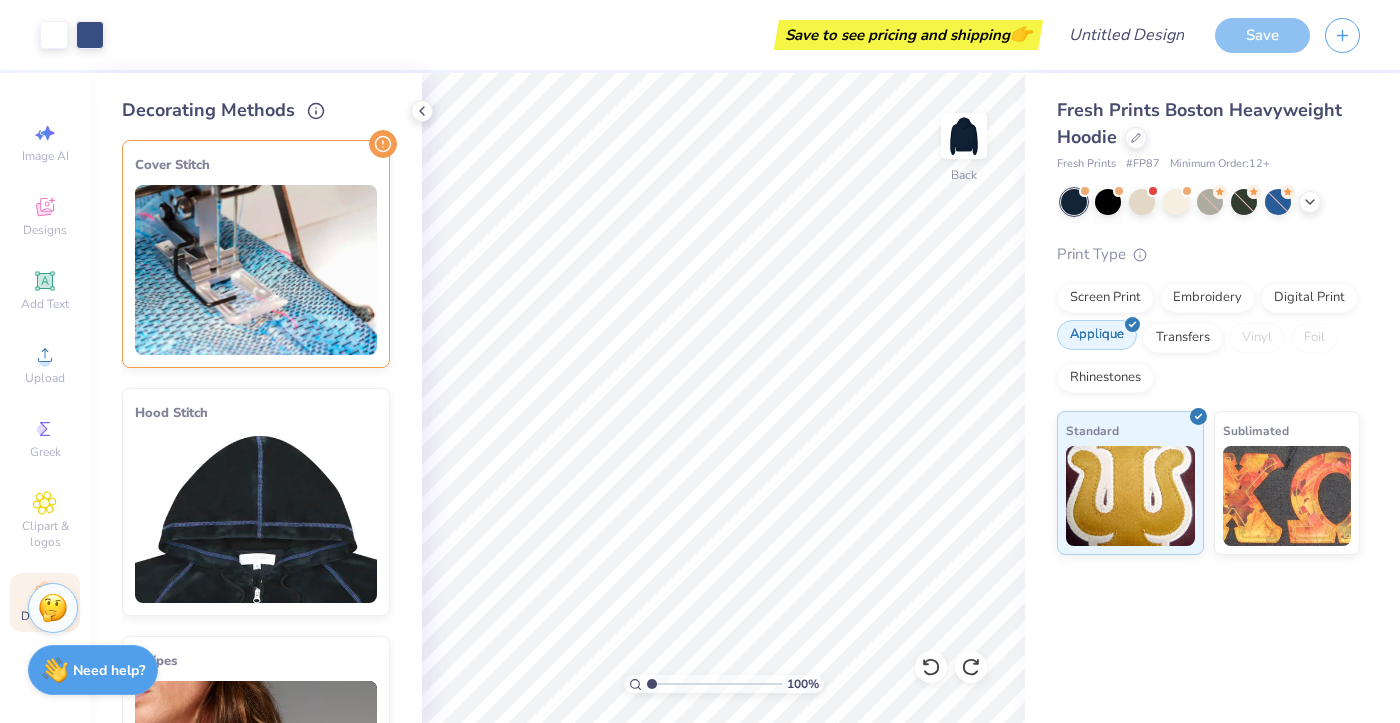 click at bounding box center [1132, 324] 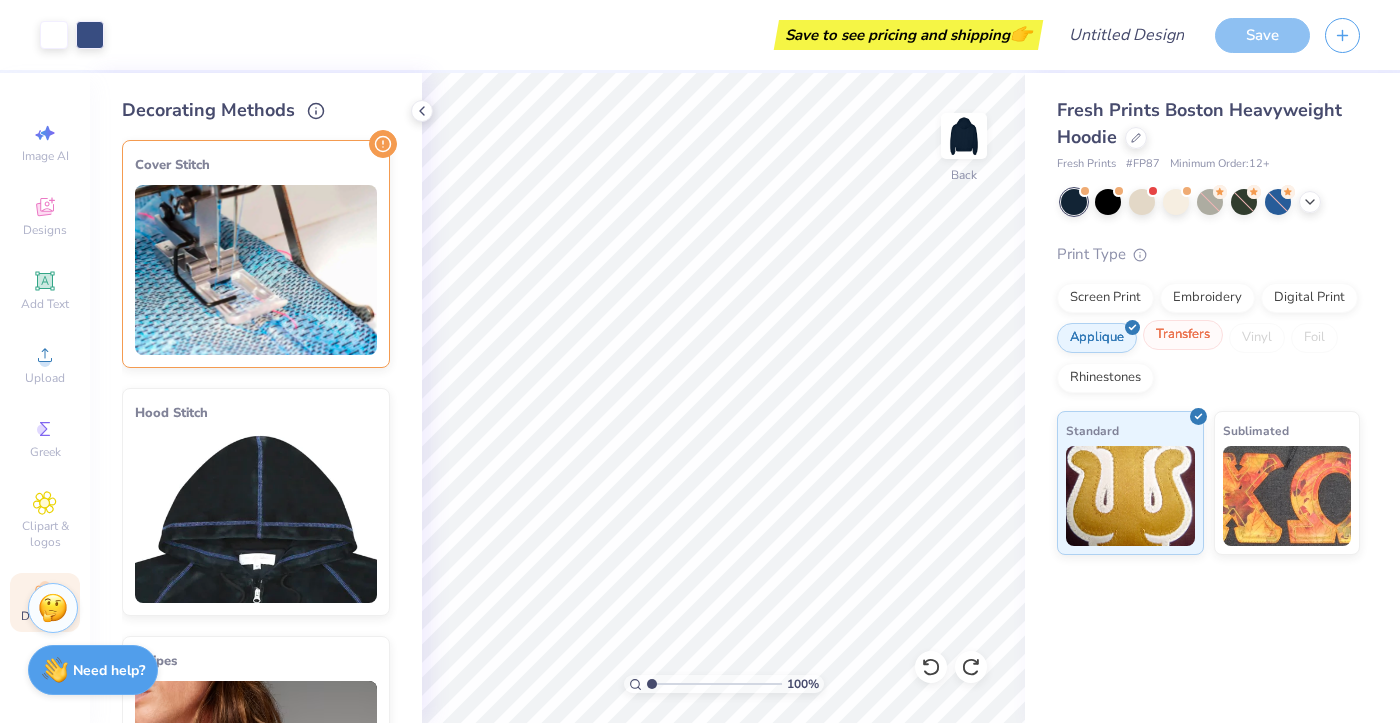 click on "Transfers" at bounding box center [1183, 335] 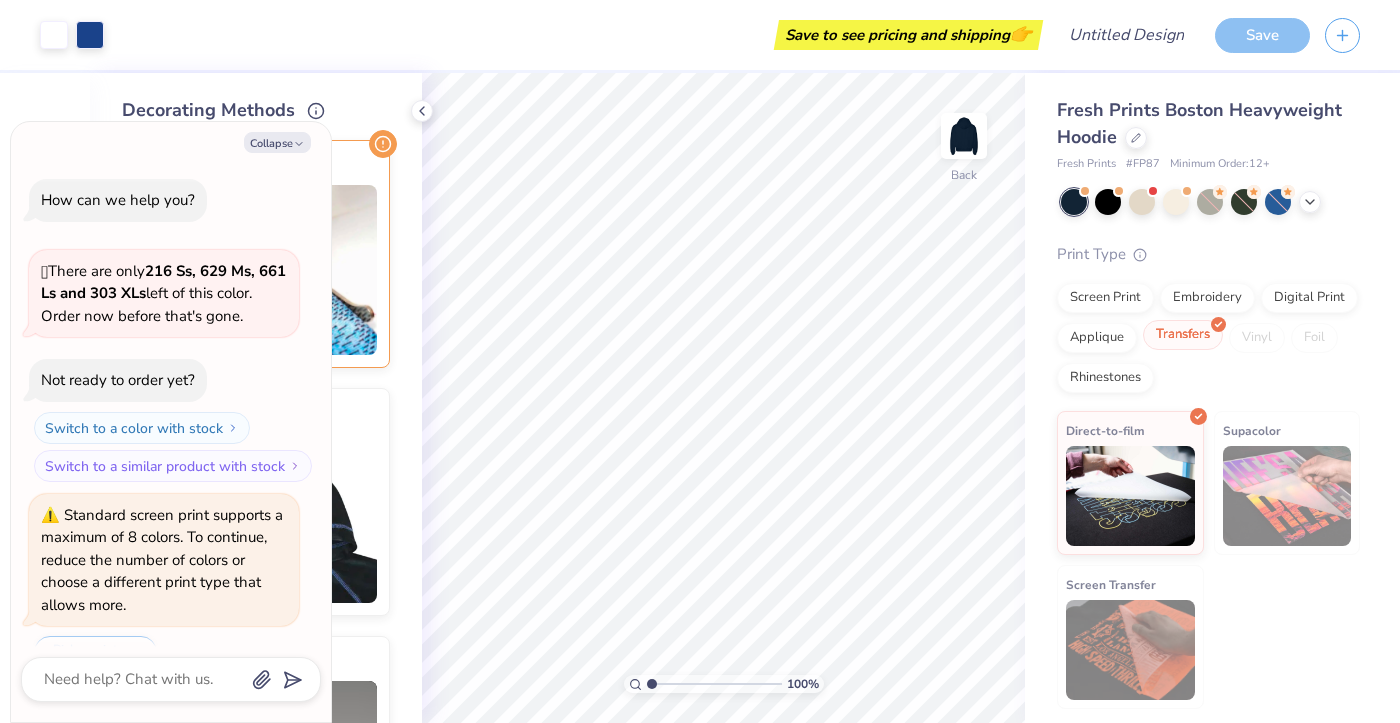 scroll, scrollTop: 769, scrollLeft: 0, axis: vertical 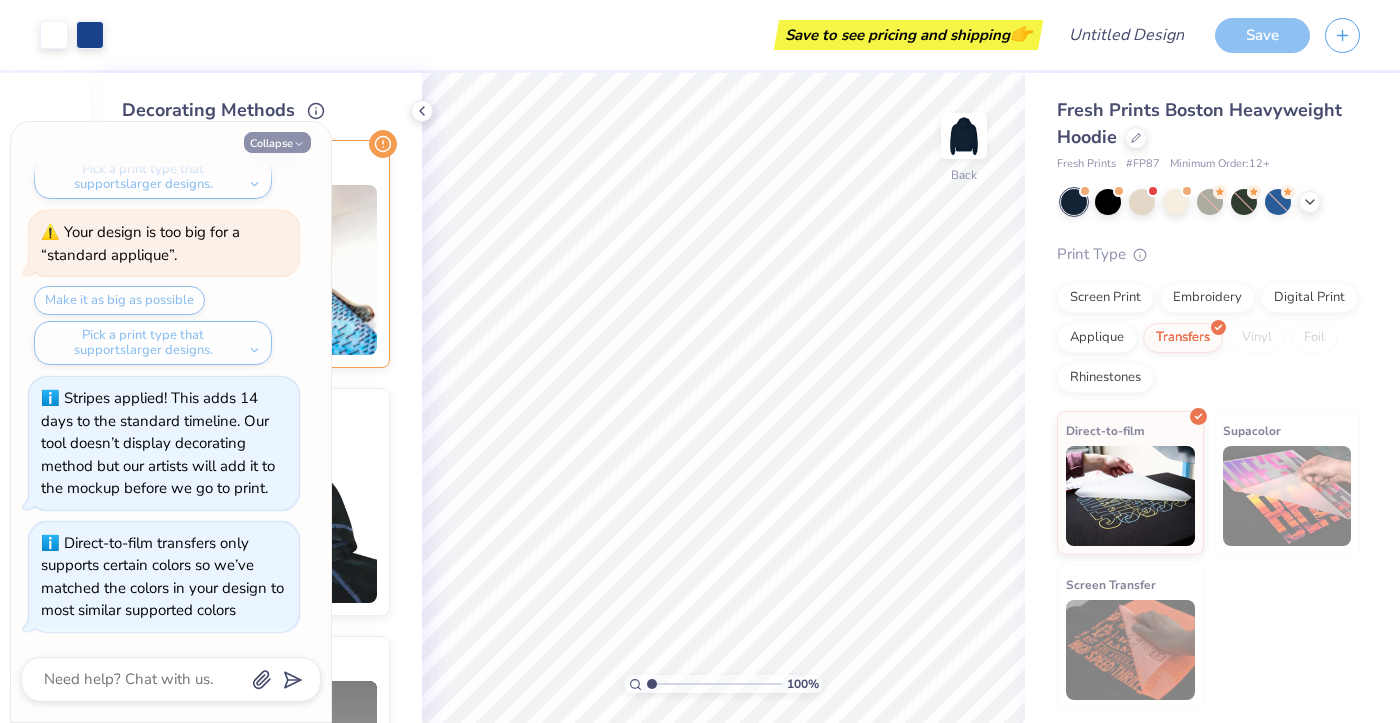 click on "Collapse" at bounding box center [277, 142] 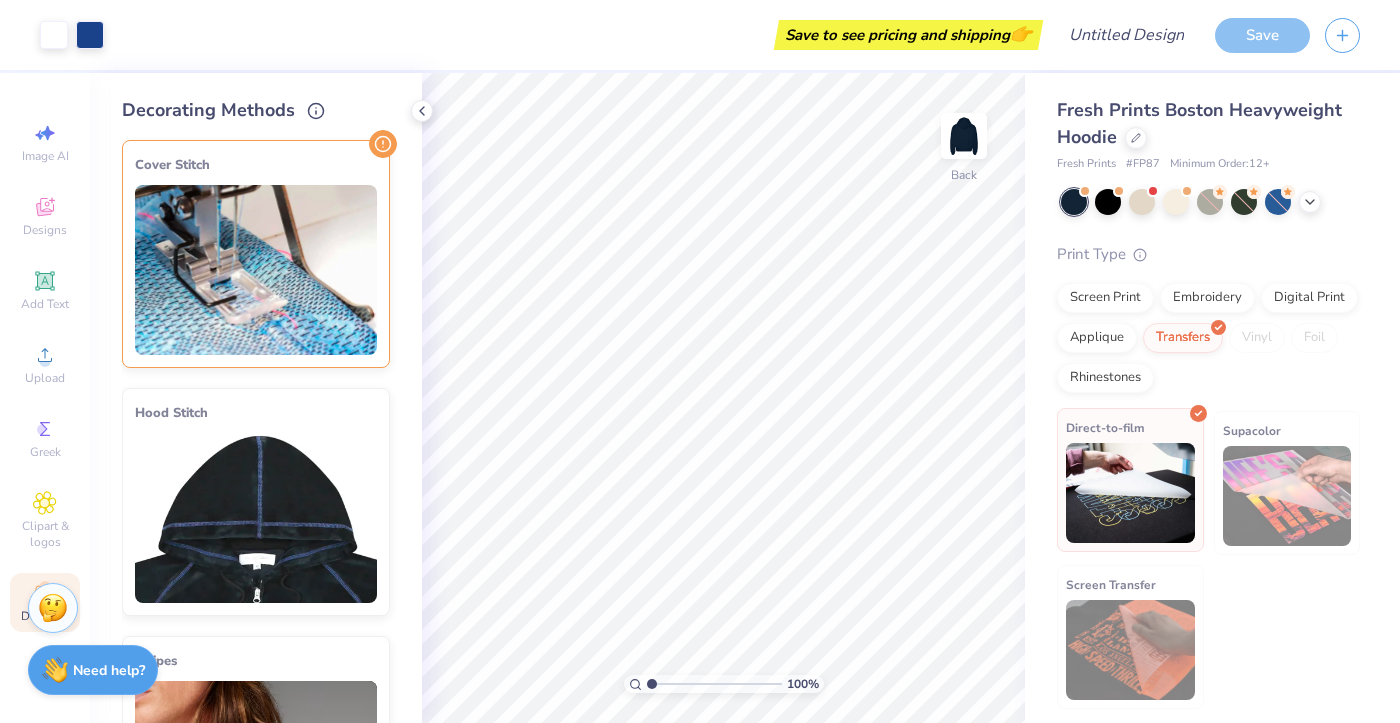 click at bounding box center [1130, 493] 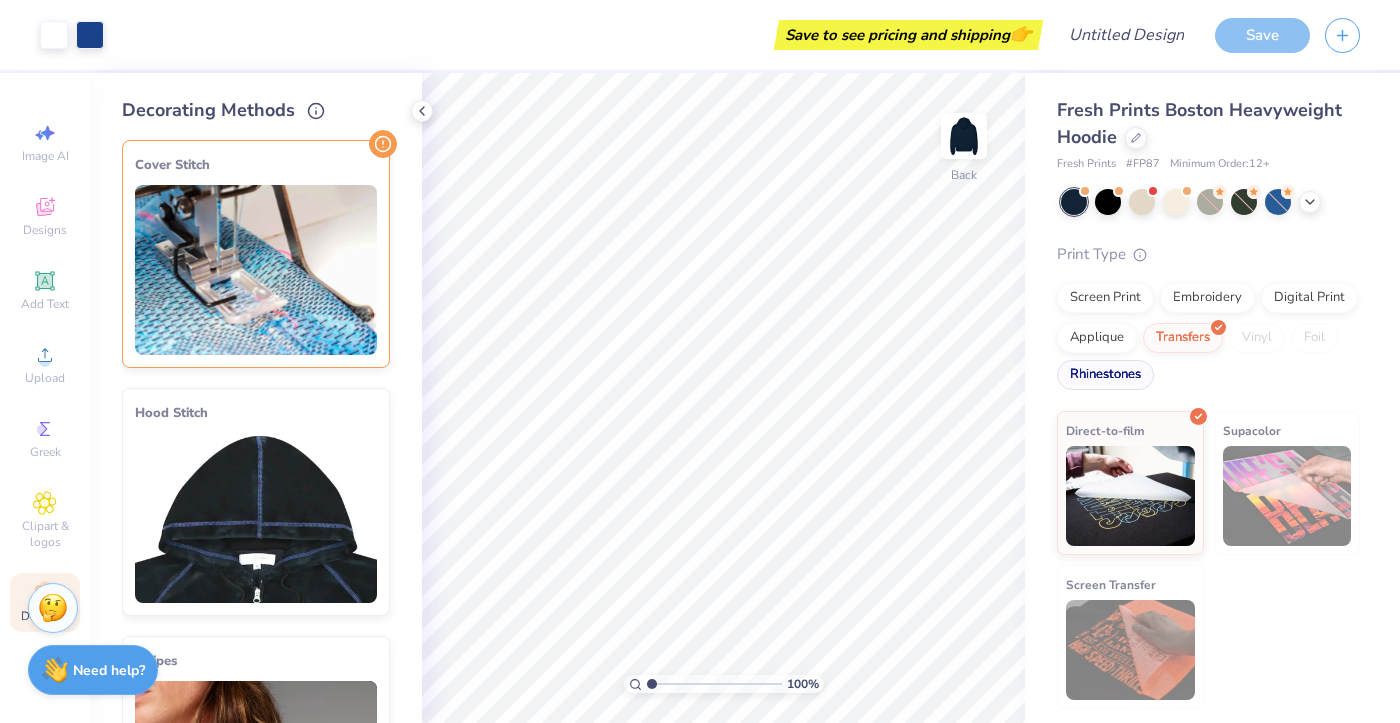 click on "Rhinestones" at bounding box center (1105, 375) 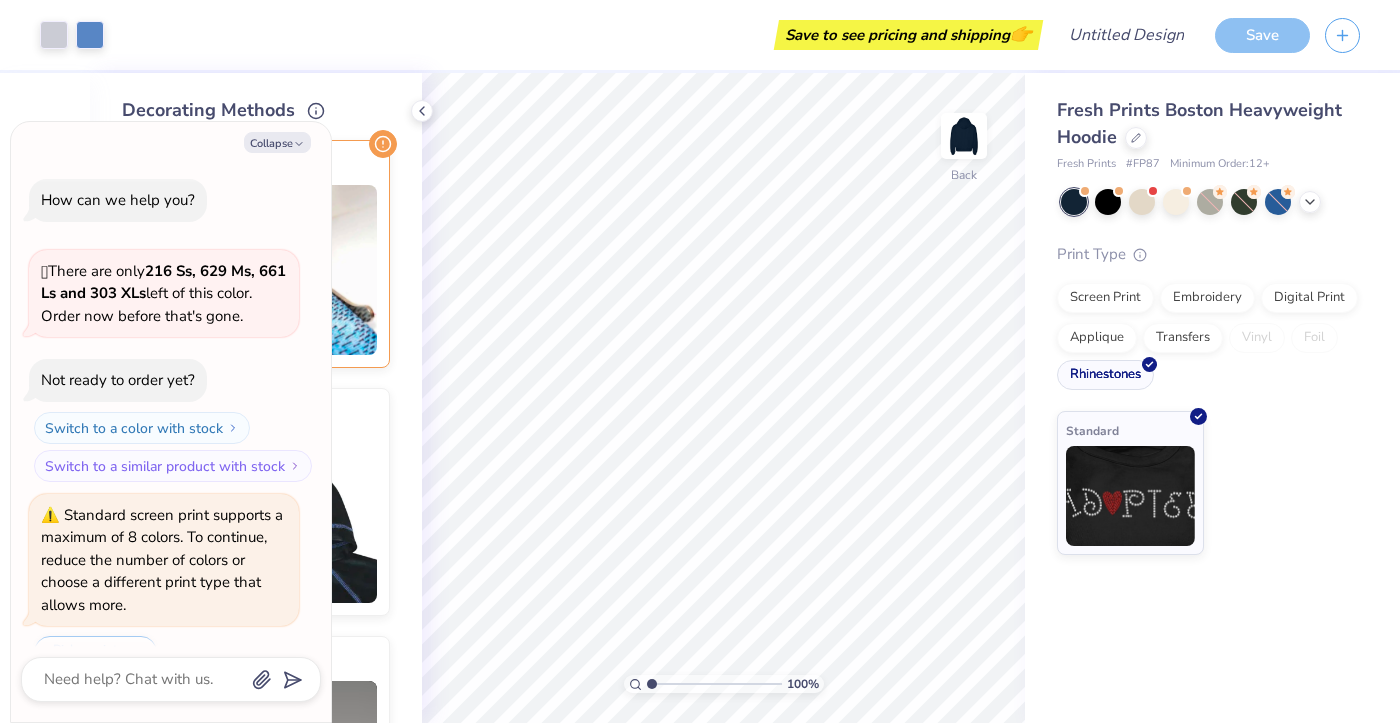 scroll, scrollTop: 891, scrollLeft: 0, axis: vertical 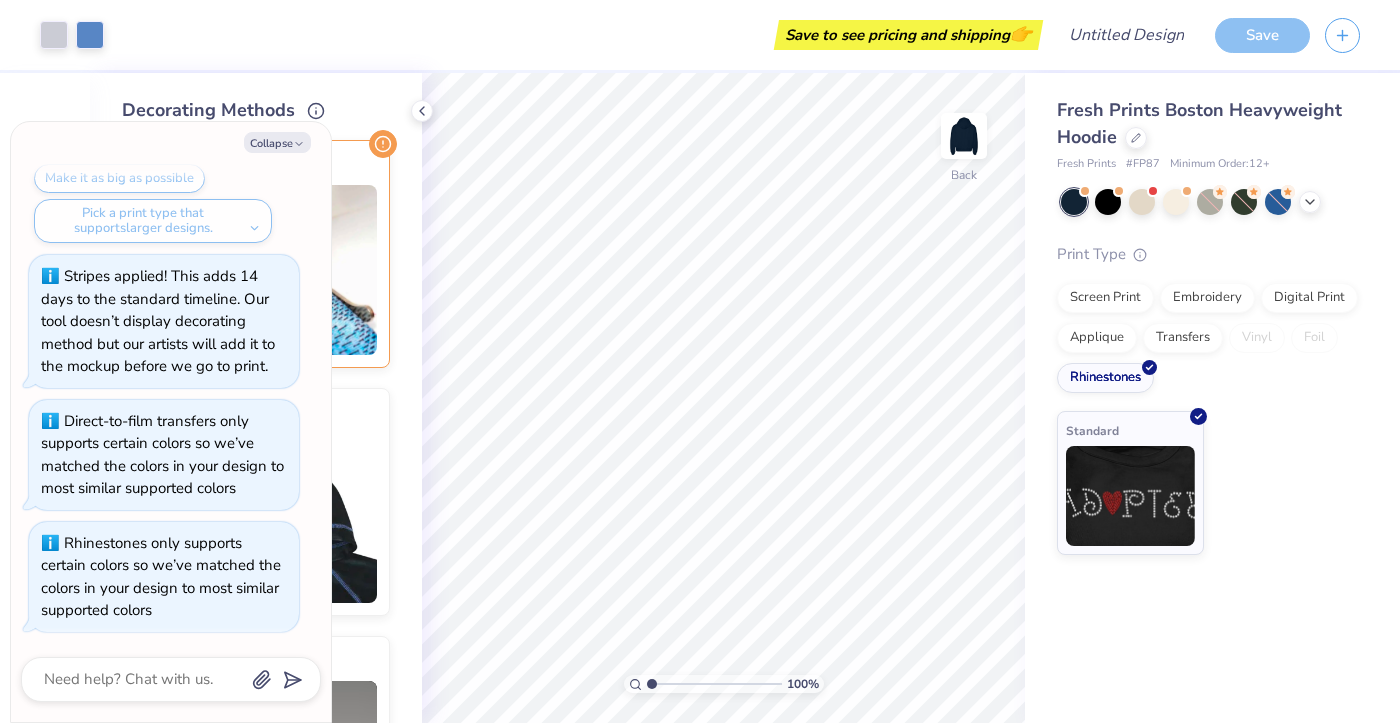 click on "Vinyl" at bounding box center [1257, 338] 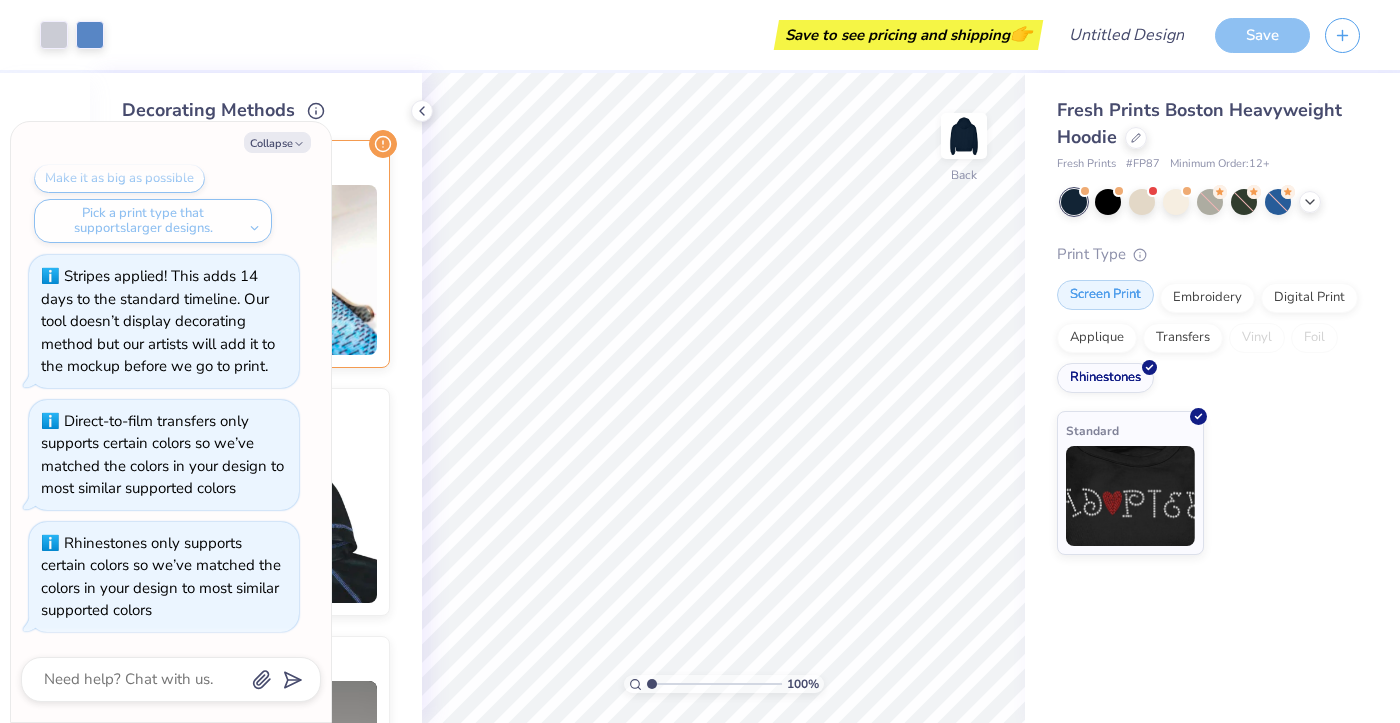 click on "Screen Print" at bounding box center (1105, 295) 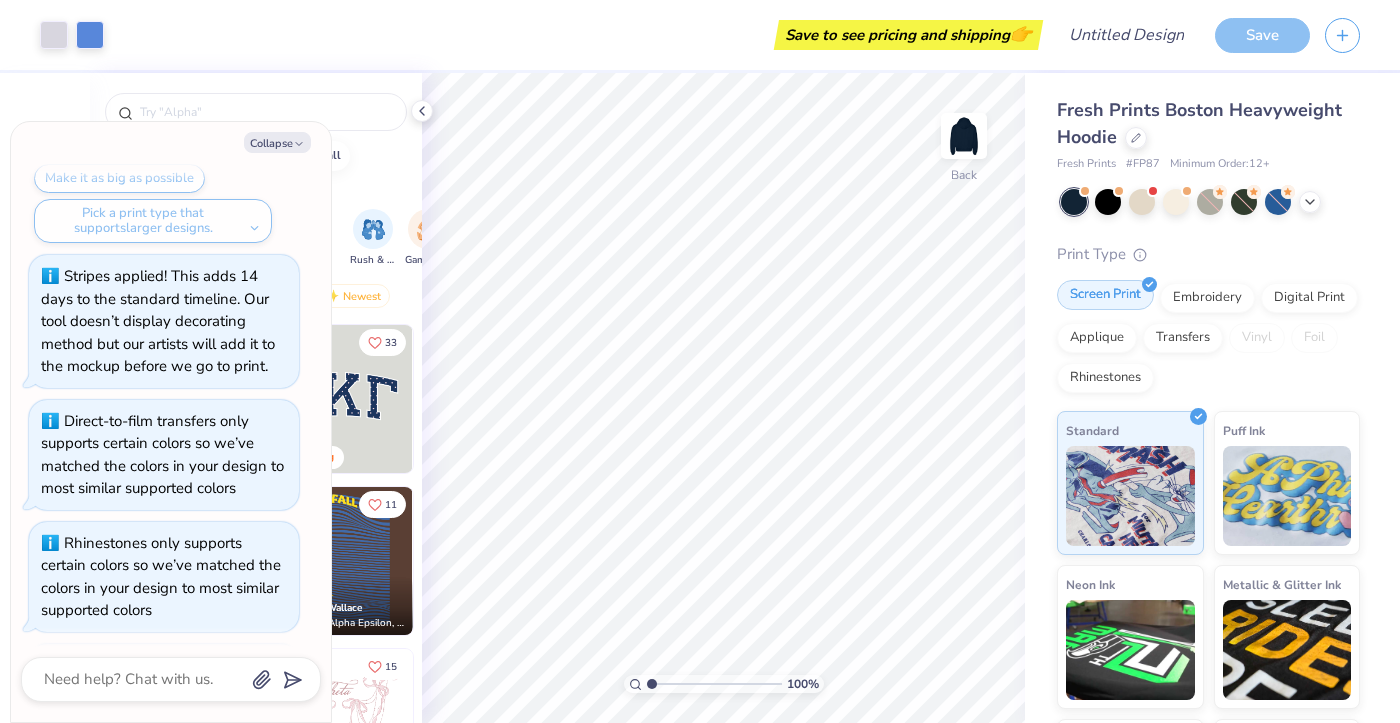 scroll, scrollTop: 1013, scrollLeft: 0, axis: vertical 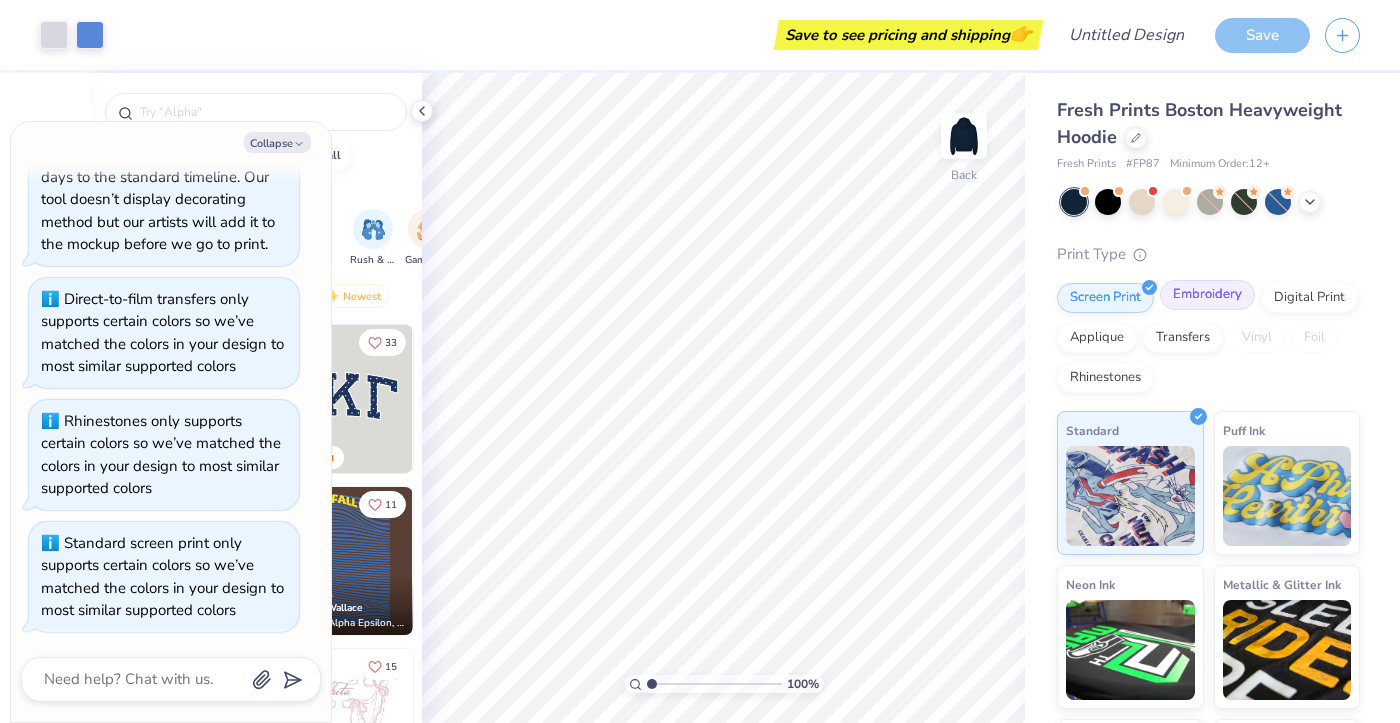 click on "Embroidery" at bounding box center (1207, 295) 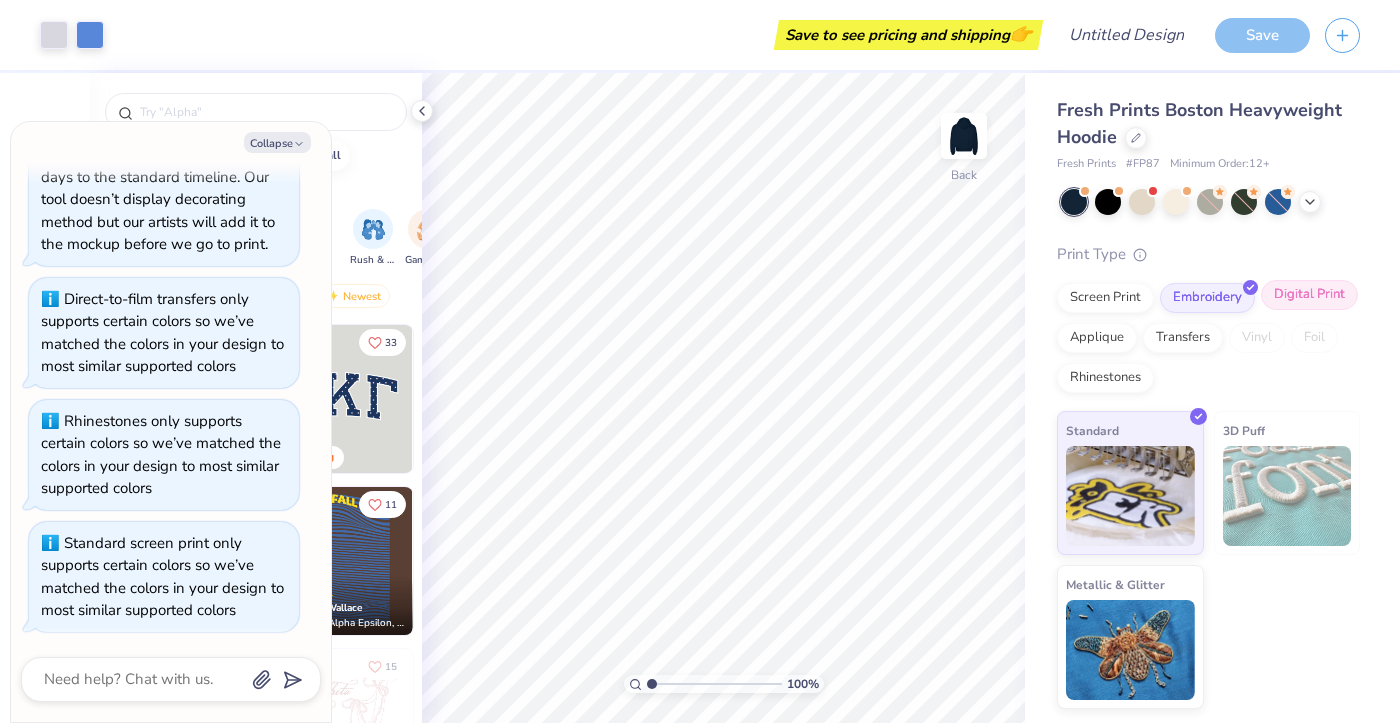 click on "Digital Print" at bounding box center [1309, 295] 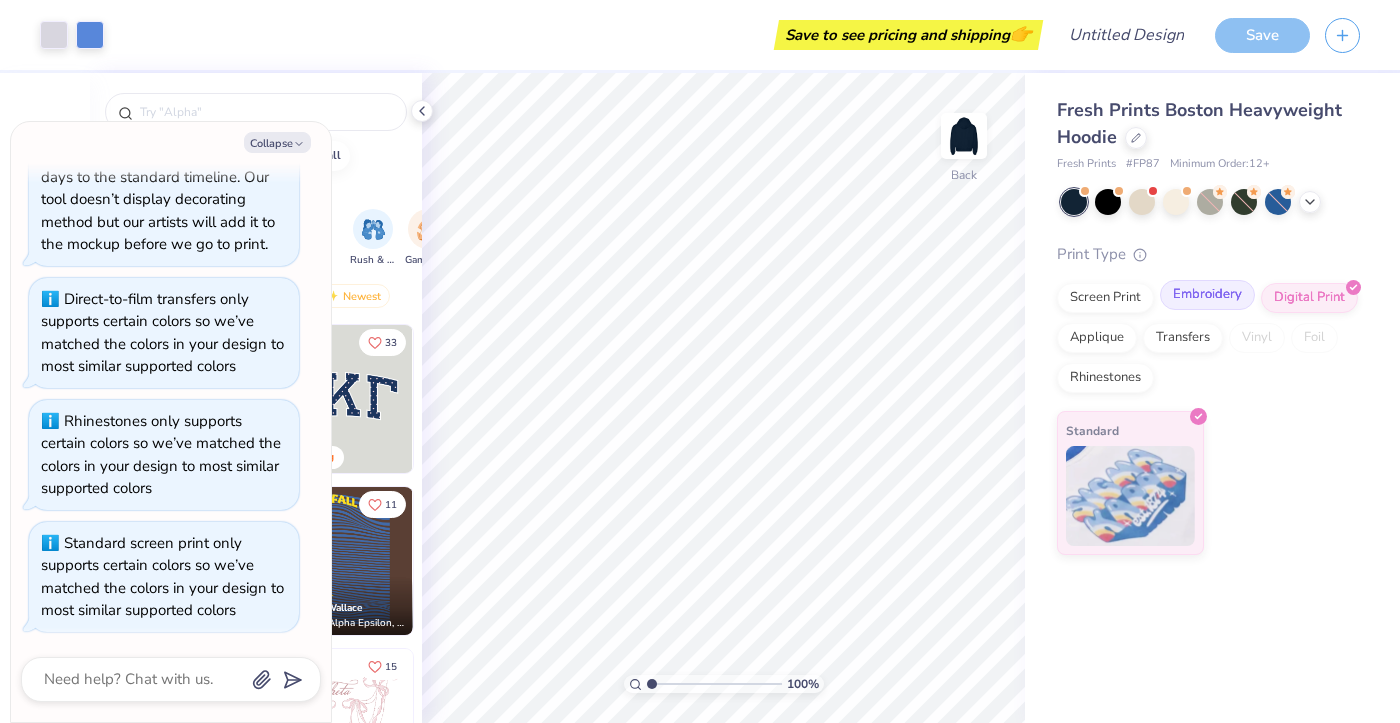 click on "Embroidery" at bounding box center (1207, 295) 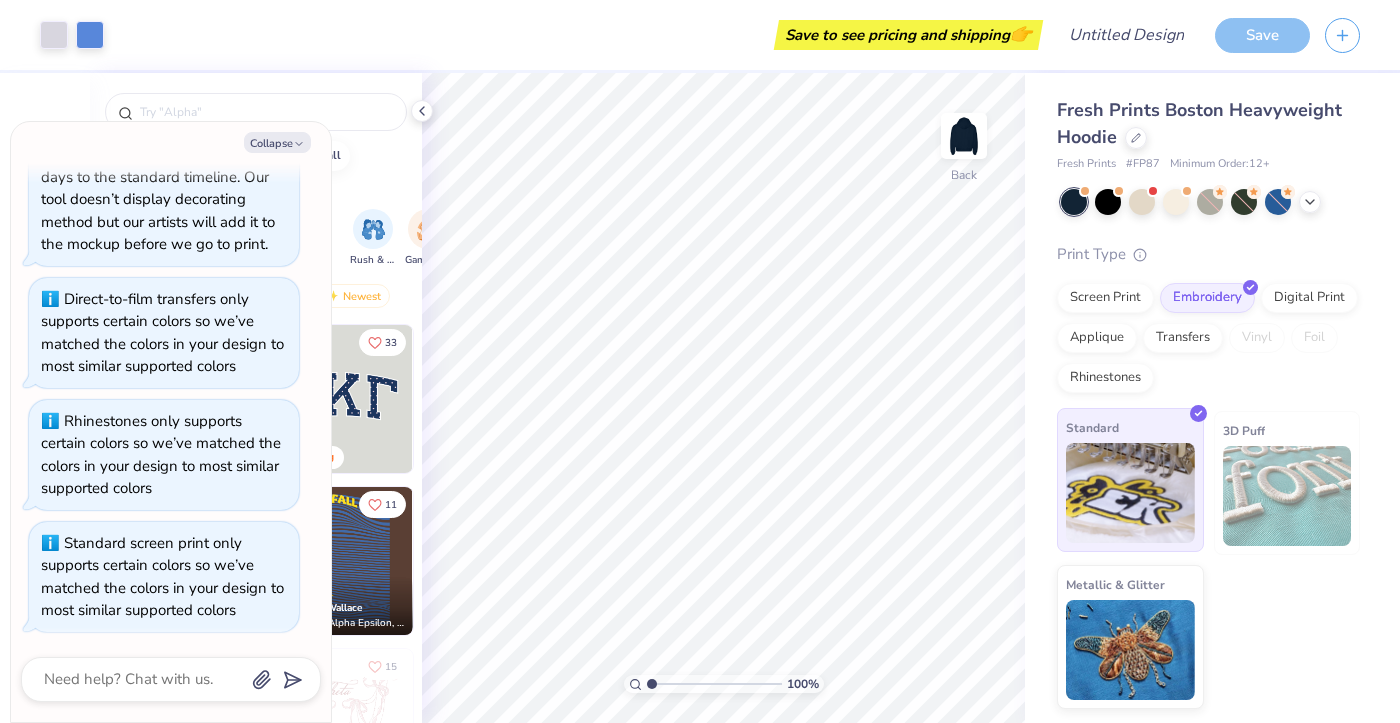 click at bounding box center [1130, 493] 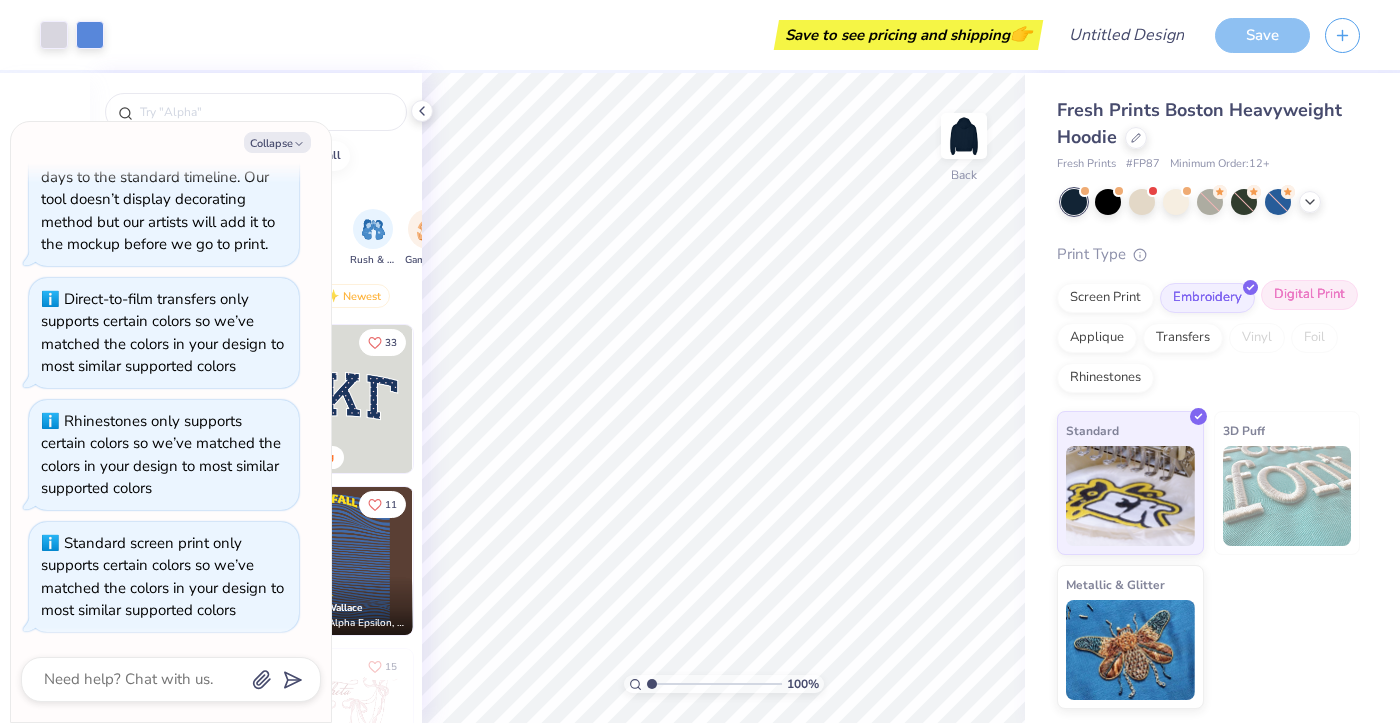 click on "Digital Print" at bounding box center [1309, 295] 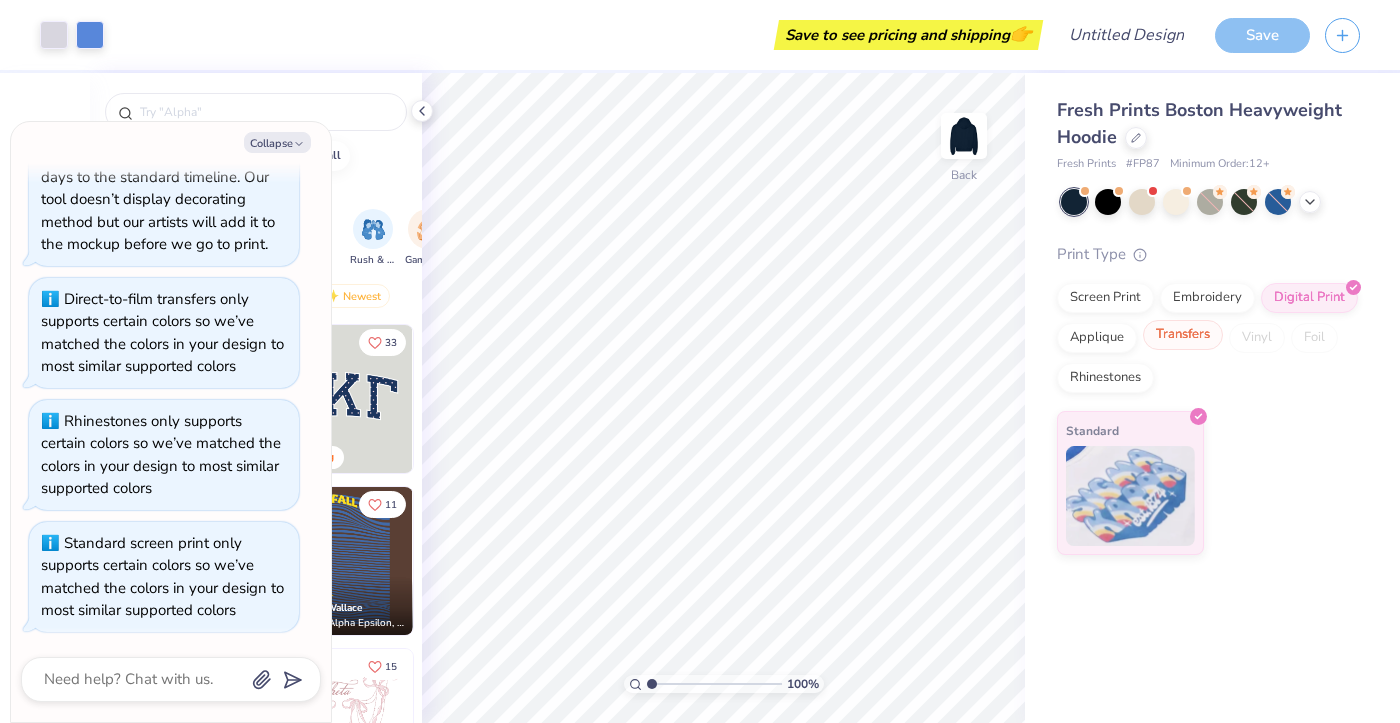 click on "Transfers" at bounding box center [1183, 335] 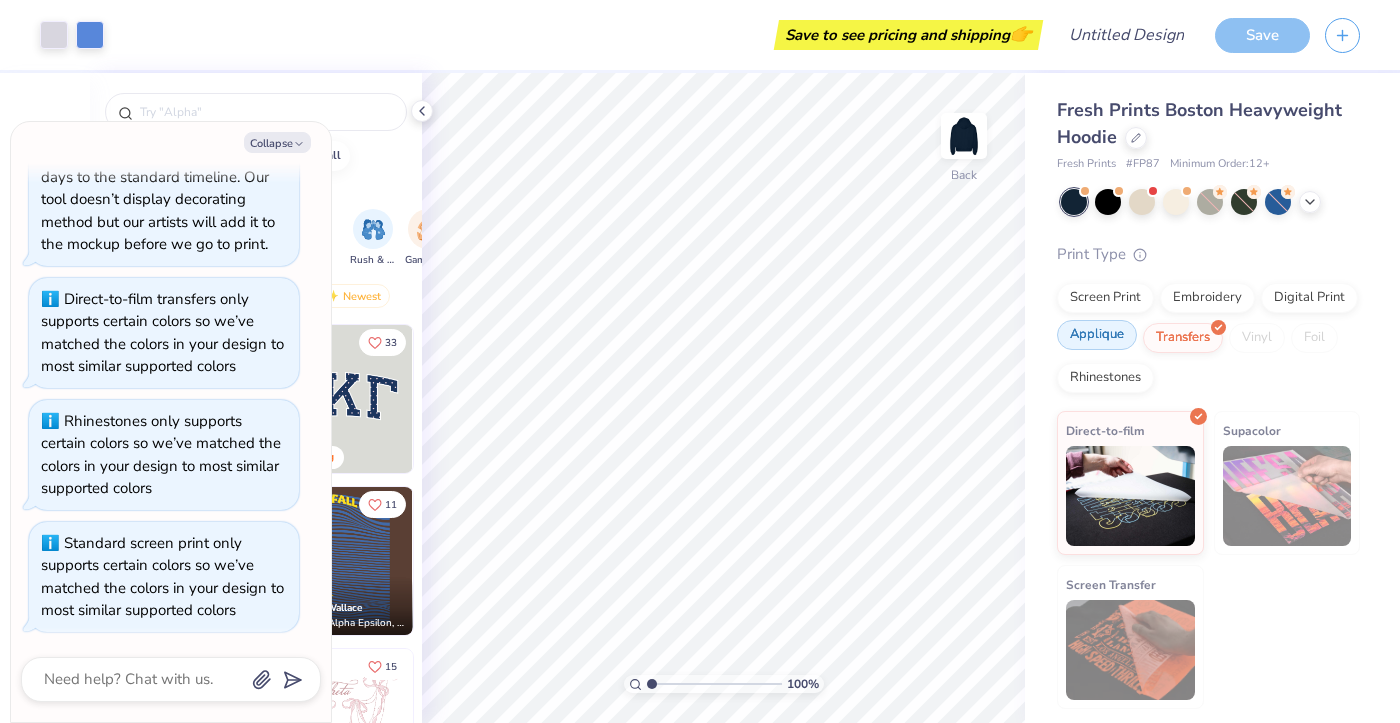 click on "Applique" at bounding box center [1097, 335] 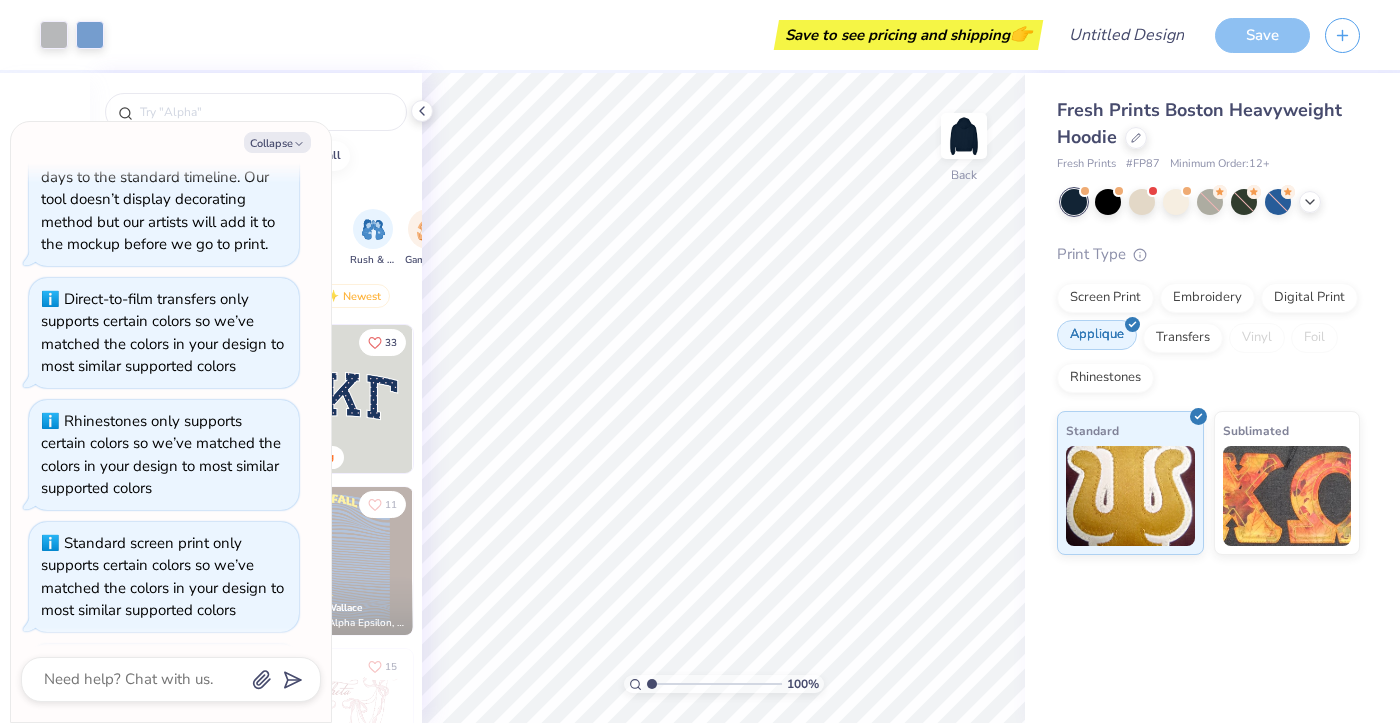 scroll, scrollTop: 1135, scrollLeft: 0, axis: vertical 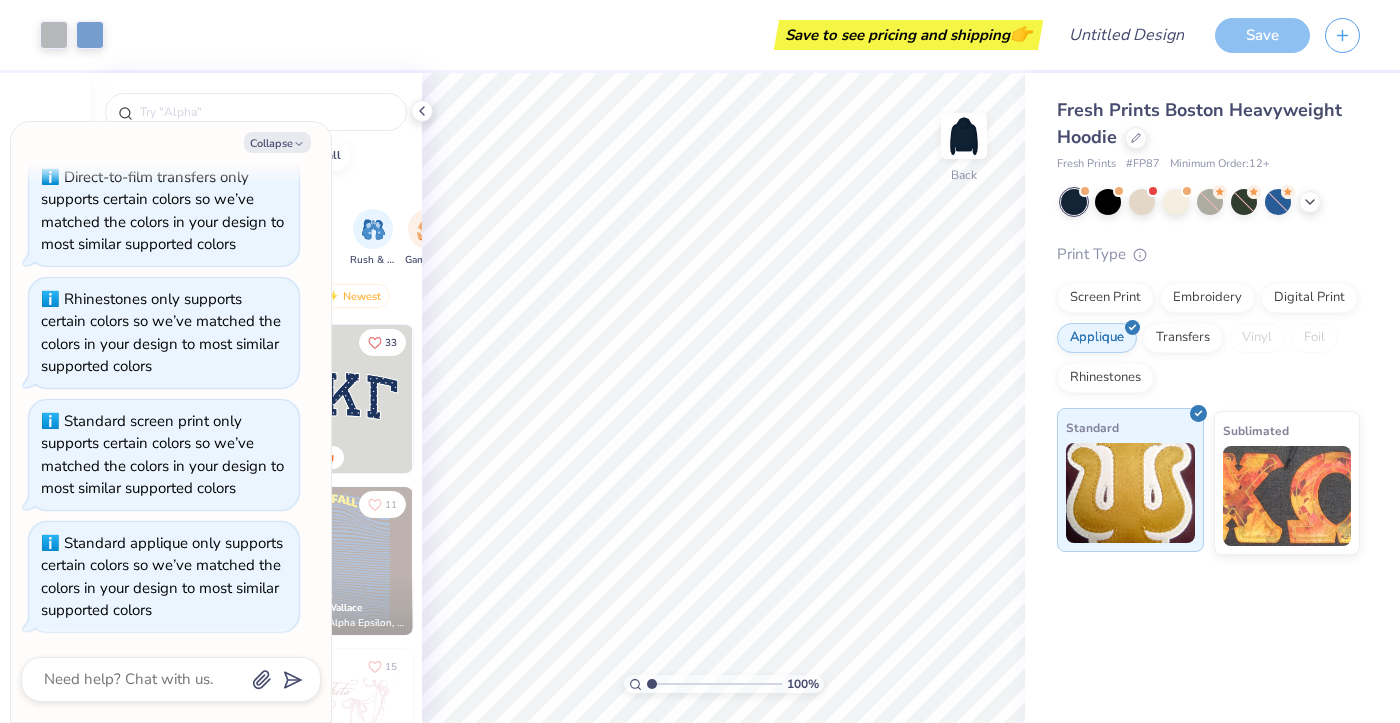 click at bounding box center [1130, 493] 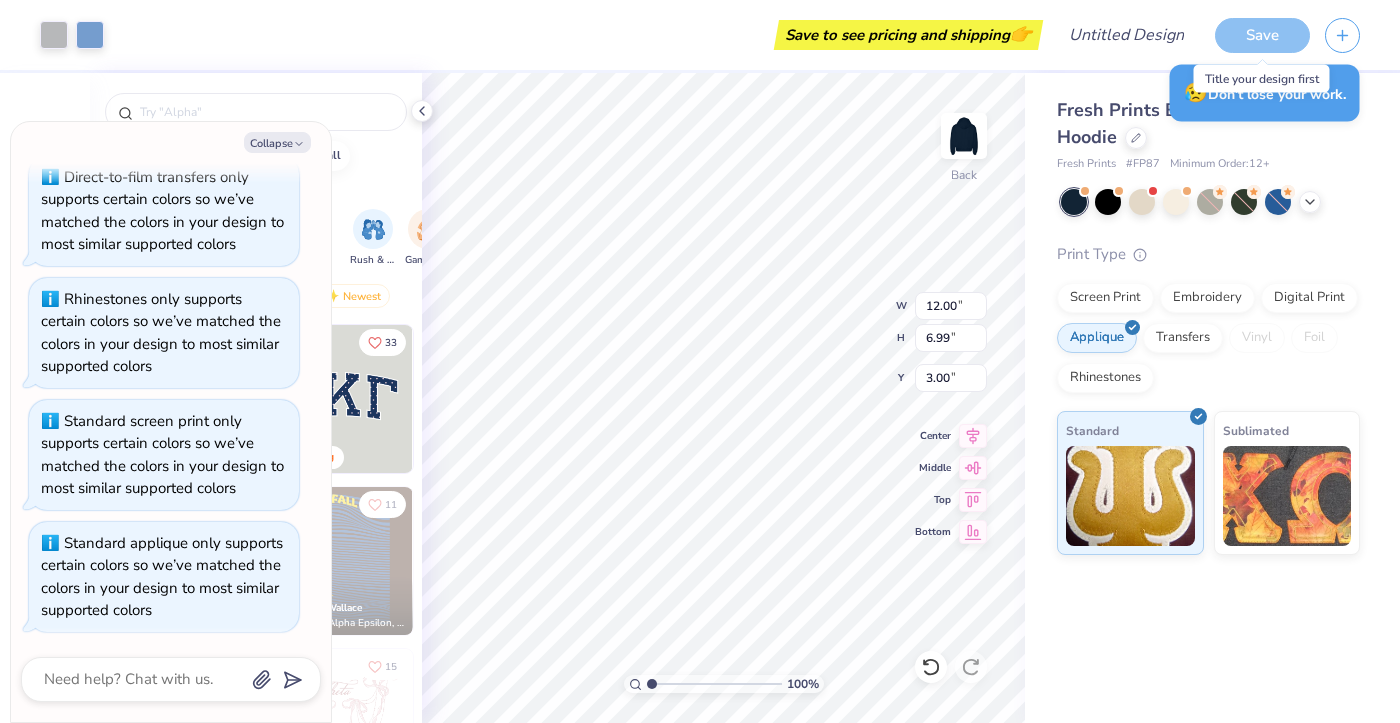 click on "Save" at bounding box center (1262, 35) 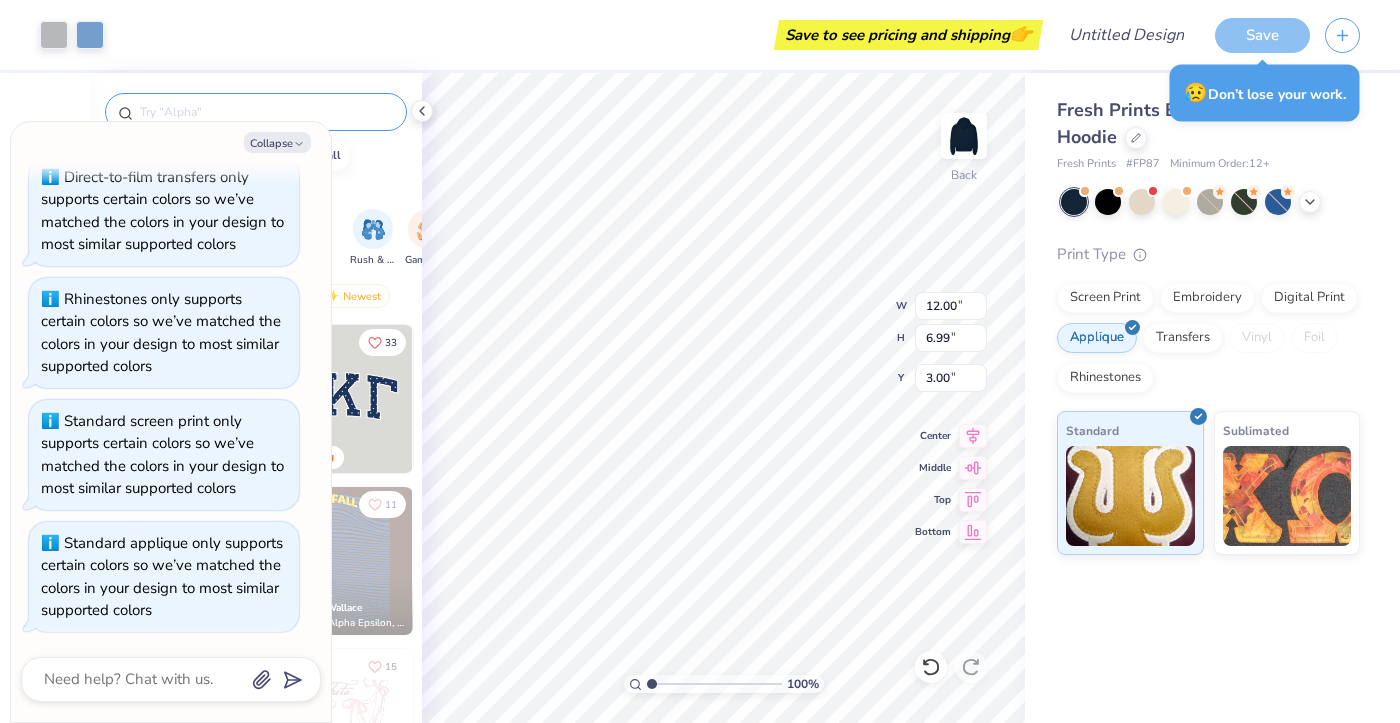 click at bounding box center [266, 112] 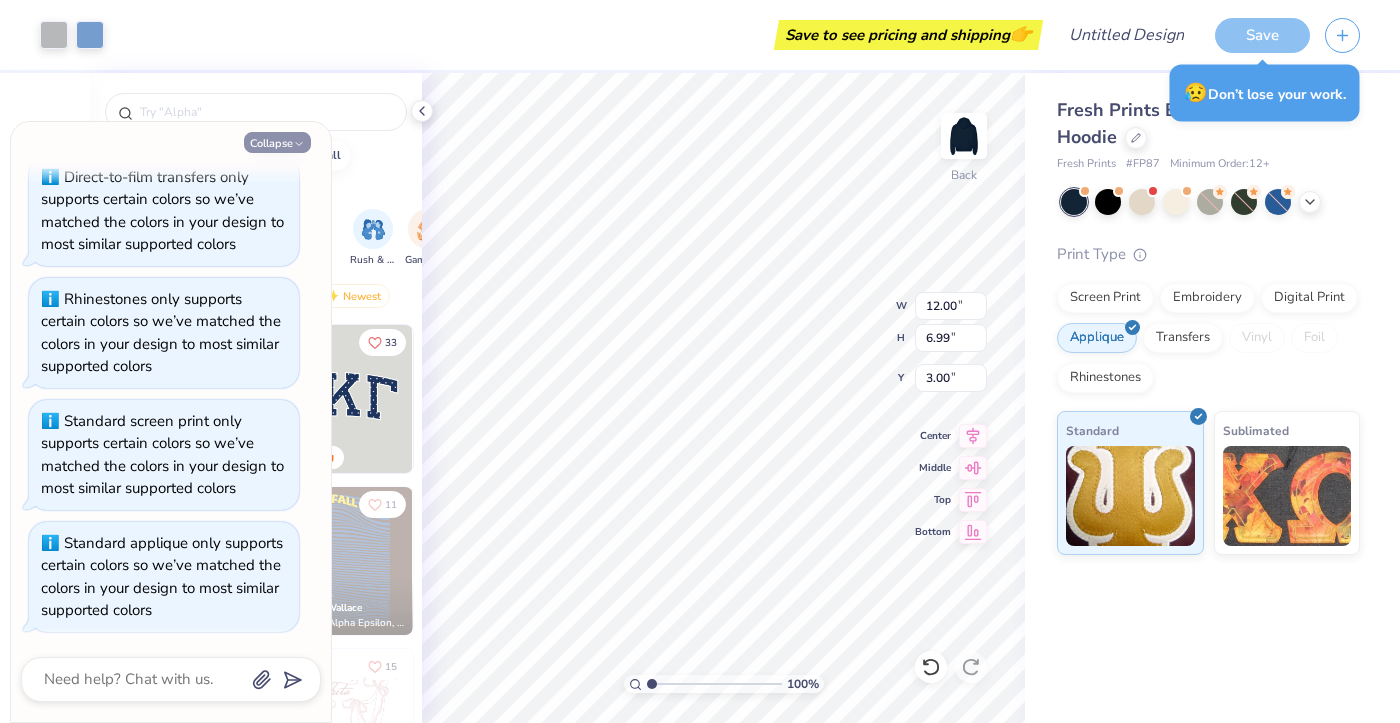 click on "Collapse" at bounding box center [277, 142] 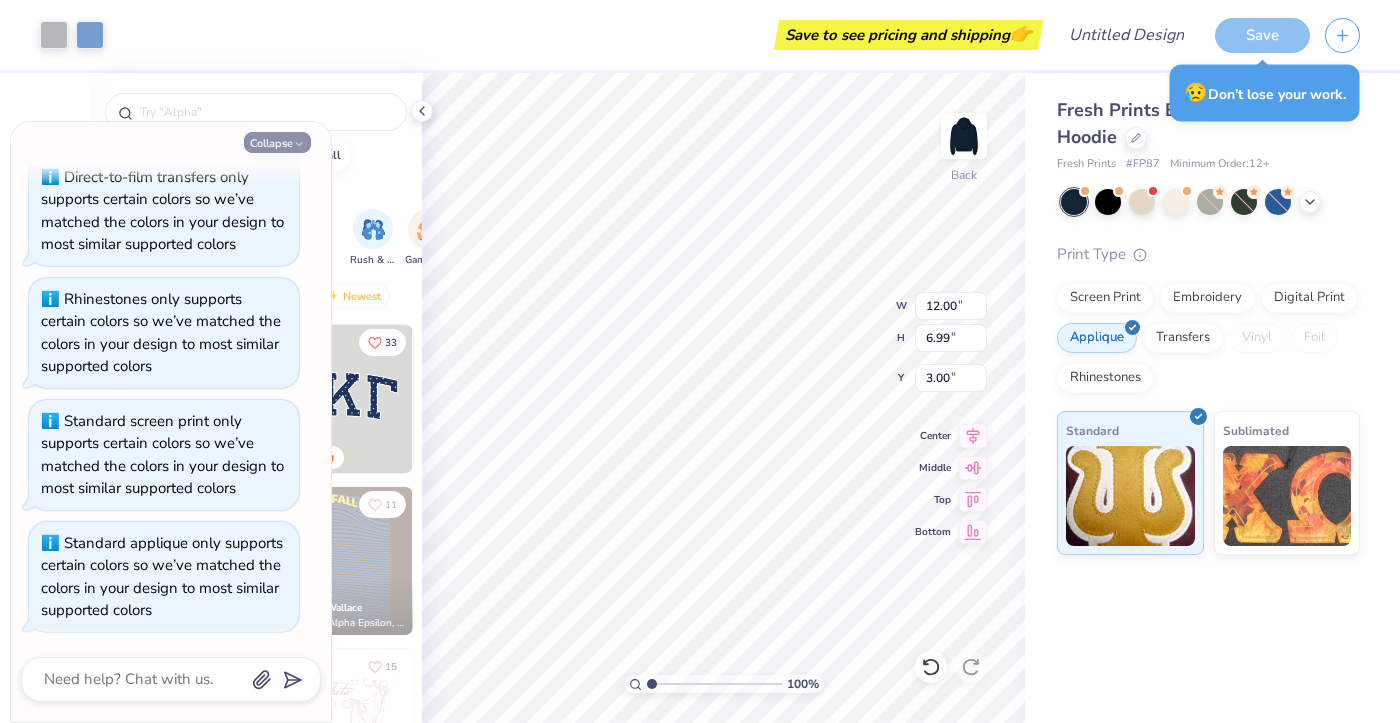 type on "x" 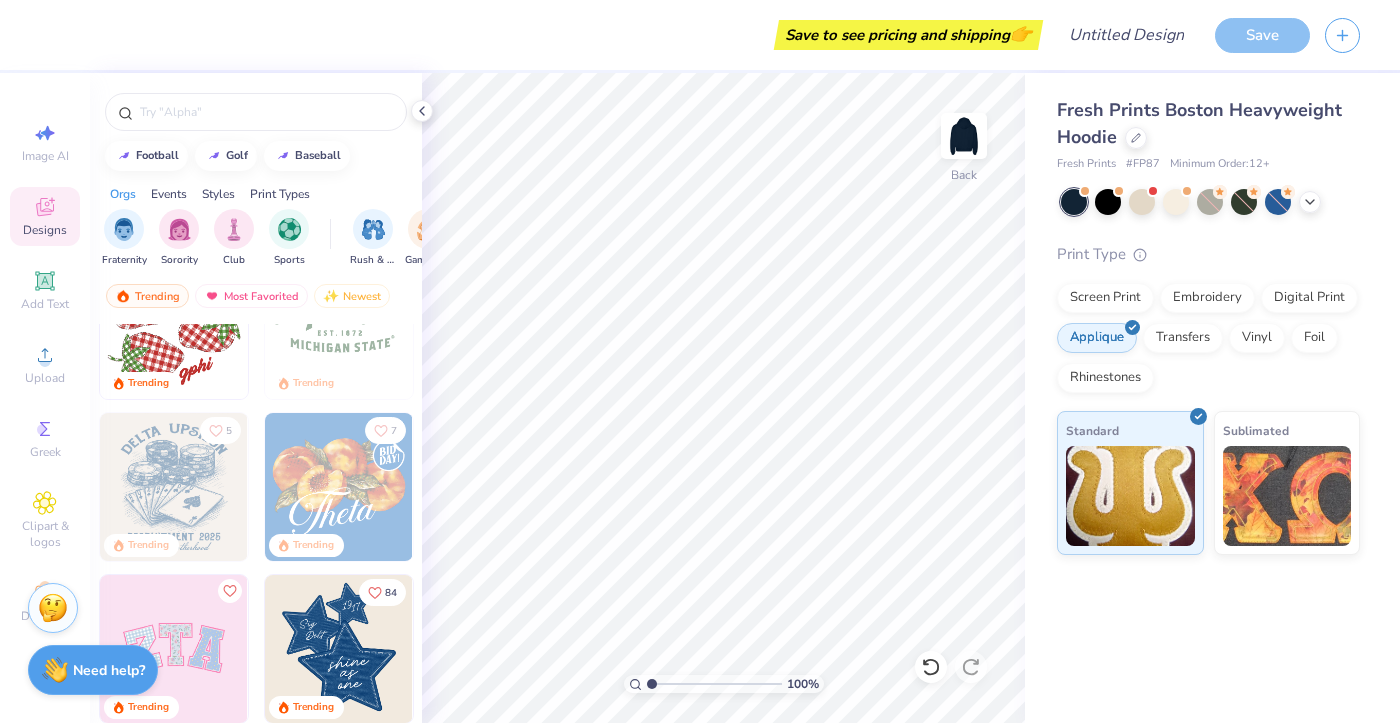 scroll, scrollTop: 784, scrollLeft: 0, axis: vertical 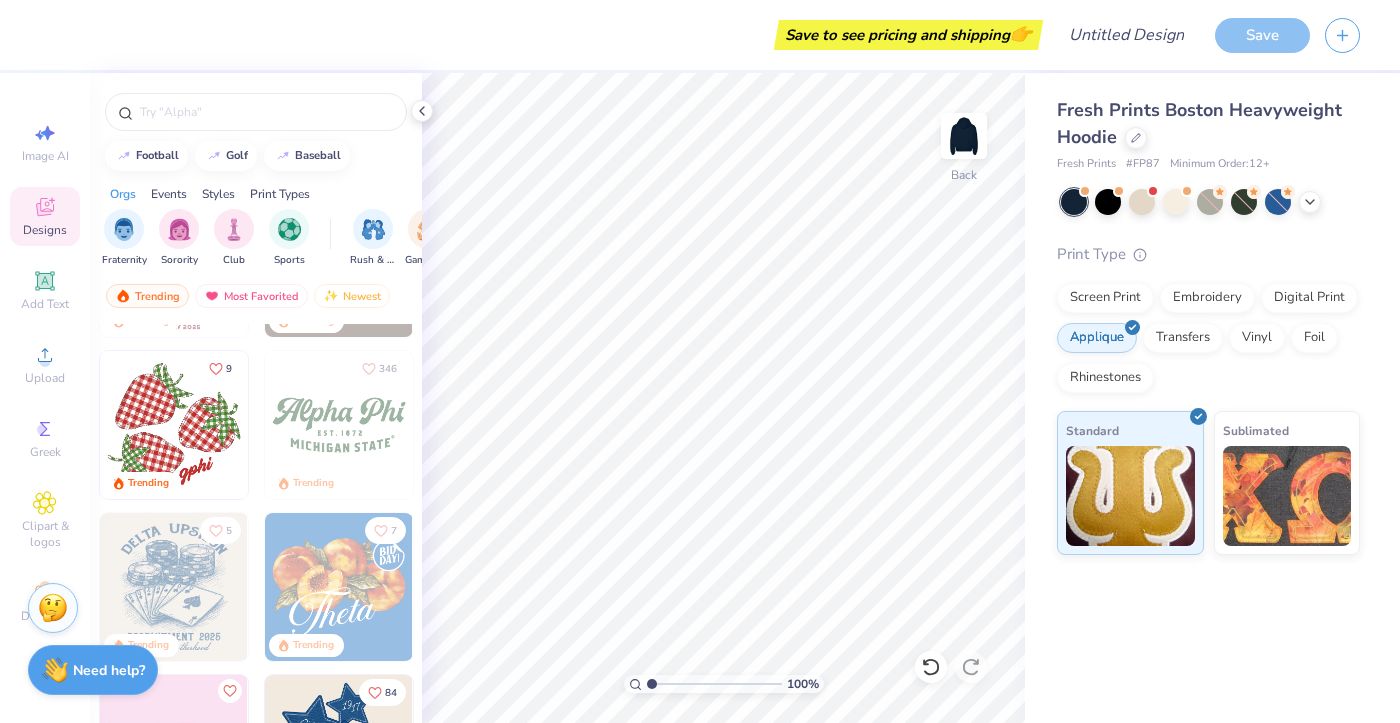 click at bounding box center [174, 425] 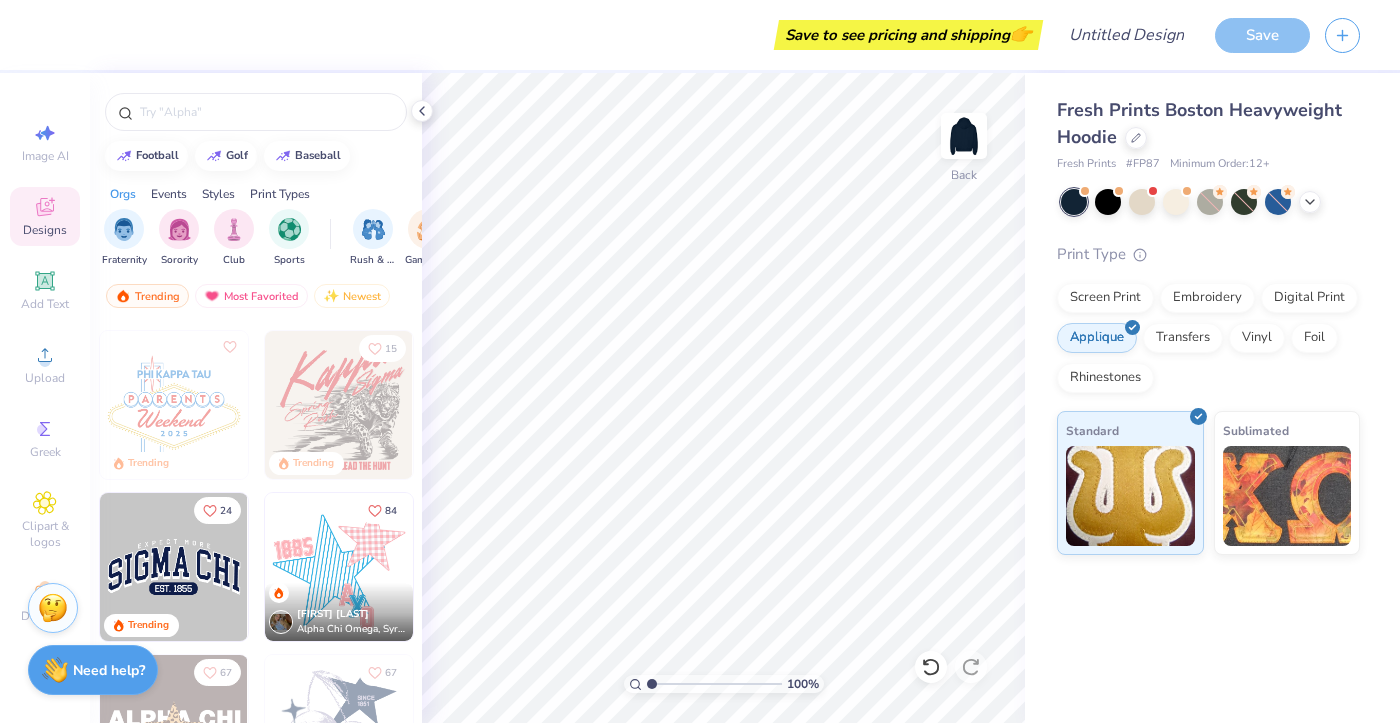 scroll, scrollTop: 4435, scrollLeft: 0, axis: vertical 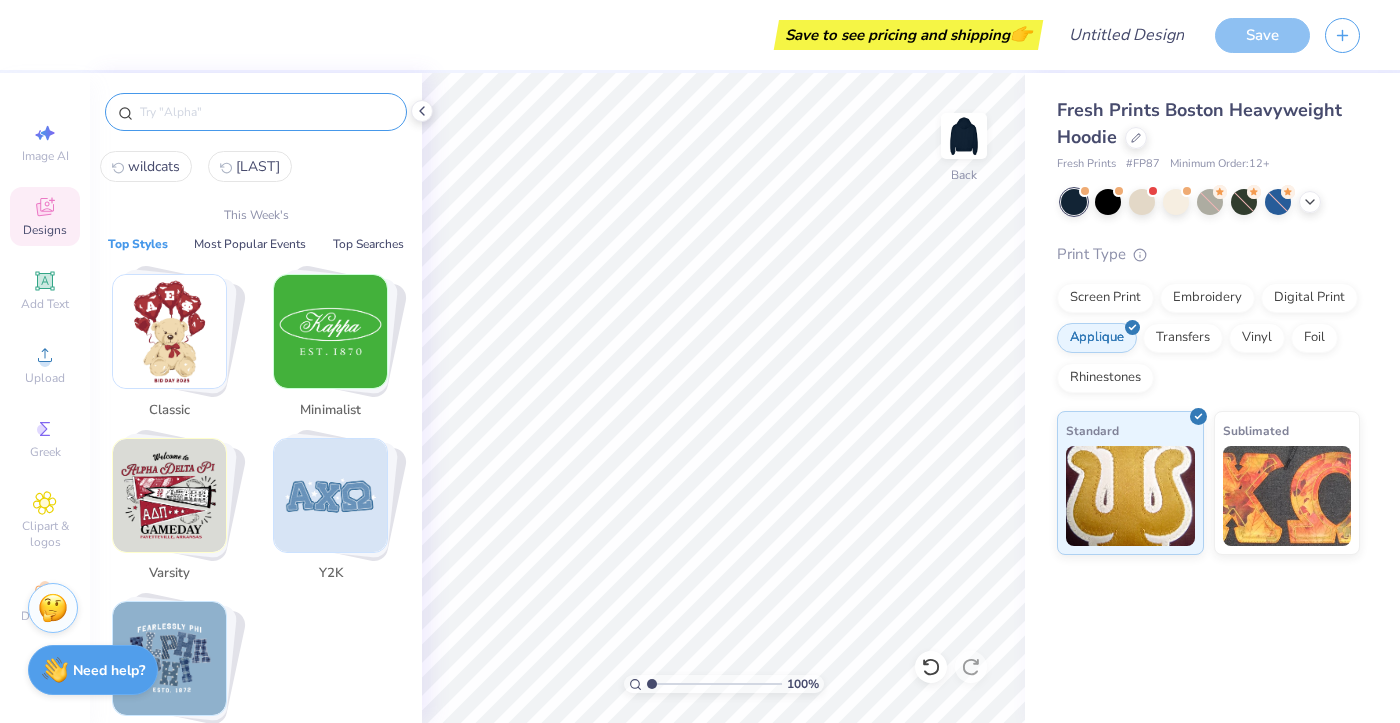 click at bounding box center (266, 112) 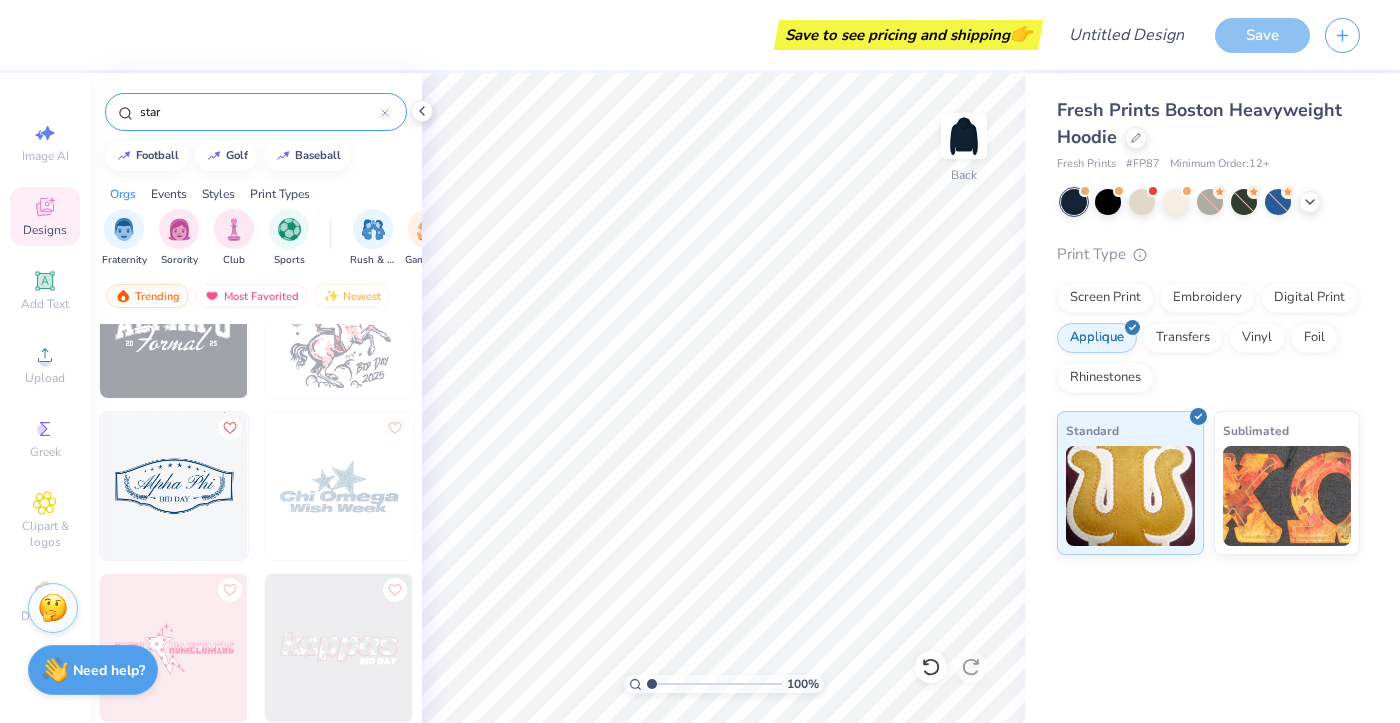 scroll, scrollTop: 8170, scrollLeft: 0, axis: vertical 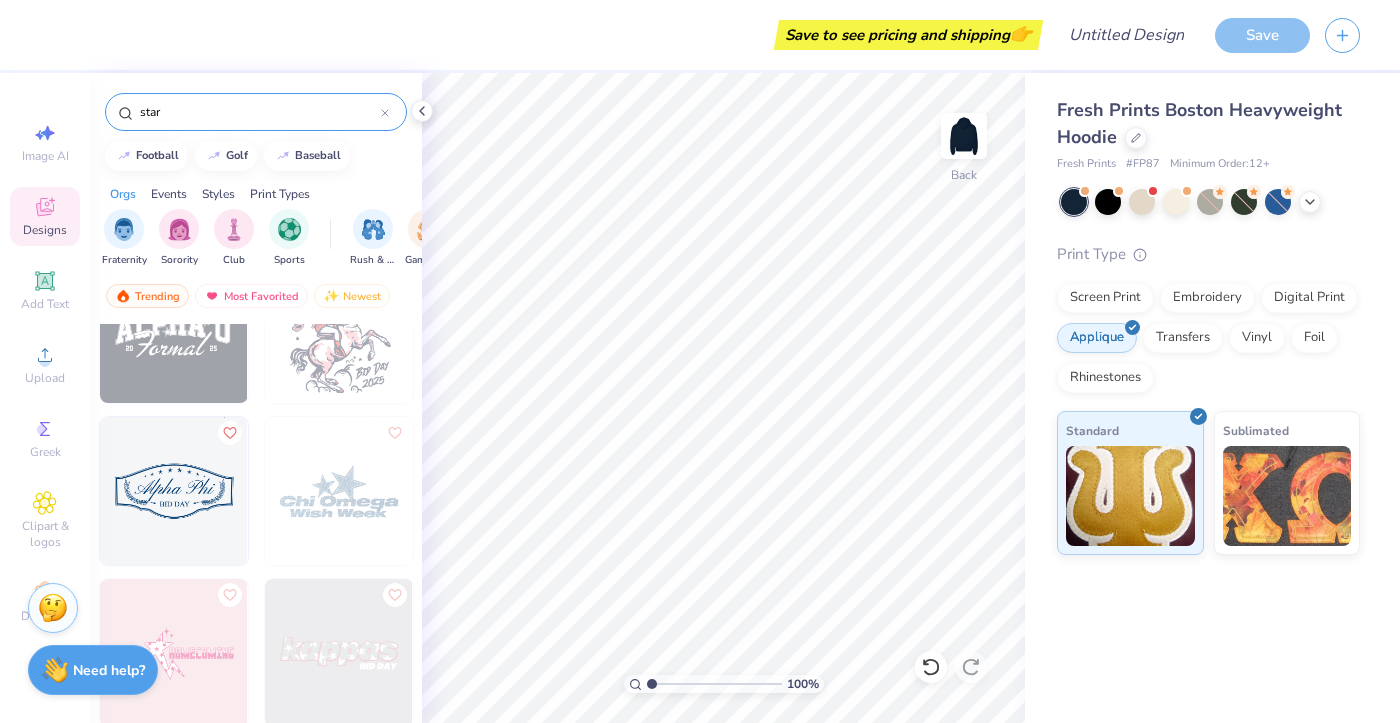 type on "star" 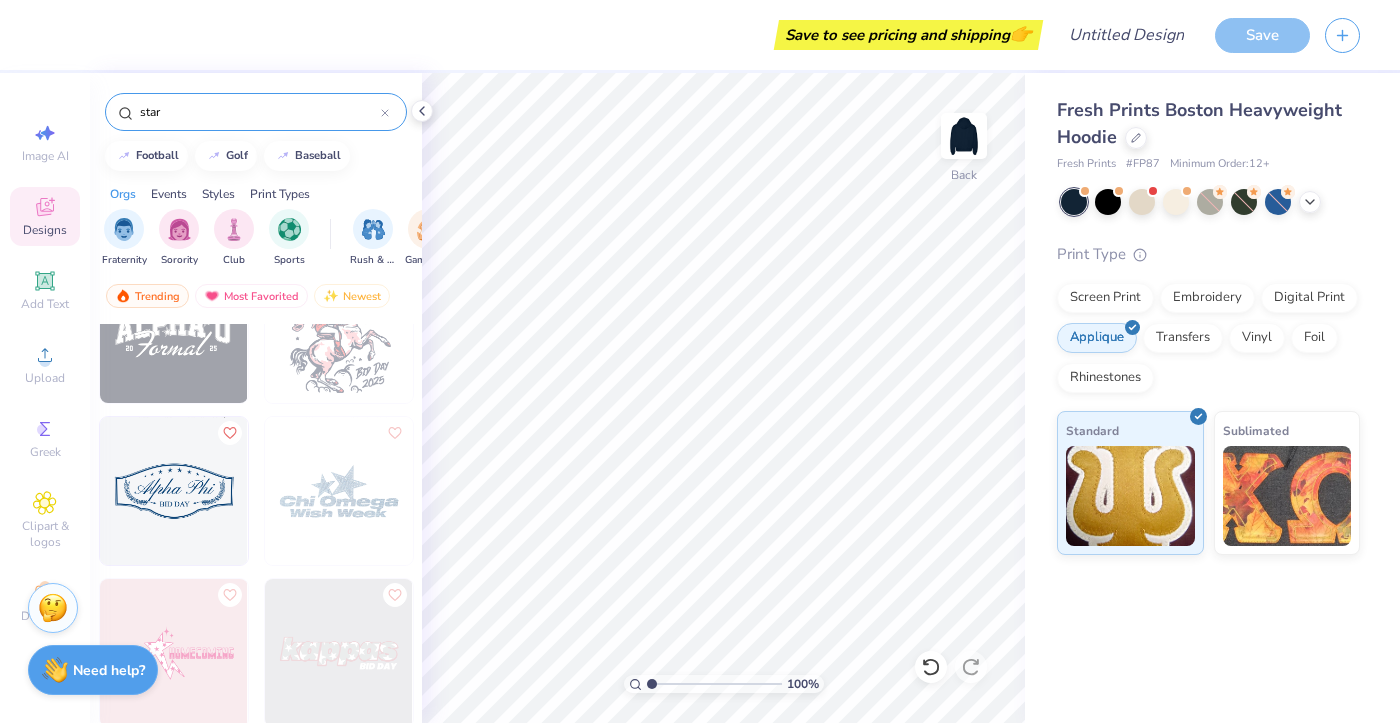 click at bounding box center (339, 491) 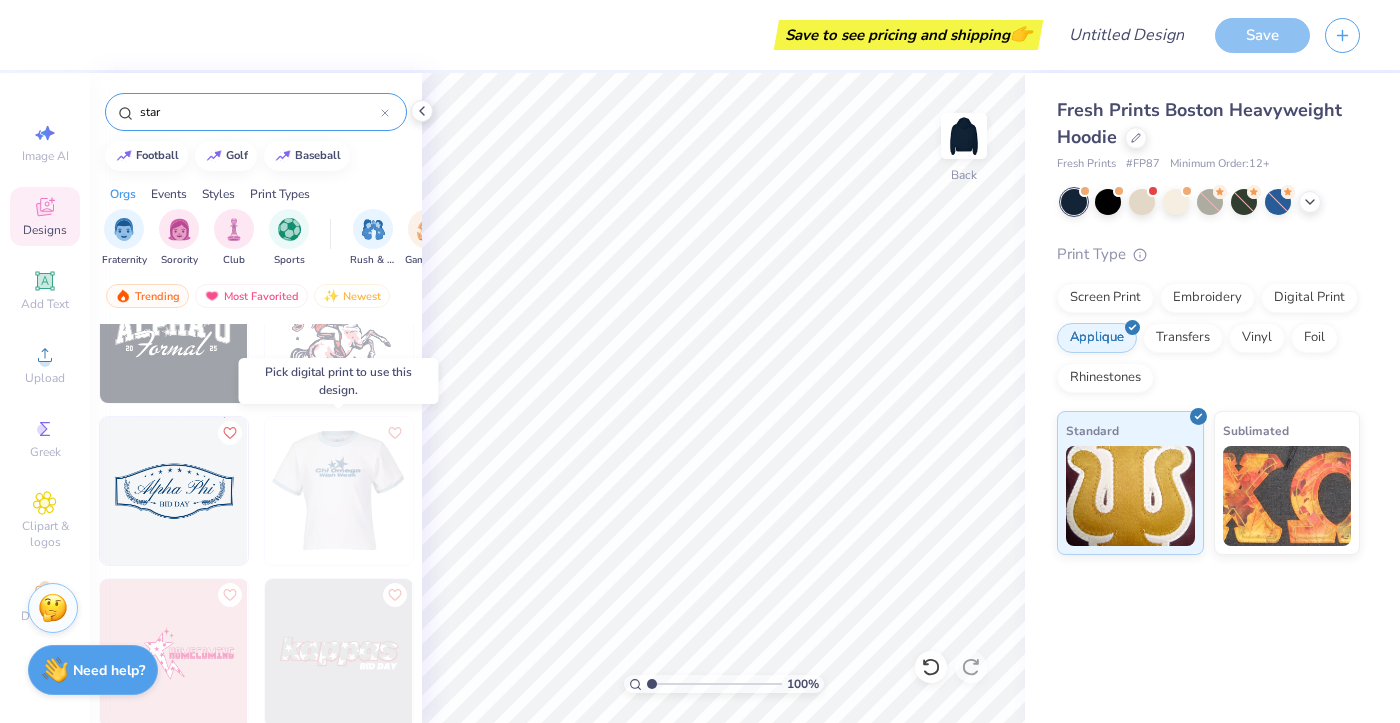 click at bounding box center (338, 491) 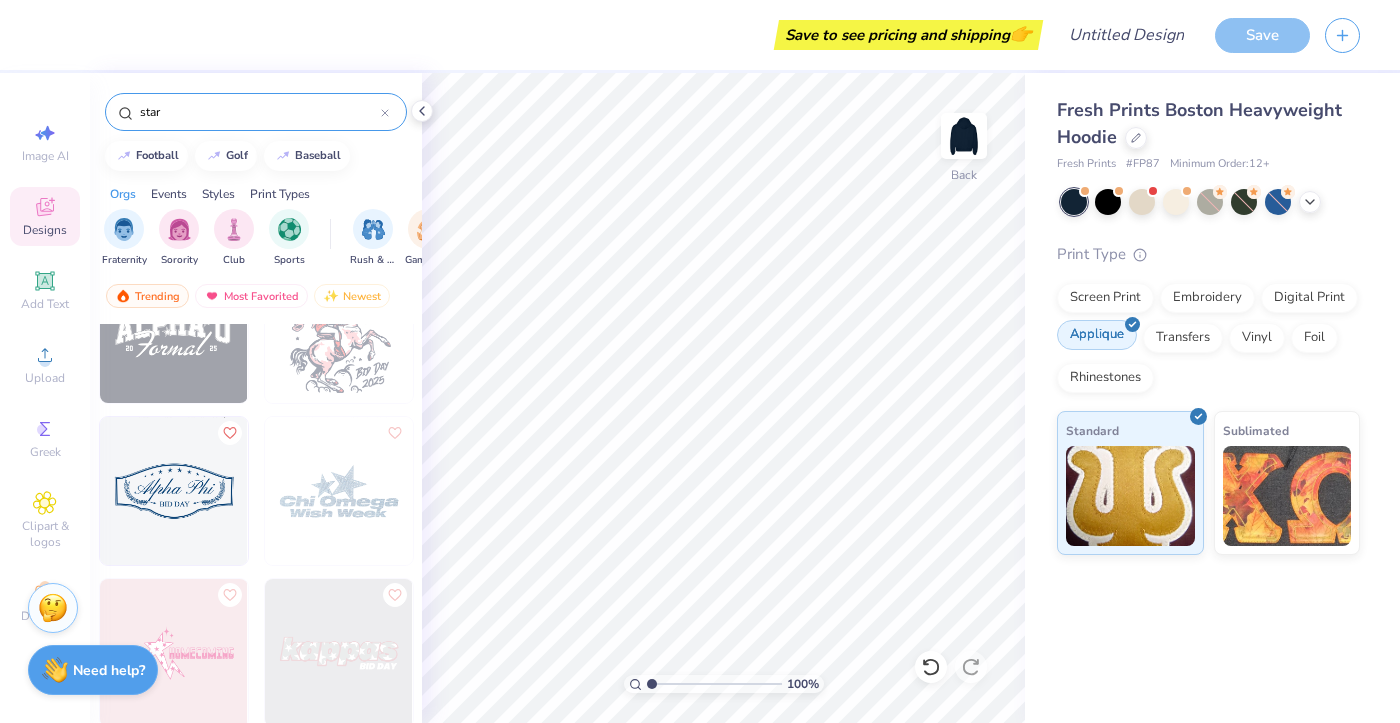 click at bounding box center (1132, 324) 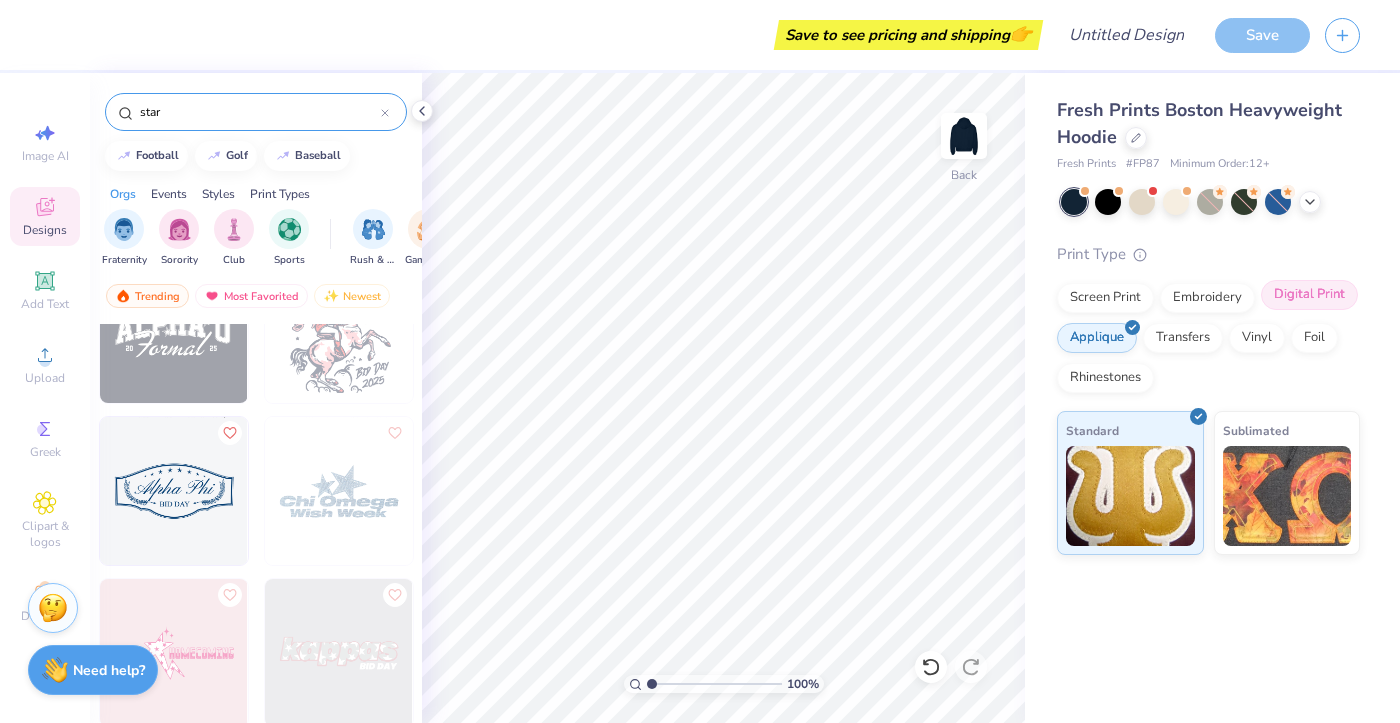 click on "Digital Print" at bounding box center (1309, 295) 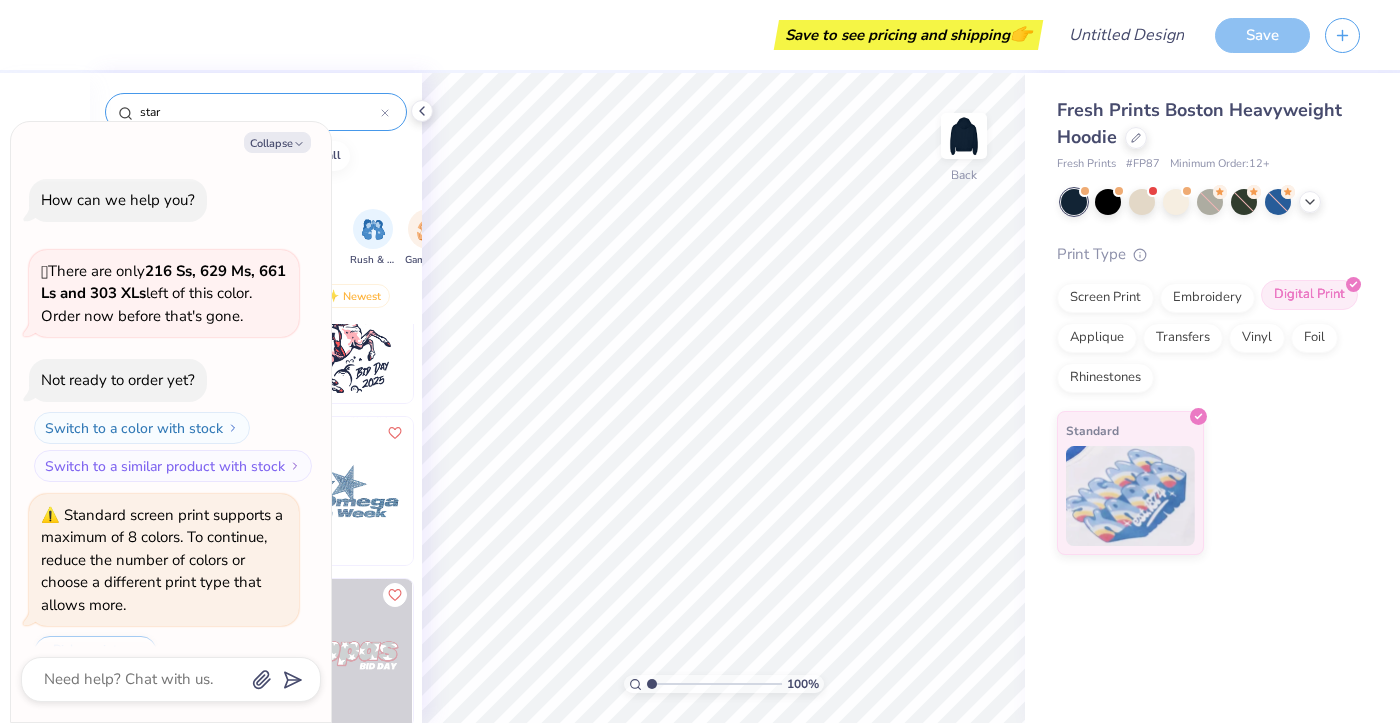 scroll, scrollTop: 1257, scrollLeft: 0, axis: vertical 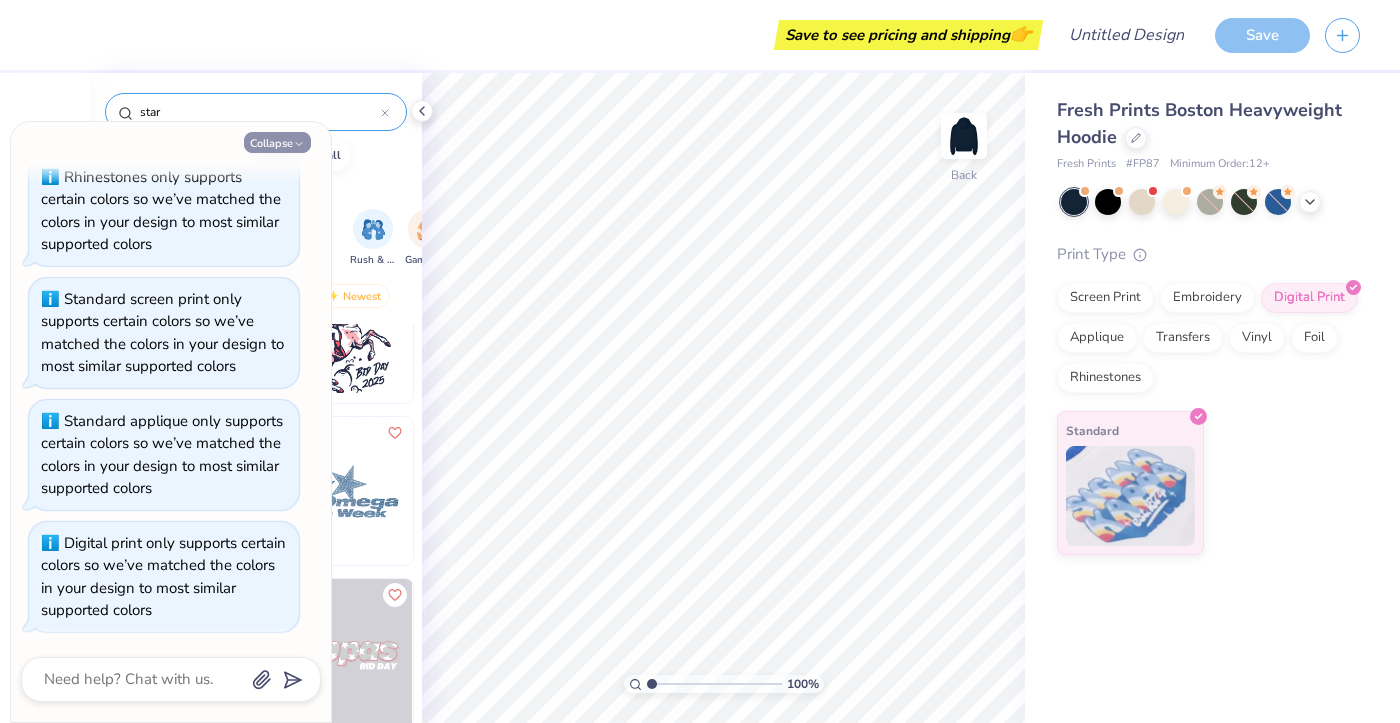 click on "Collapse" at bounding box center (277, 142) 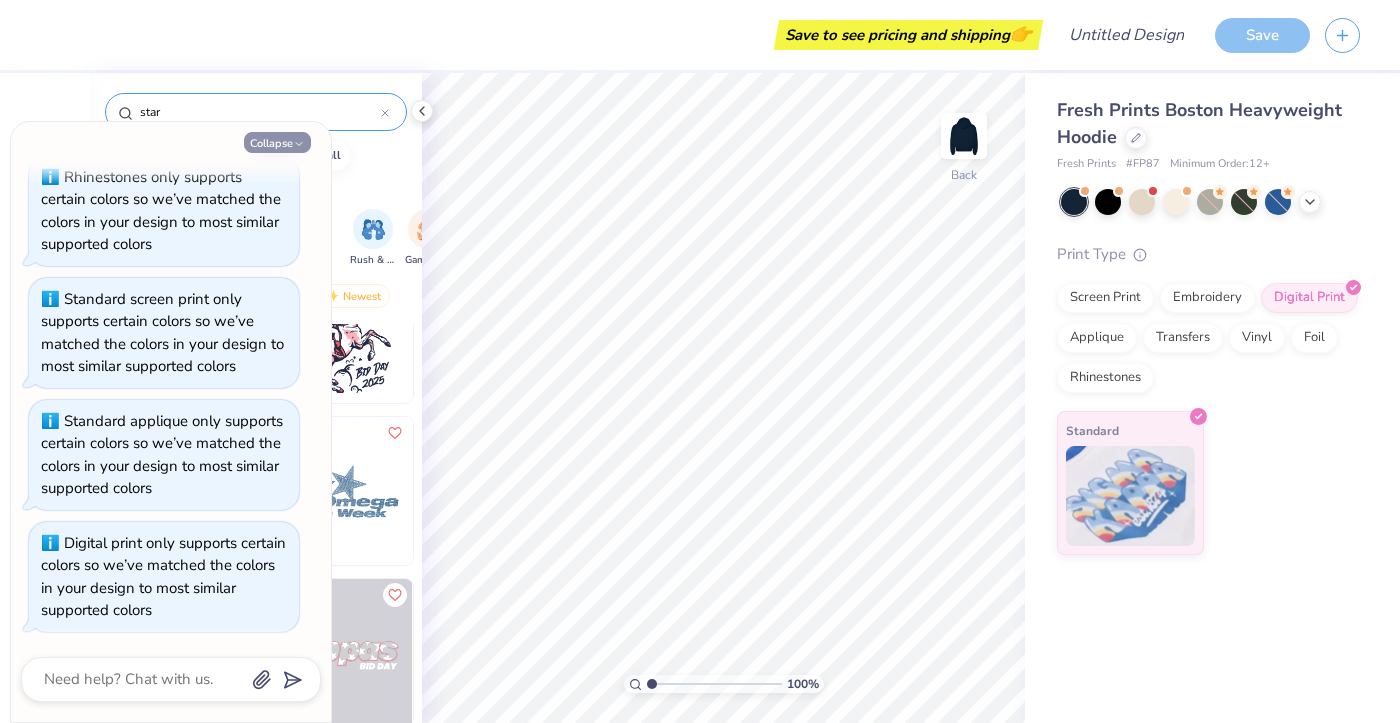 type on "x" 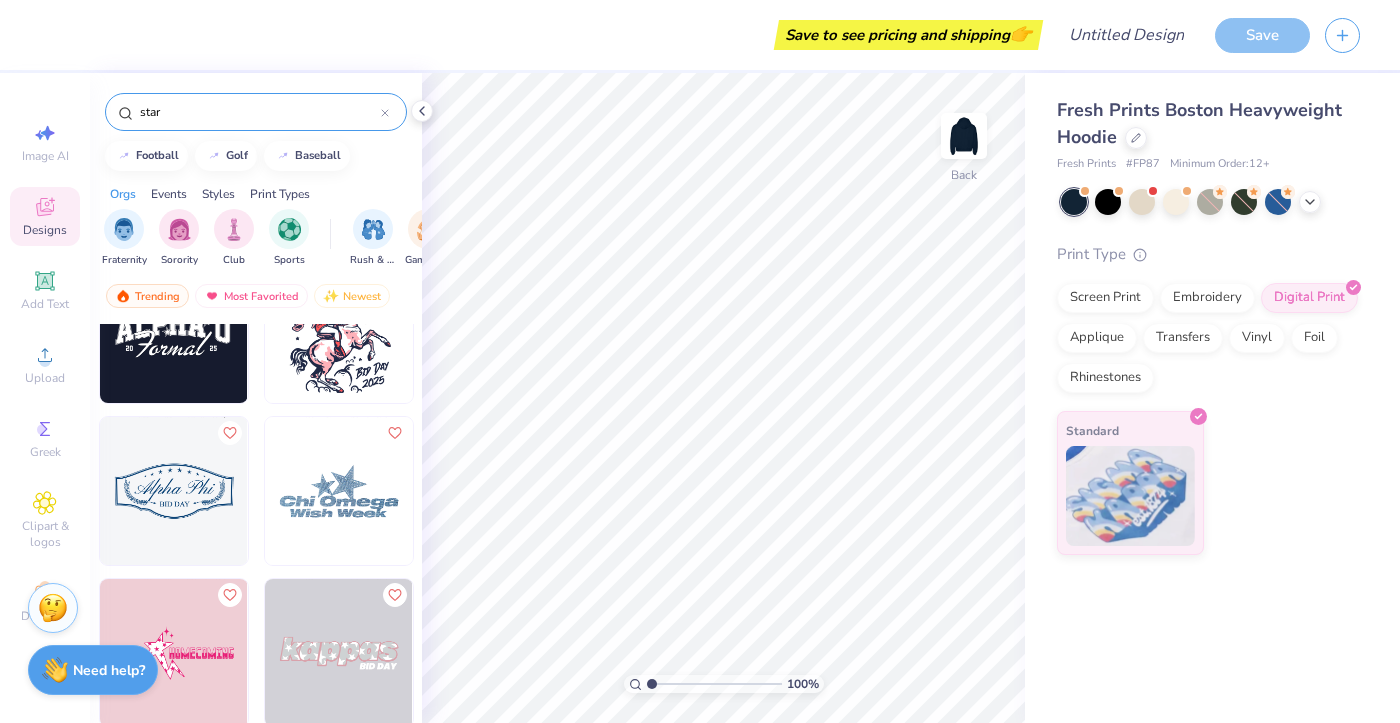 click at bounding box center [339, 491] 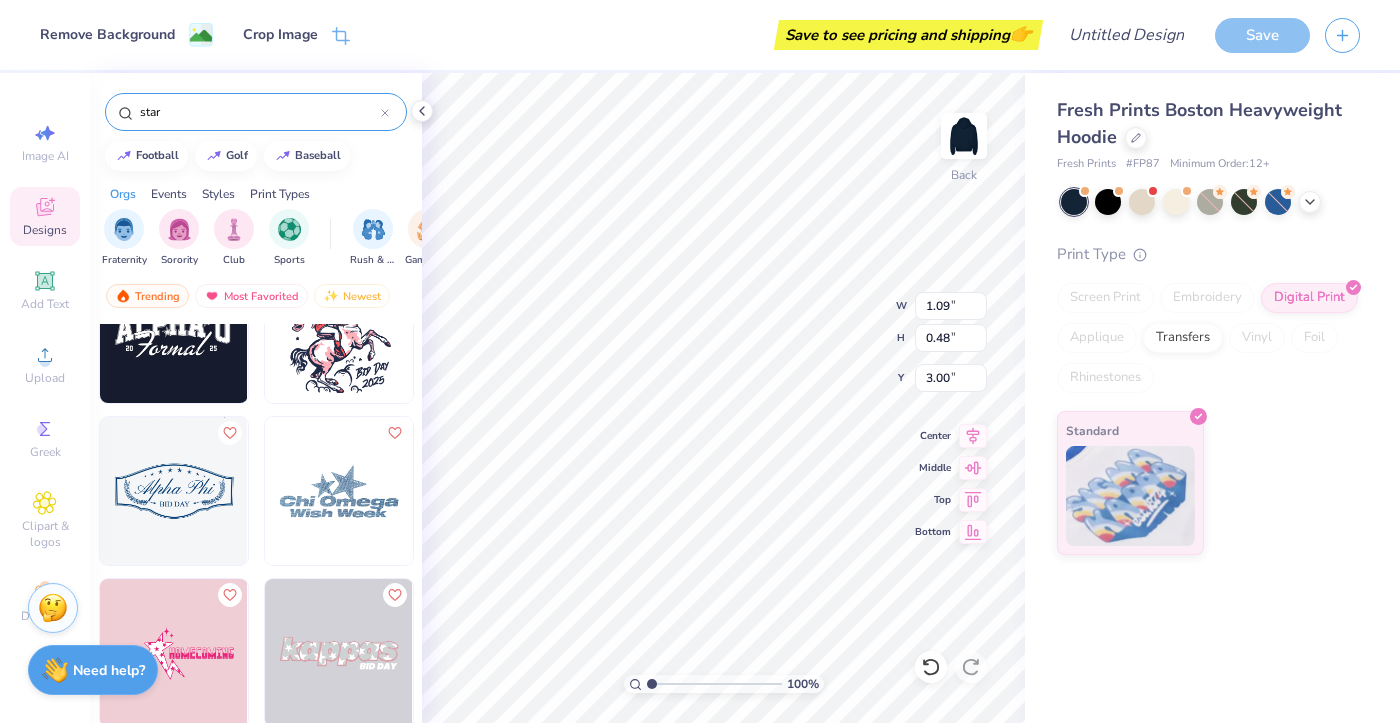 type on "5.27" 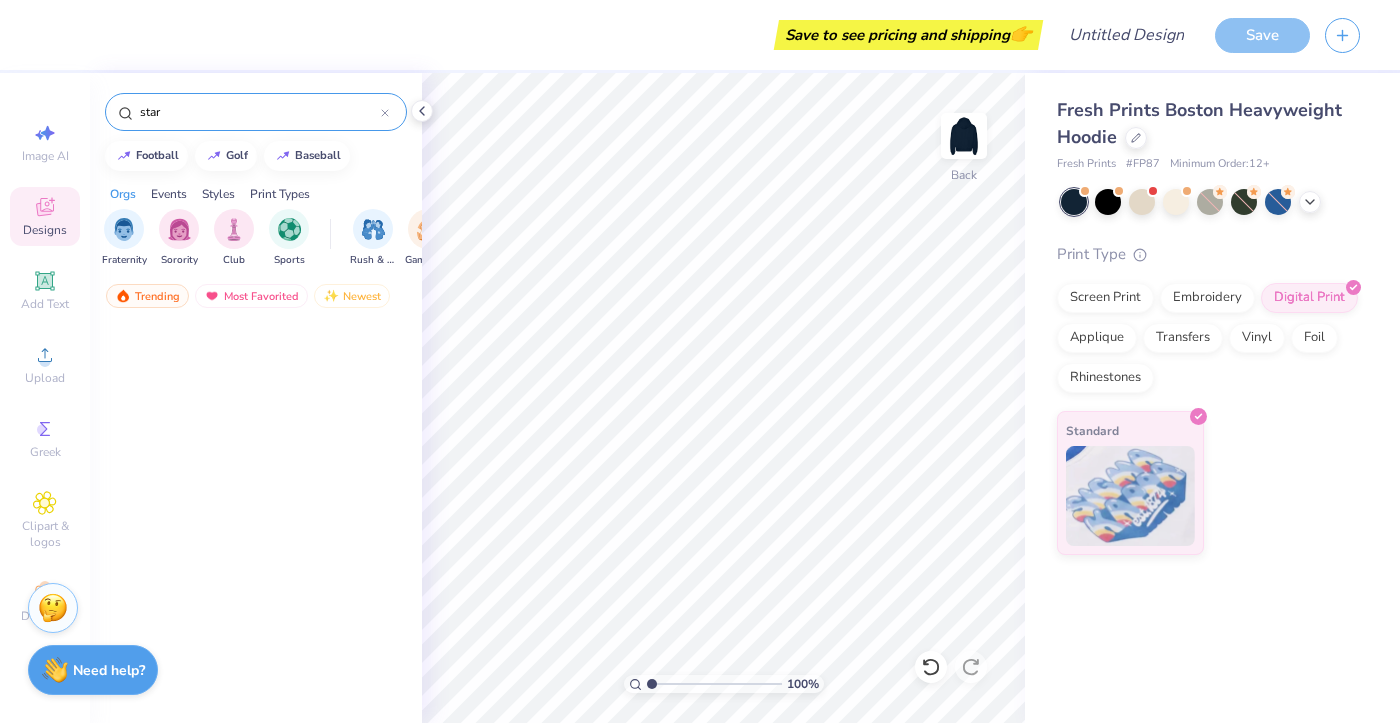 scroll, scrollTop: 10692, scrollLeft: 0, axis: vertical 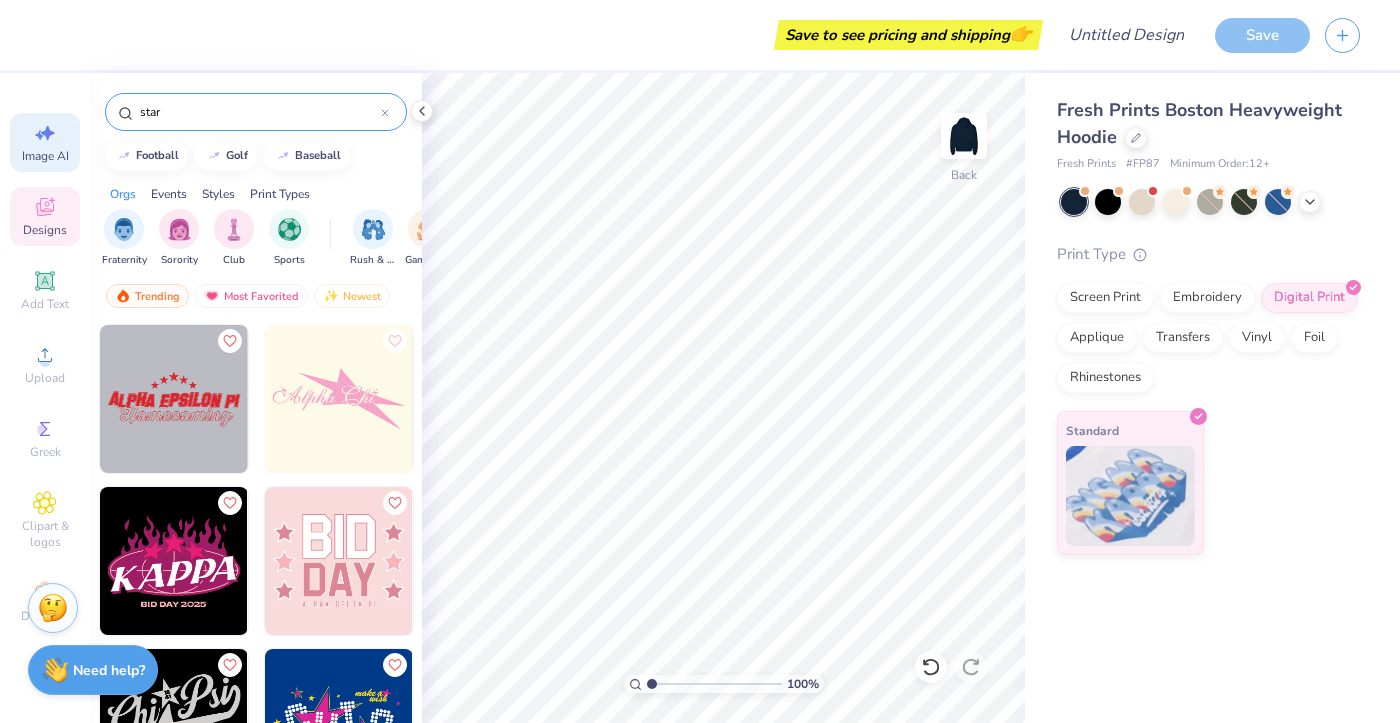 click 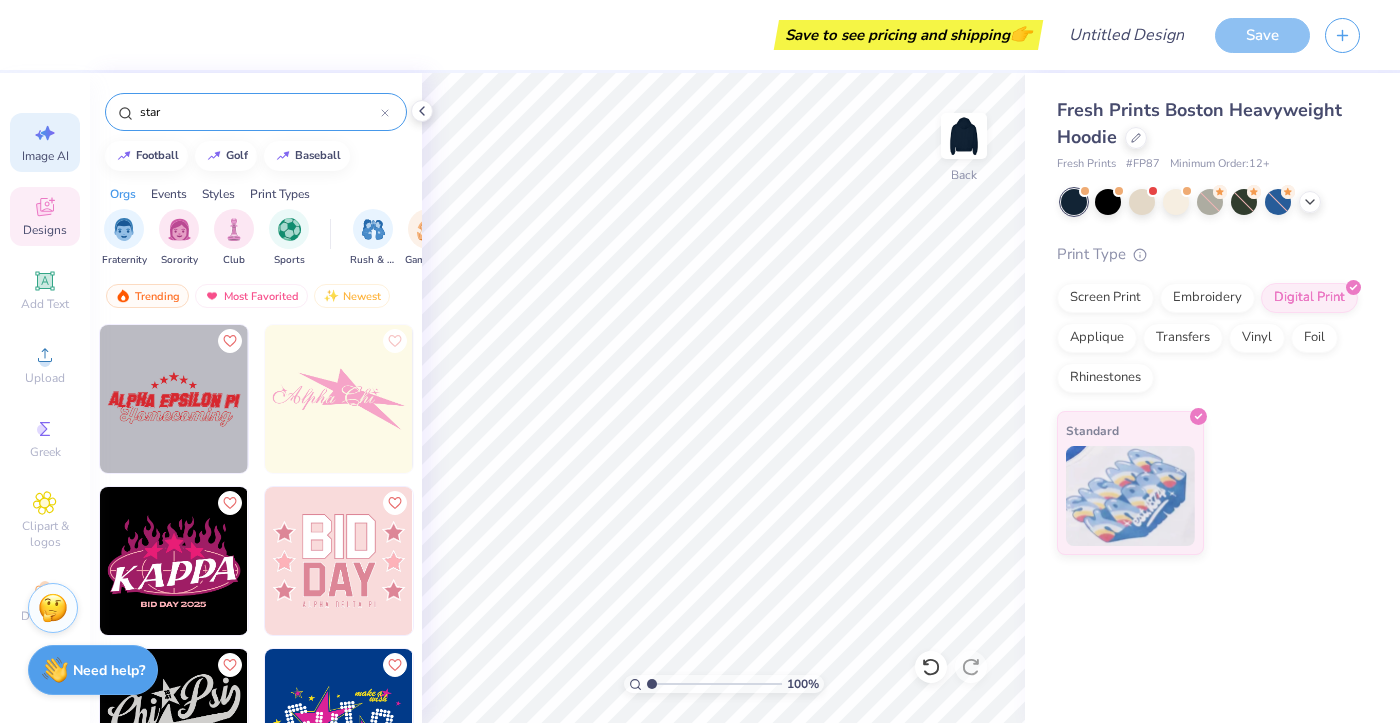 select on "4" 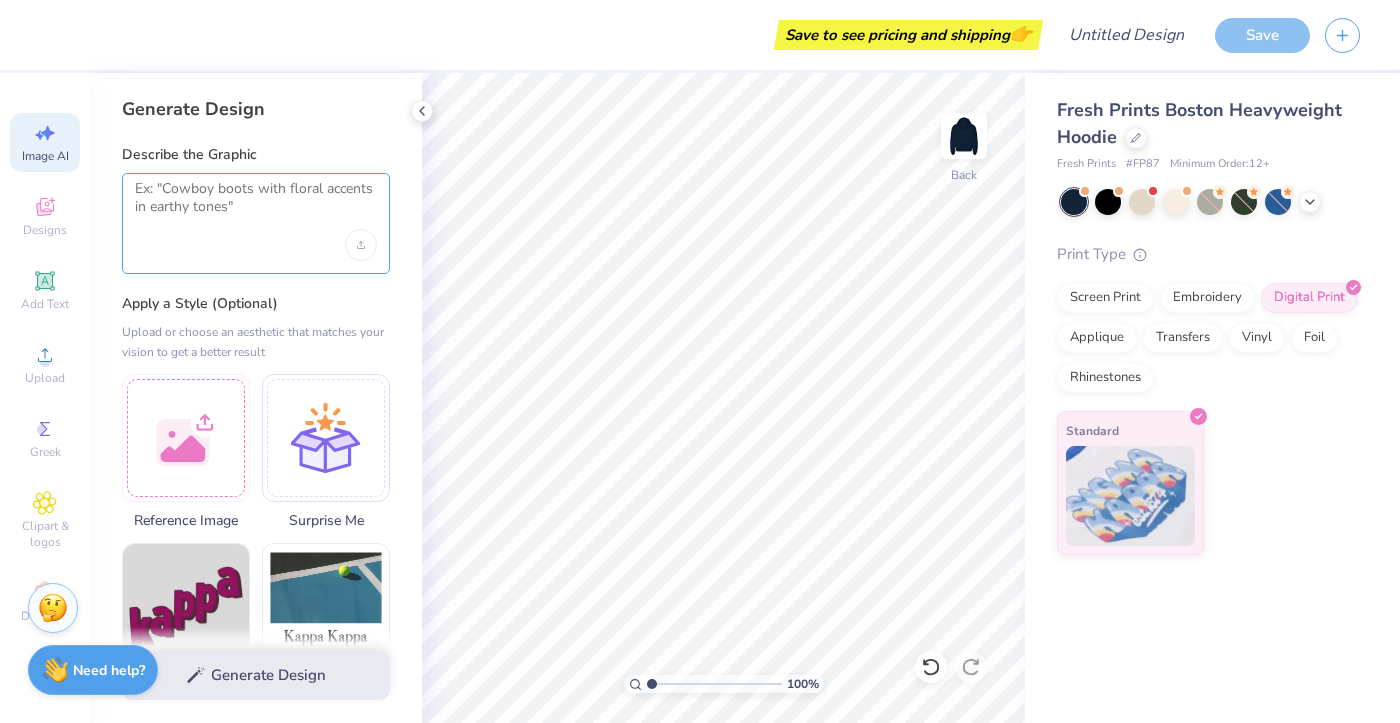 click at bounding box center [256, 205] 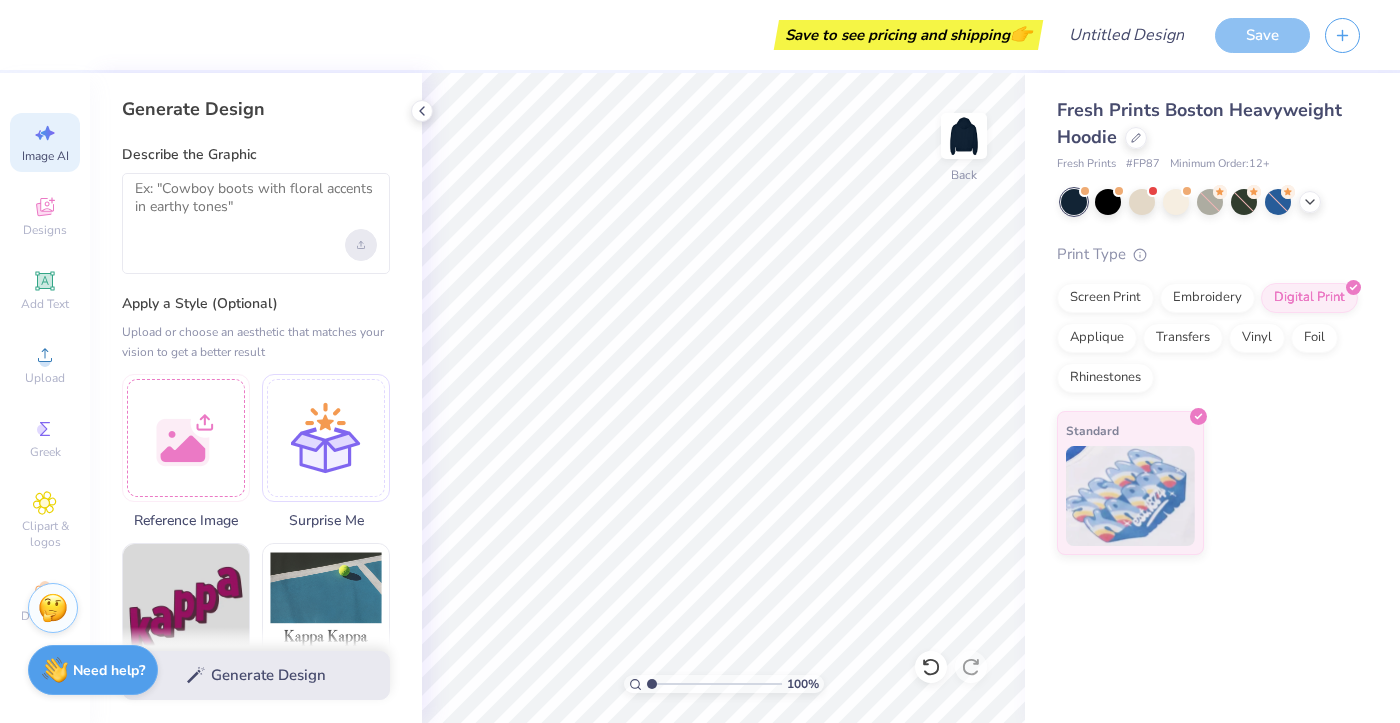 click at bounding box center [361, 245] 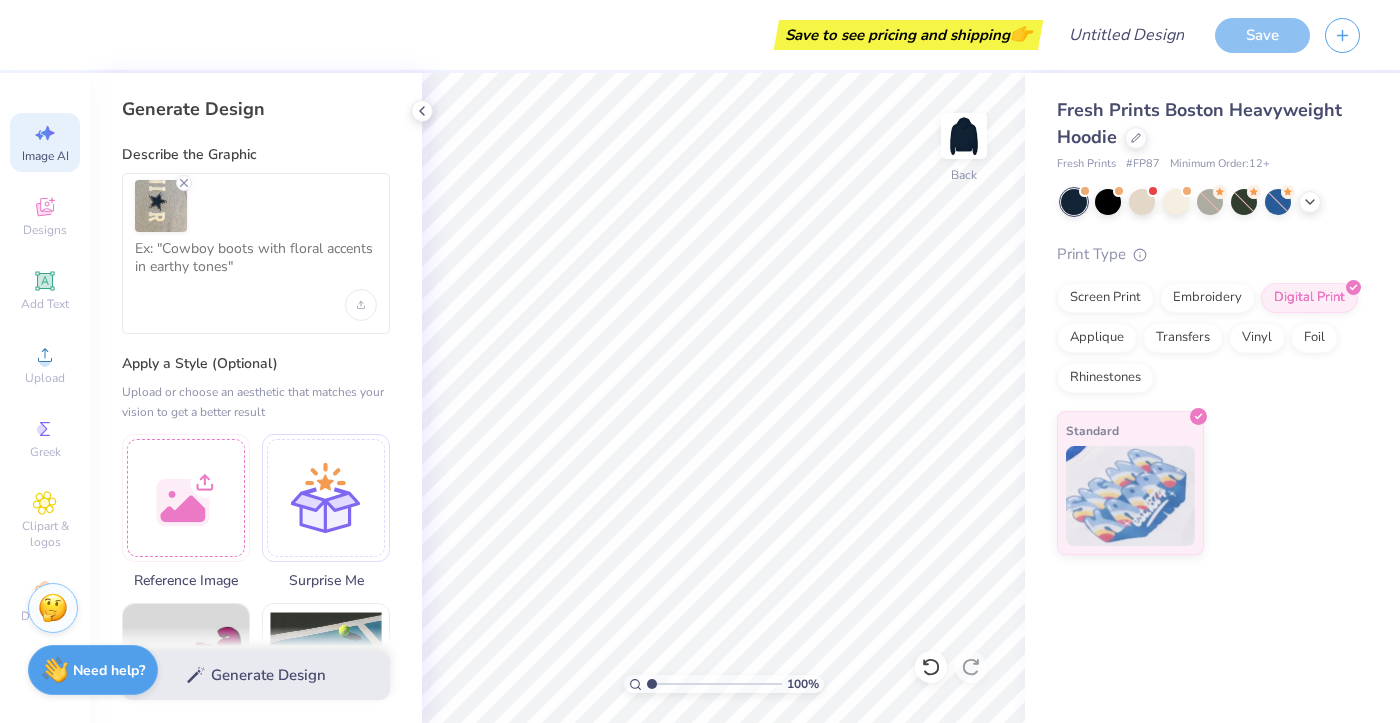 click on "Generate Design" at bounding box center (256, 675) 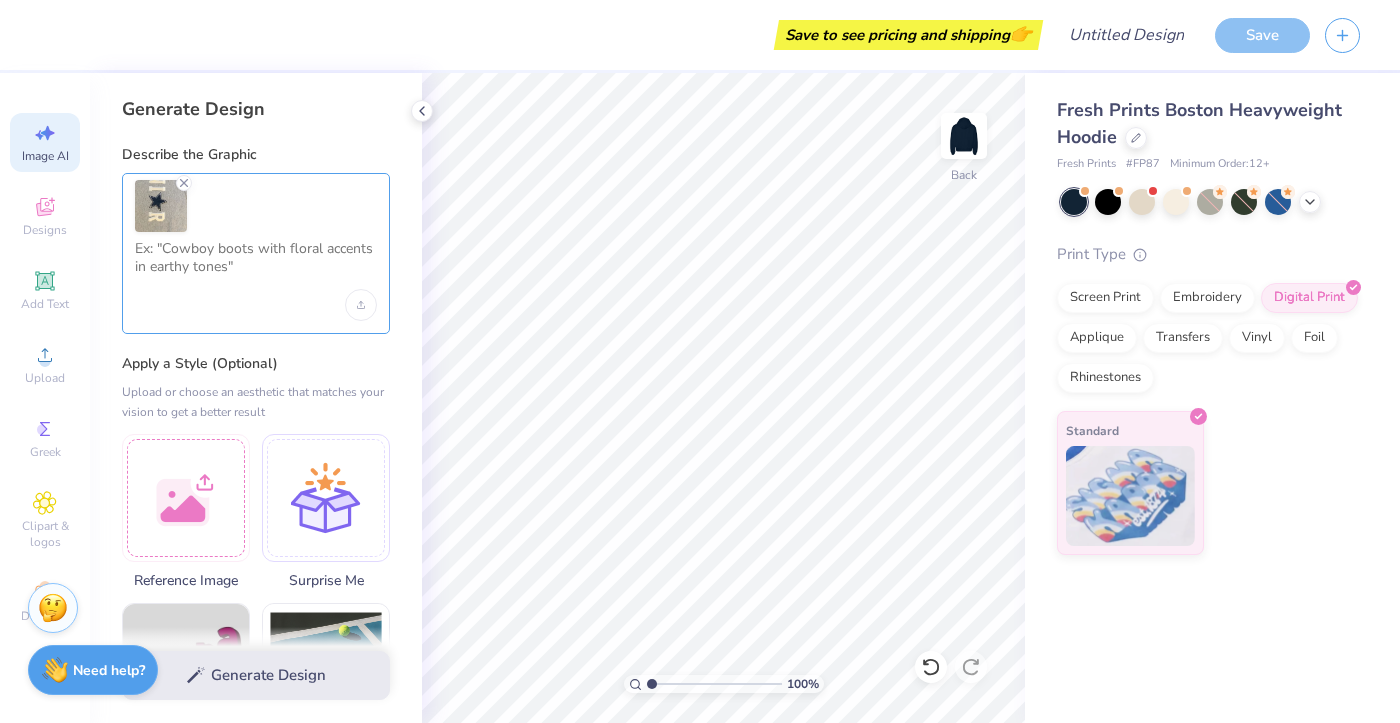 click at bounding box center (256, 265) 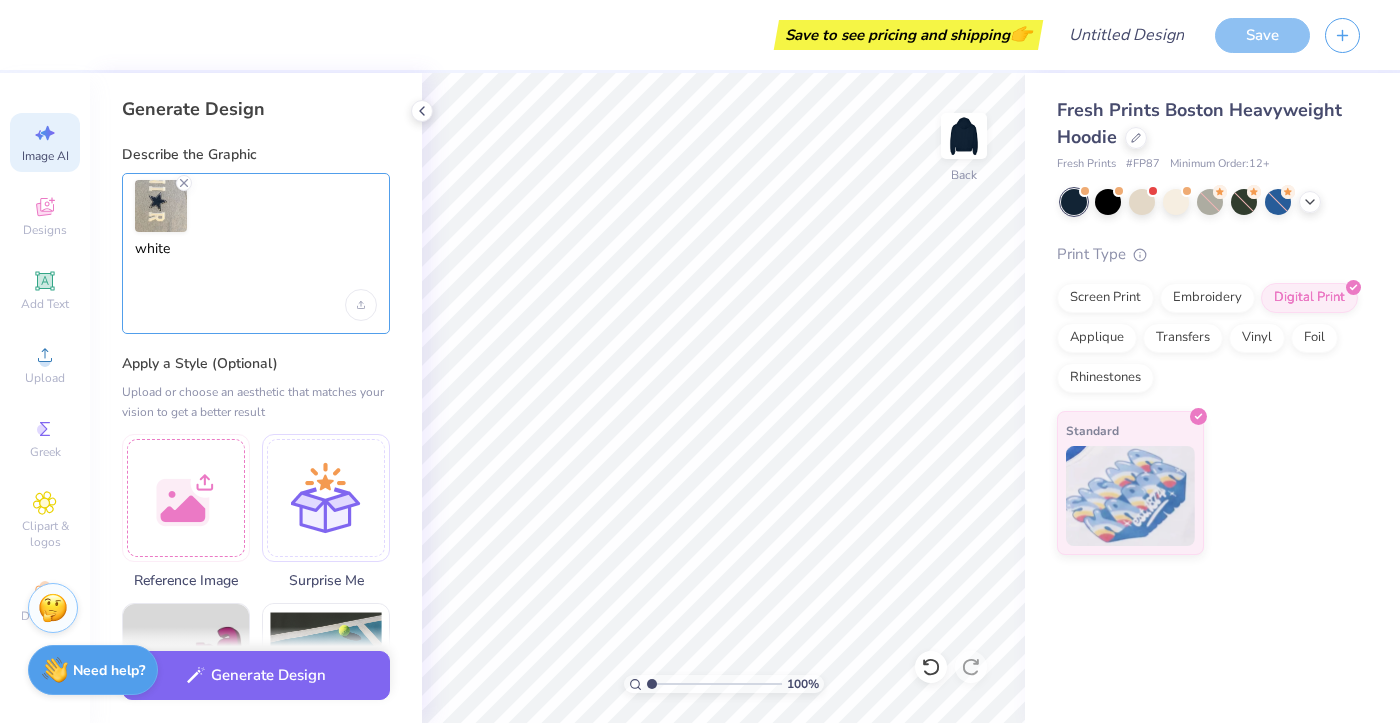 click on "white" at bounding box center (256, 265) 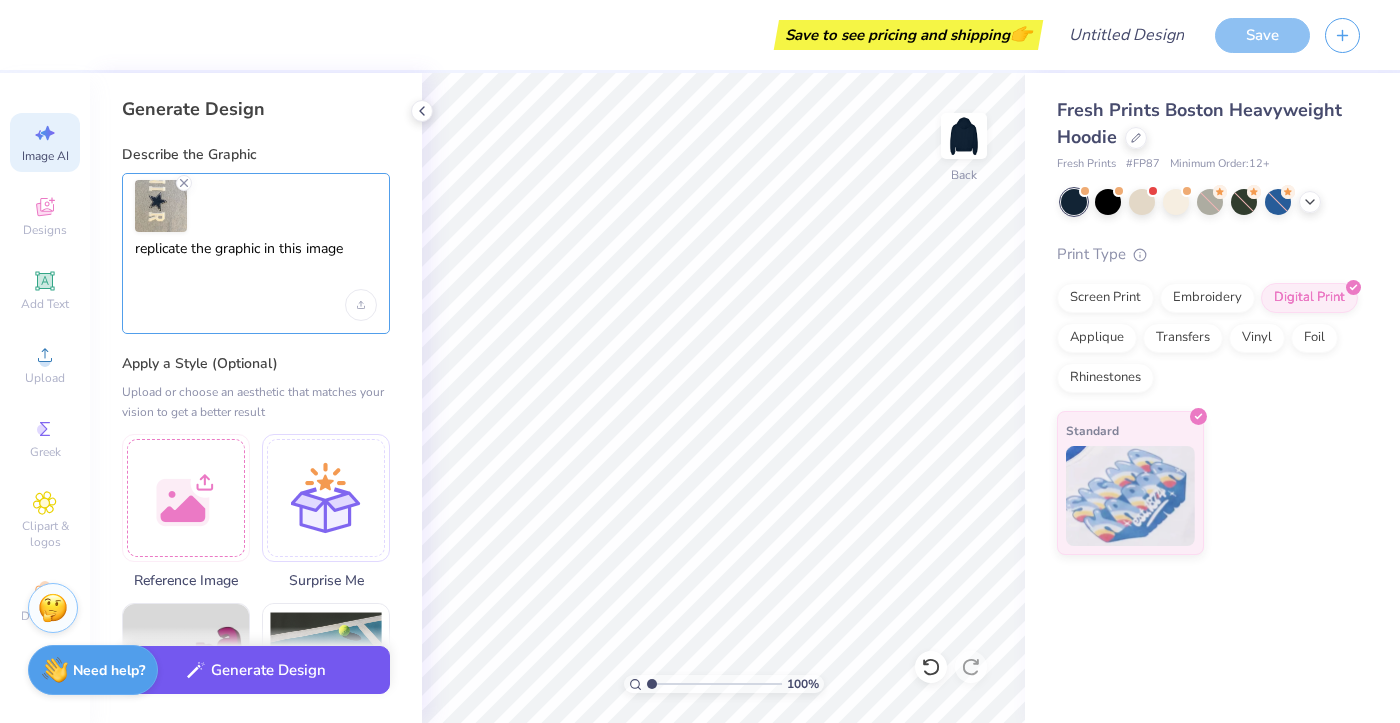 type on "replicate the graphic in this image" 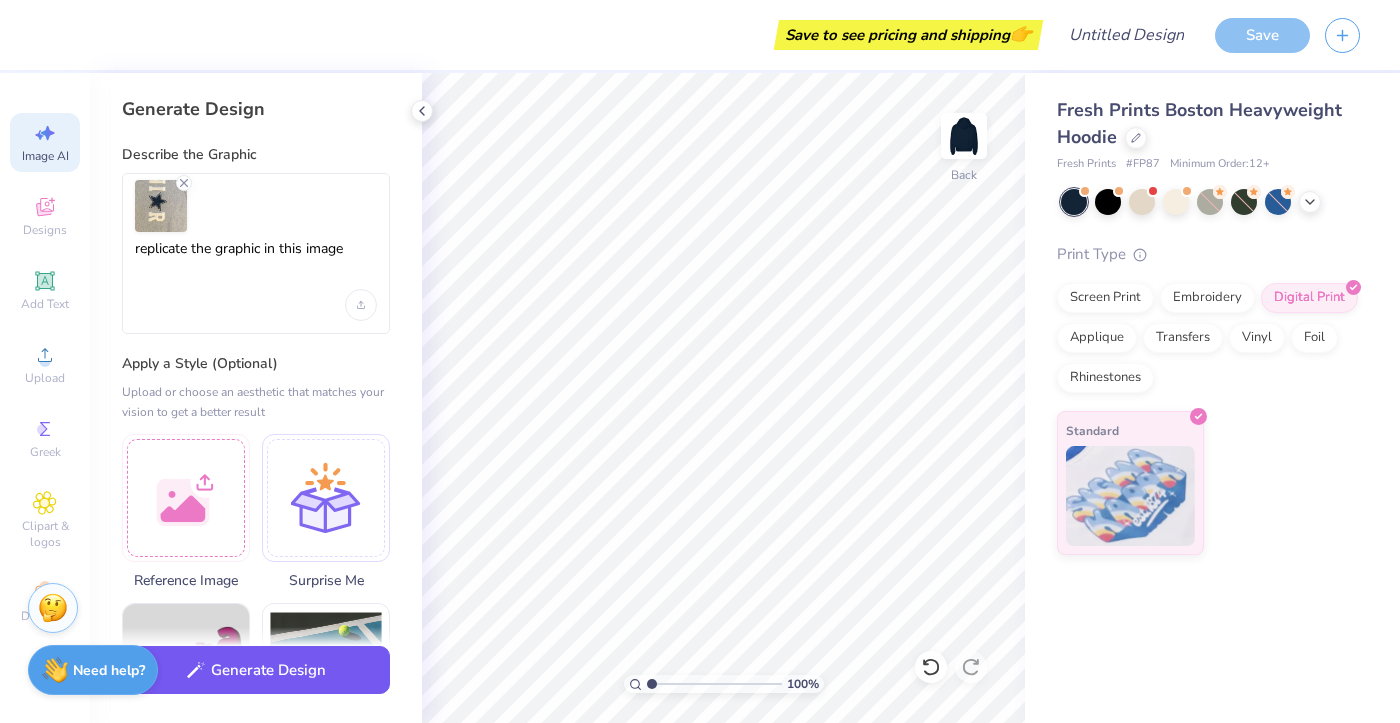 click on "Generate Design" at bounding box center (256, 670) 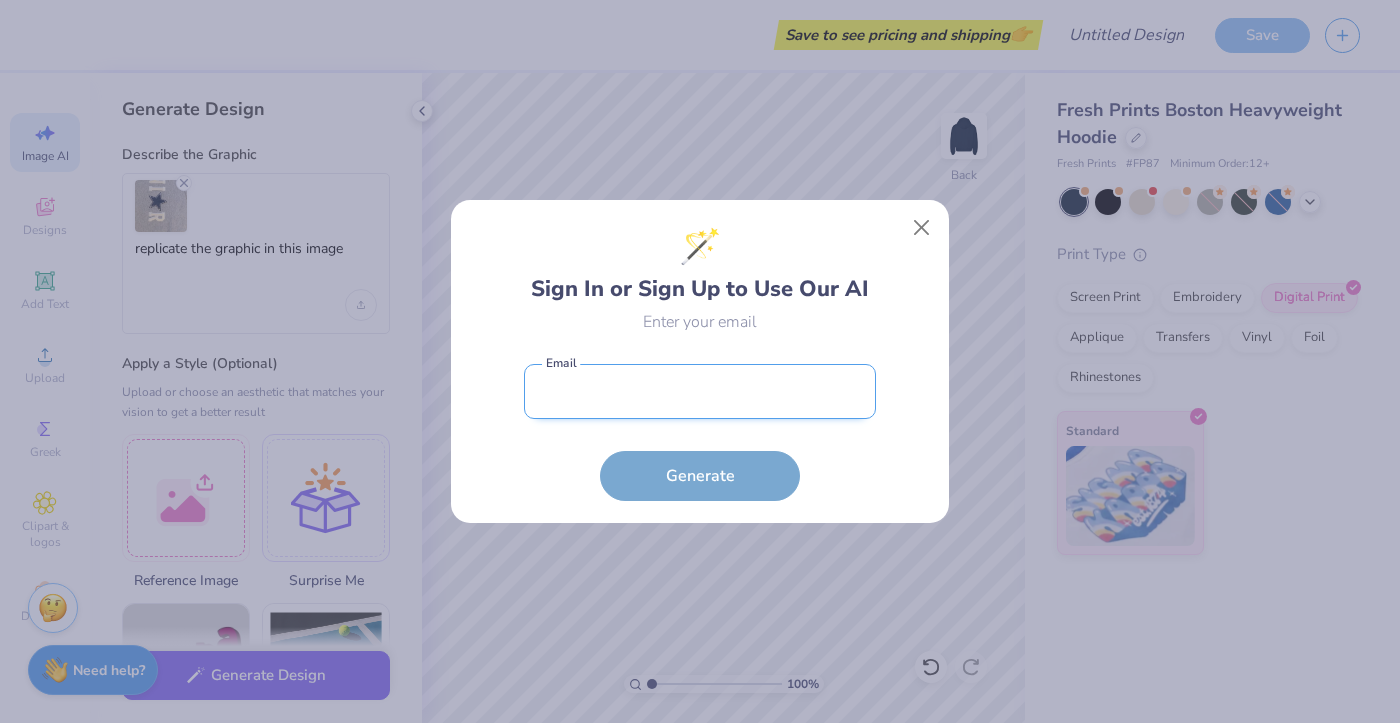 click at bounding box center [700, 391] 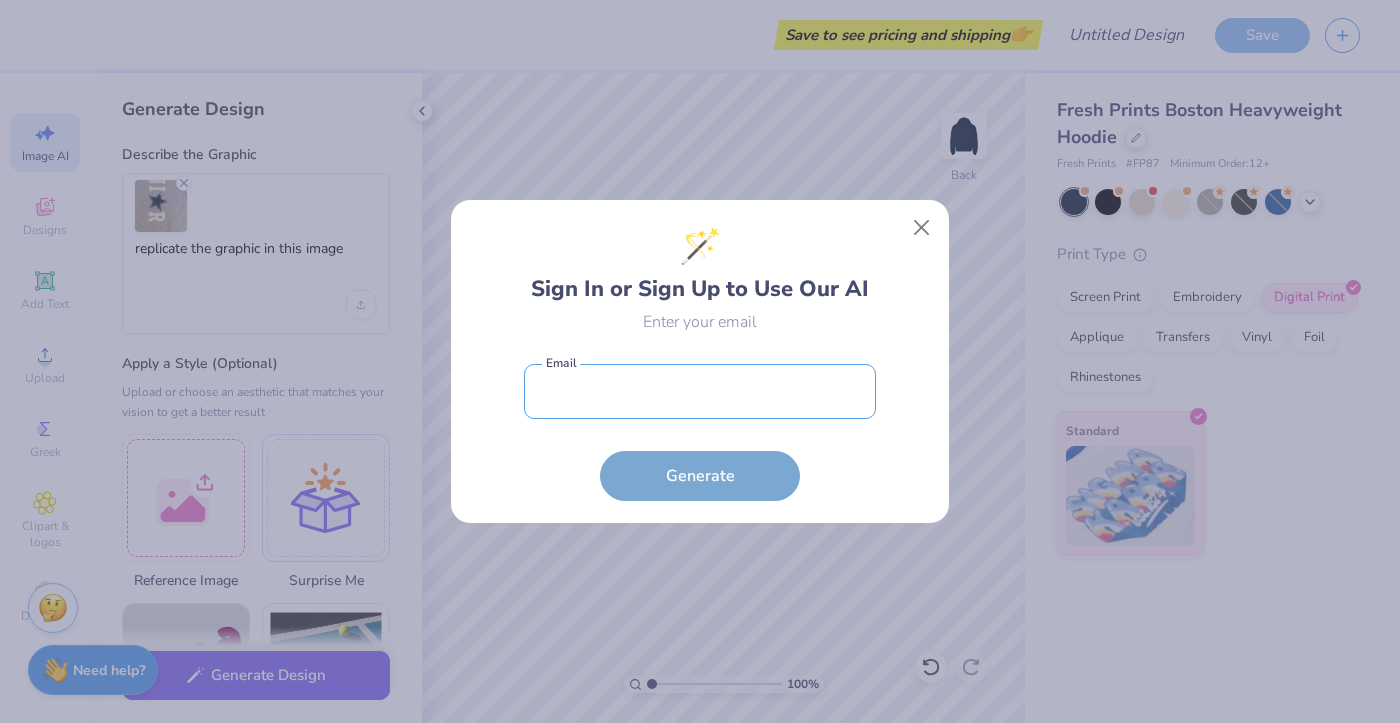type on "[EMAIL]" 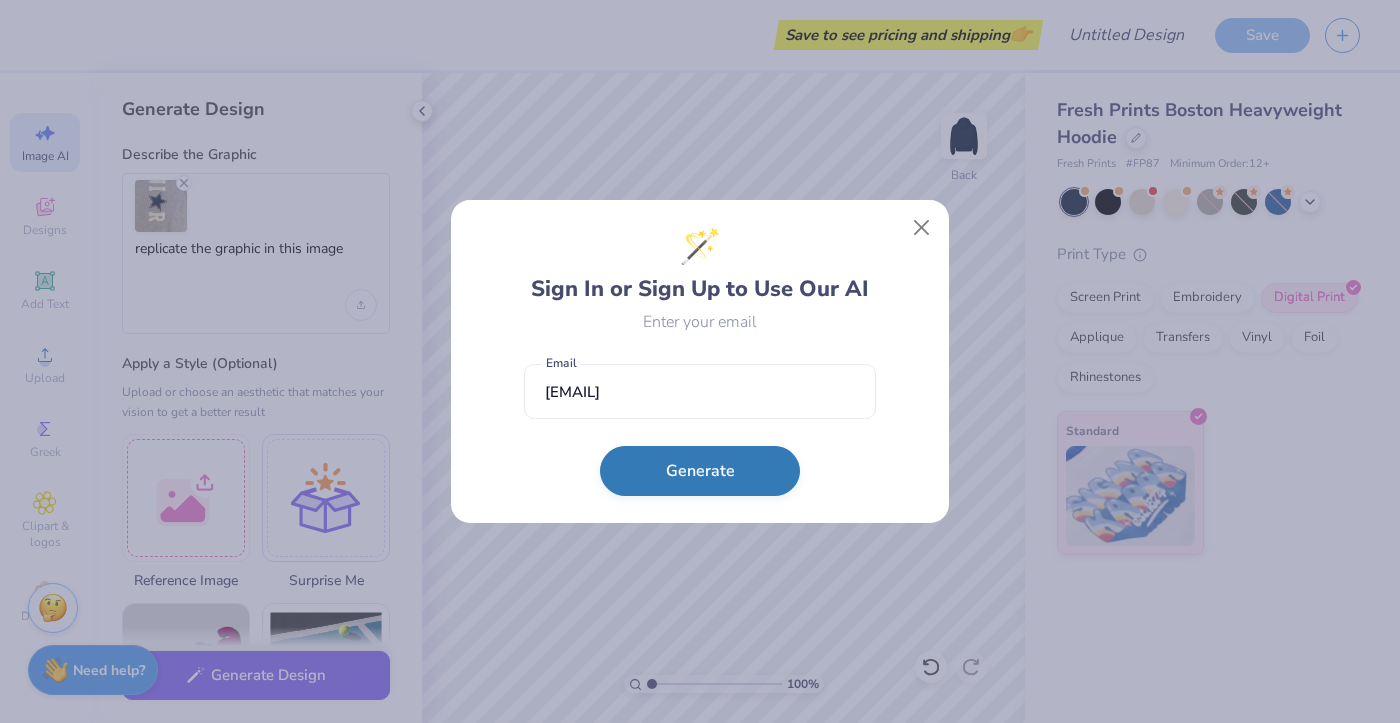 click on "Generate" at bounding box center [700, 471] 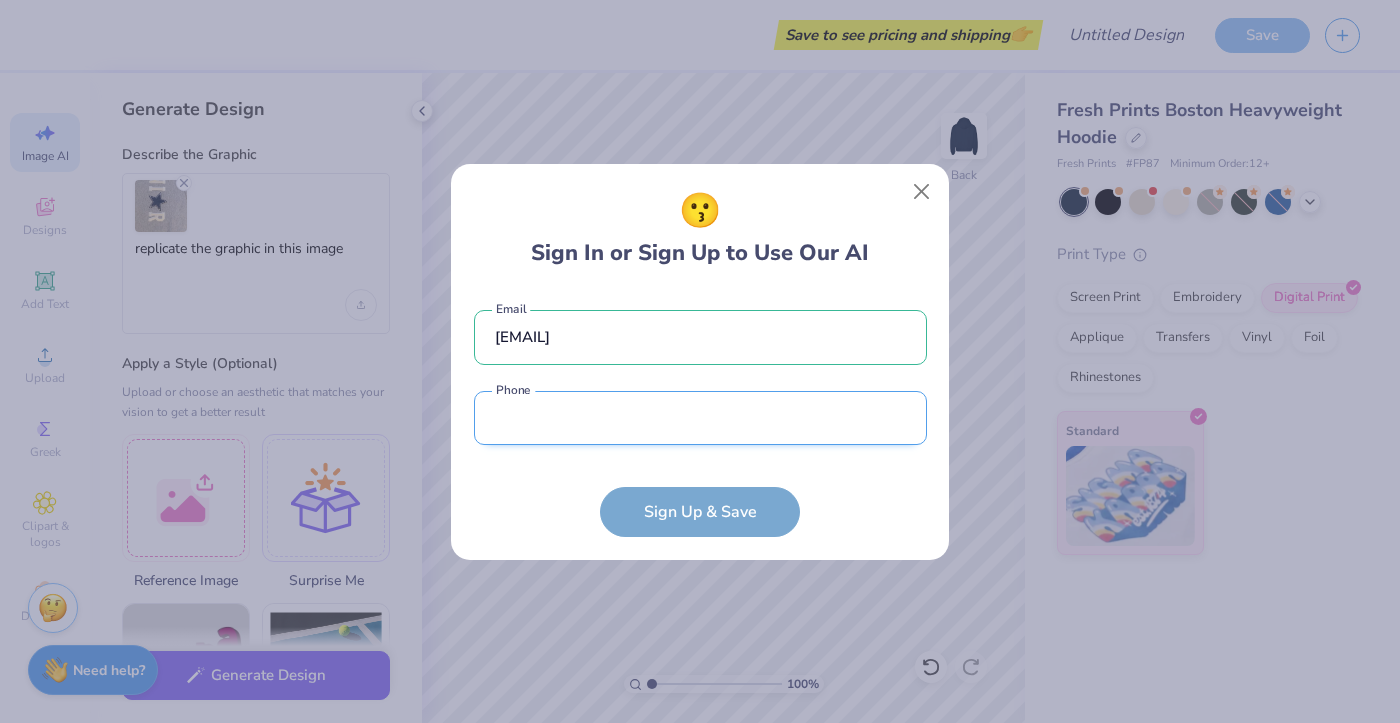 click at bounding box center (700, 418) 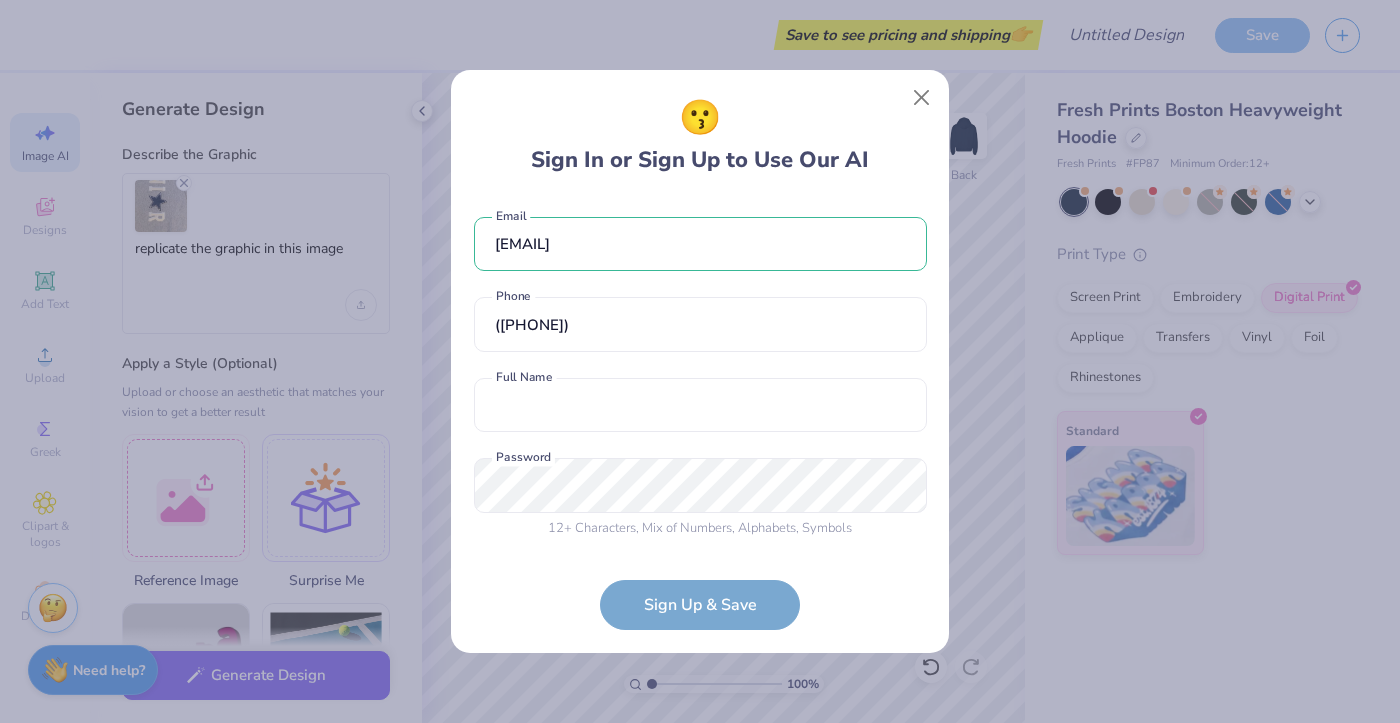 click on "[EMAIL] Email ([PHONE]) Phone Full Name is a required field Full Name 12 + Characters , Mix of   Numbers ,   Alphabets ,   Symbols Password is a required field Password Sign Up & Save" at bounding box center (700, 414) 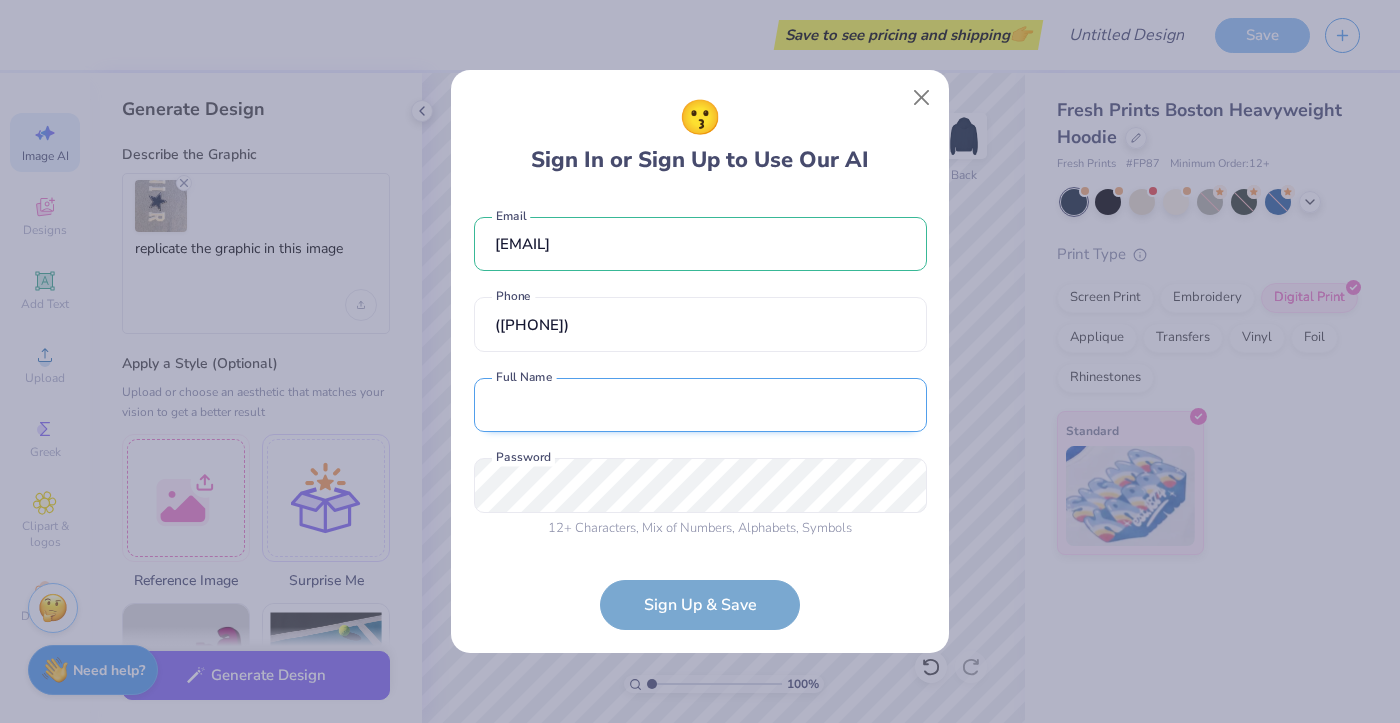 click at bounding box center (700, 405) 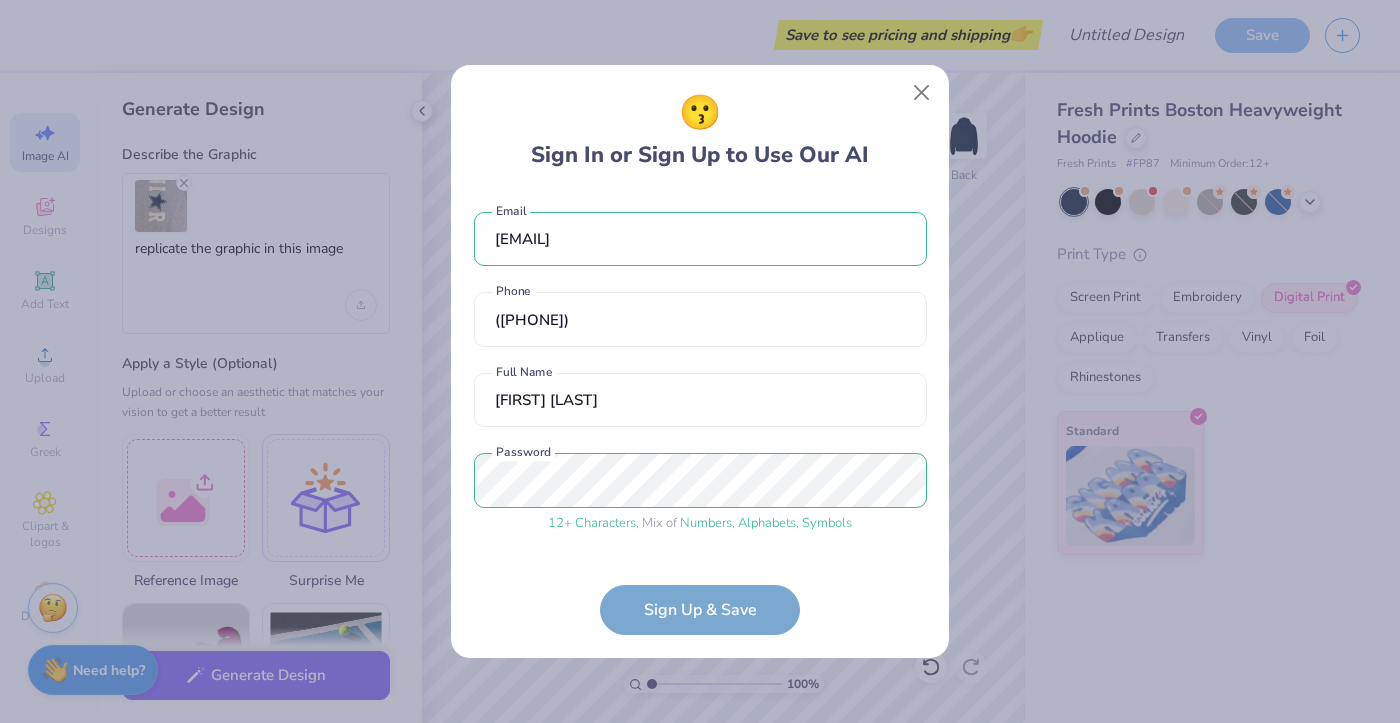 scroll, scrollTop: 66, scrollLeft: 0, axis: vertical 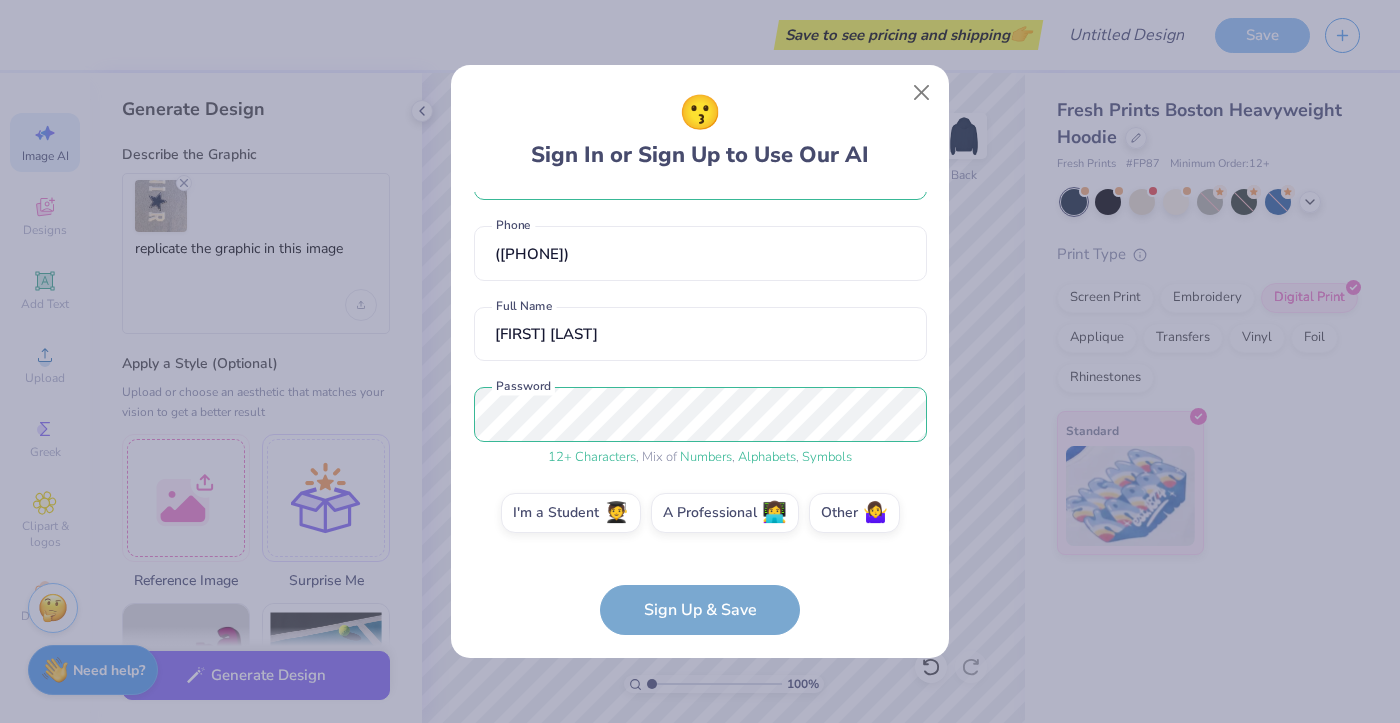 click on "[EMAIL] Email ([PHONE]) Phone [FIRST] [LAST] Full Name 12 + Characters , Mix of   Numbers ,   Alphabets ,   Symbols Password I'm a Student 🧑‍🎓 A Professional 👩‍💻 Other 🤷‍♀️ Sign Up & Save" at bounding box center [700, 414] 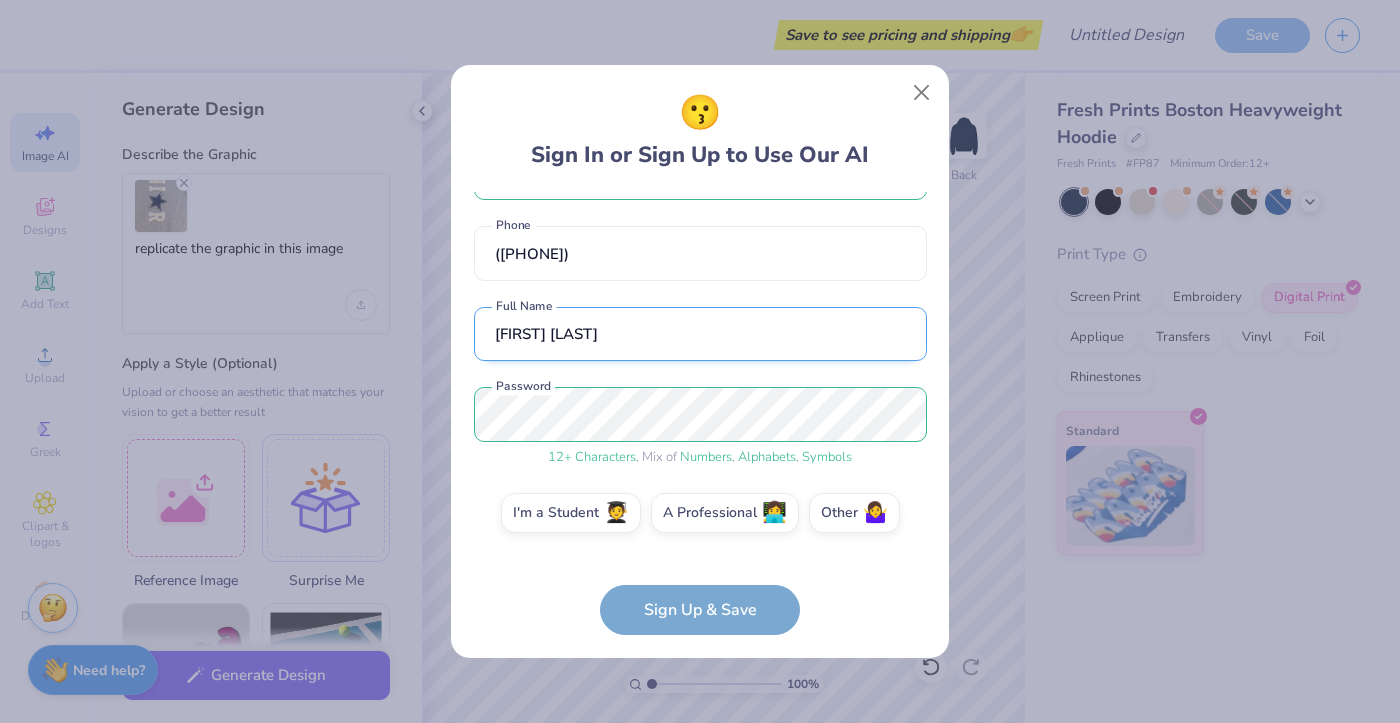 click on "[FIRST] [LAST]" at bounding box center [700, 334] 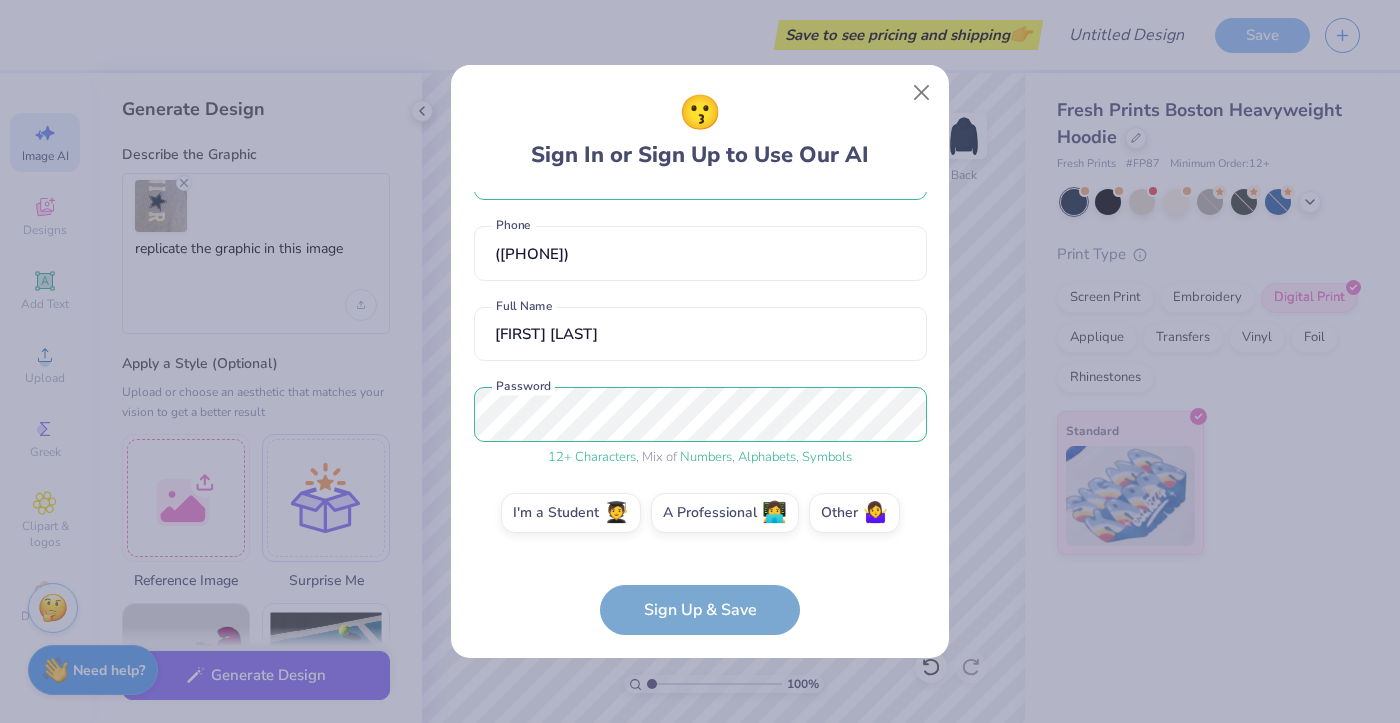 click on "[EMAIL] Email ([PHONE]) Phone [FIRST] [LAST] Full Name 12 + Characters , Mix of   Numbers ,   Alphabets ,   Symbols Password I'm a Student 🧑‍🎓 A Professional 👩‍💻 Other 🤷‍♀️ Sign Up & Save" at bounding box center [700, 414] 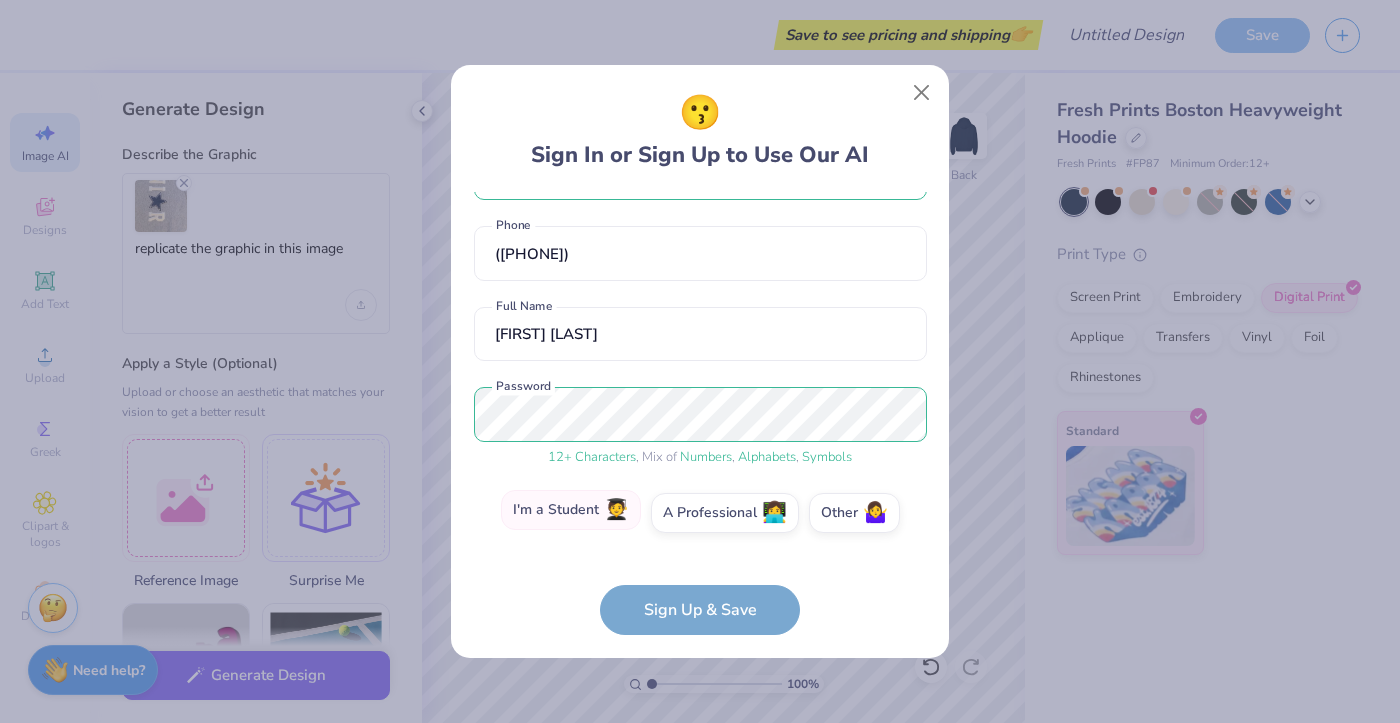 click on "I'm a Student 🧑‍🎓" at bounding box center [571, 510] 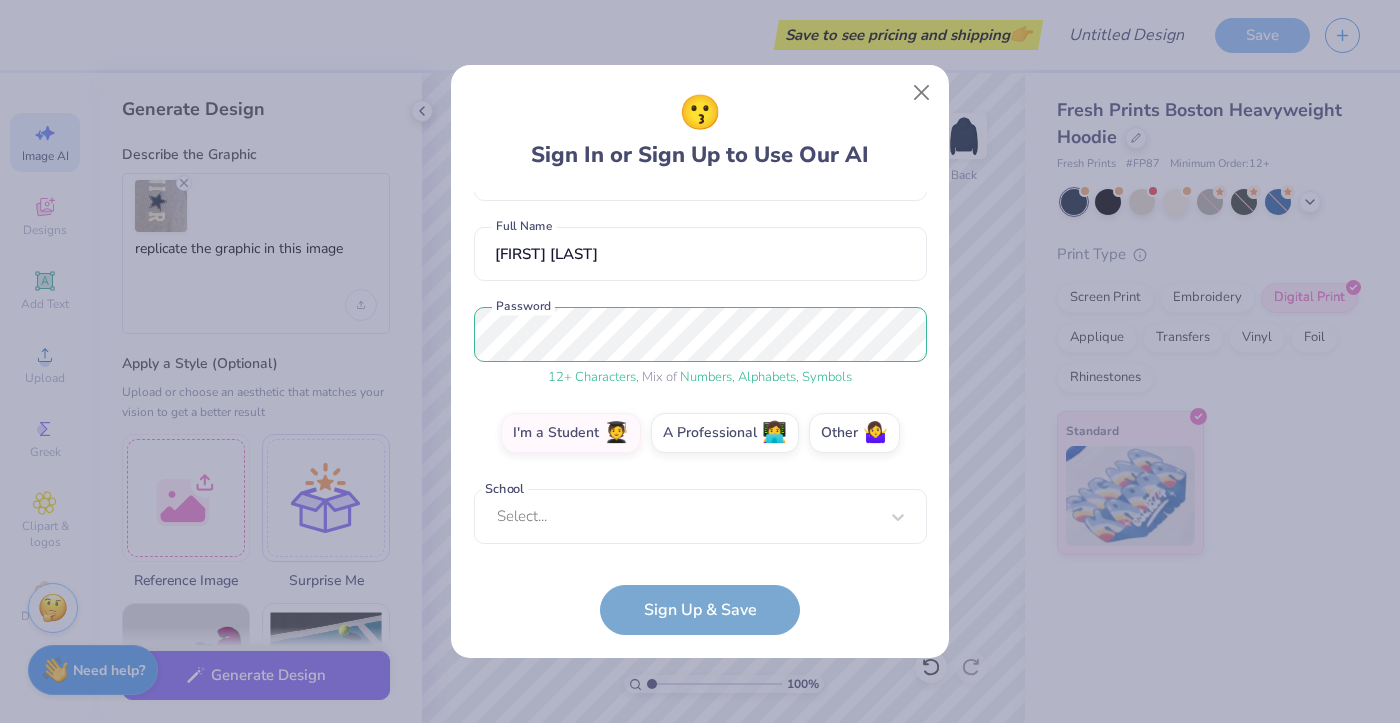 scroll, scrollTop: 136, scrollLeft: 0, axis: vertical 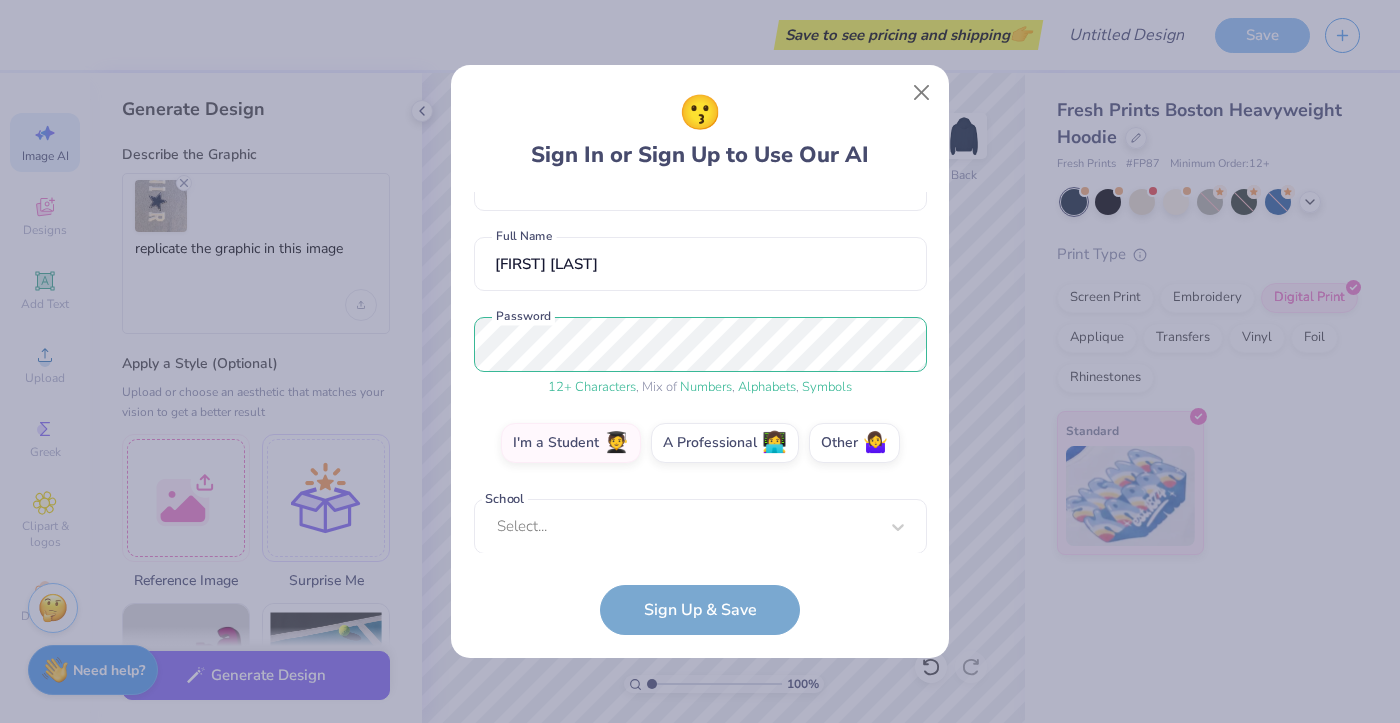 click on "[EMAIL] Email [PHONE] Phone [FIRST] [LAST] Full Name 12 + Characters , Mix of   Numbers ,   Alphabets ,   Symbols Password I'm a Student 🧑‍🎓 A Professional 👩‍💻 Other 🤷‍♀️ School Select... School cannot be null Sign Up & Save" at bounding box center [700, 414] 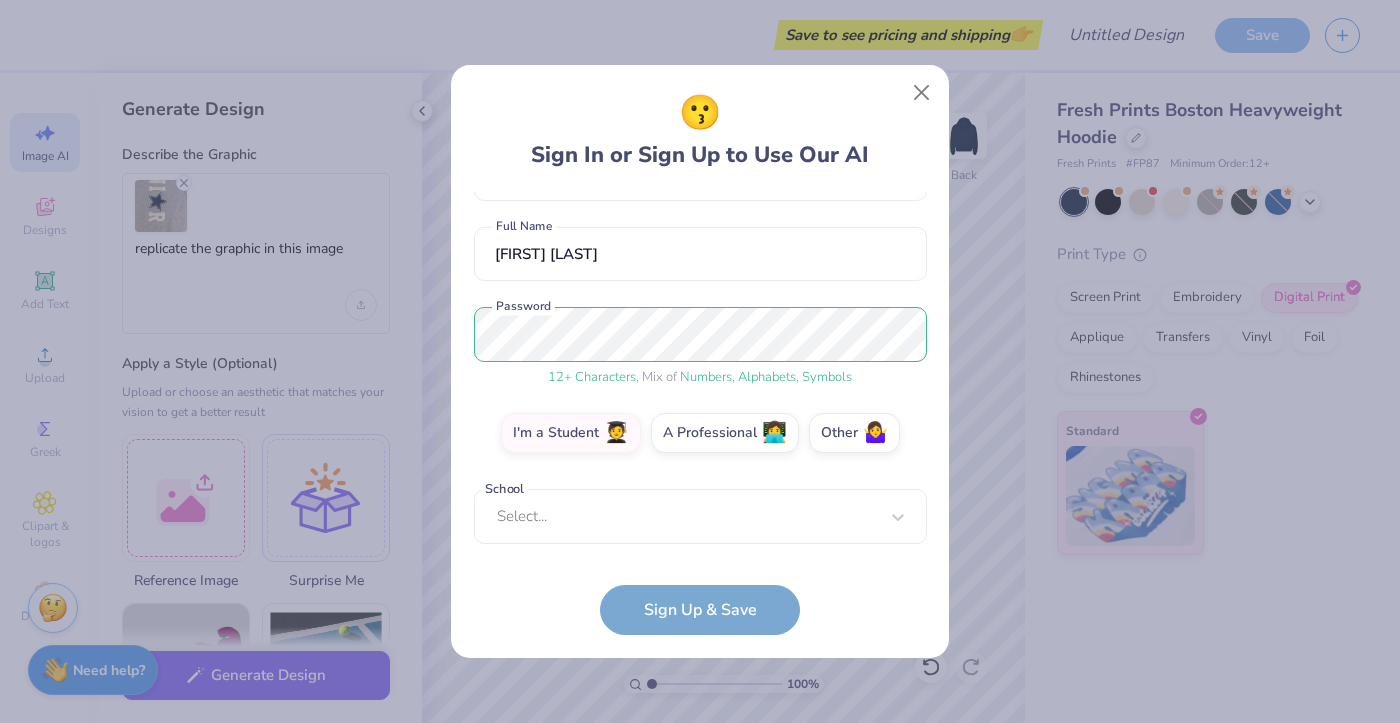 click on "Select..." at bounding box center [700, 516] 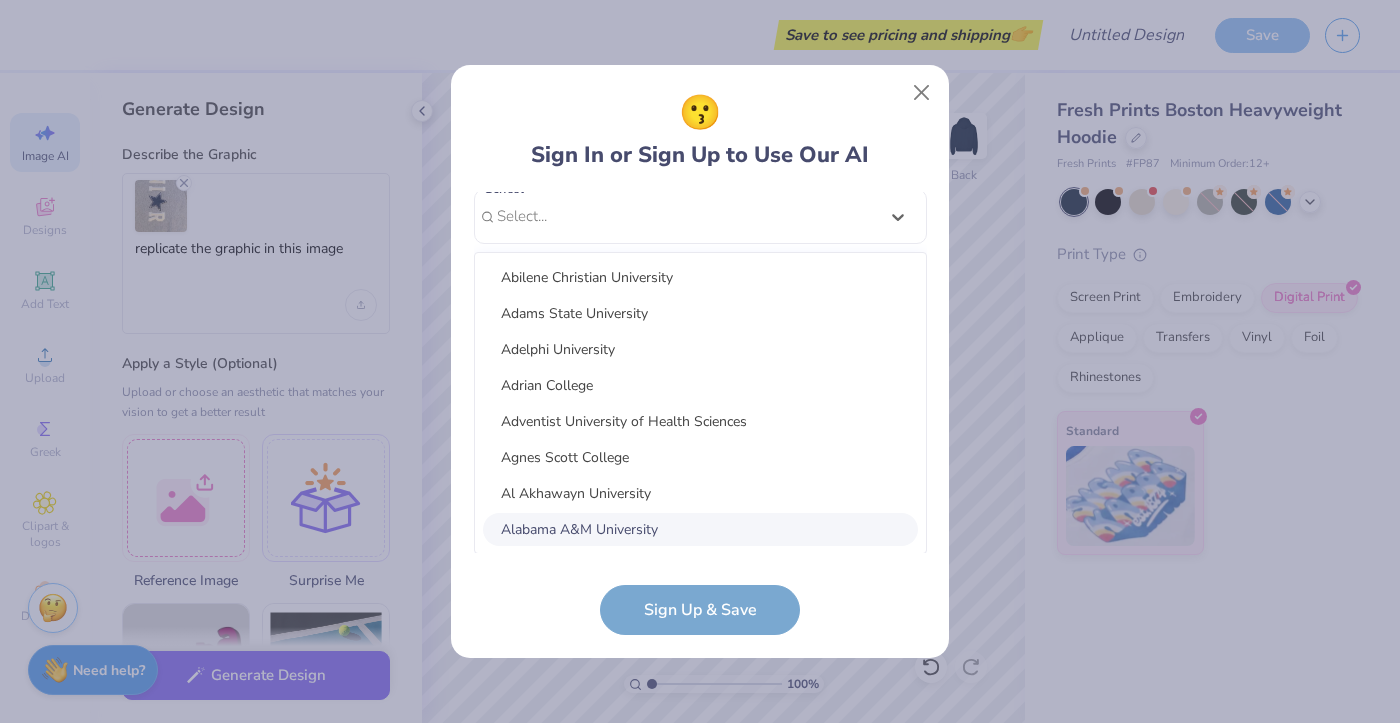 click on "Alabama A&M University" at bounding box center [700, 529] 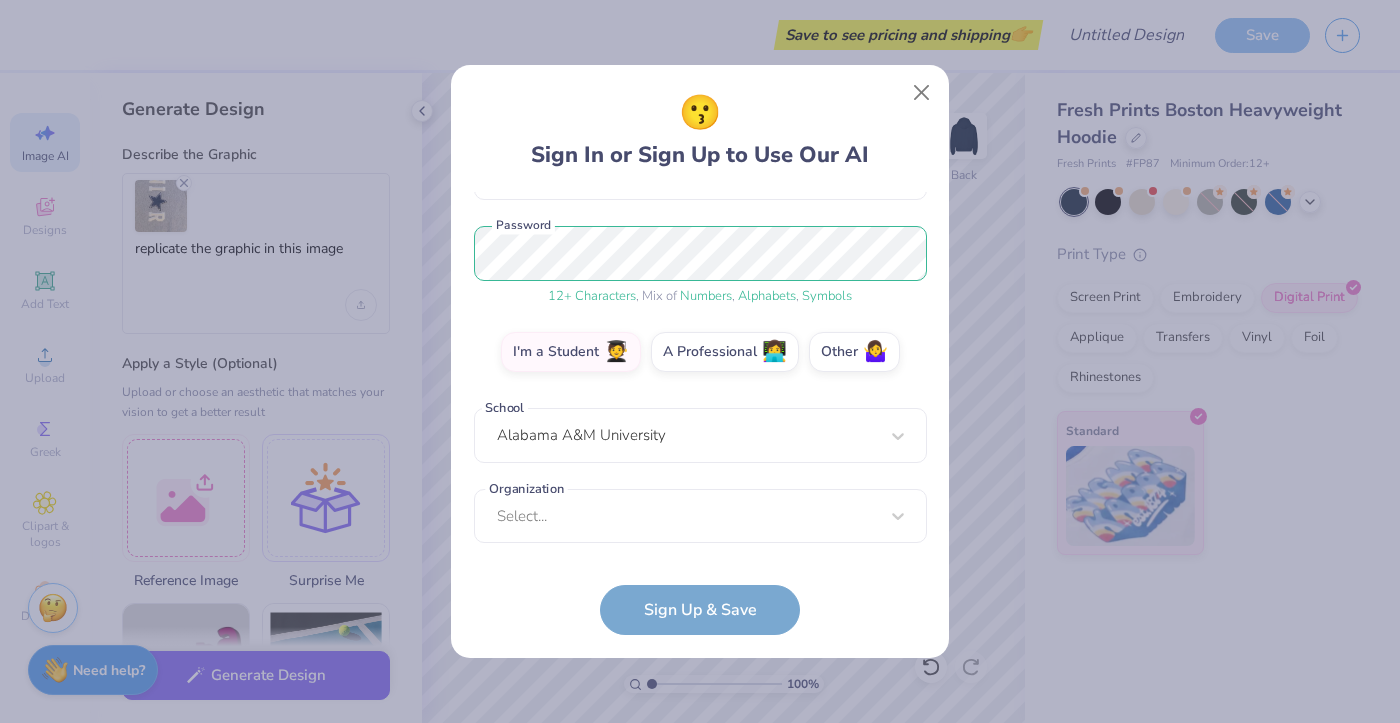 scroll, scrollTop: 227, scrollLeft: 0, axis: vertical 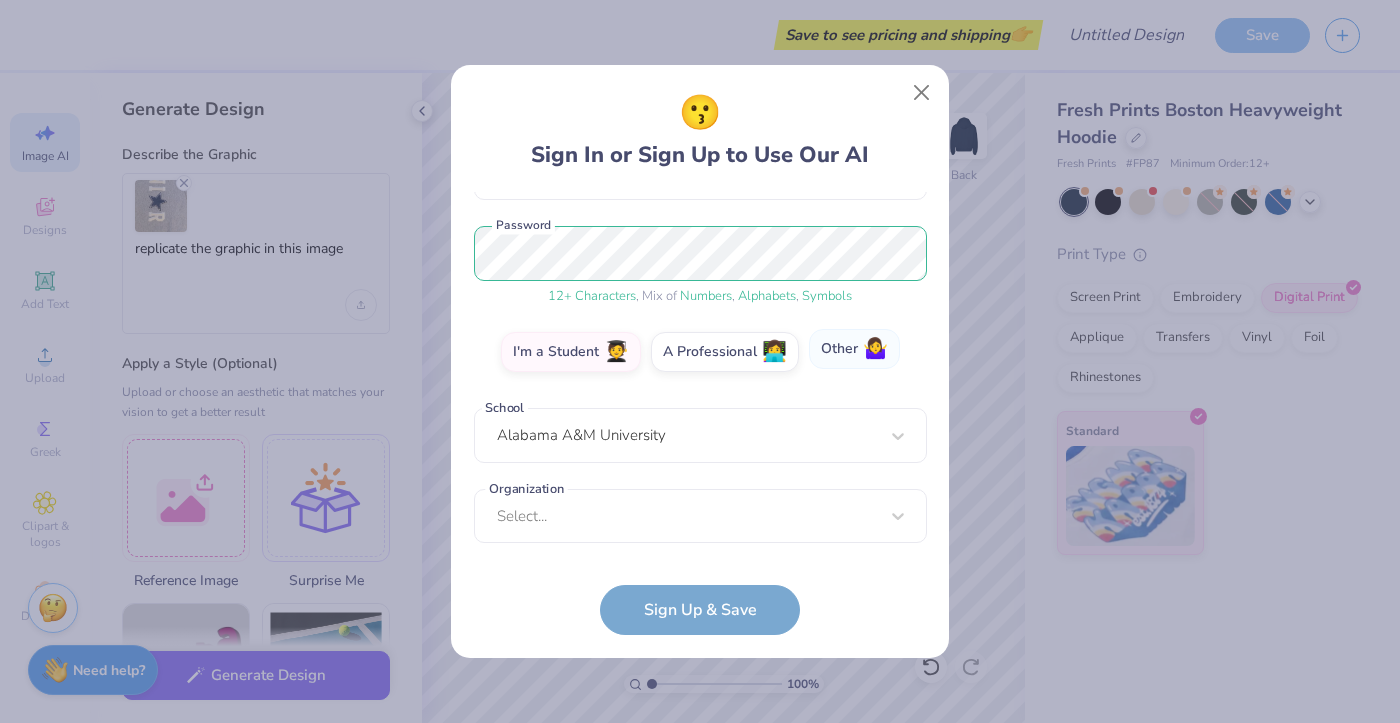 click on "Other 🤷‍♀️" at bounding box center [854, 349] 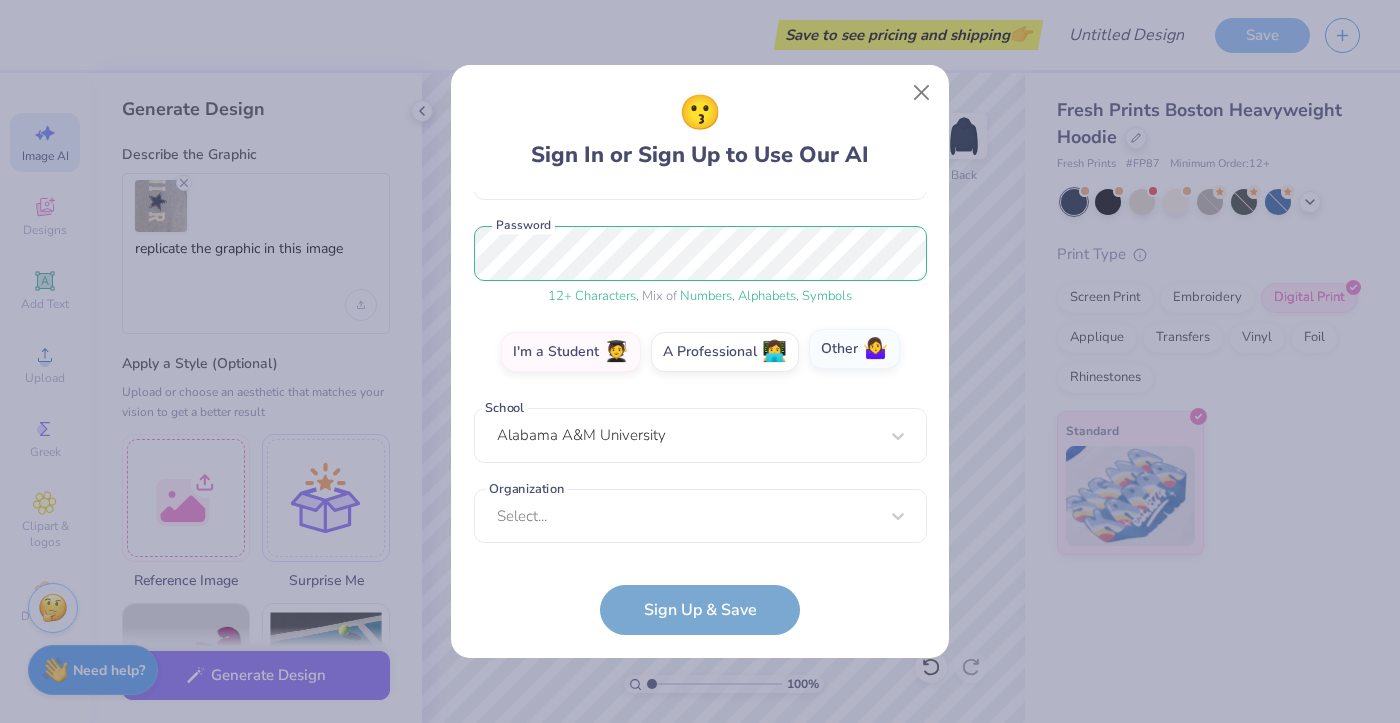 click on "Other 🤷‍♀️" at bounding box center (700, 584) 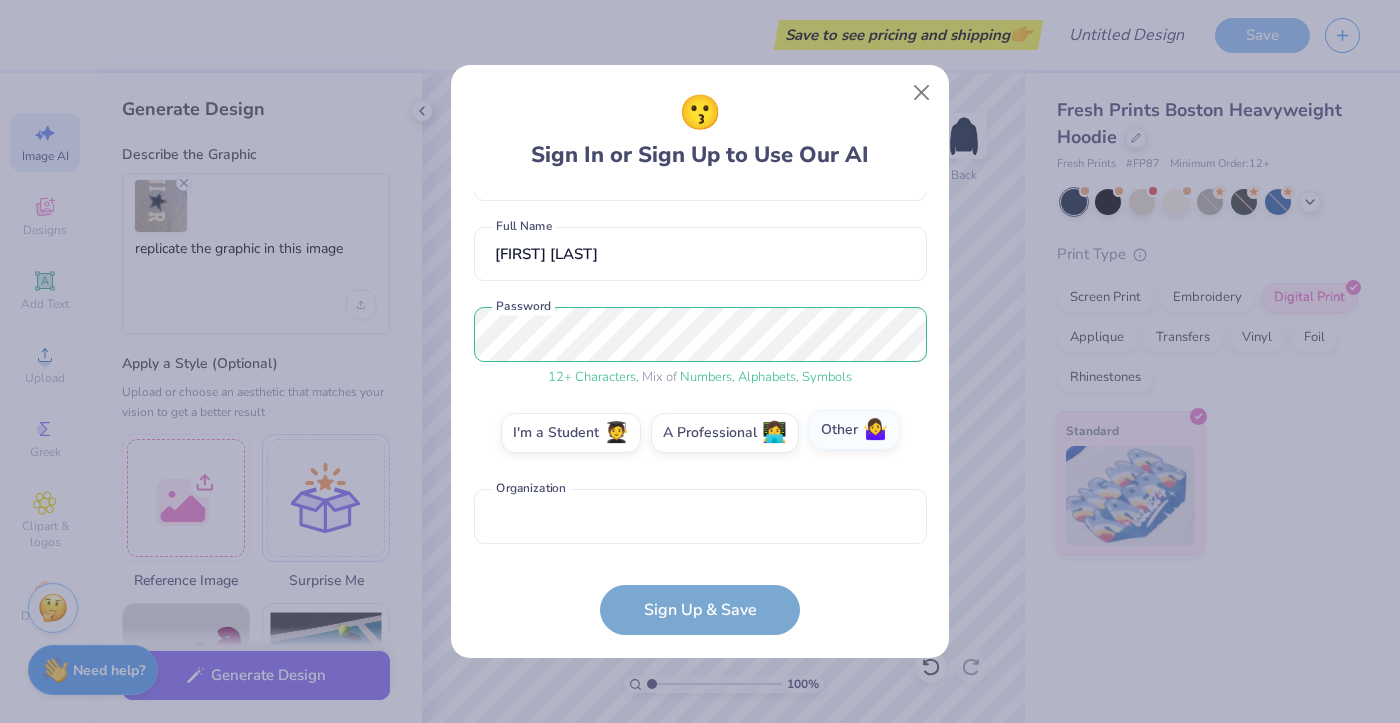 scroll, scrollTop: 146, scrollLeft: 0, axis: vertical 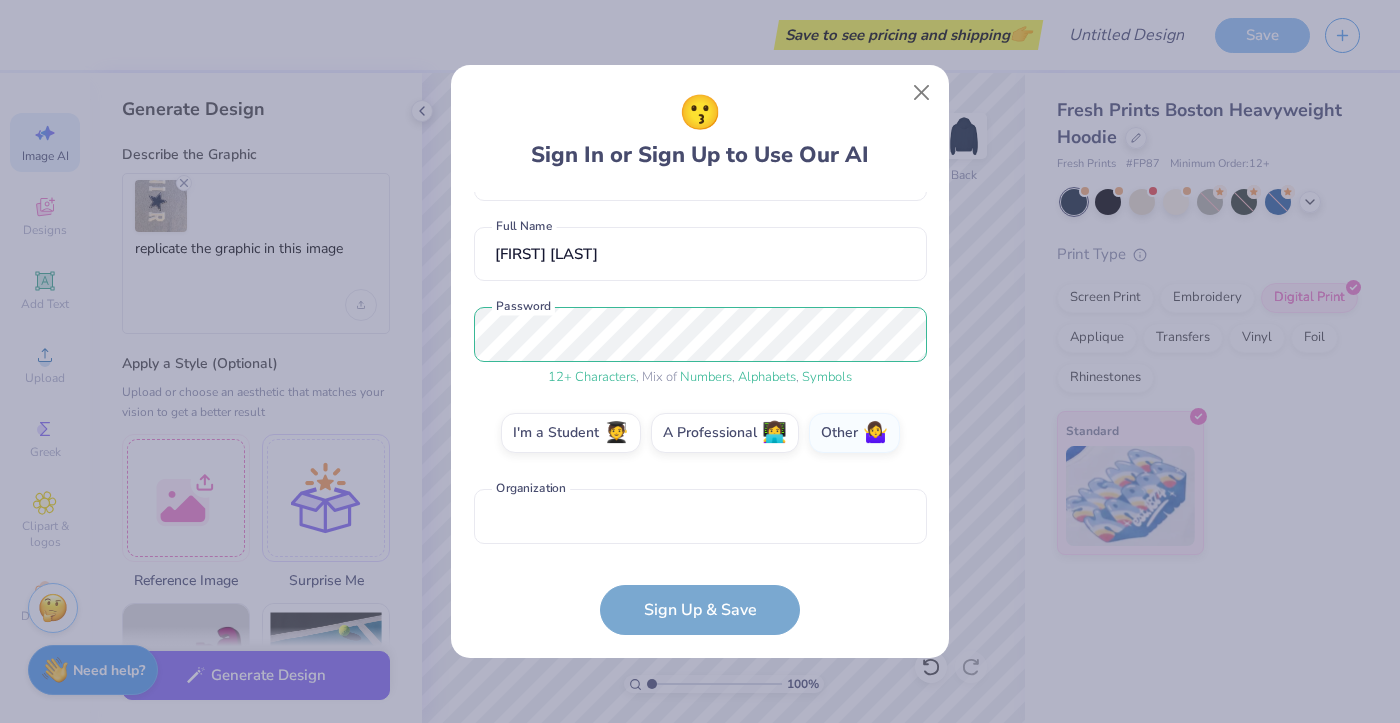 click on "[EMAIL] Email ([PHONE]) Phone [FIRST] [LAST] Full Name 12 + Characters , Mix of   Numbers ,   Alphabets ,   Symbols Password I'm a Student 🧑‍🎓 A Professional 👩‍💻 Other 🤷‍♀️ organization is a required field organization Sign Up & Save" at bounding box center [700, 414] 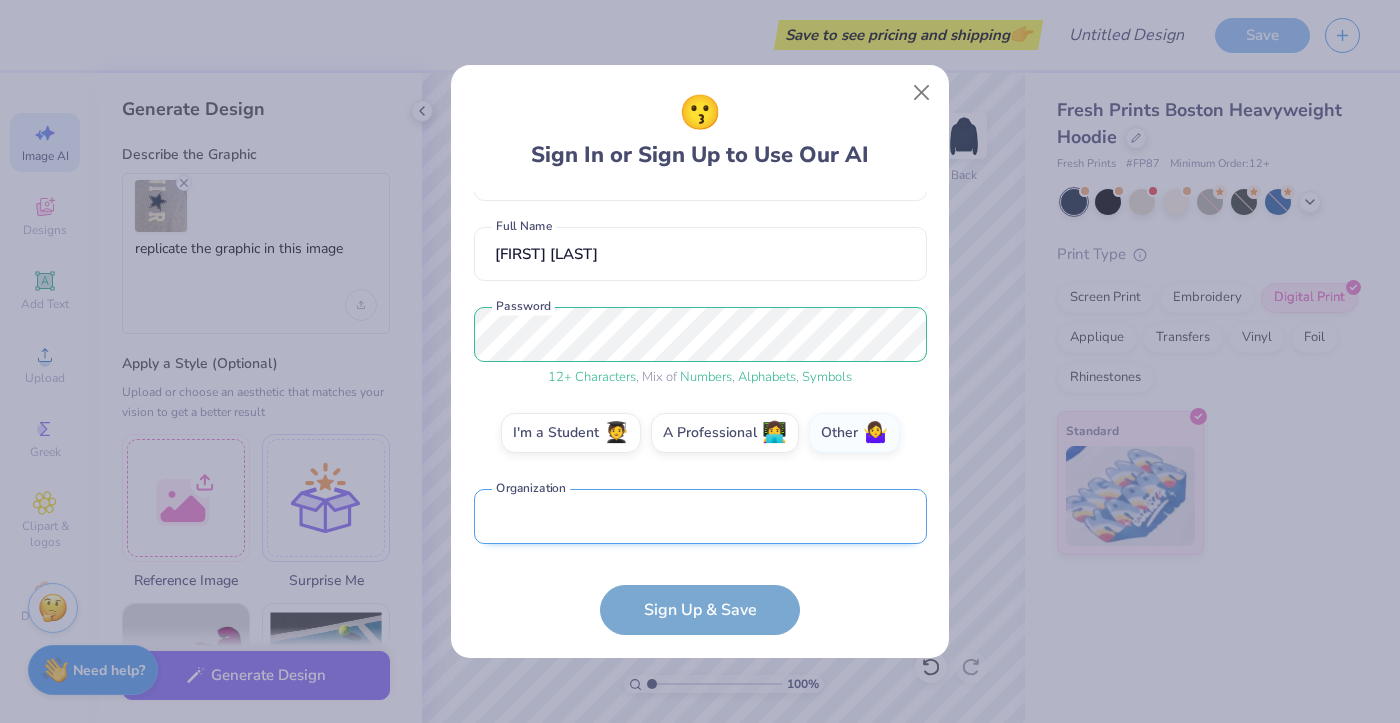 click at bounding box center (700, 516) 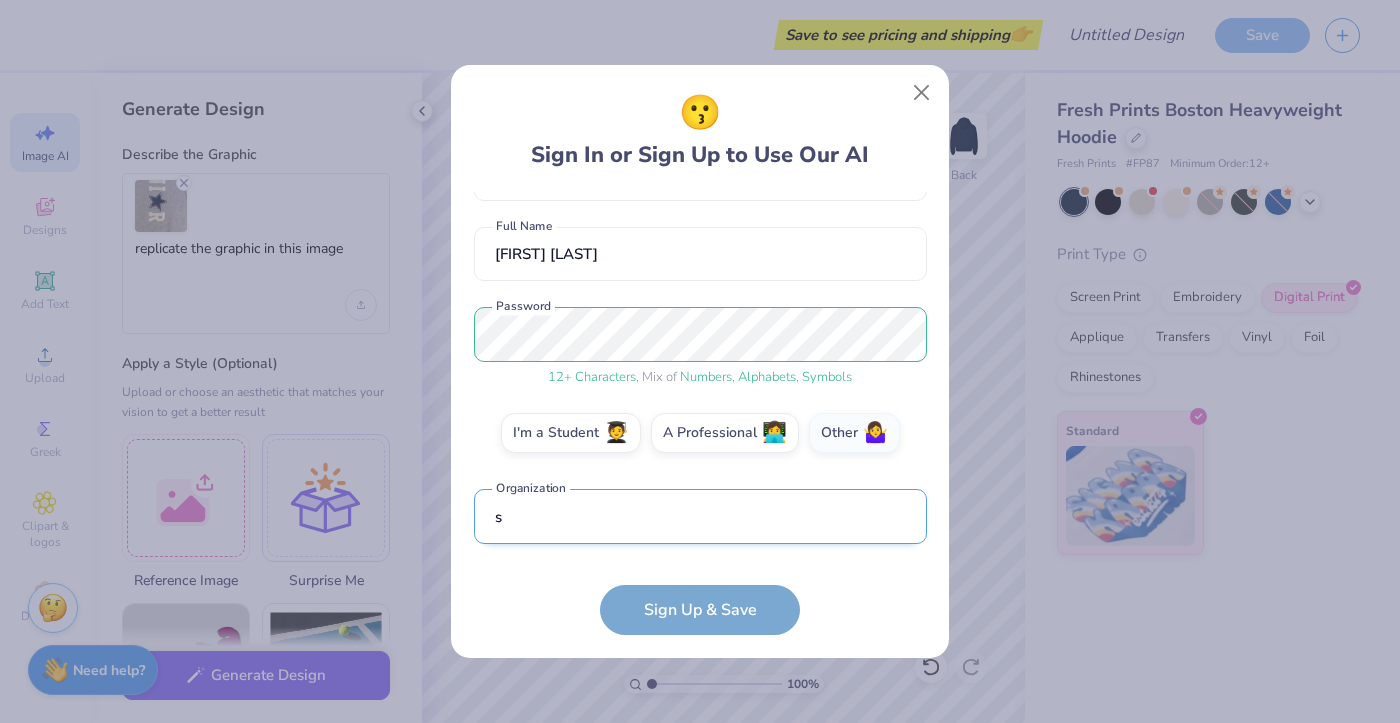 scroll, scrollTop: 266, scrollLeft: 0, axis: vertical 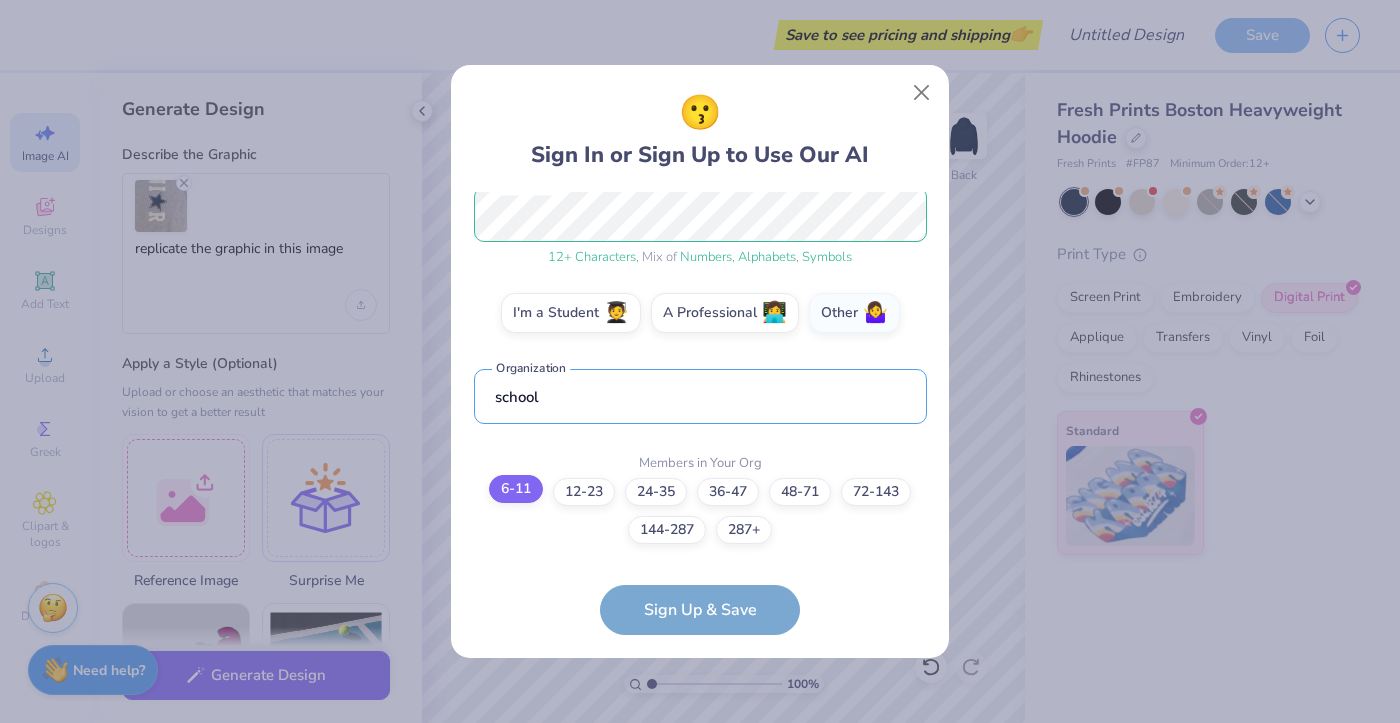 type on "school" 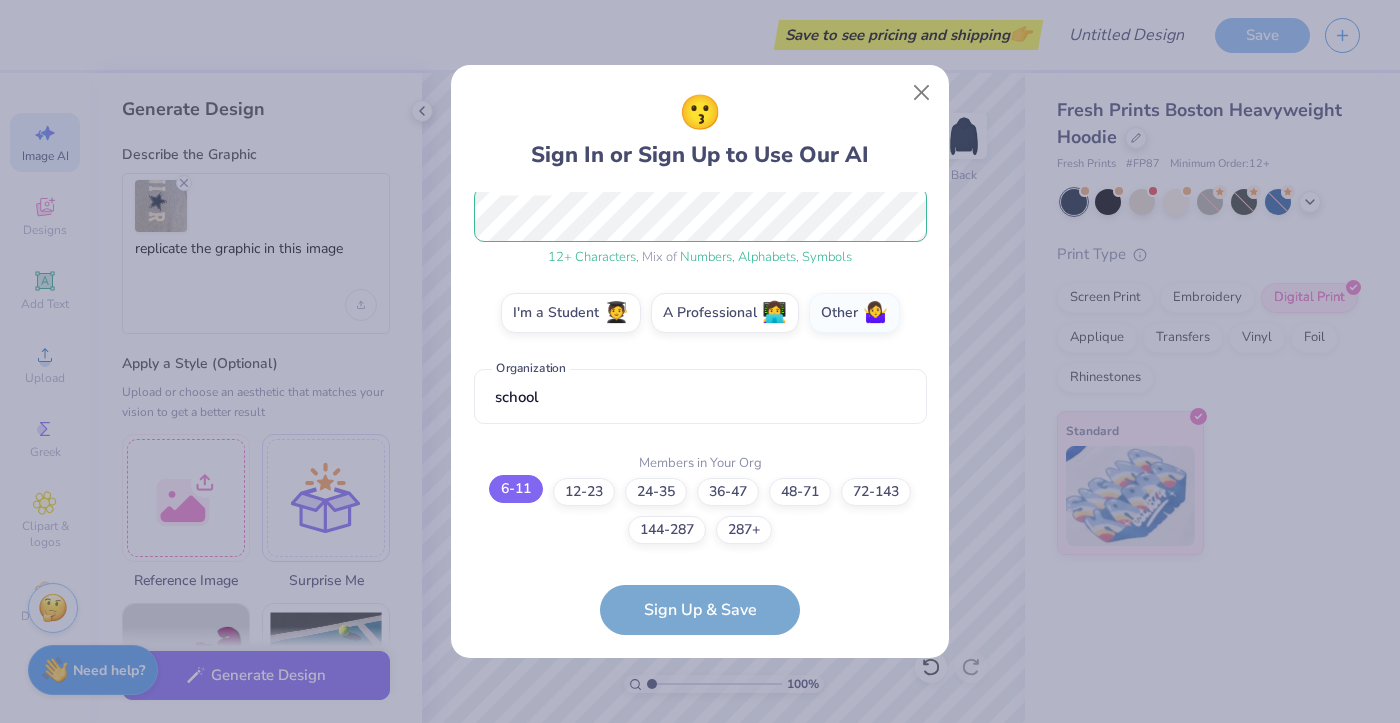 click on "6-11" at bounding box center (516, 489) 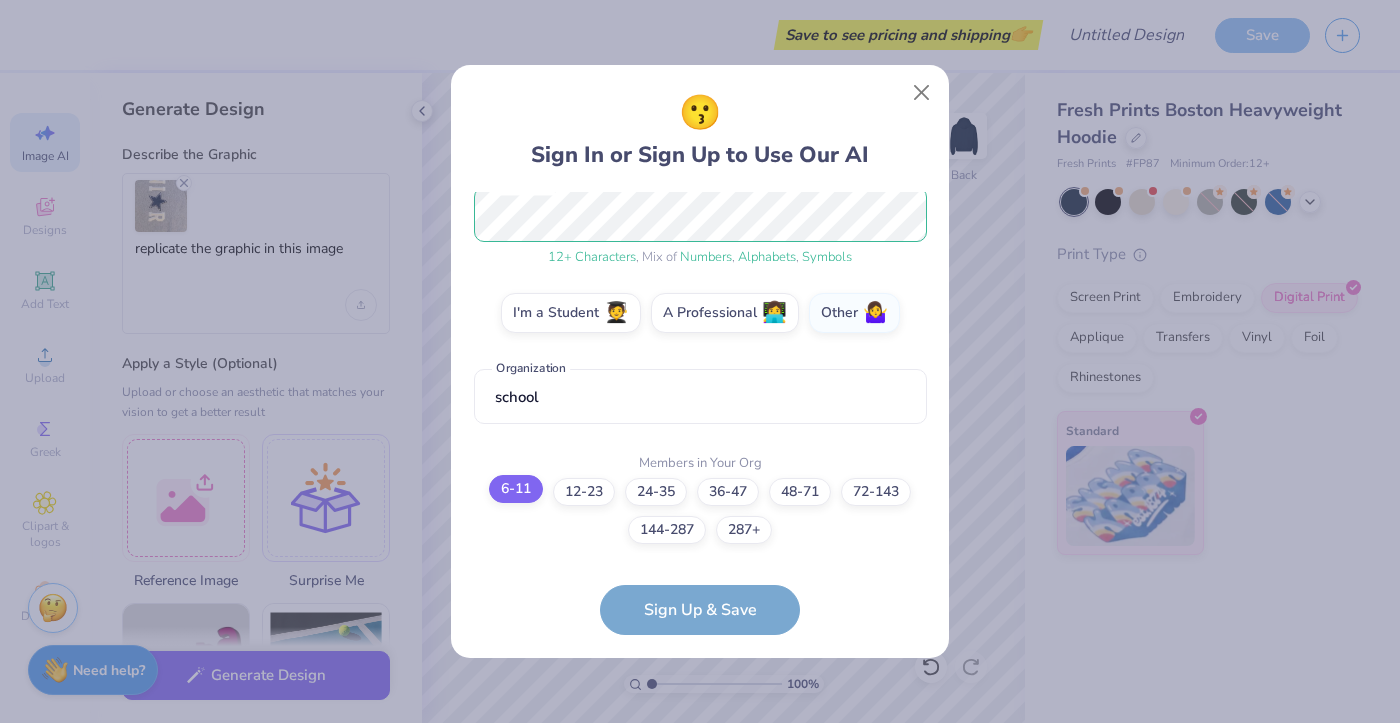 click on "6-11" at bounding box center [700, 777] 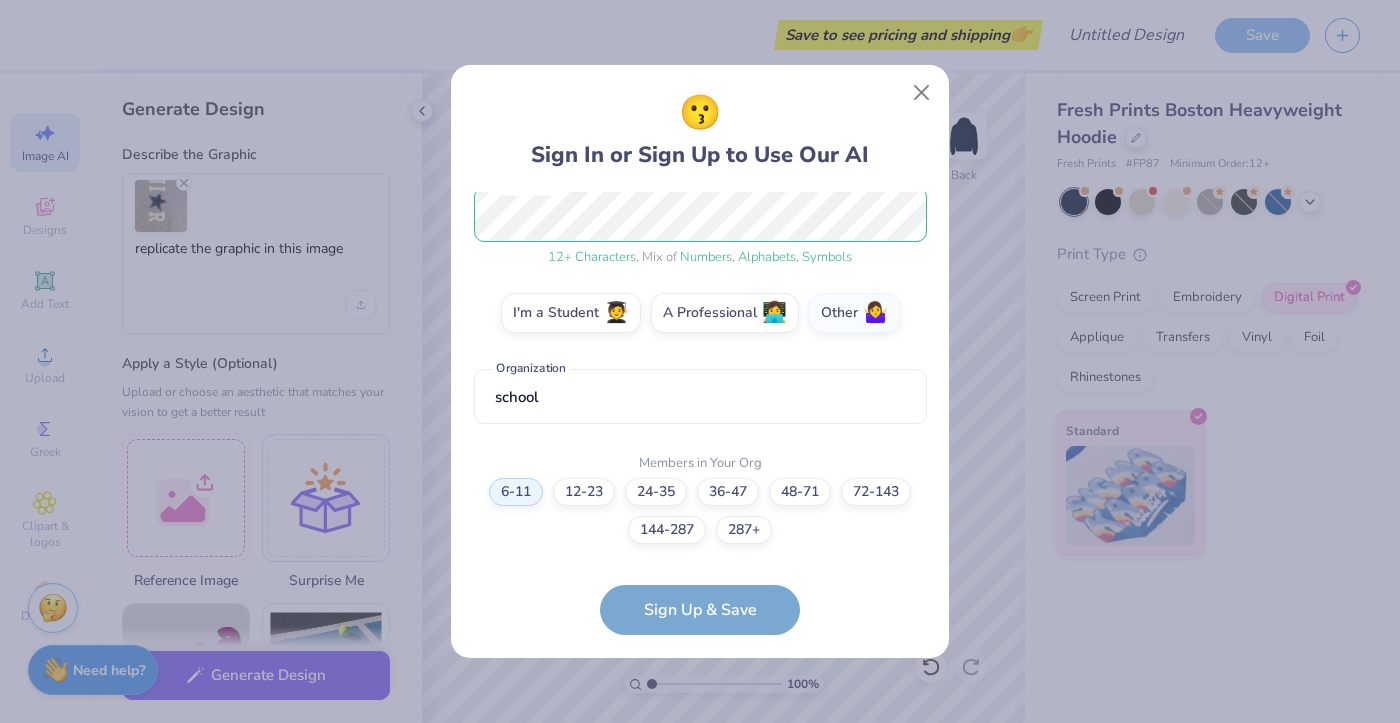 scroll, scrollTop: 346, scrollLeft: 0, axis: vertical 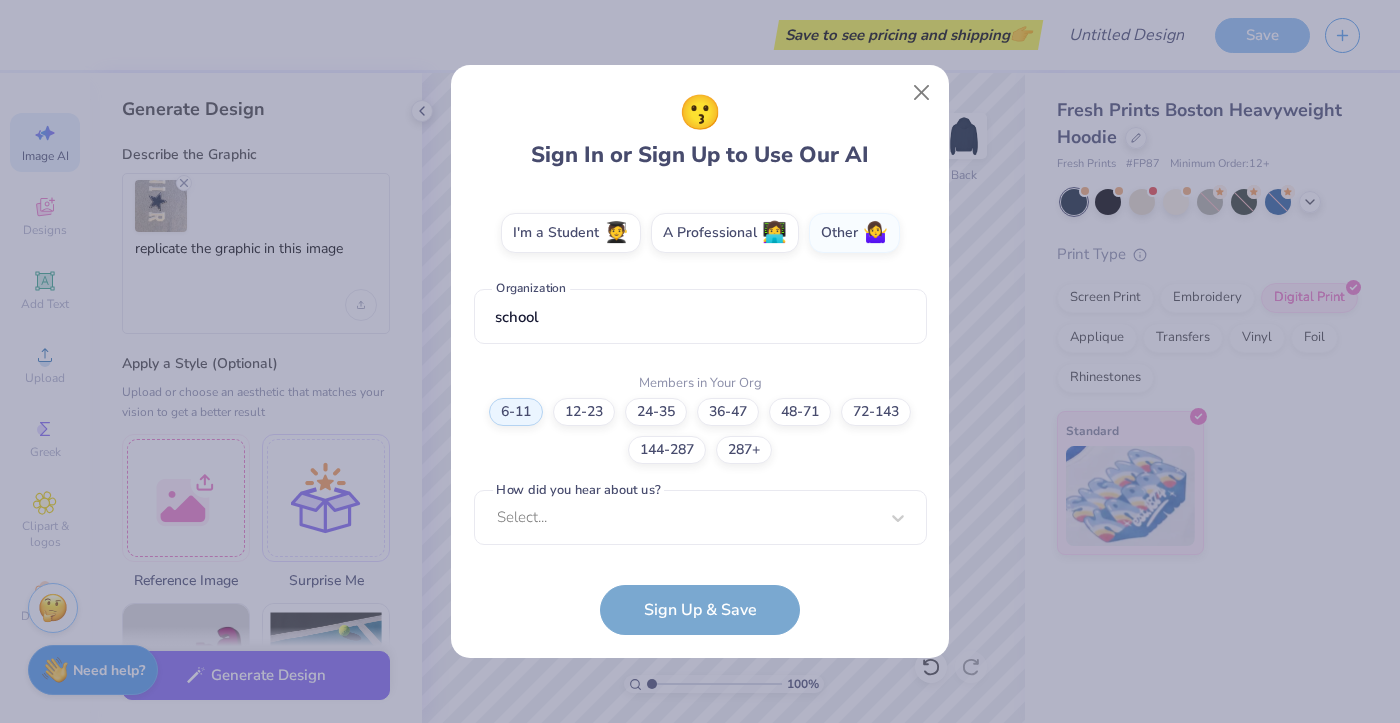 click on "[EMAIL] Email ([PHONE]) Phone [FIRST] [LAST] Full Name 12 + Characters , Mix of   Numbers ,   Alphabets ,   Symbols Password I'm a Student 🧑‍🎓 A Professional 👩‍💻 Other 🤷‍♀️ school organization Members in Your Org 6-11 12-23 24-35 36-47 48-71 72-143 144-287 287+ How did you hear about us? Select... How did you hear about us? cannot be null" at bounding box center (700, 373) 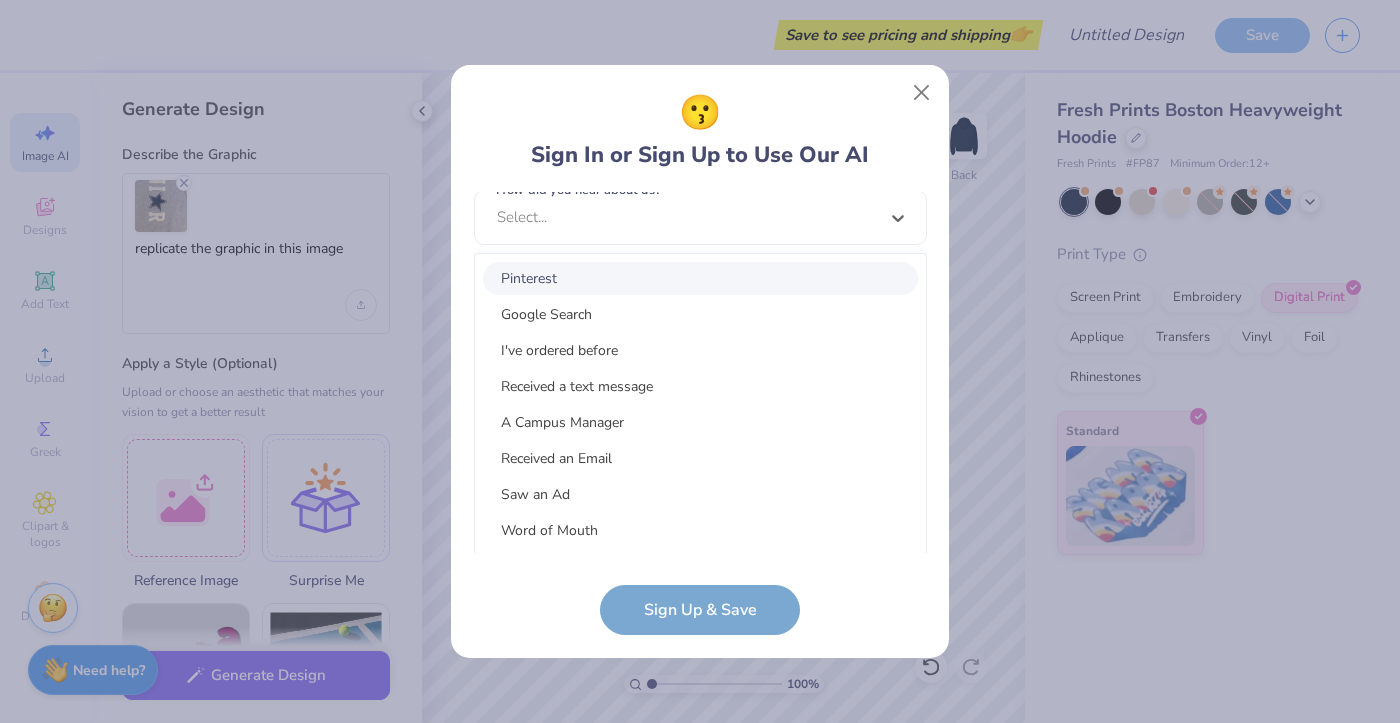 click on "option Pinterest focused, 1 of 15. 15 results available. Use Up and Down to choose options, press Enter to select the currently focused option, press Escape to exit the menu, press Tab to select the option and exit the menu. Select... Pinterest Google Search I've ordered before Received a text message A Campus Manager Received an Email Saw an Ad Word of Mouth LinkedIn Tik Tok Instagram Blog/Article Reddit An AI Chatbot Other" at bounding box center (700, 372) 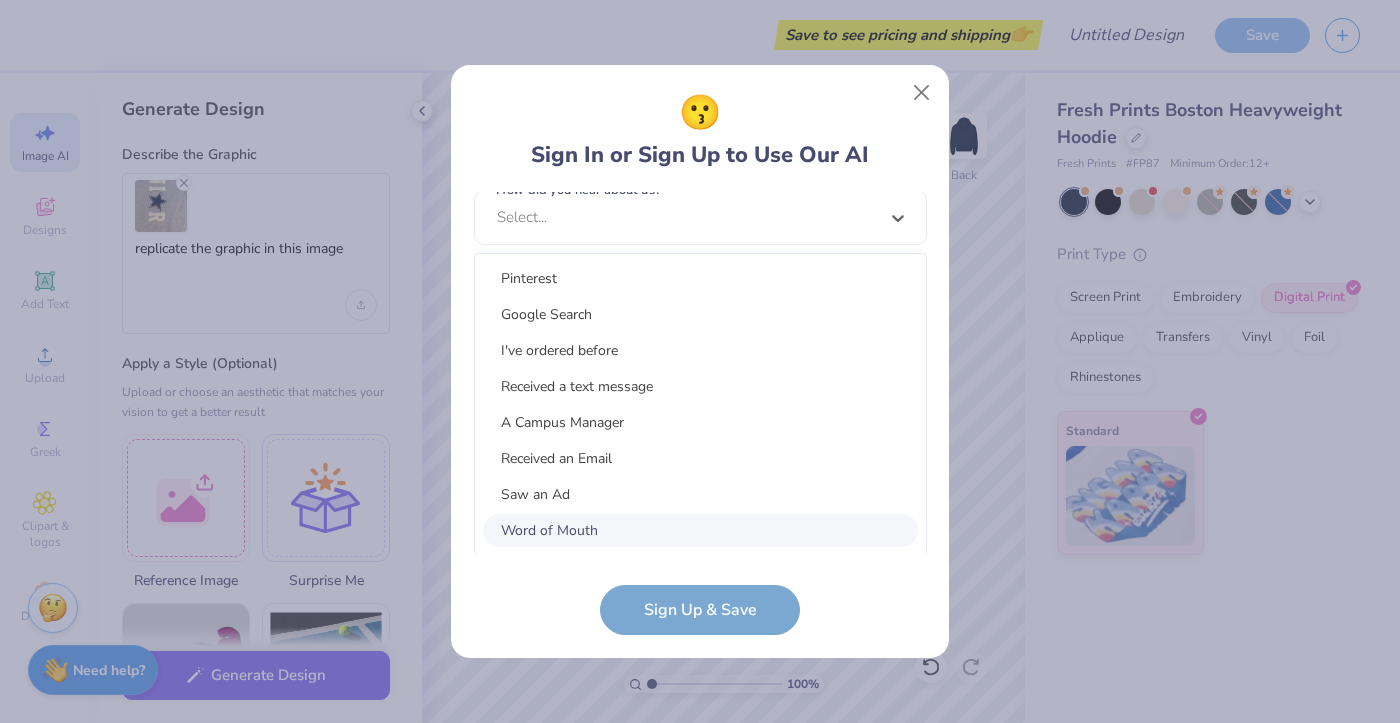click on "Word of Mouth" at bounding box center (700, 530) 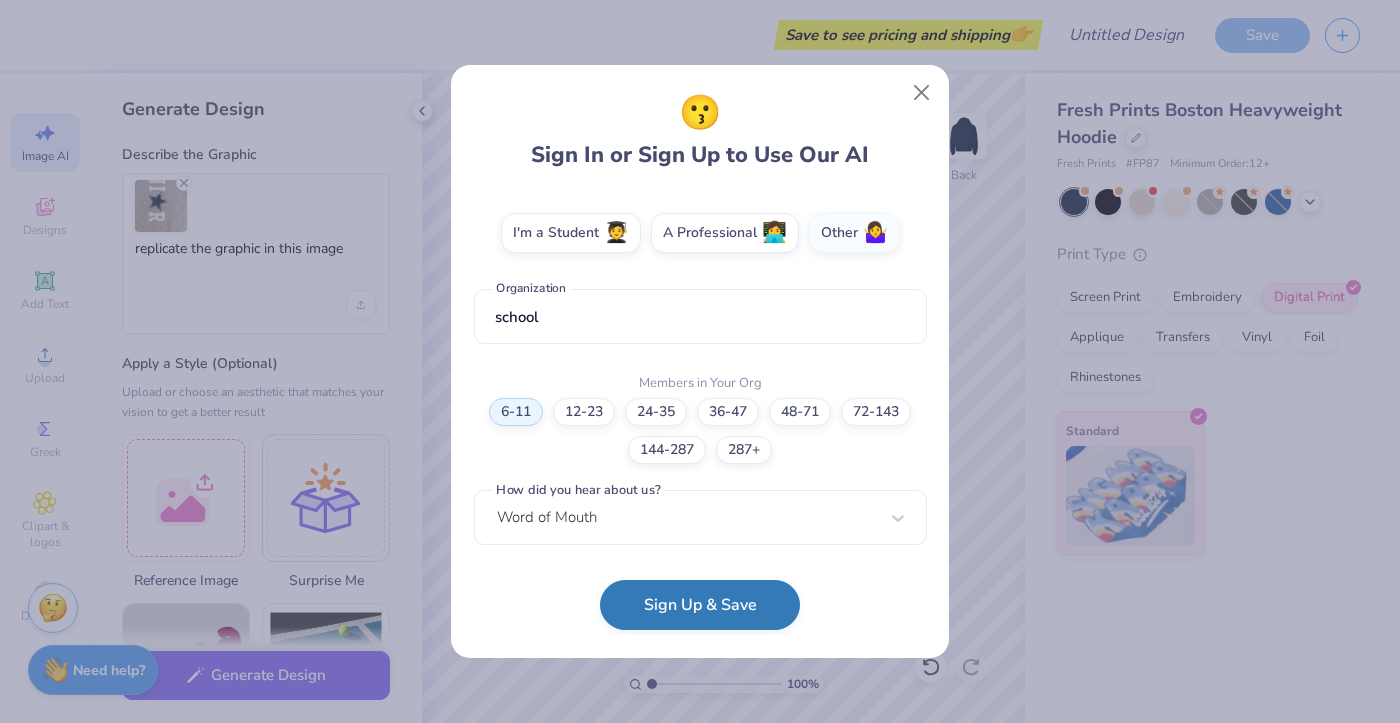 click on "Sign Up & Save" at bounding box center [700, 605] 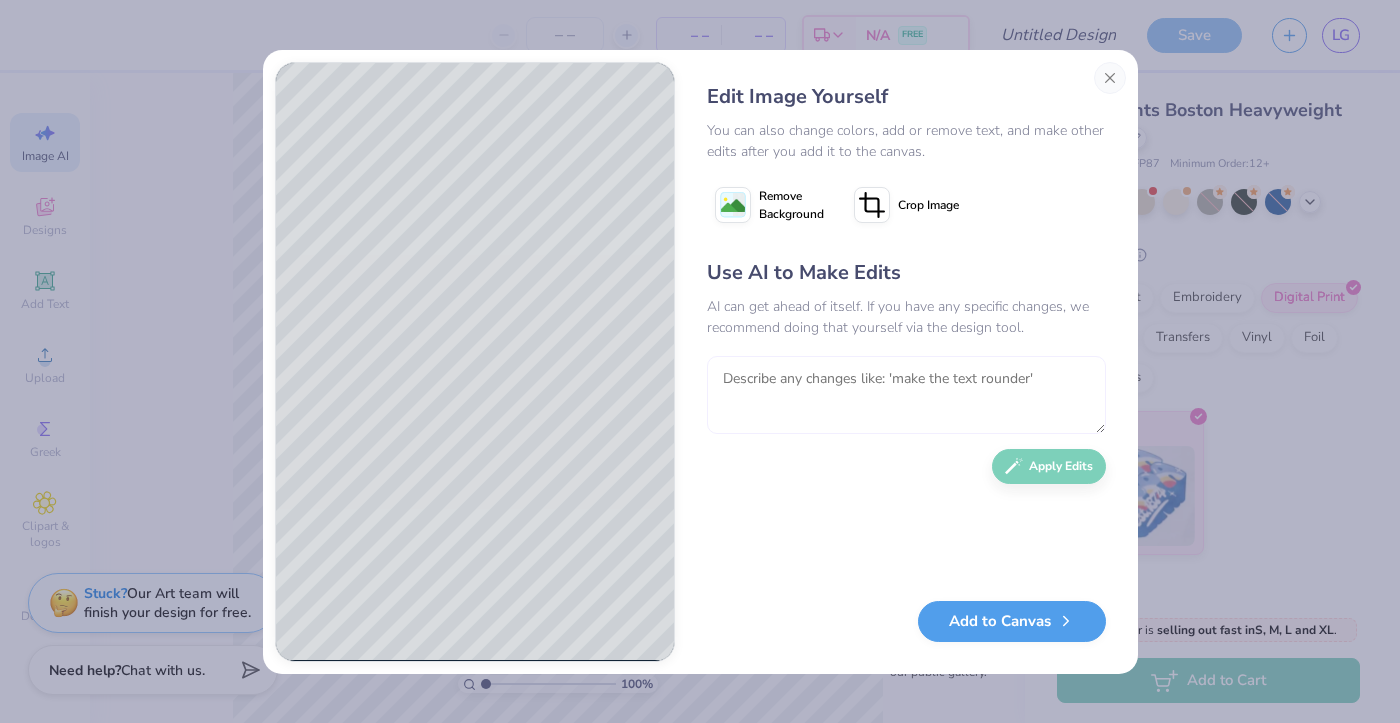 click at bounding box center (906, 395) 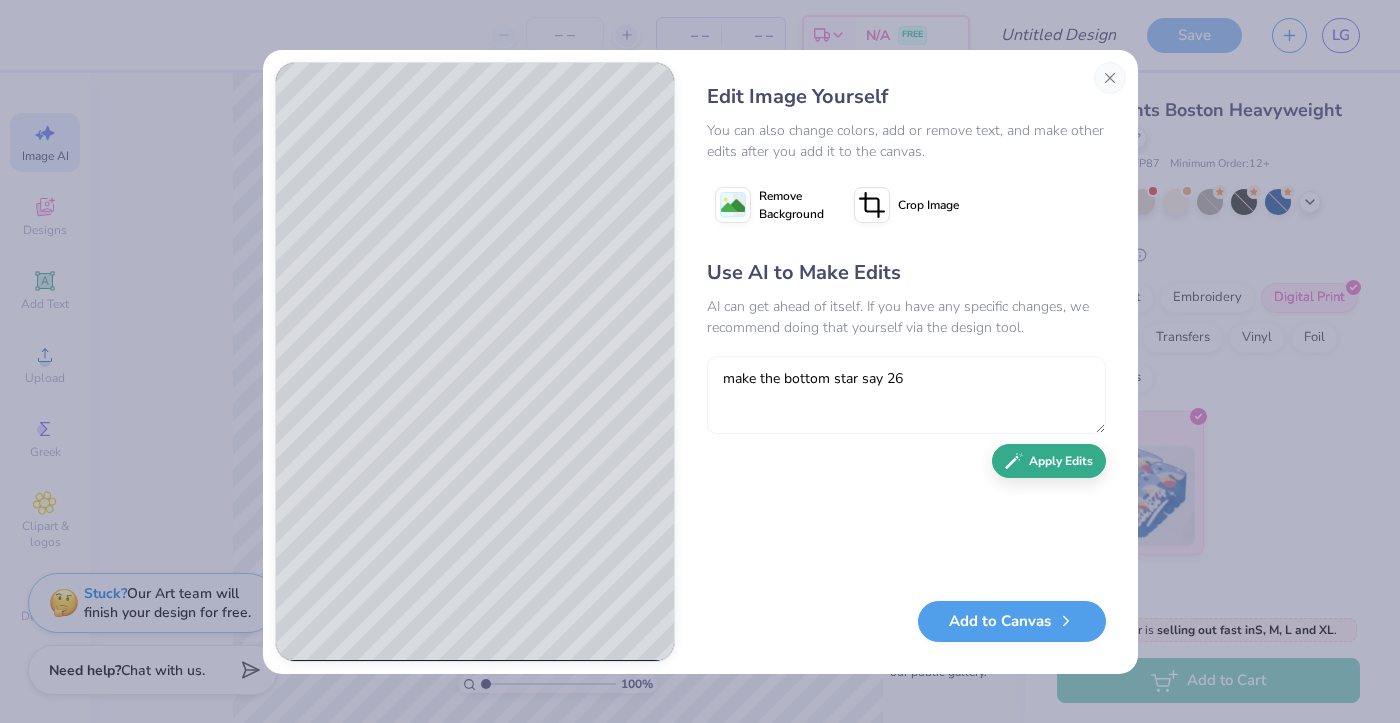 type on "make the bottom star say 26" 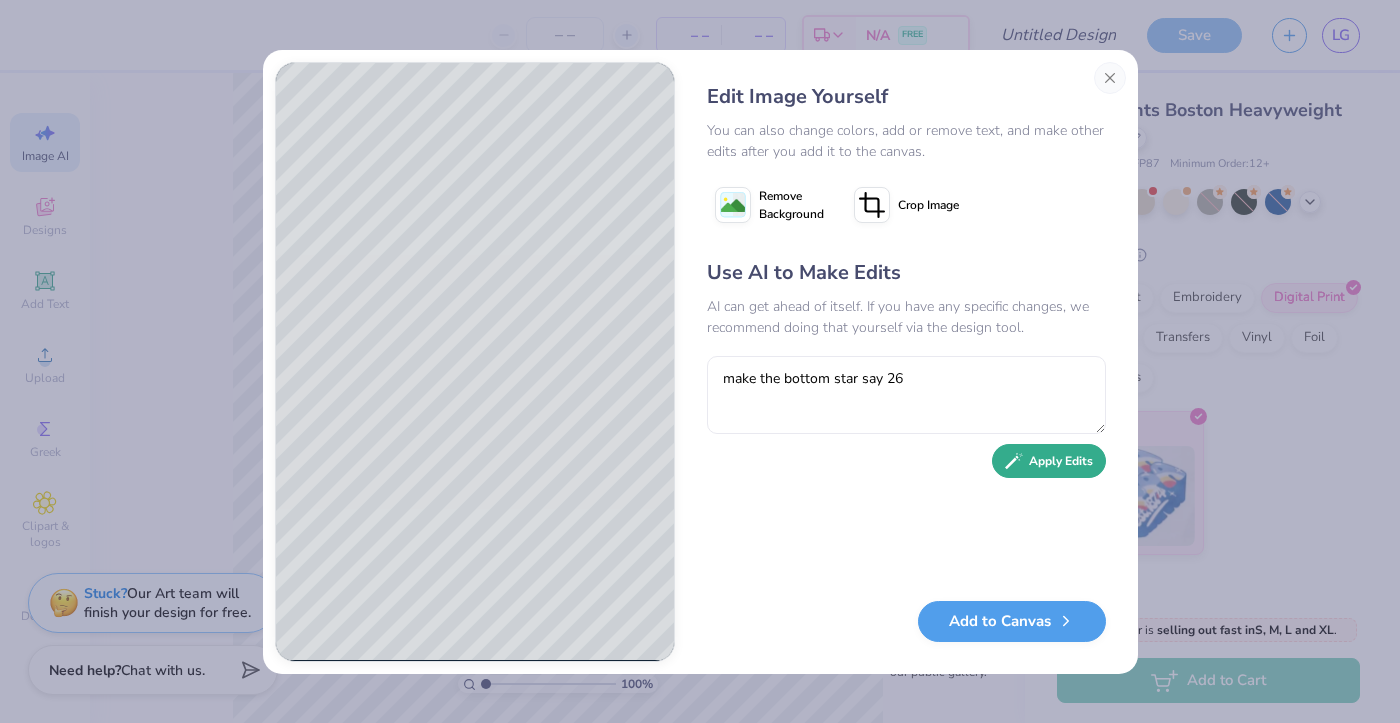 click on "Apply Edits" at bounding box center (1049, 461) 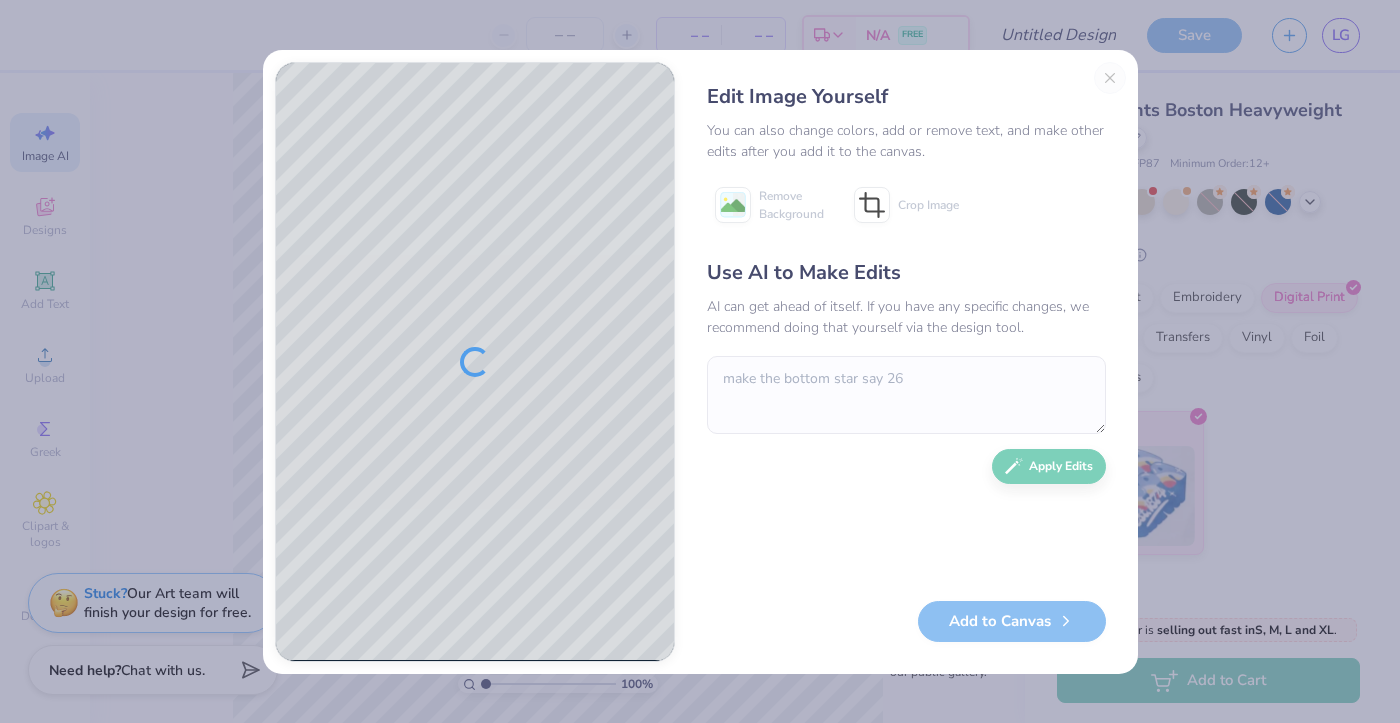 type 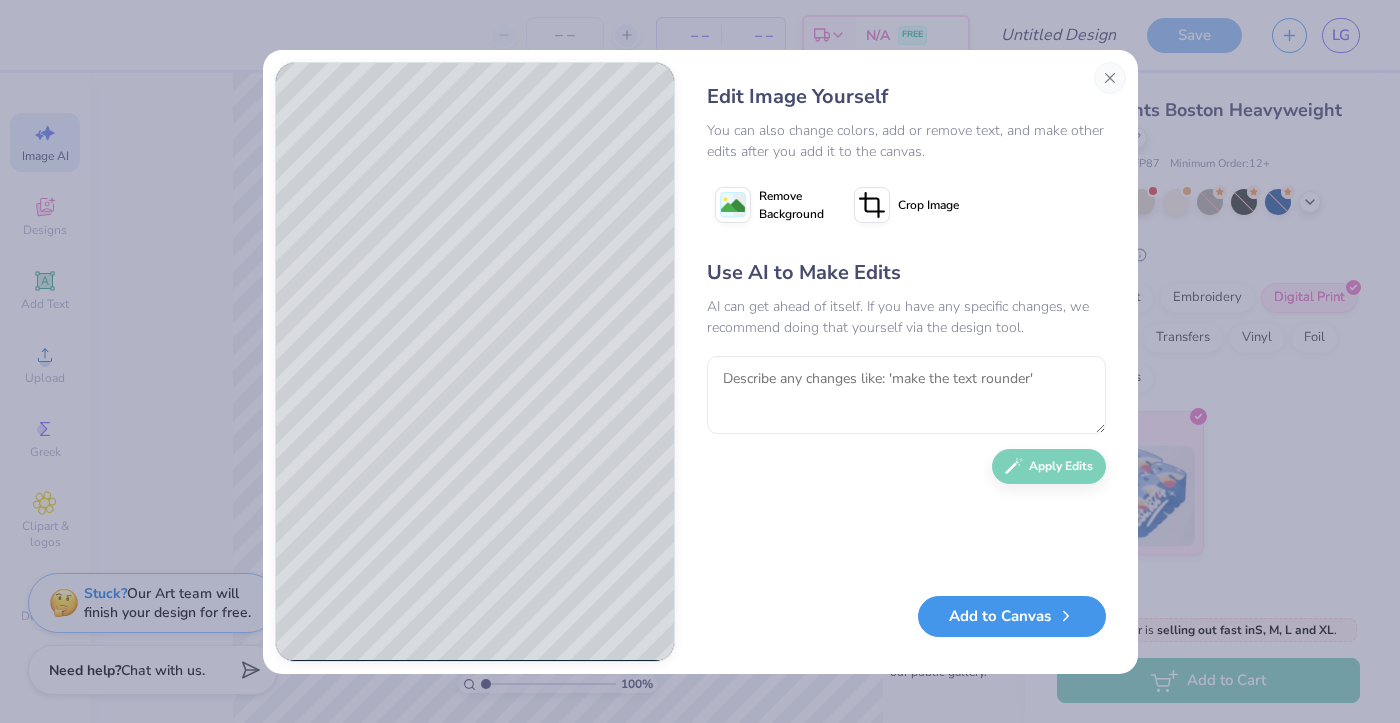 click on "Add to Canvas" at bounding box center (1012, 616) 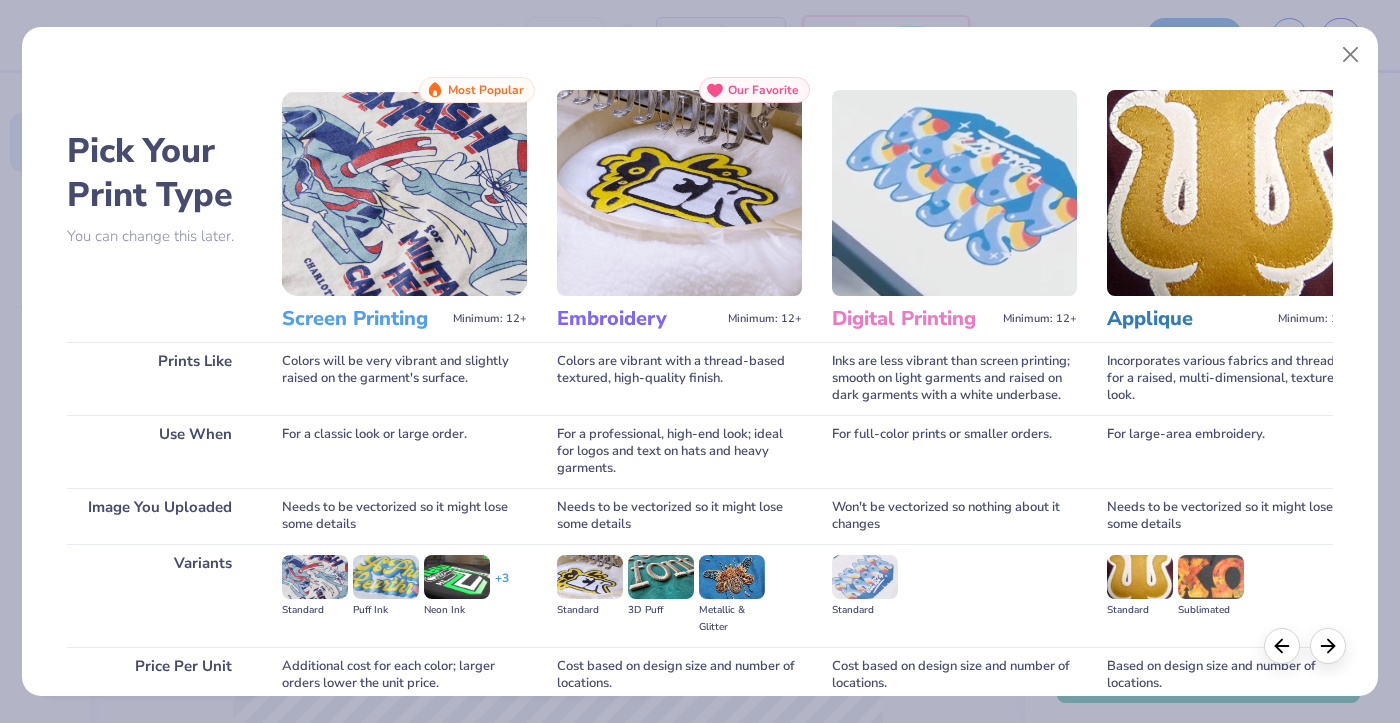 click at bounding box center (1229, 193) 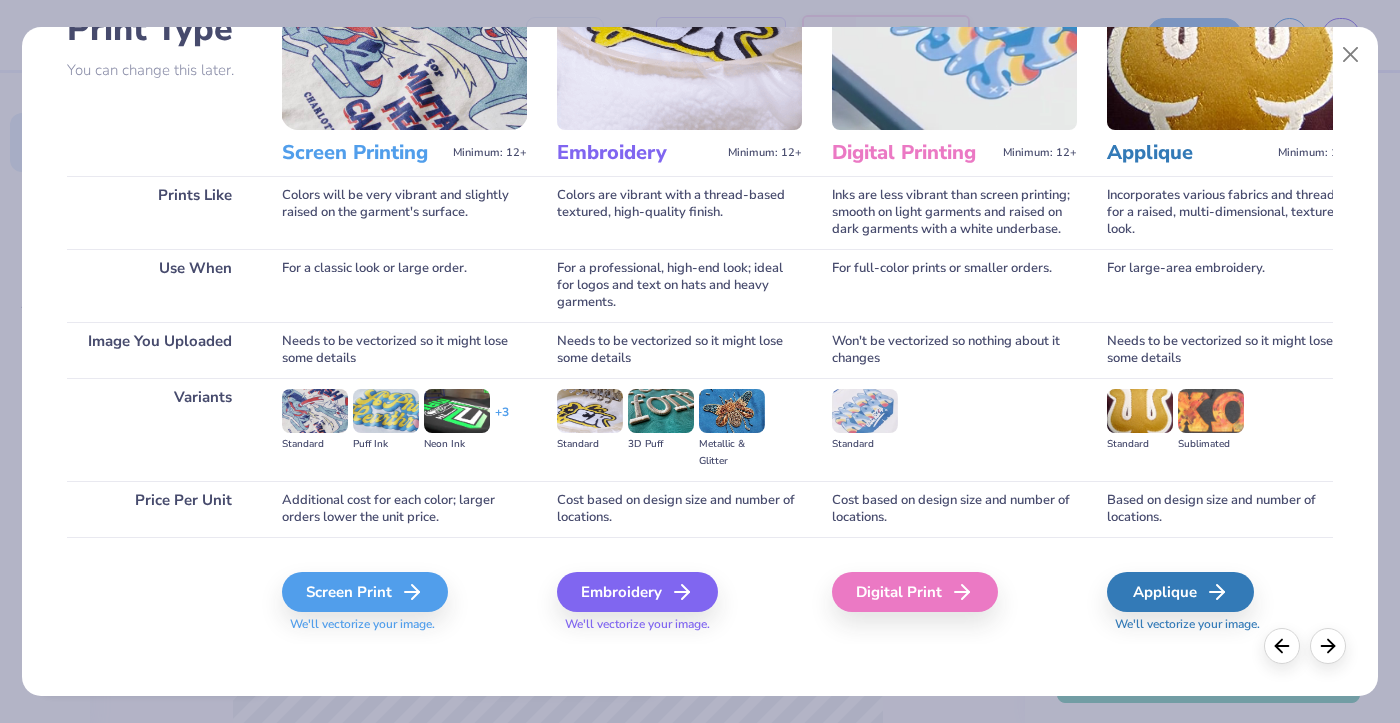 scroll, scrollTop: 174, scrollLeft: 0, axis: vertical 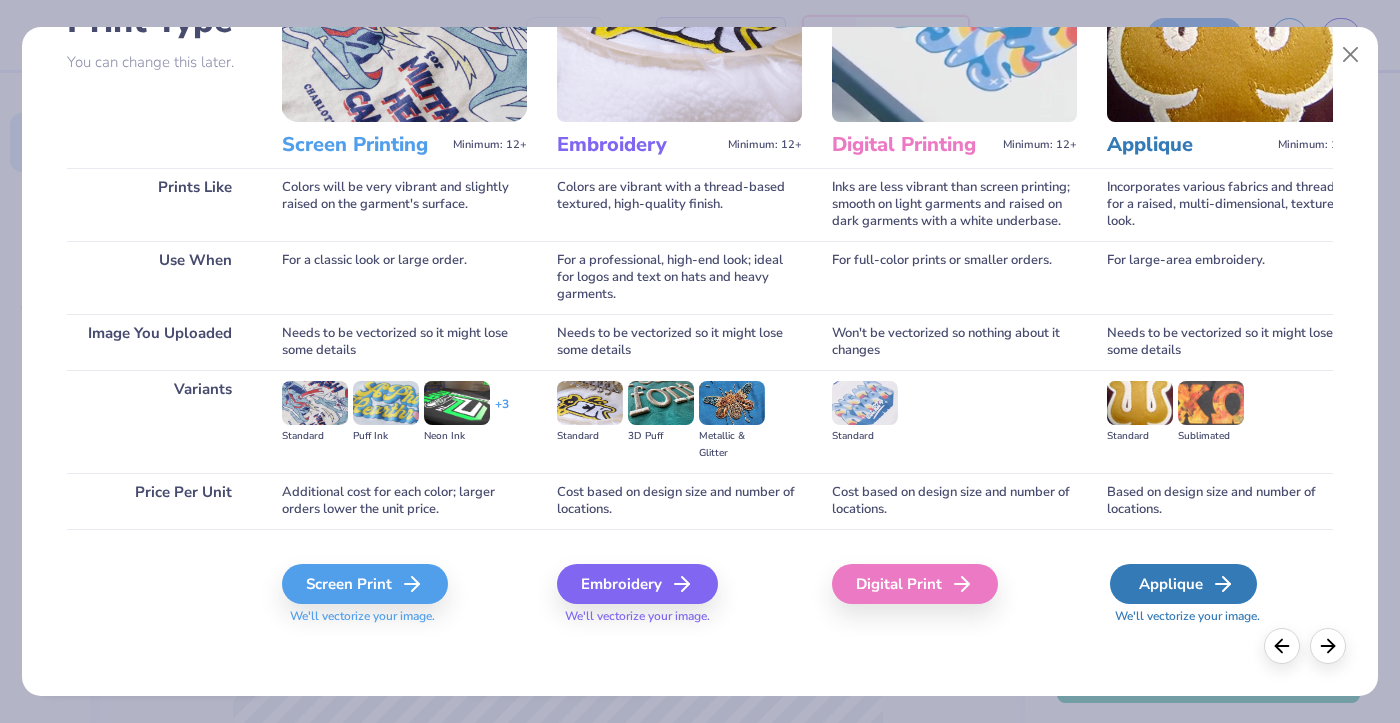 click on "Applique" at bounding box center (1183, 584) 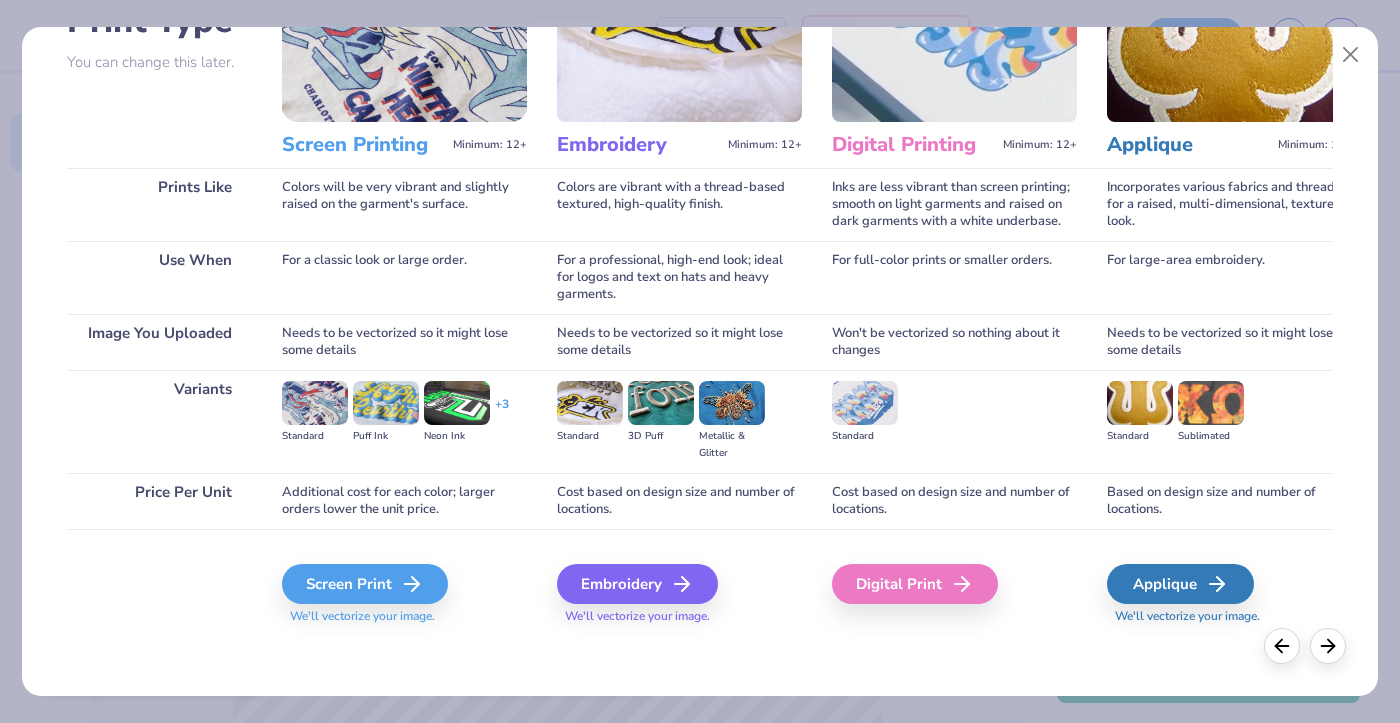 scroll, scrollTop: 0, scrollLeft: 0, axis: both 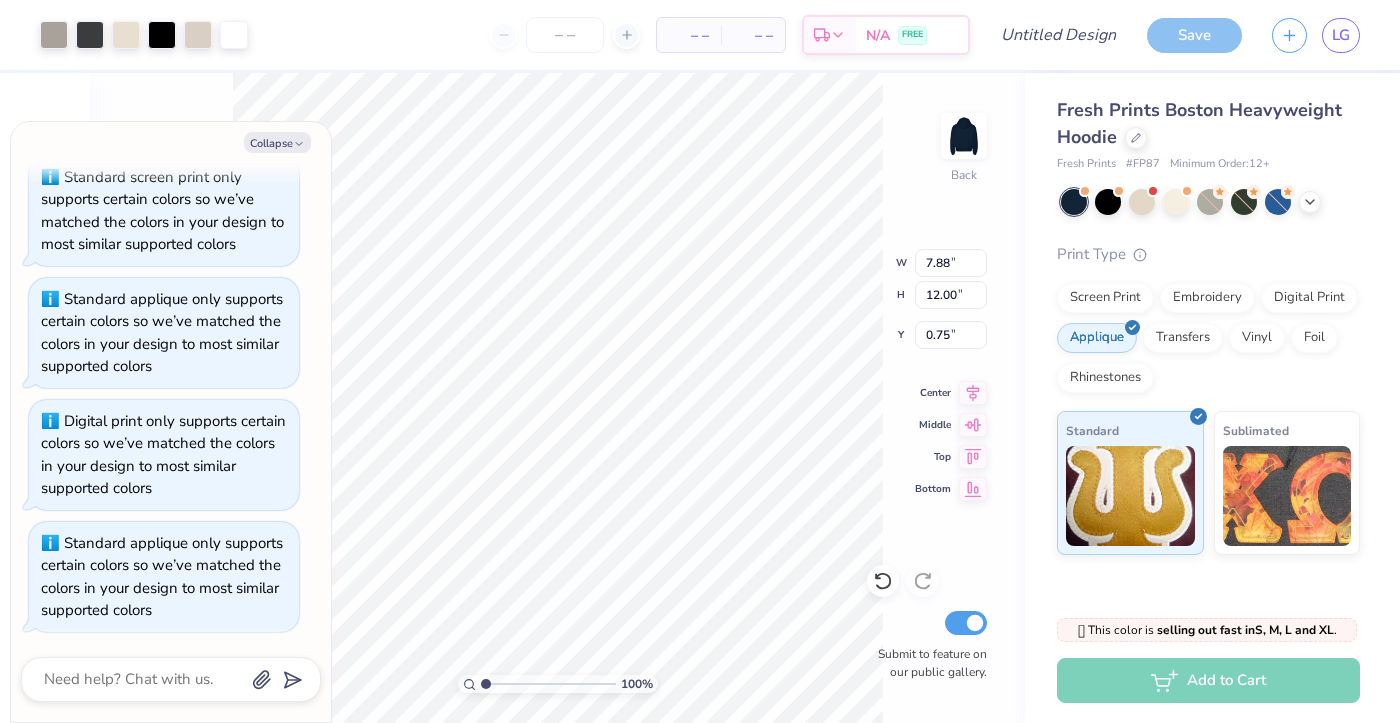 type on "x" 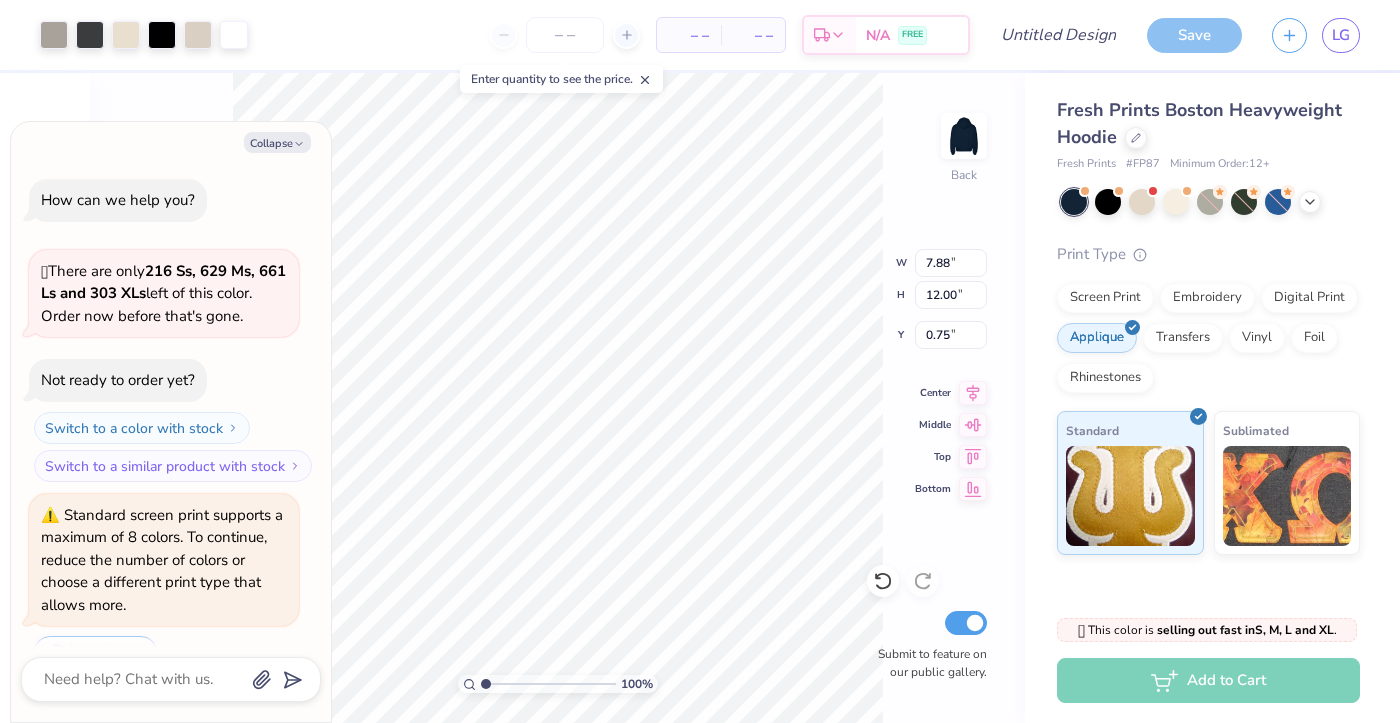 scroll, scrollTop: 0, scrollLeft: 0, axis: both 